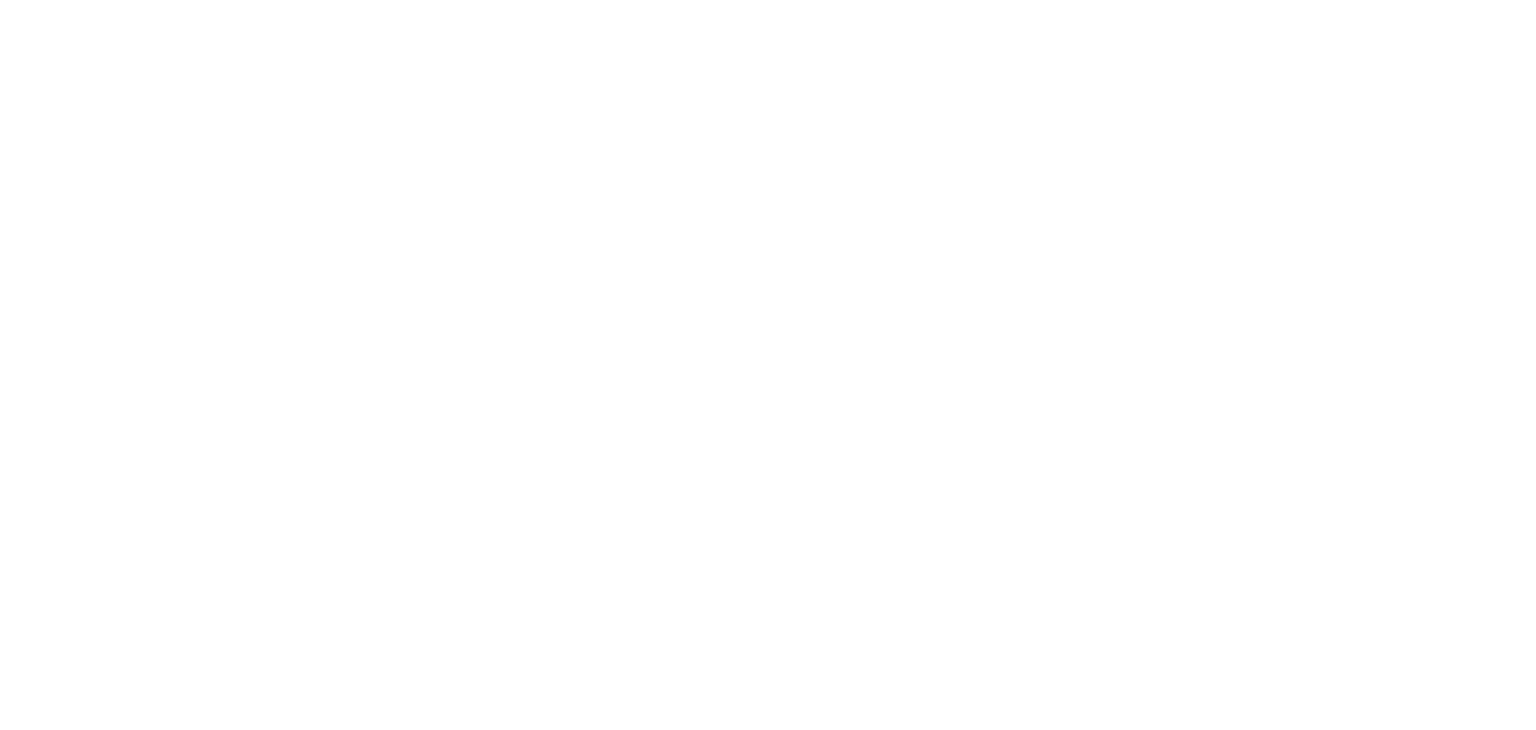 scroll, scrollTop: 0, scrollLeft: 0, axis: both 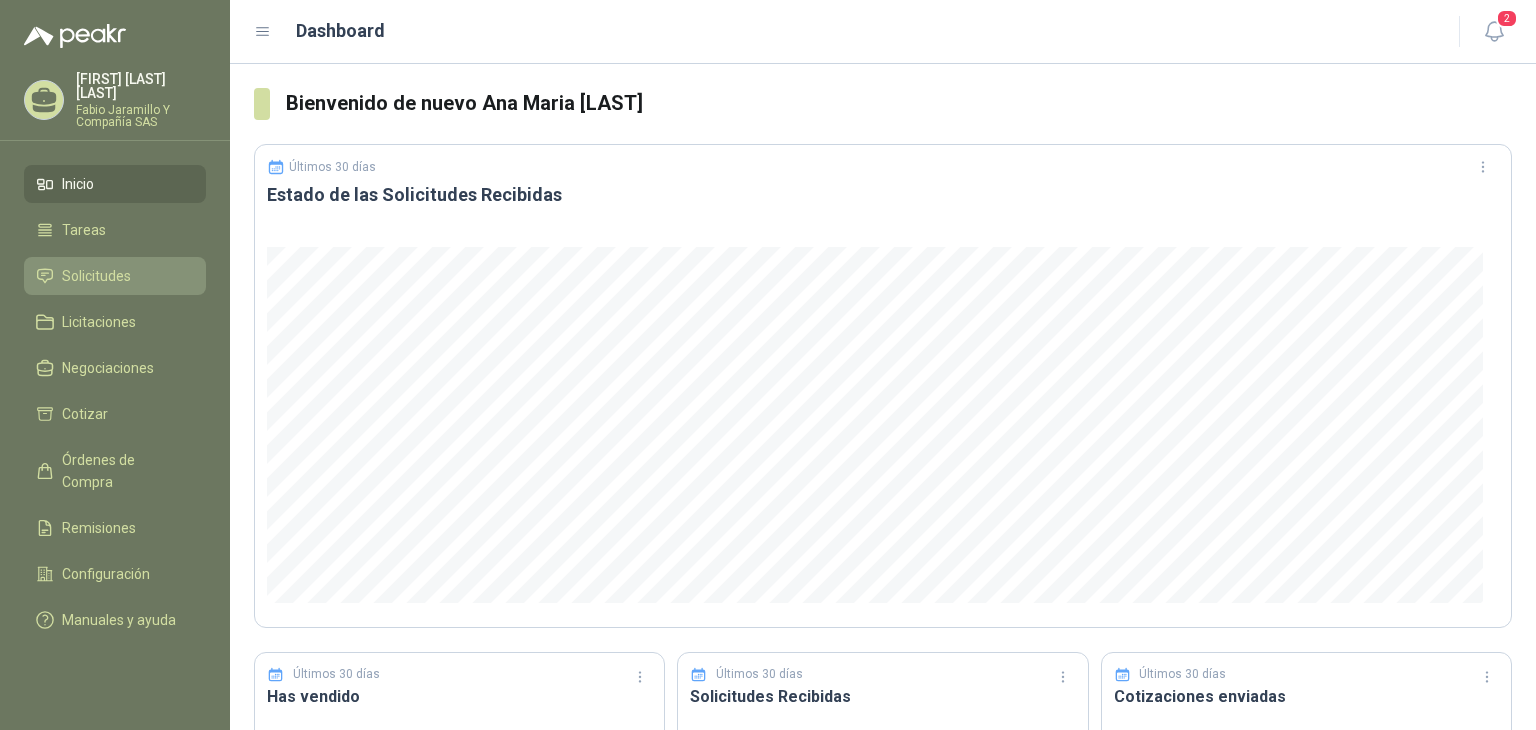 click on "Solicitudes" at bounding box center (115, 276) 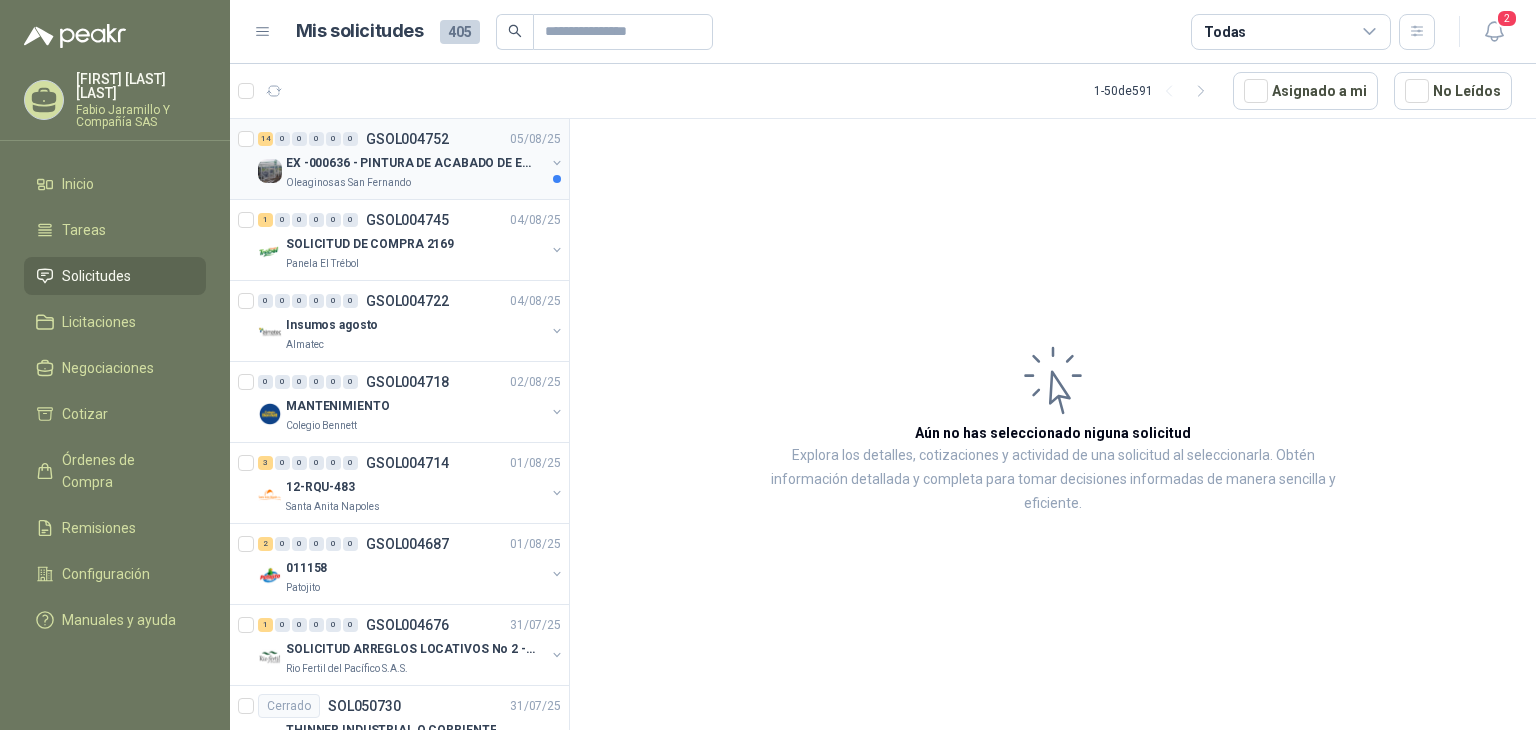 click on "EX -000636 - PINTURA DE ACABADO DE EQUIPOS, ESTRUC" at bounding box center [410, 163] 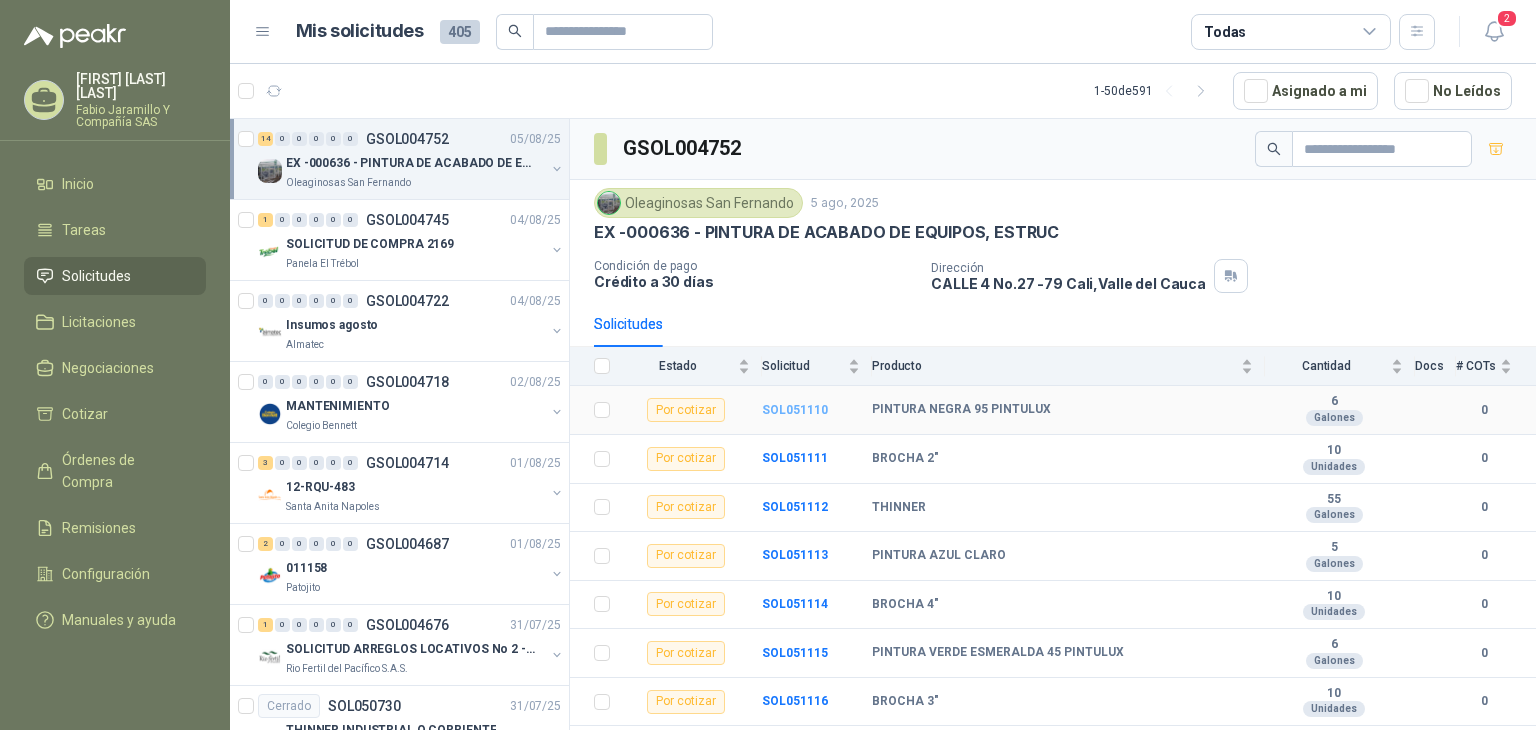 click on "SOL051110" at bounding box center (795, 410) 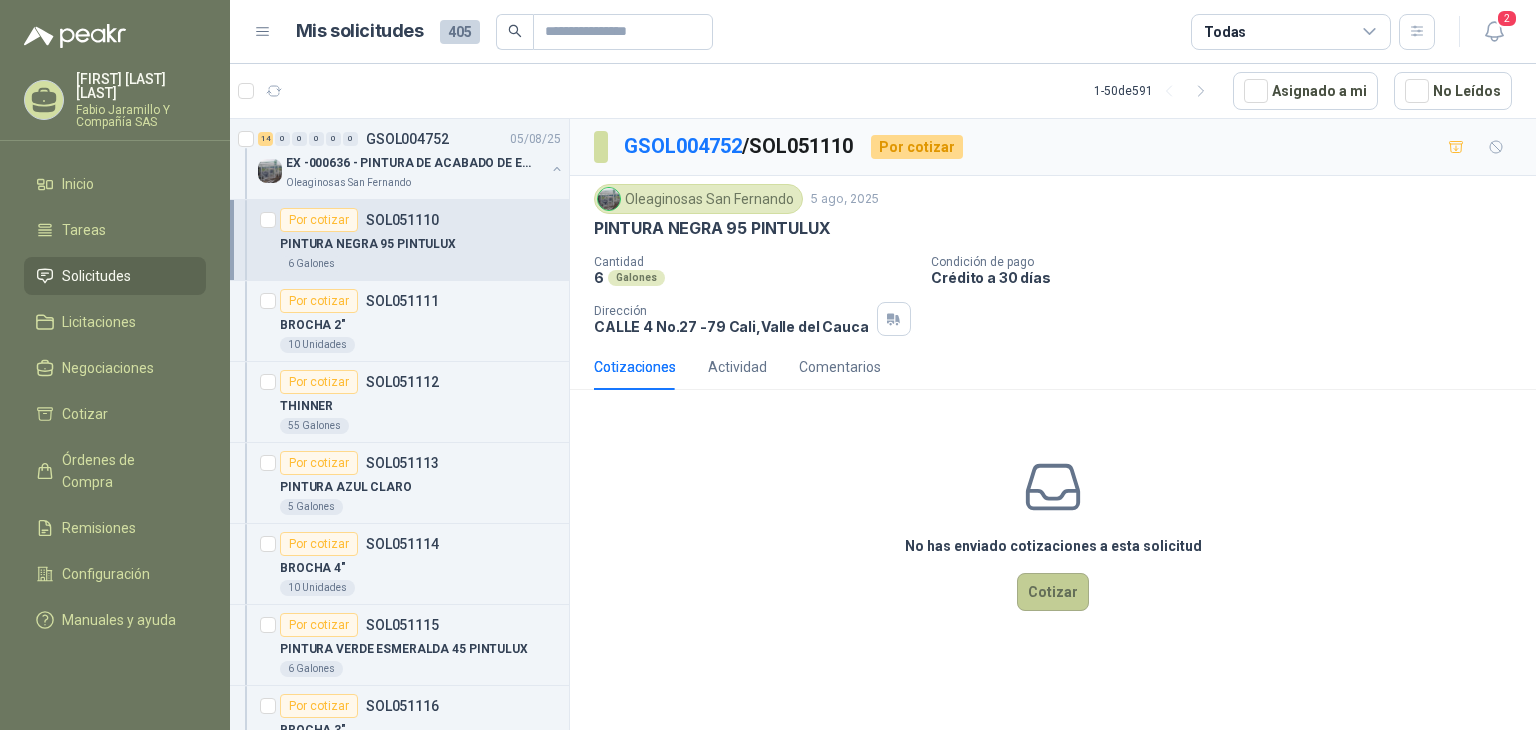 click on "Cotizar" at bounding box center (1053, 592) 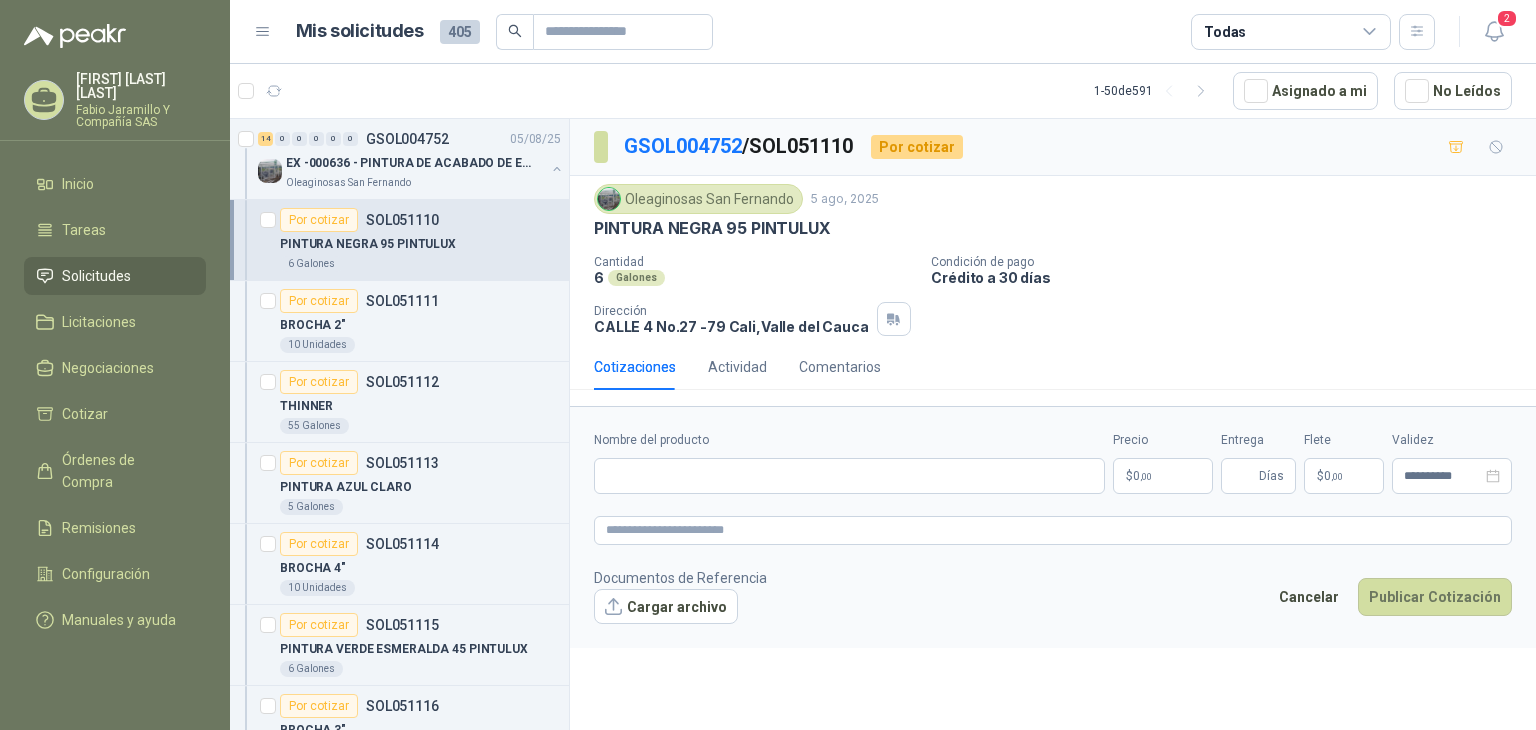 type 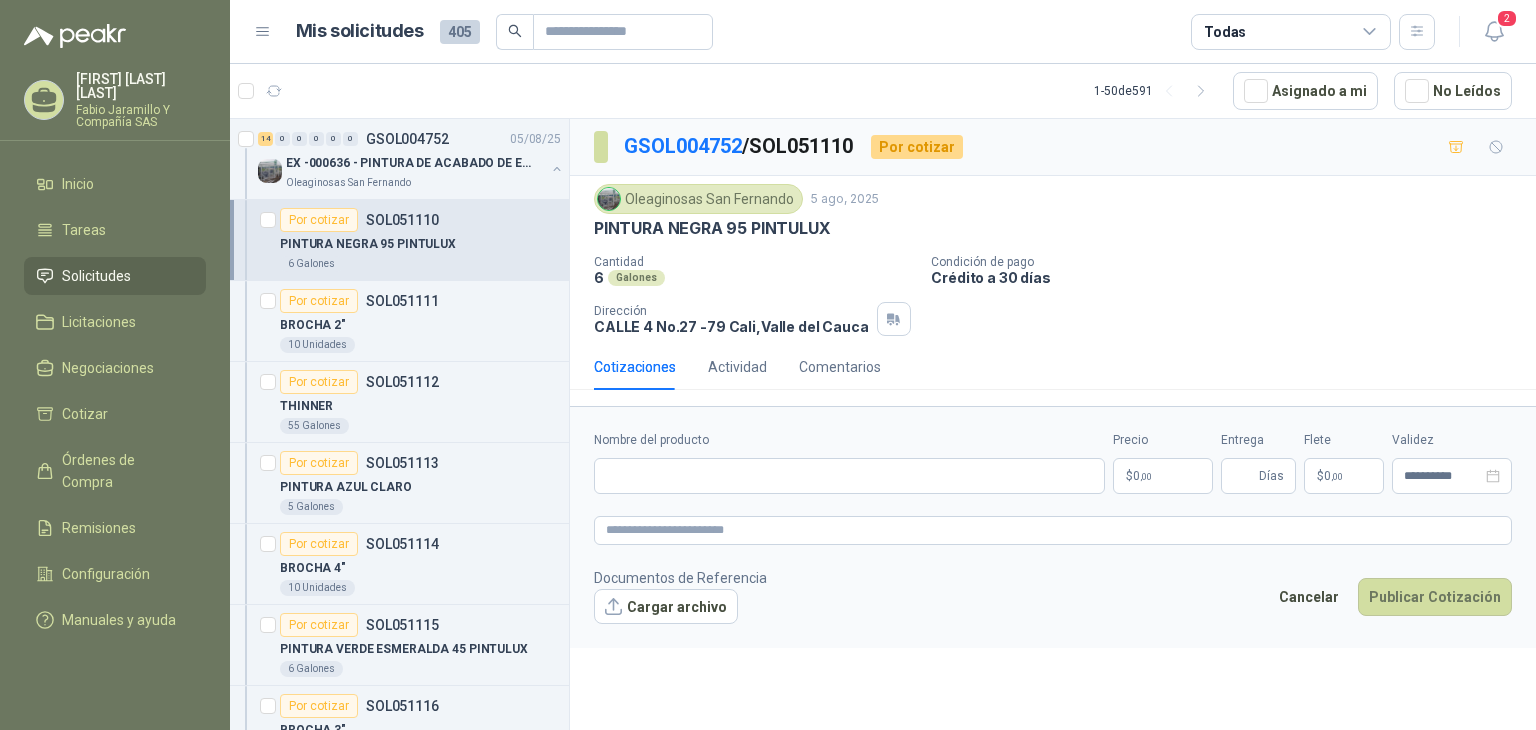 click on "$  0 ,00" at bounding box center [1163, 476] 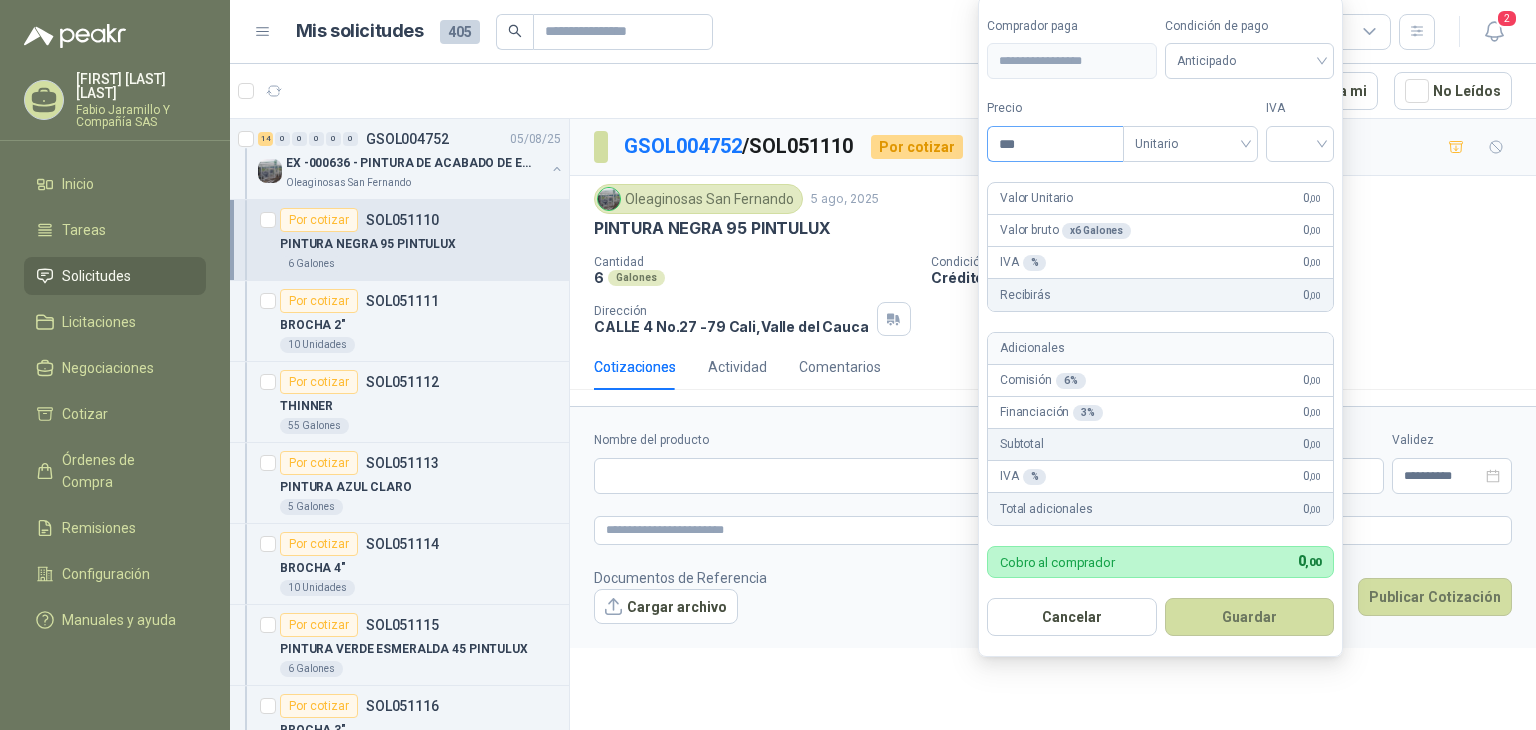 click on "***" at bounding box center (1055, 144) 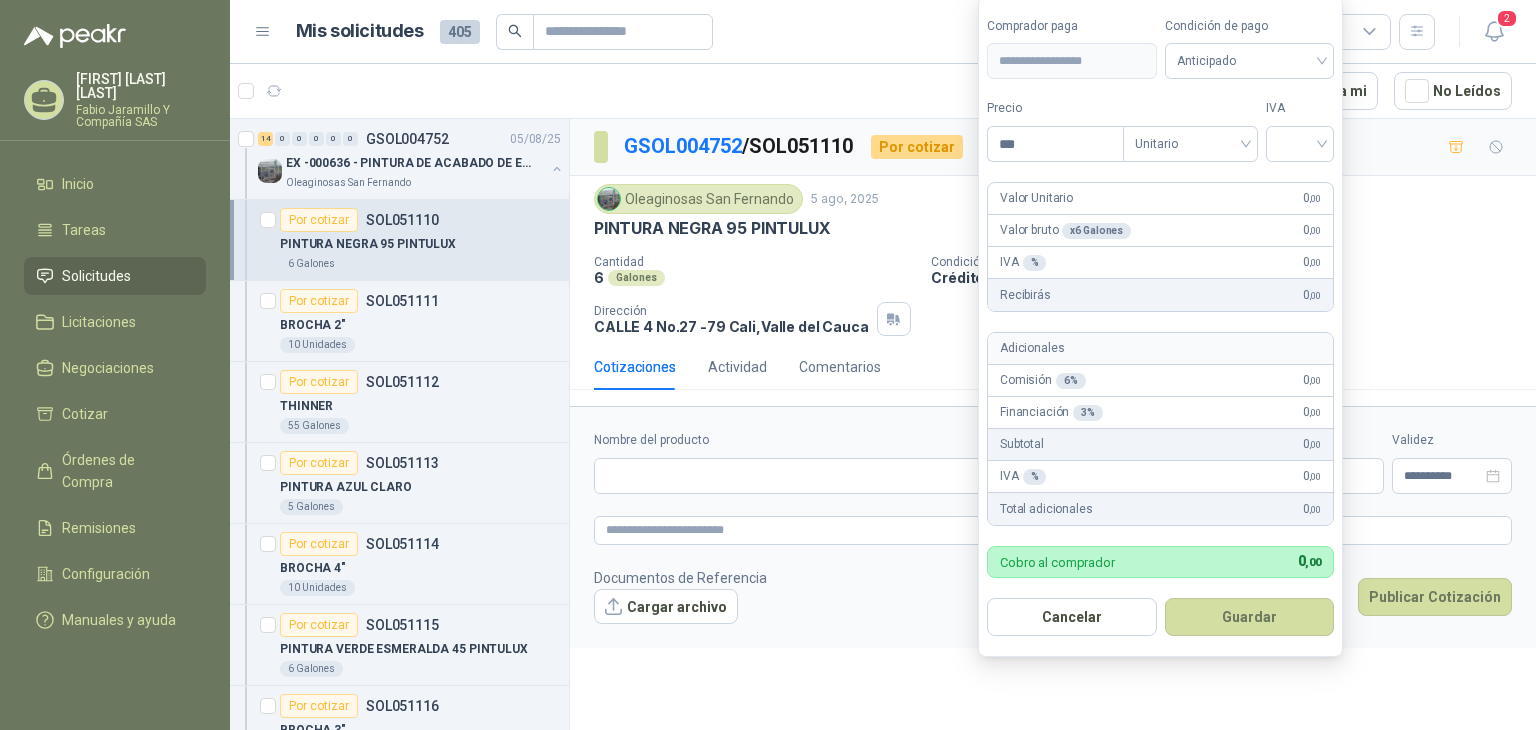 click on "**********" at bounding box center [1160, 327] 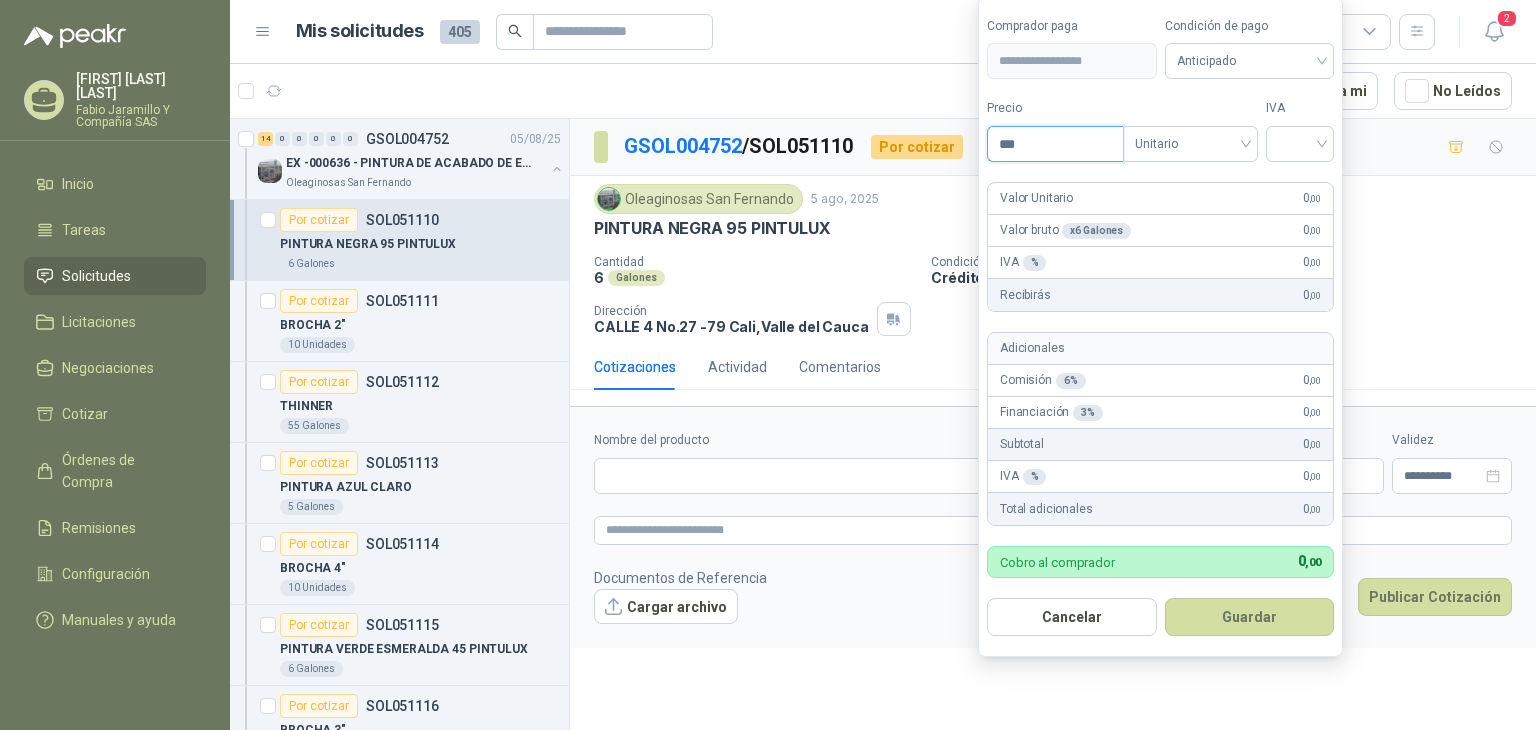 click on "***" at bounding box center (1055, 144) 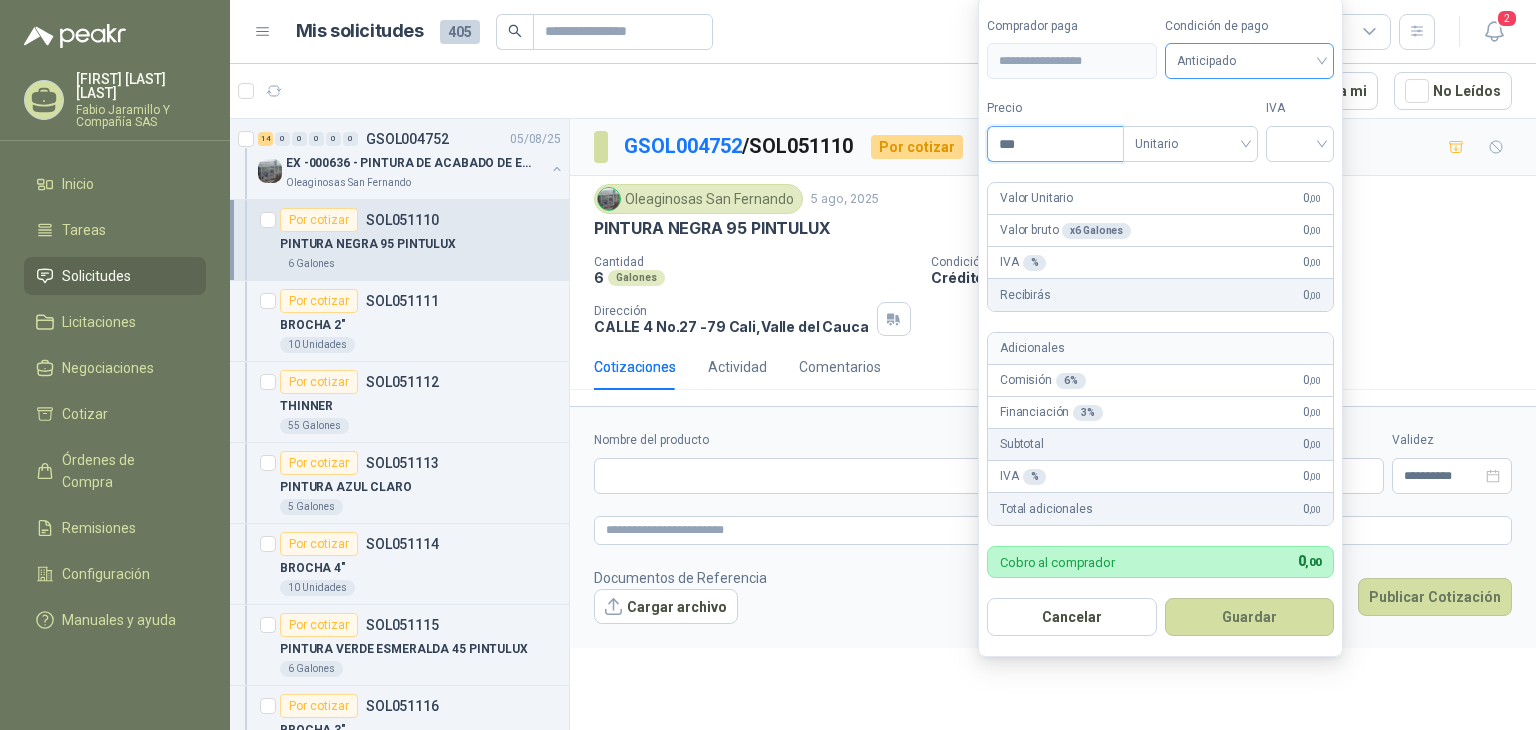click on "Anticipado" at bounding box center [1250, 61] 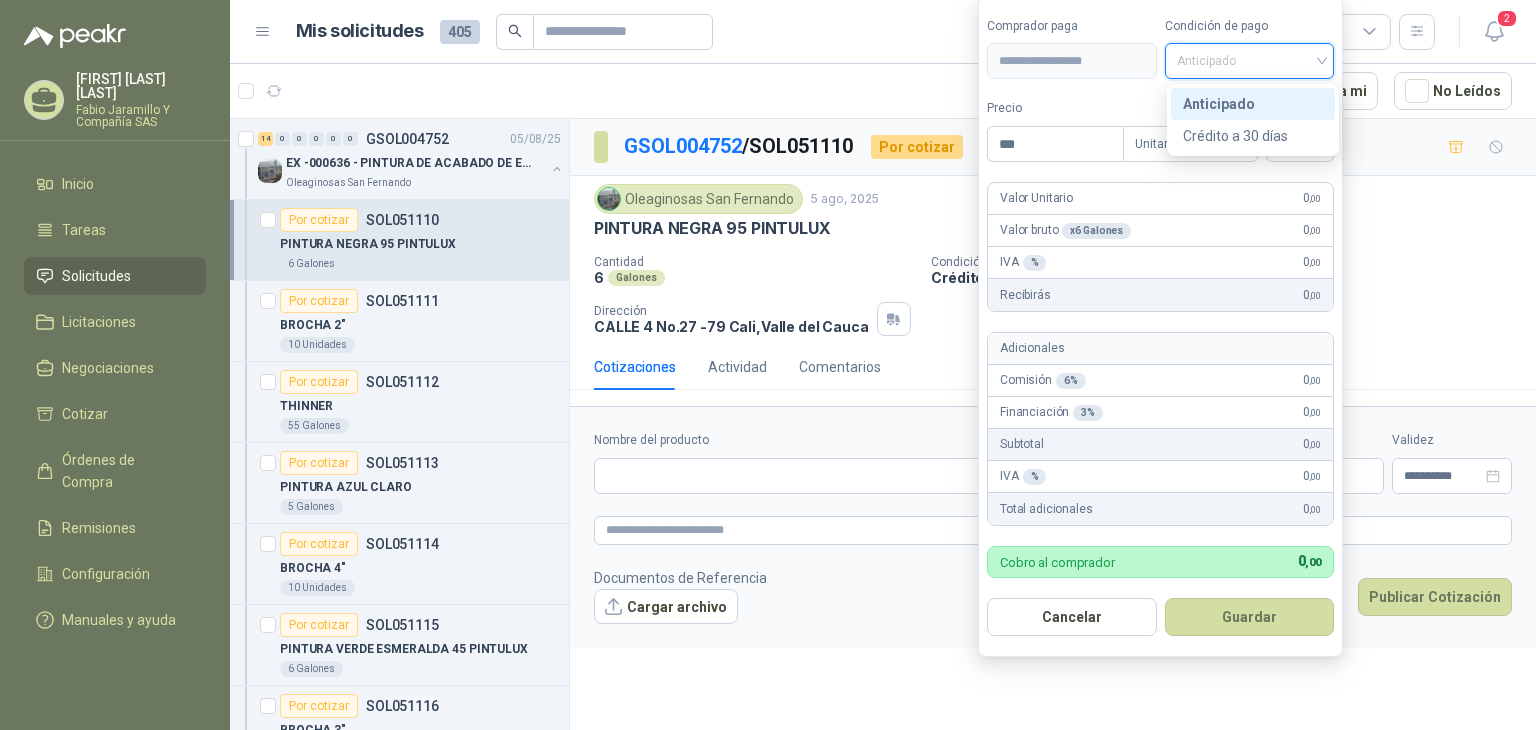 click on "Anticipado" at bounding box center (1253, 104) 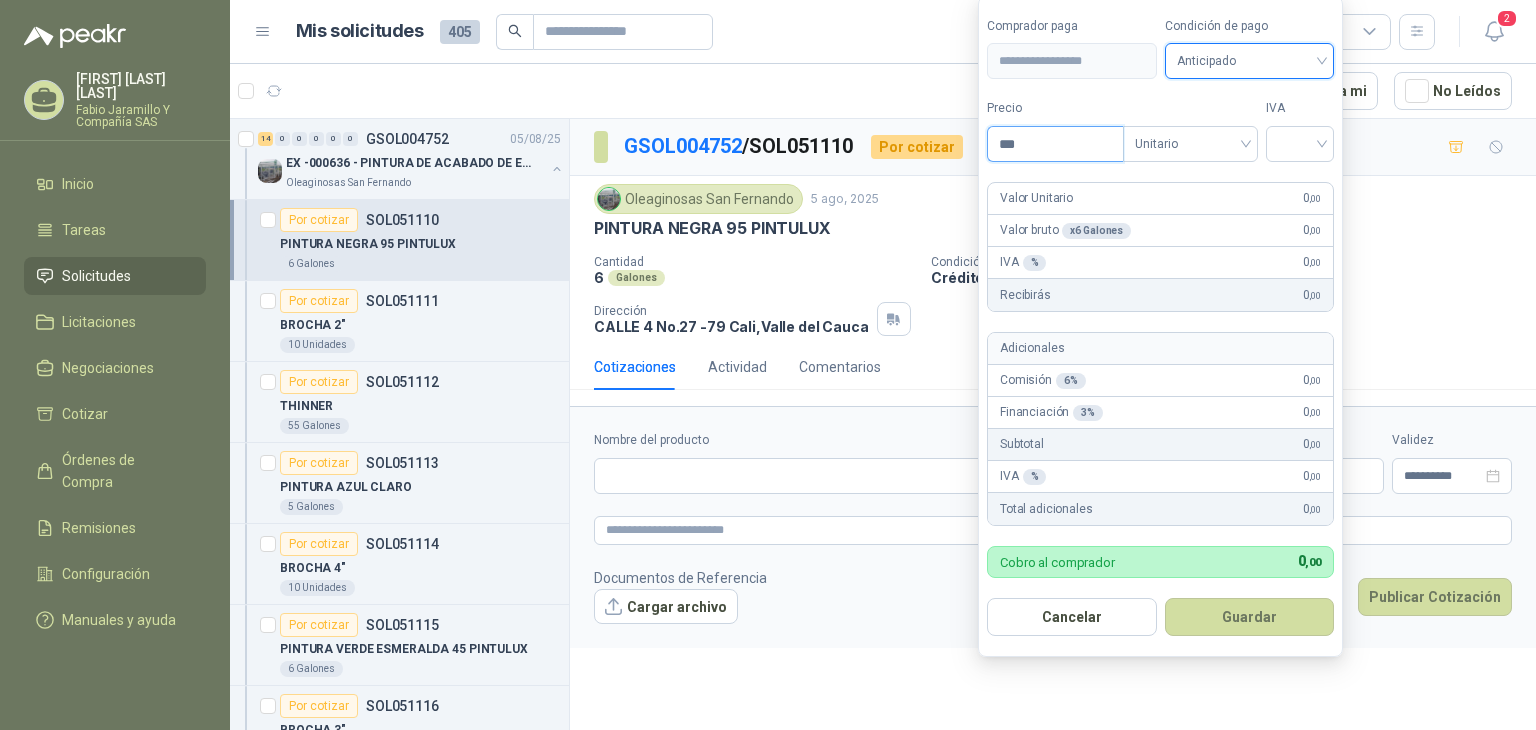click on "***" at bounding box center [1055, 144] 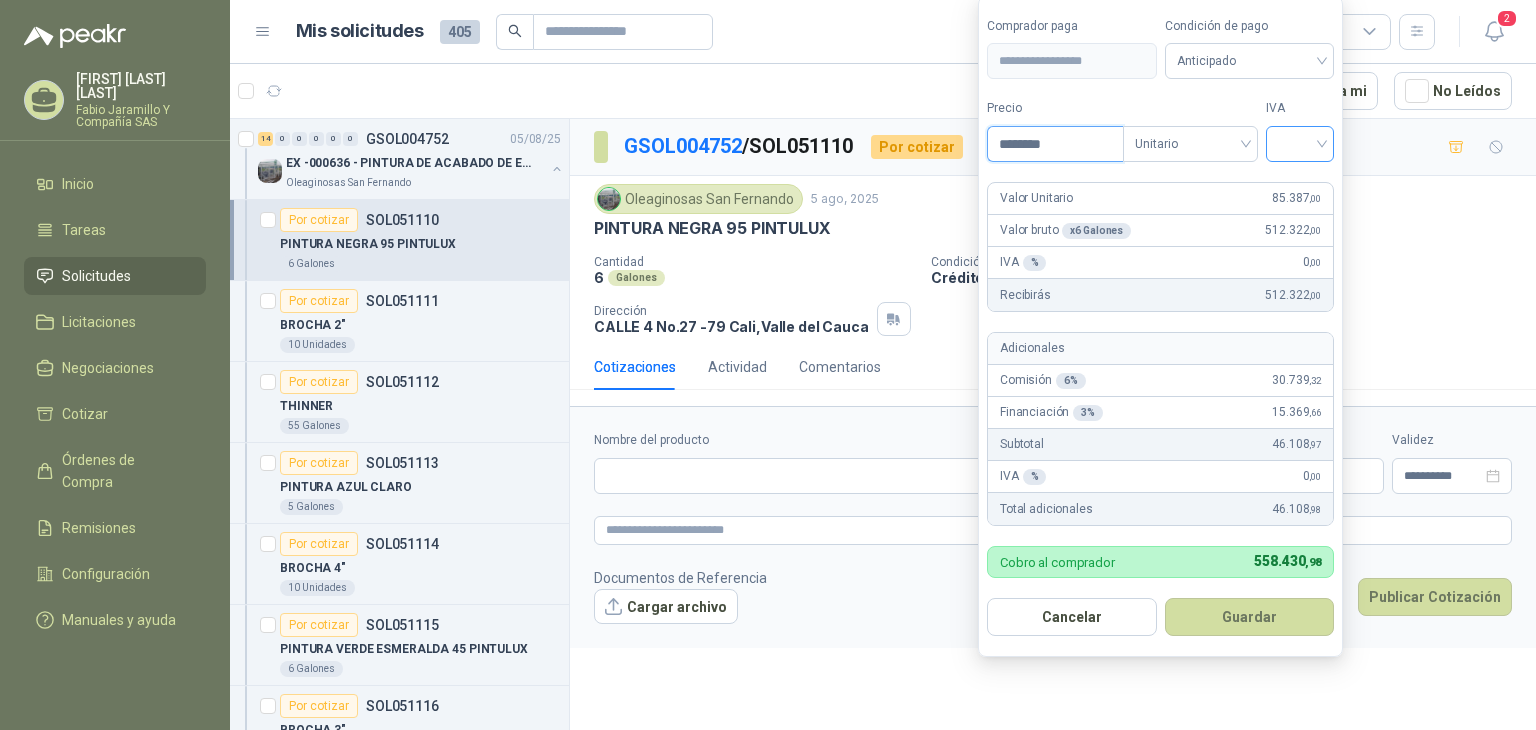 type on "********" 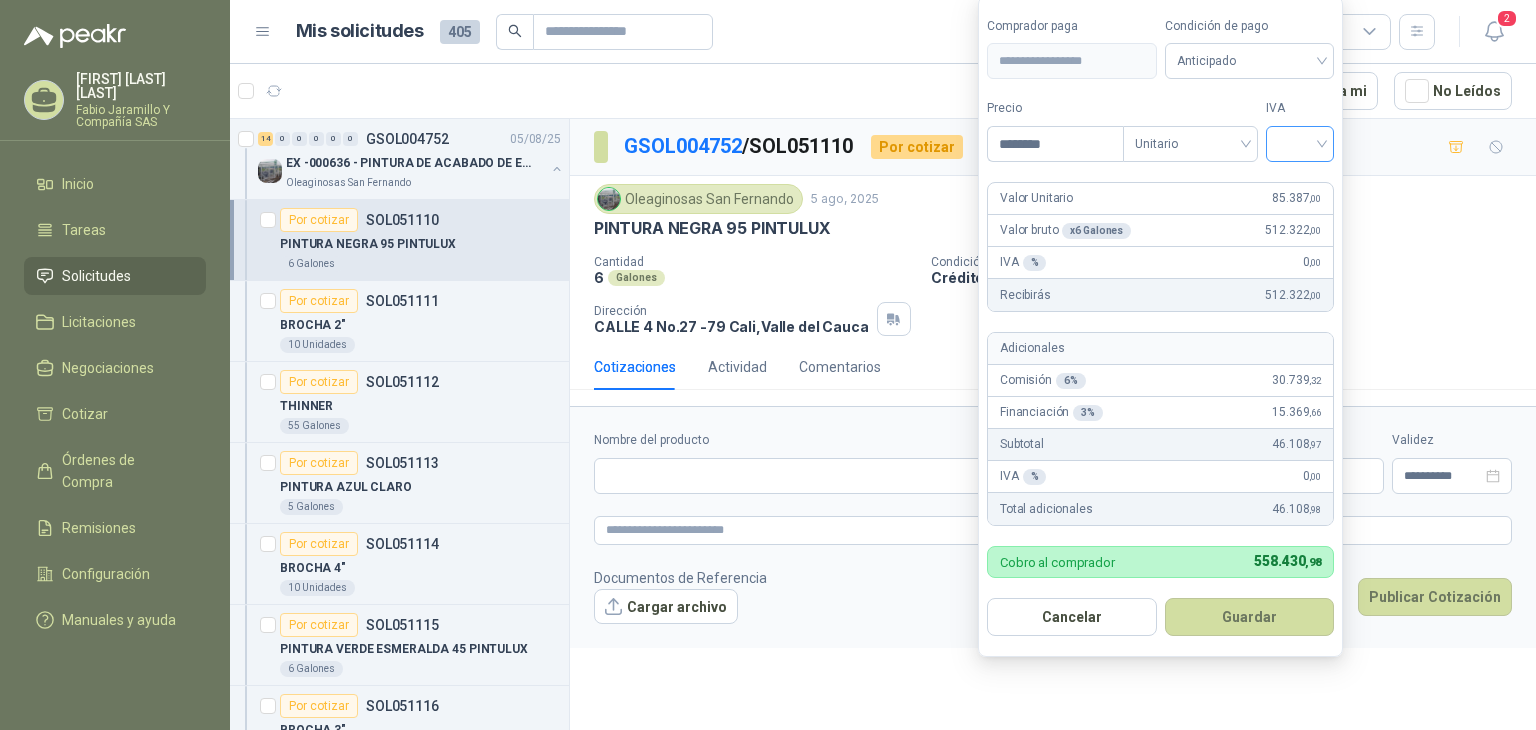 click at bounding box center [1300, 142] 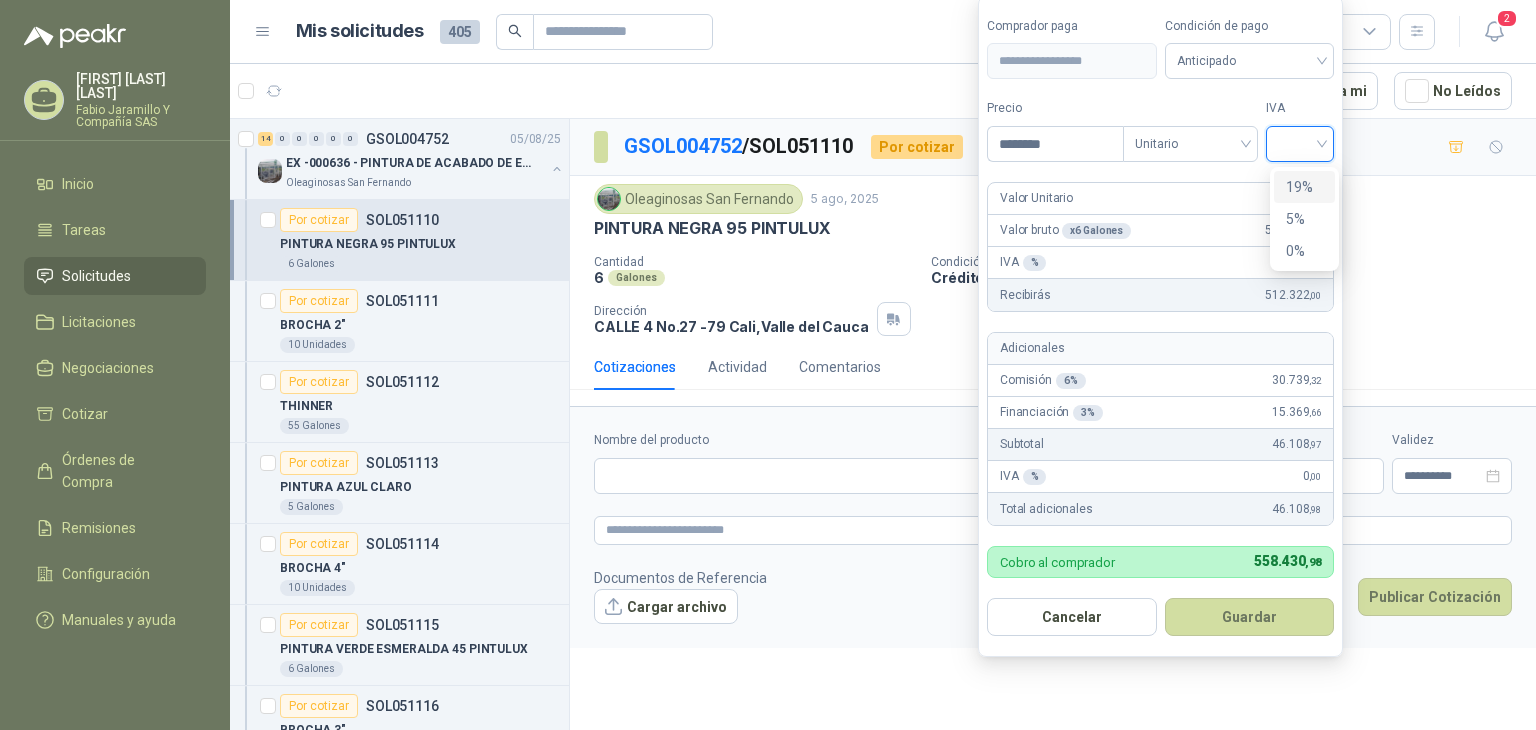 click on "19%" at bounding box center [1304, 187] 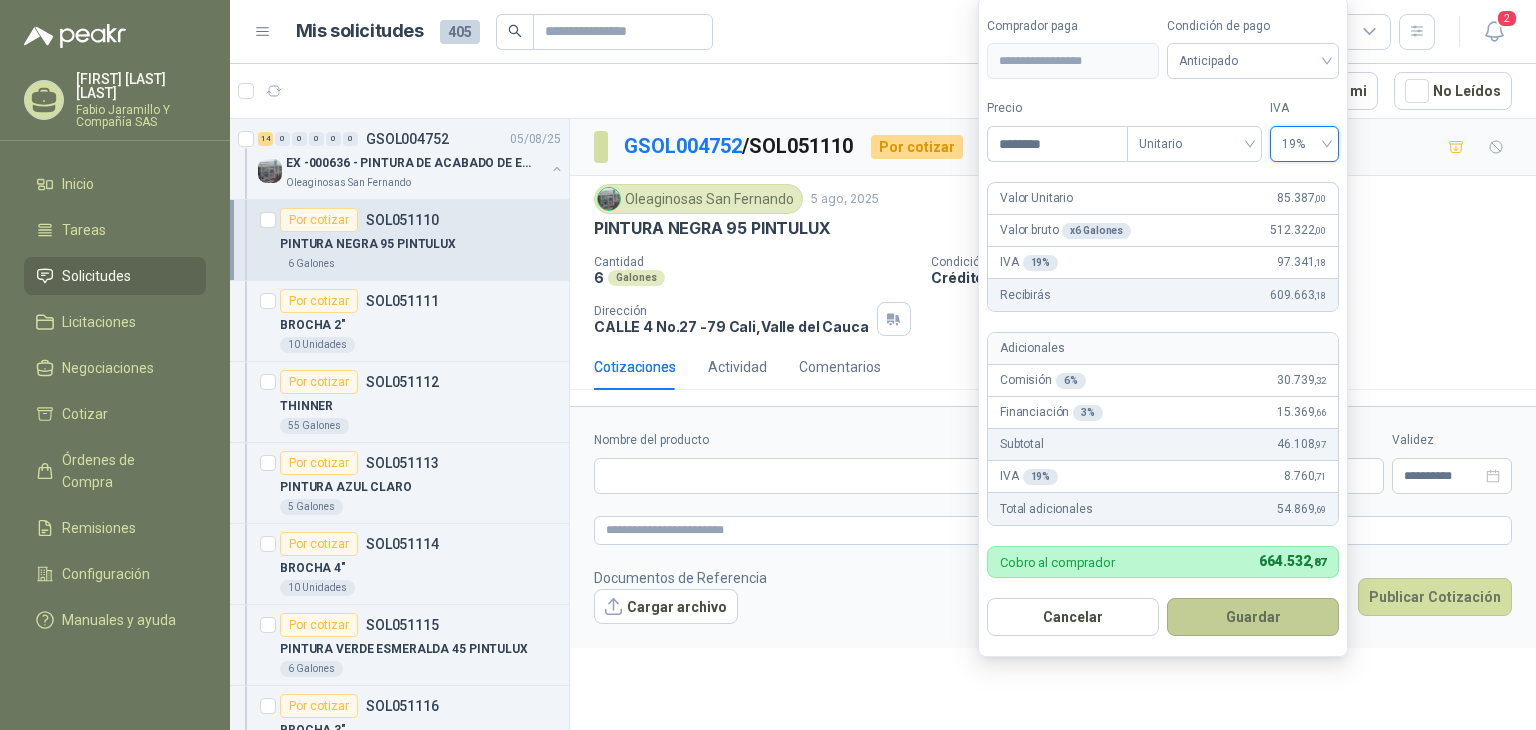 click on "Guardar" at bounding box center [1253, 617] 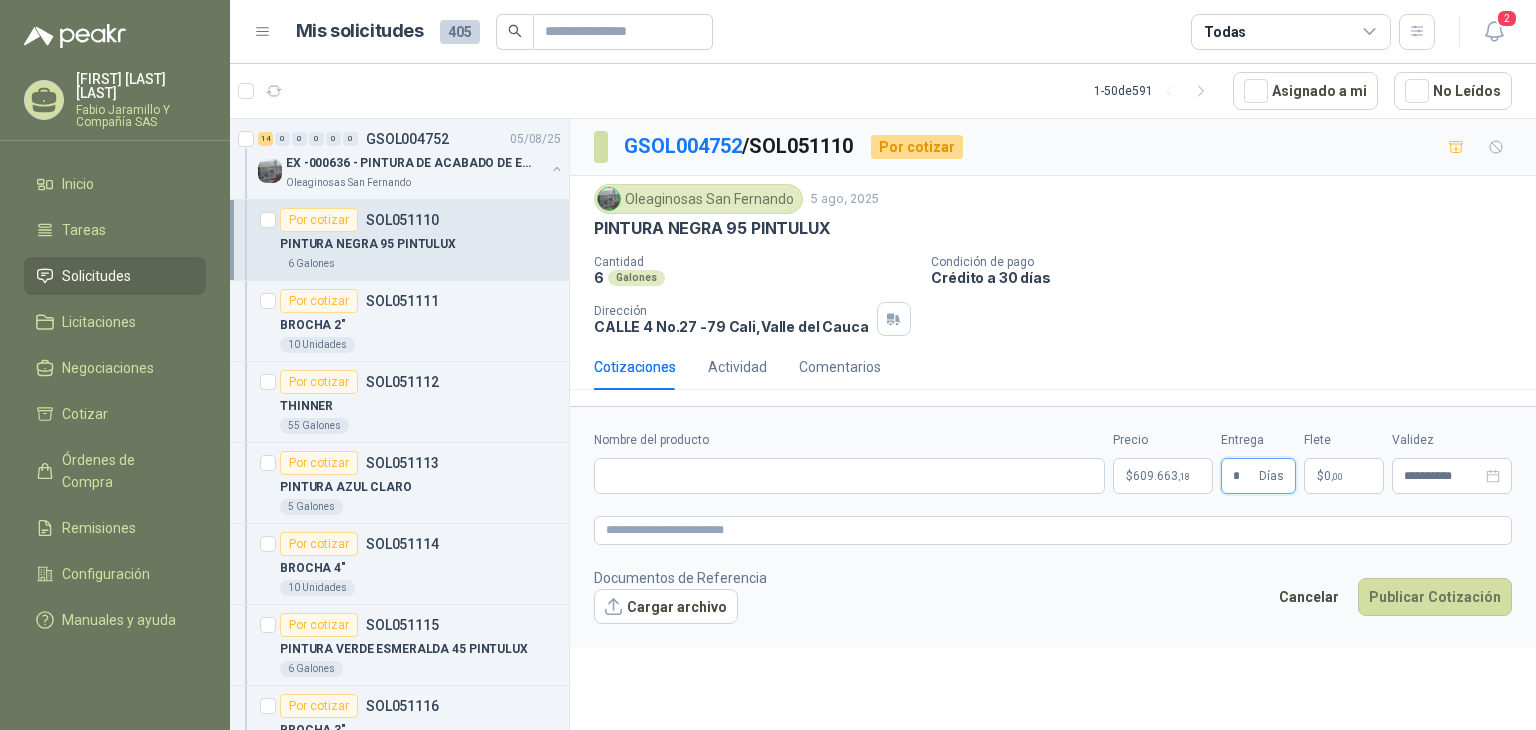 type on "*" 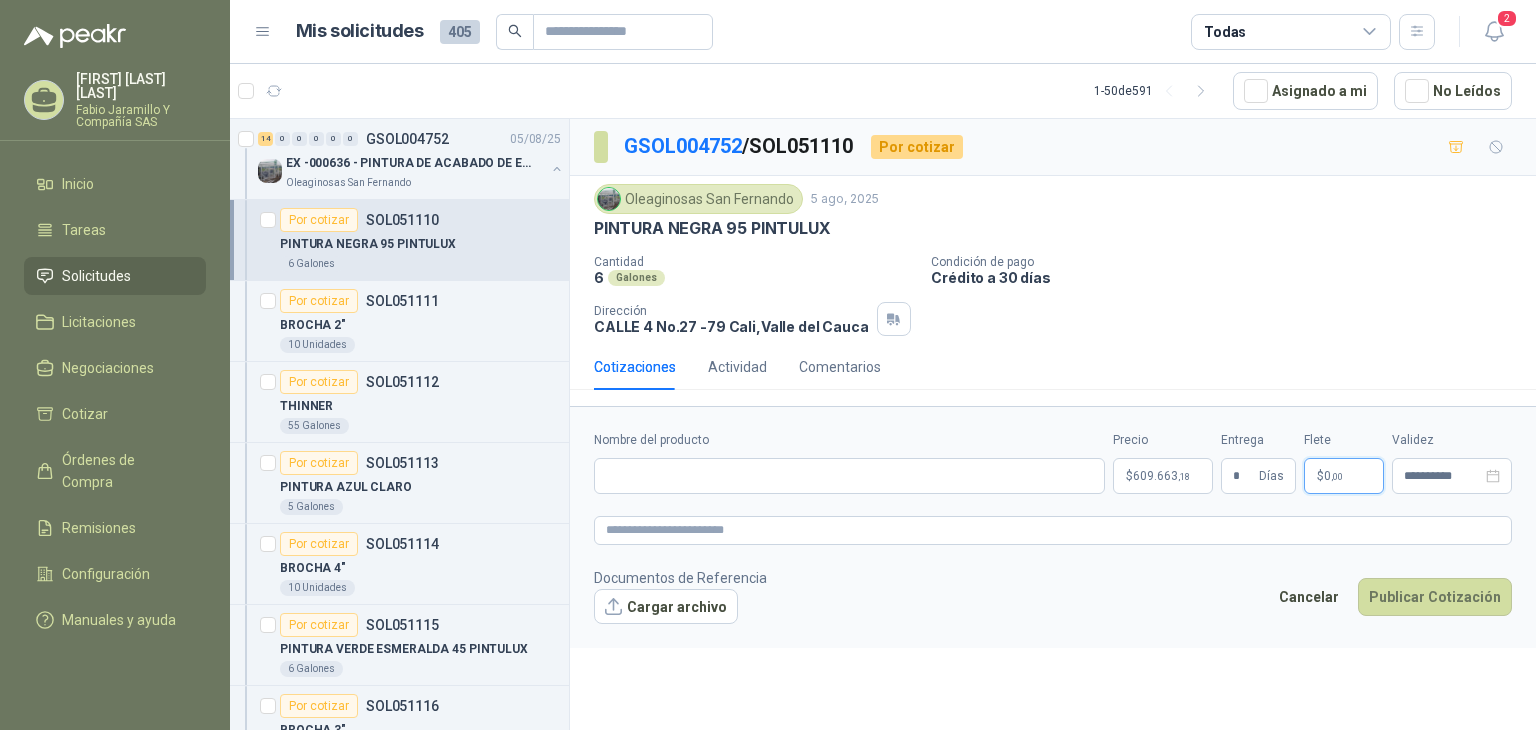 click on "$    0 ,00" at bounding box center (1344, 476) 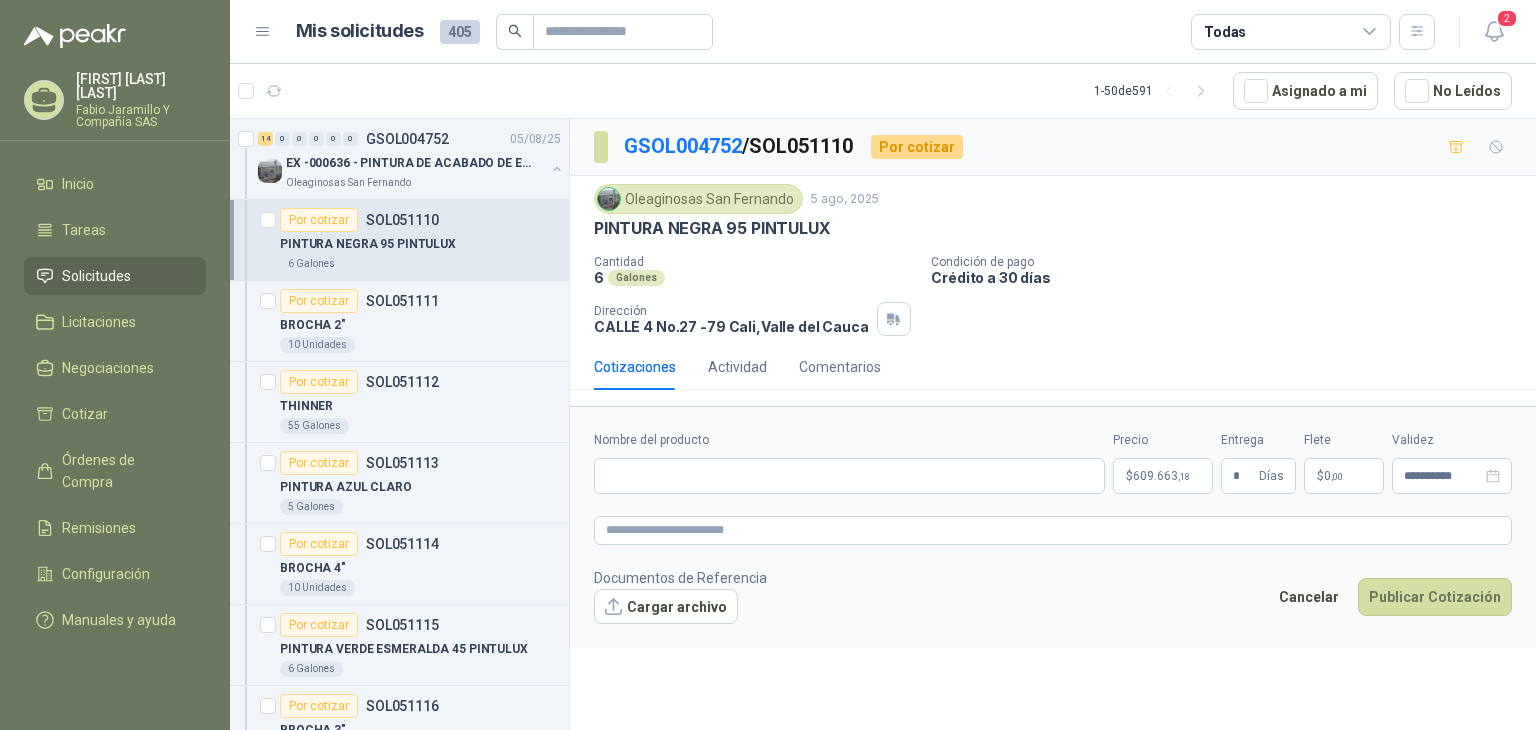 click on "Documentos de Referencia Cargar archivo Cancelar Publicar Cotización" at bounding box center [1053, 596] 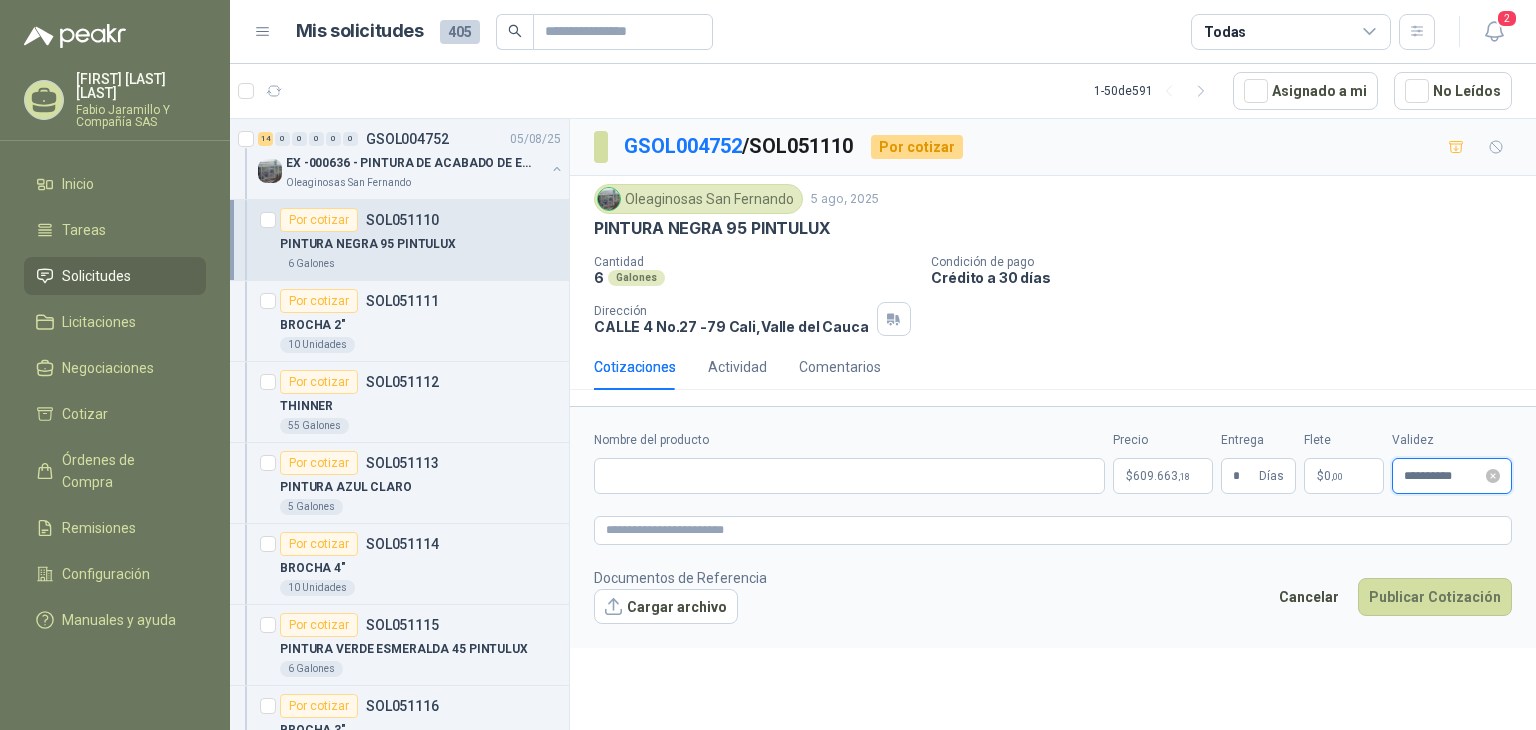 click on "**********" at bounding box center [1443, 476] 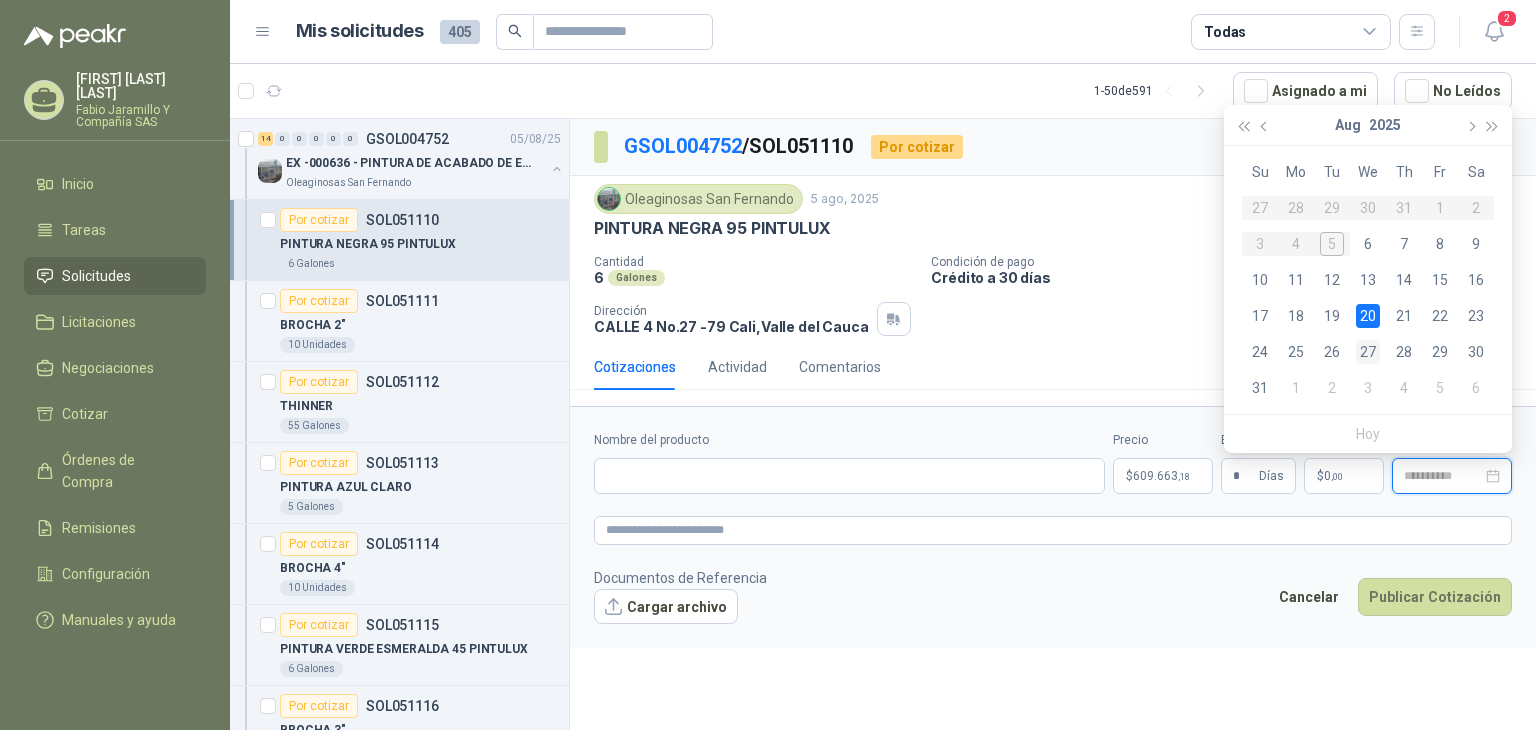 type on "**********" 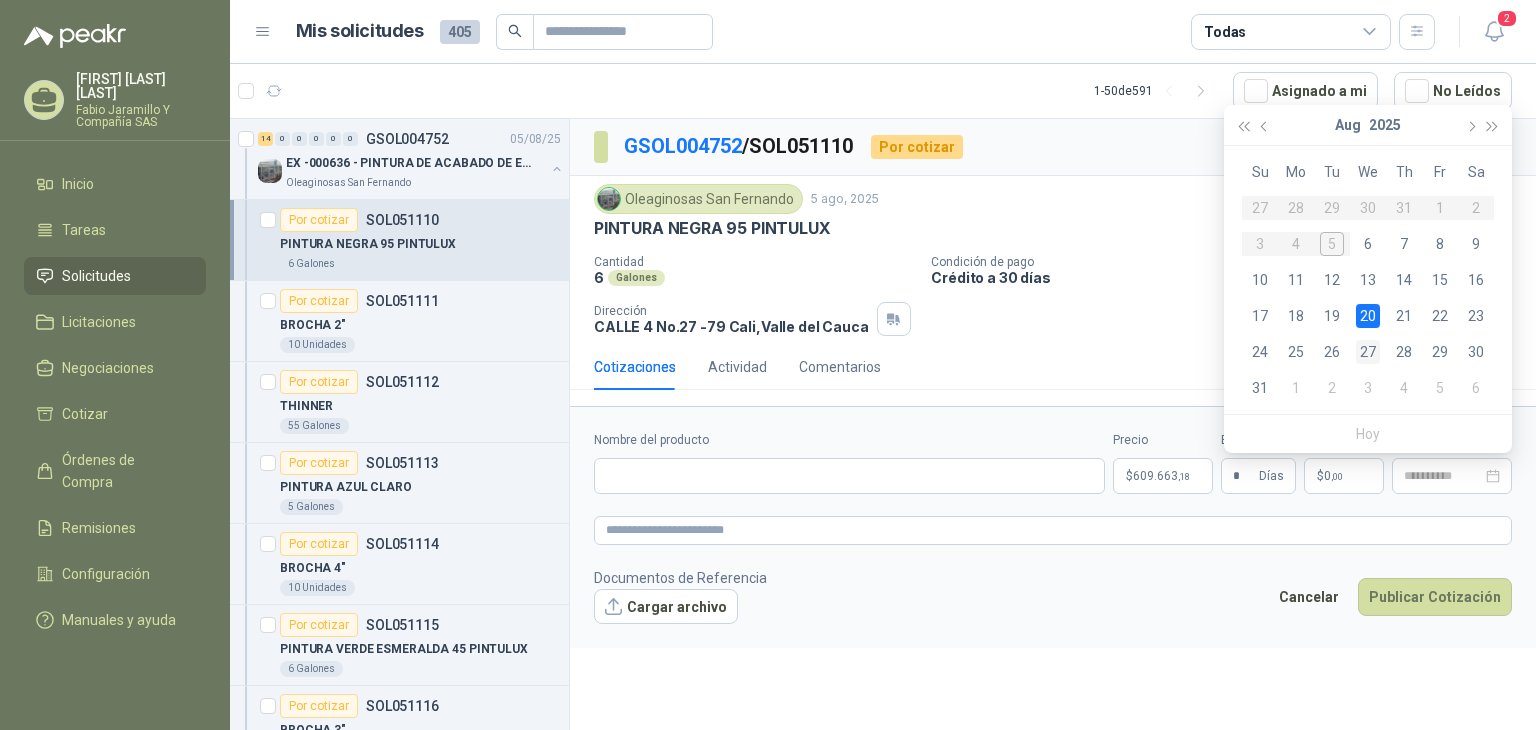 click on "27" at bounding box center (1368, 352) 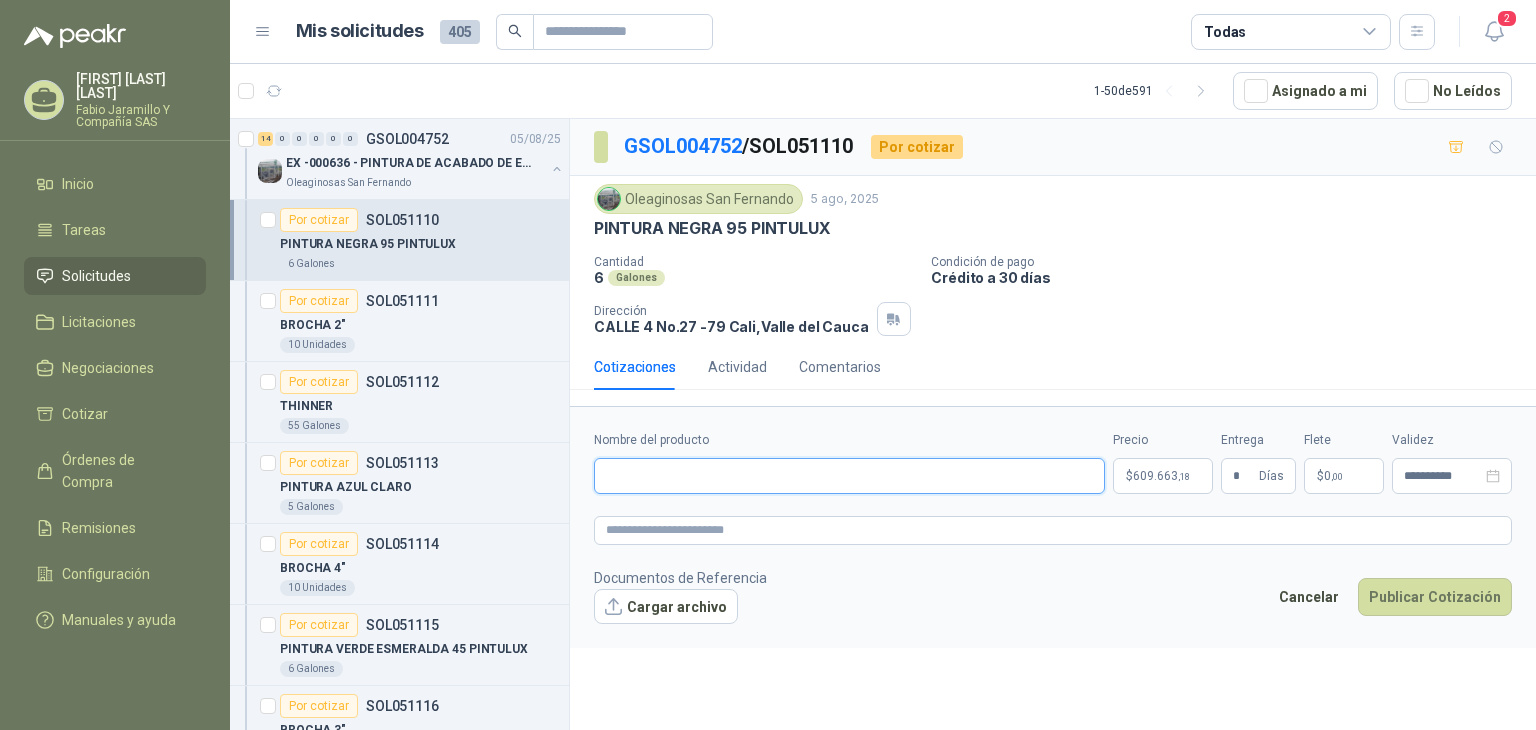 click on "Nombre del producto" at bounding box center (849, 476) 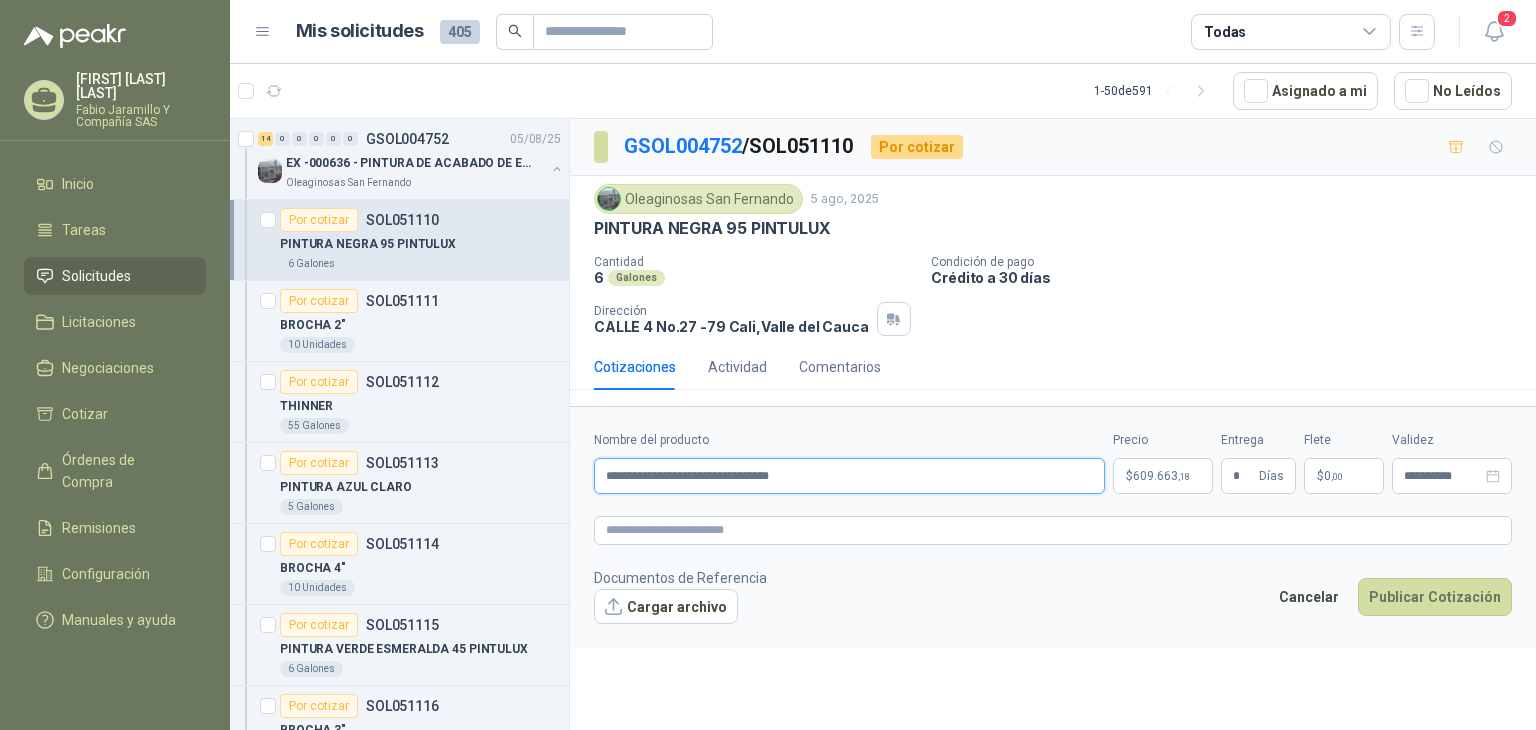 click on "**********" at bounding box center [849, 476] 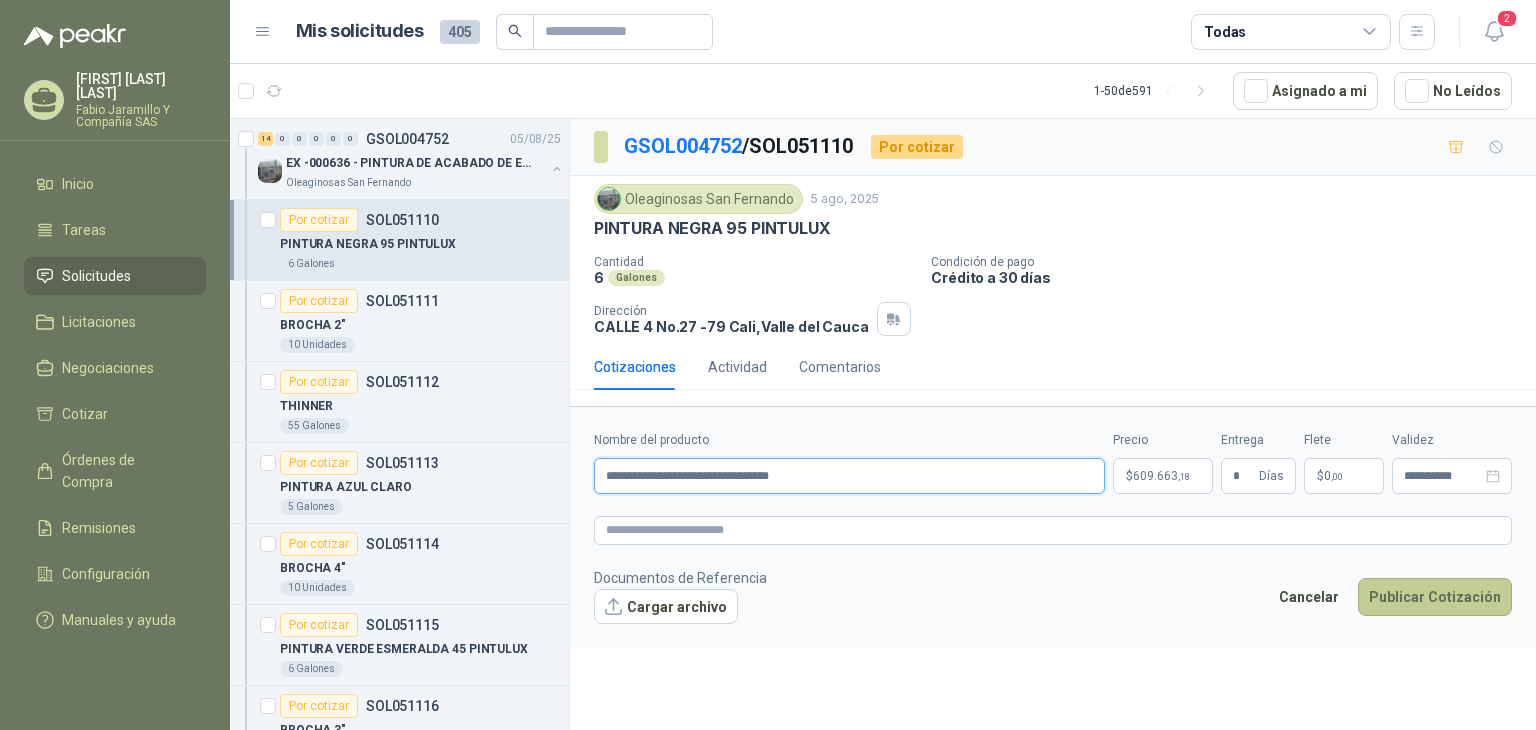type on "**********" 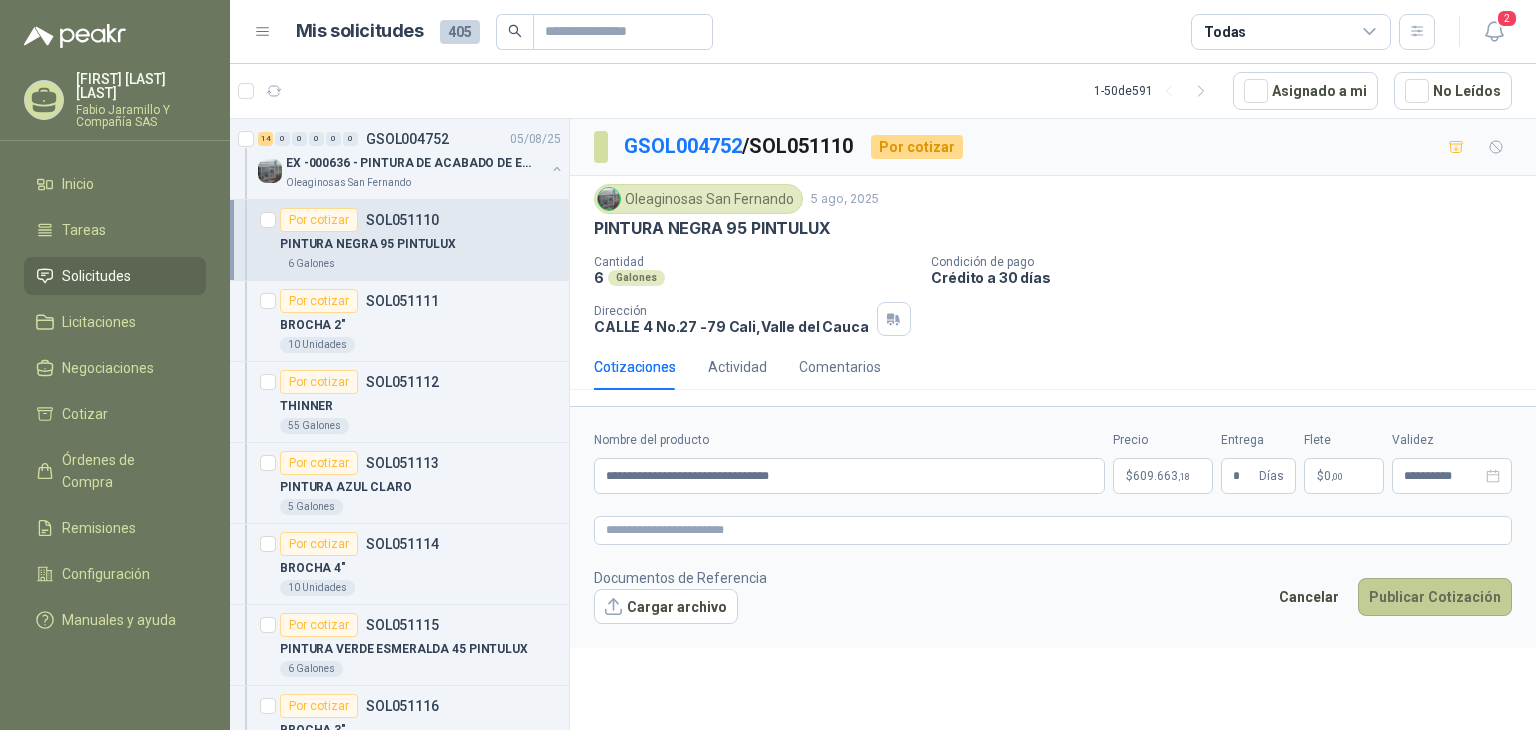 click on "Publicar Cotización" at bounding box center (1435, 597) 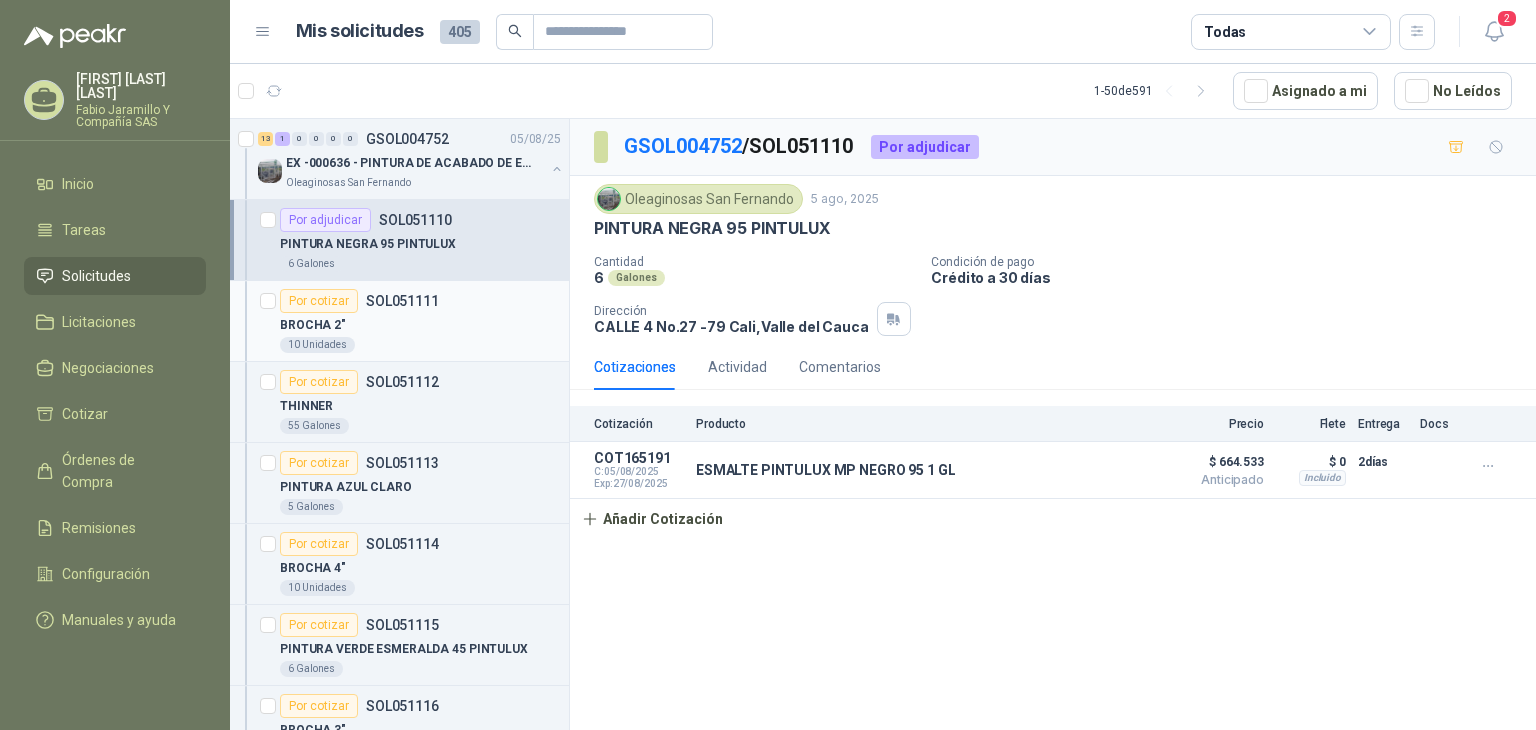 click on "Por cotizar SOL051111" at bounding box center [359, 301] 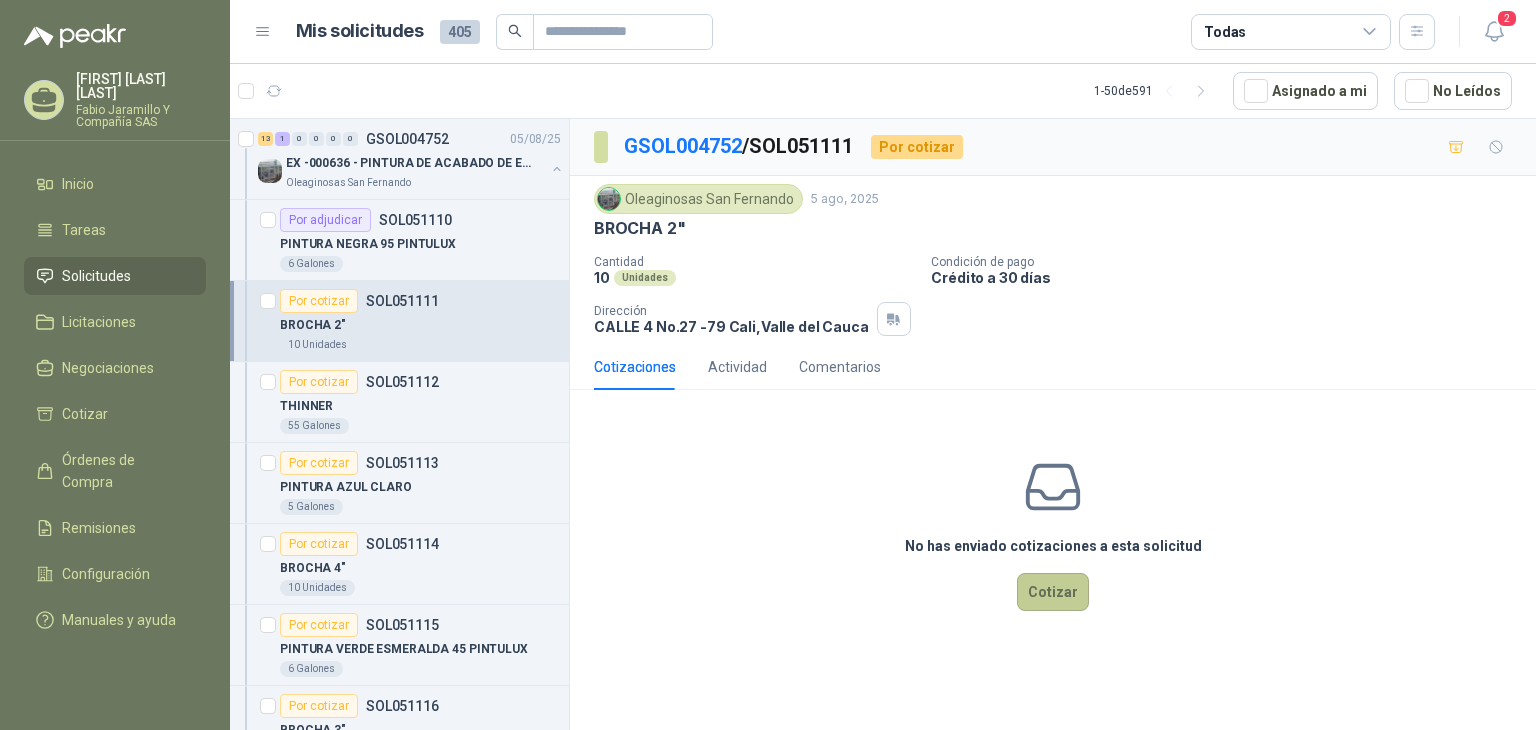 click on "Cotizar" at bounding box center (1053, 592) 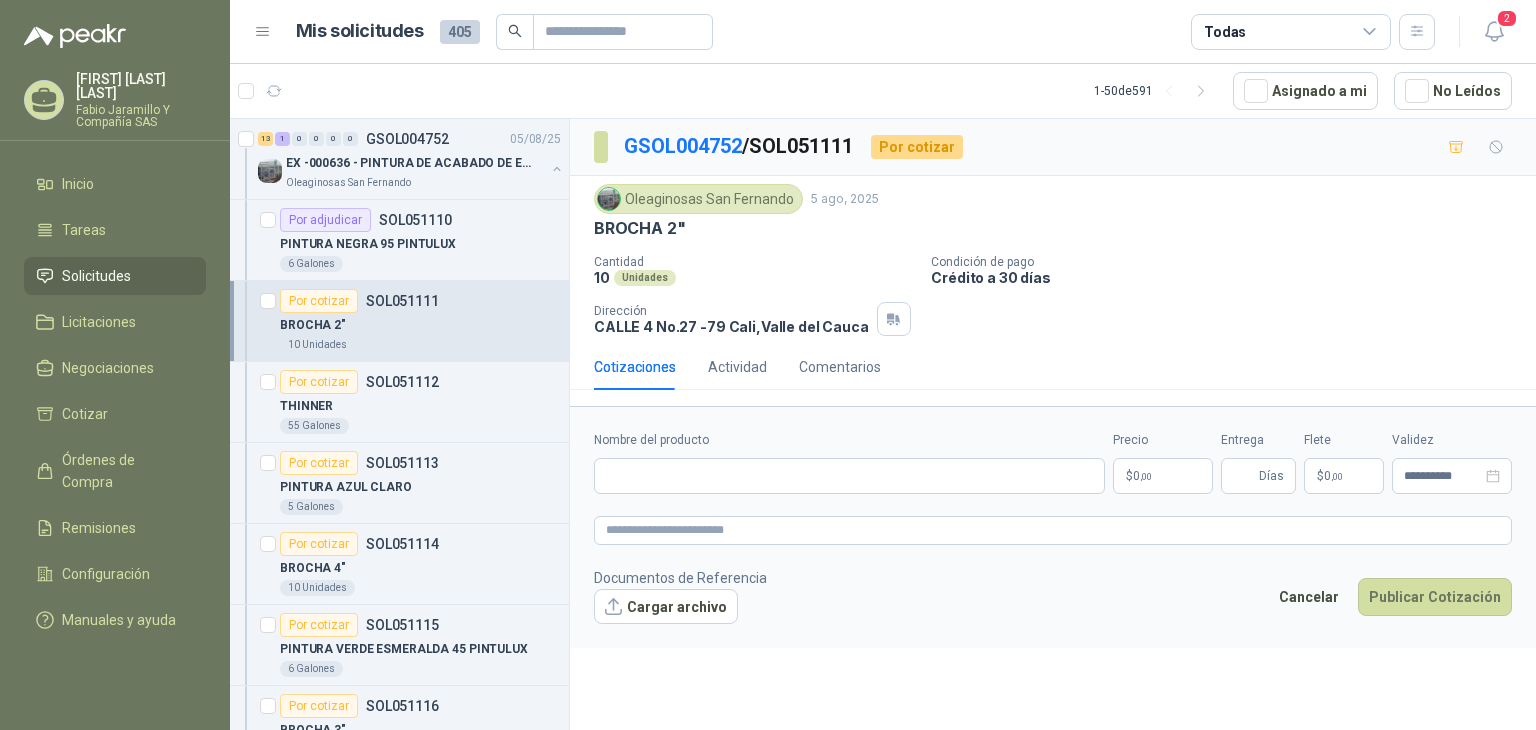 type 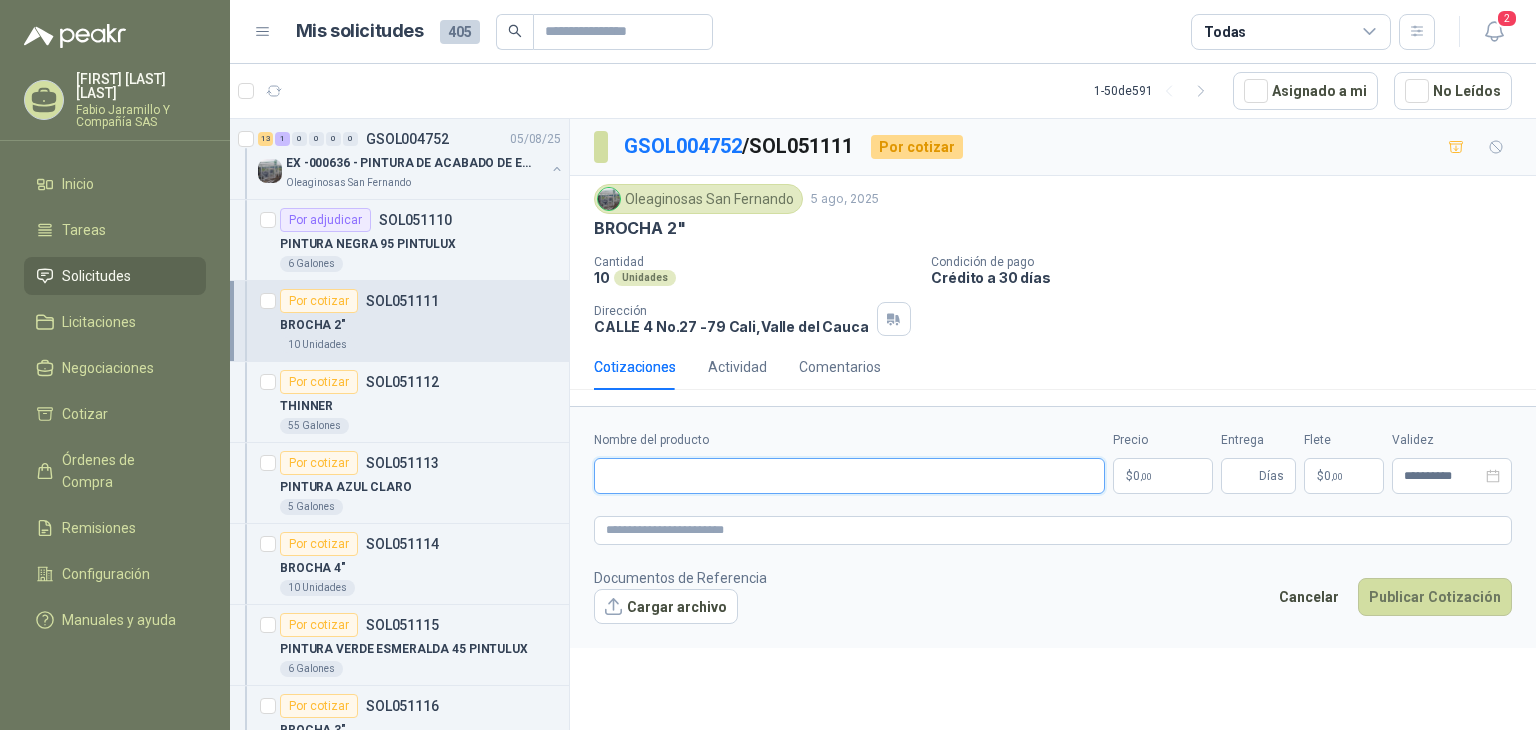 click on "Nombre del producto" at bounding box center (849, 476) 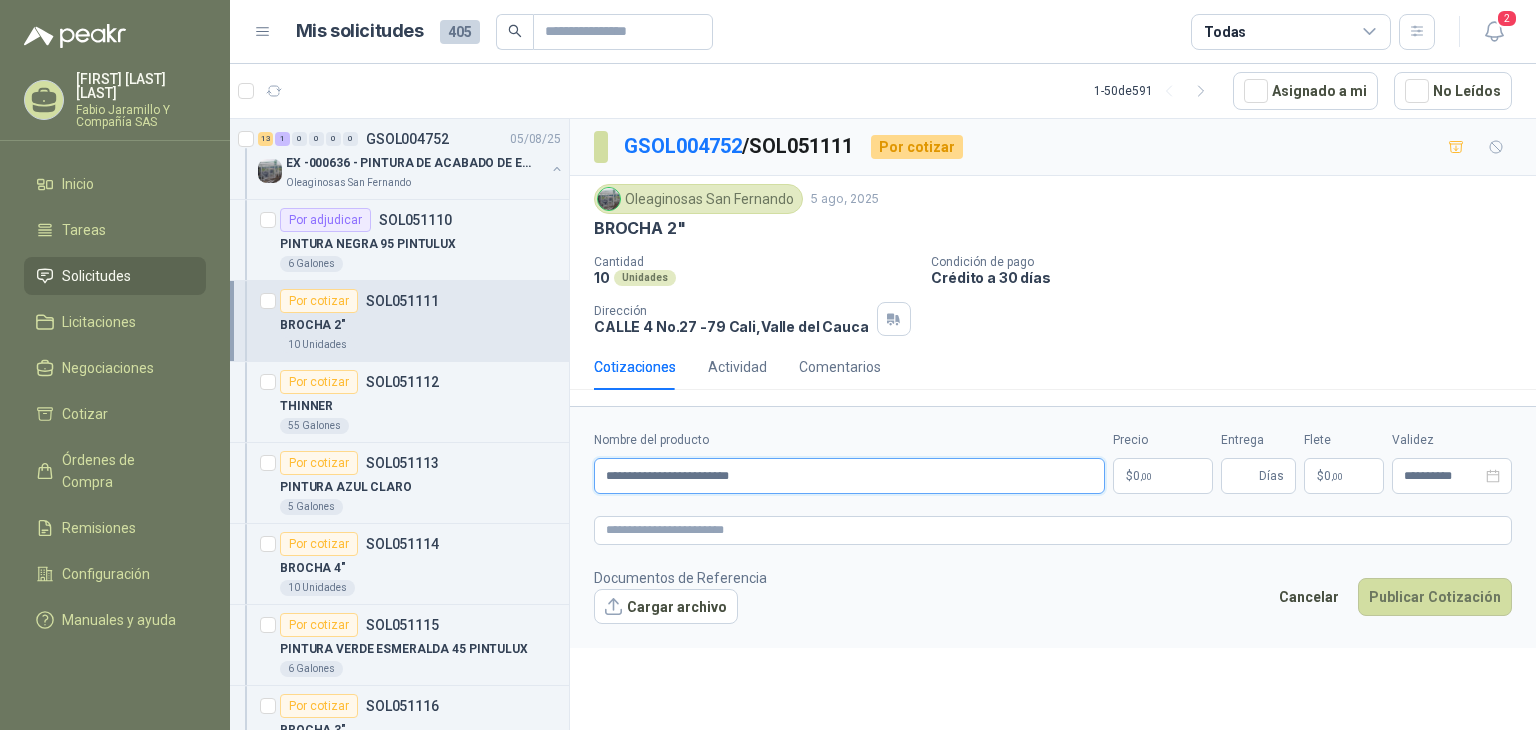 type on "**********" 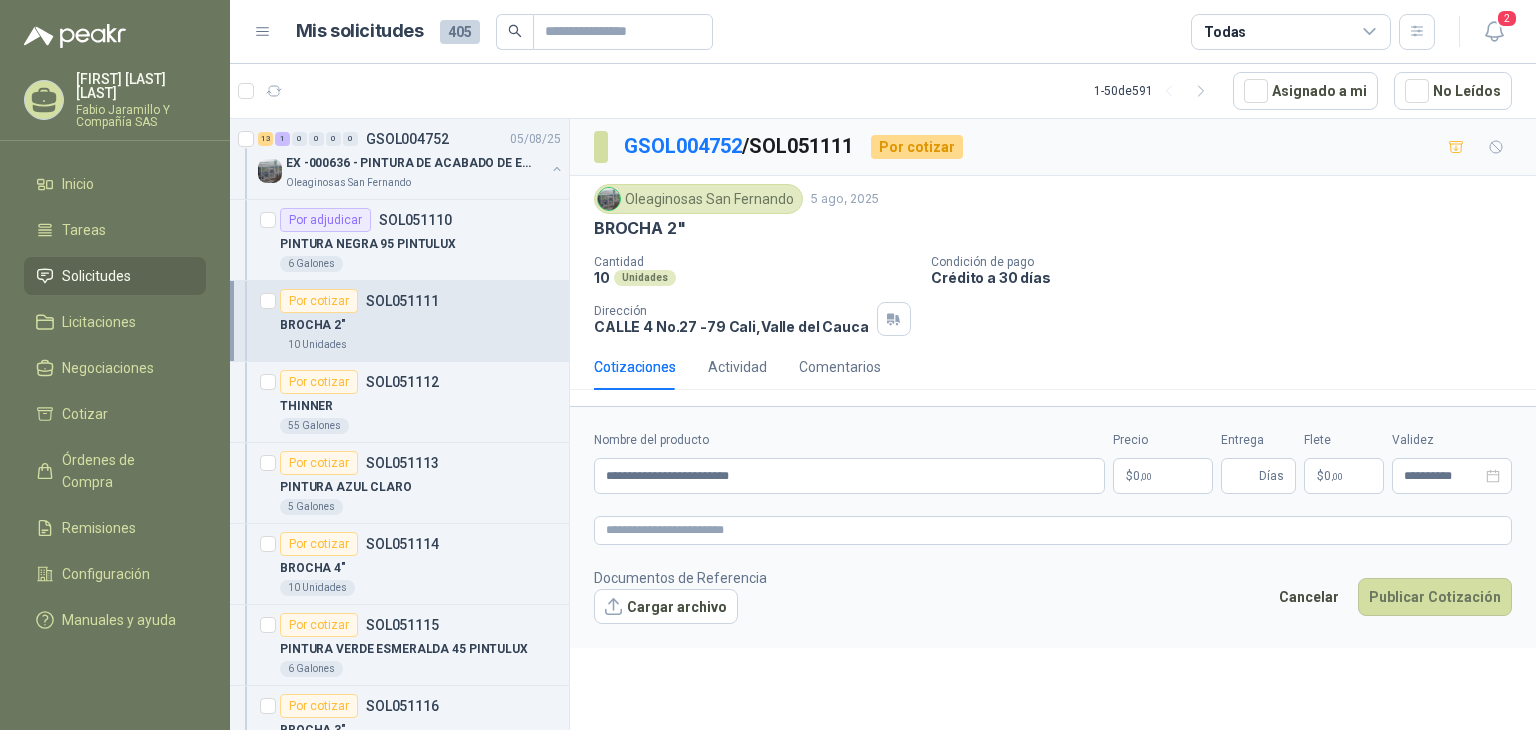click on "$  0 ,00" at bounding box center (1163, 476) 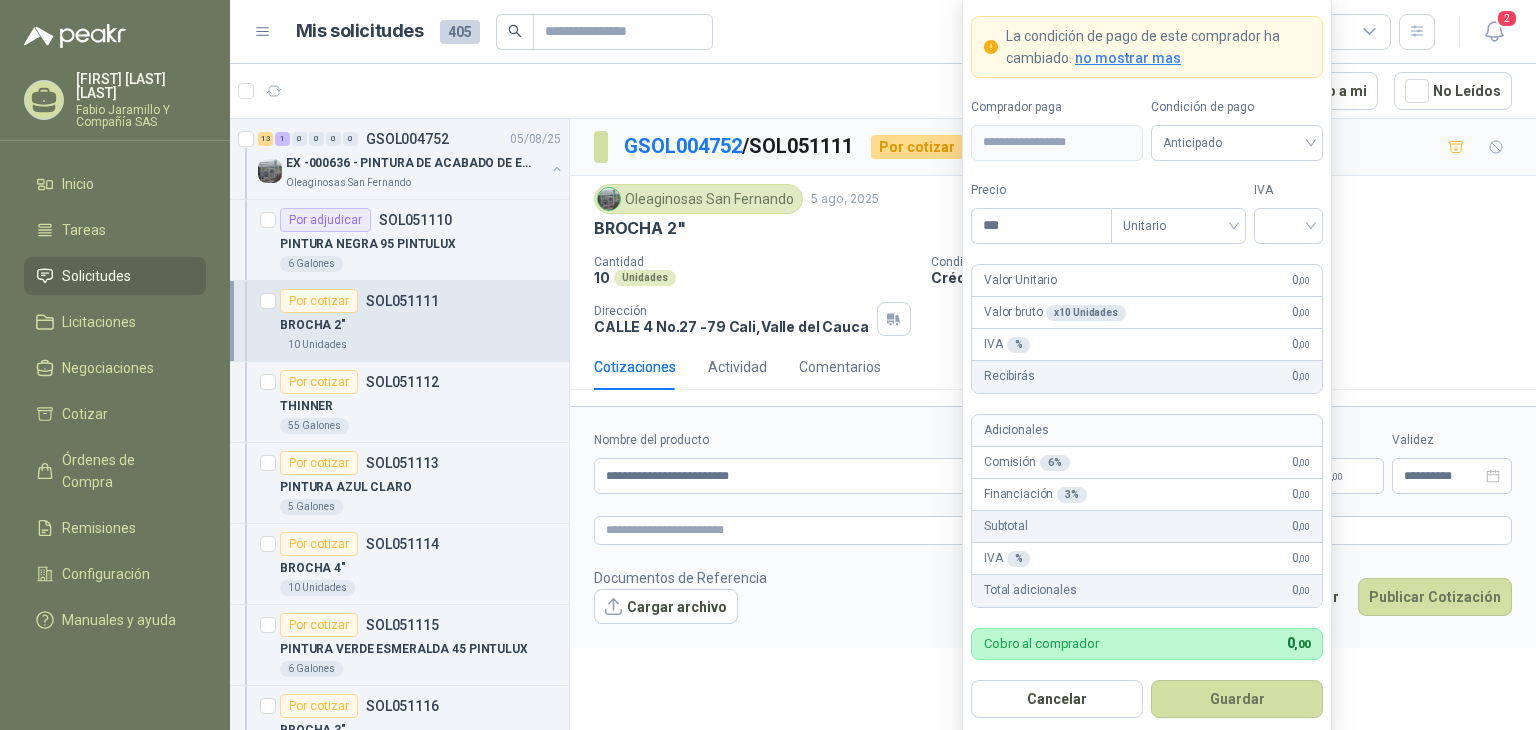 type 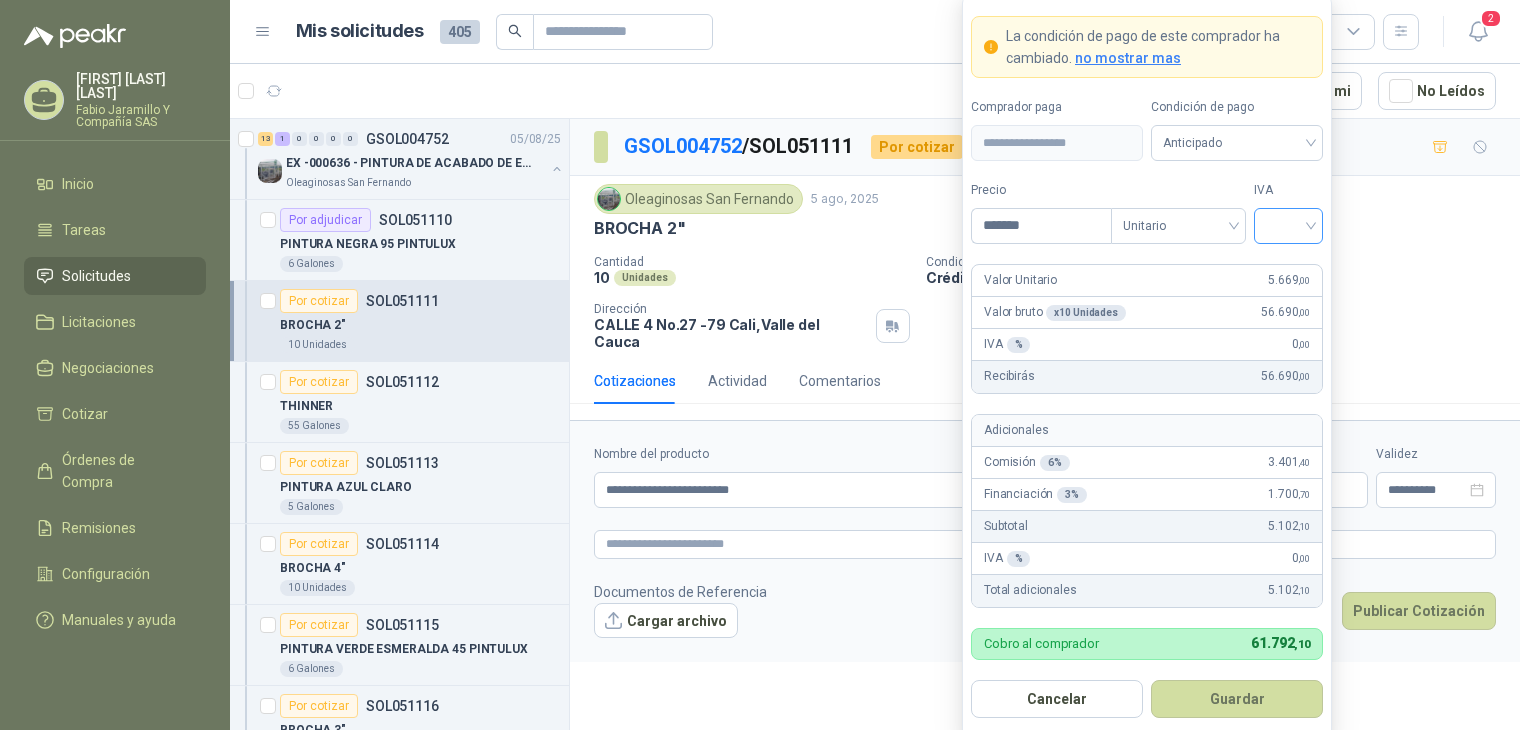 type on "*******" 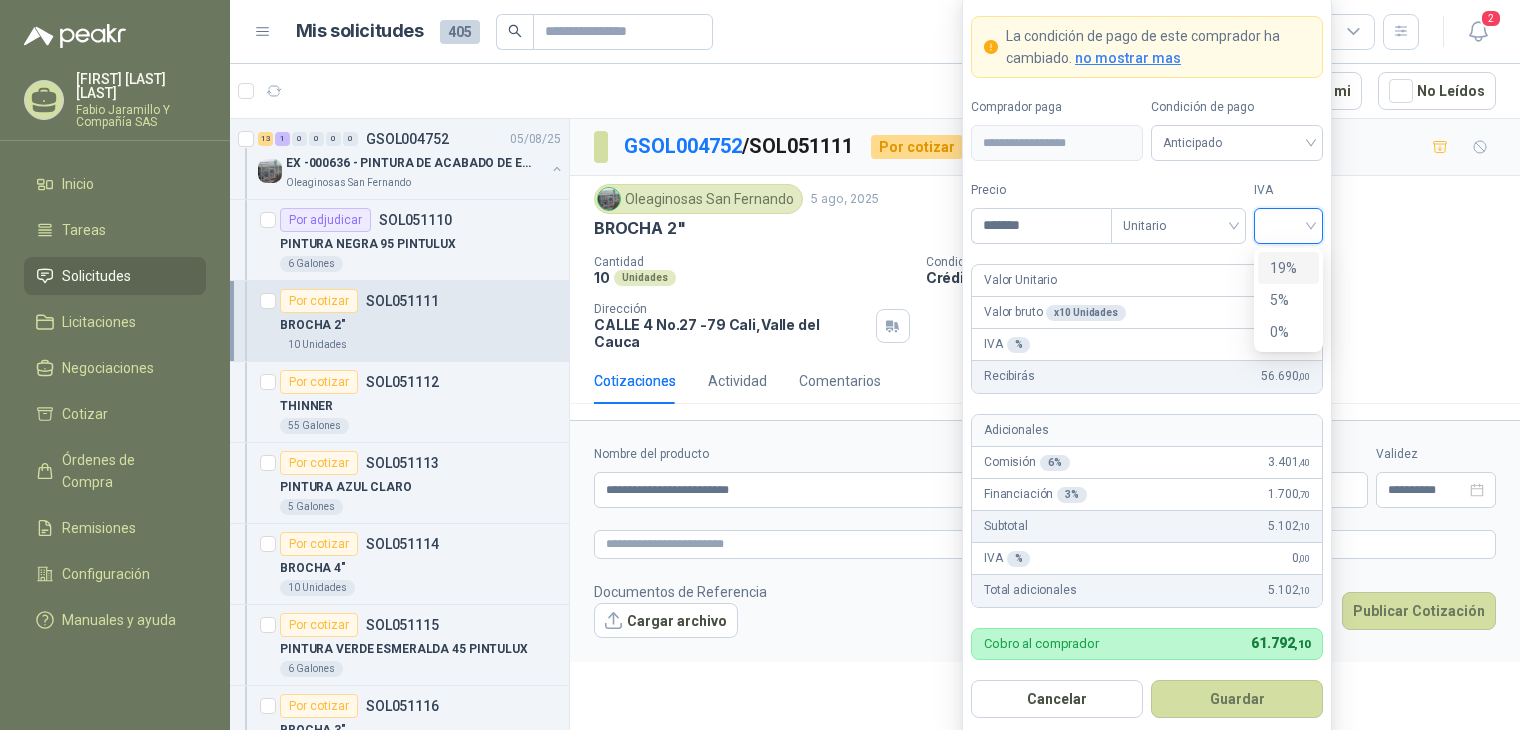 click at bounding box center [1288, 224] 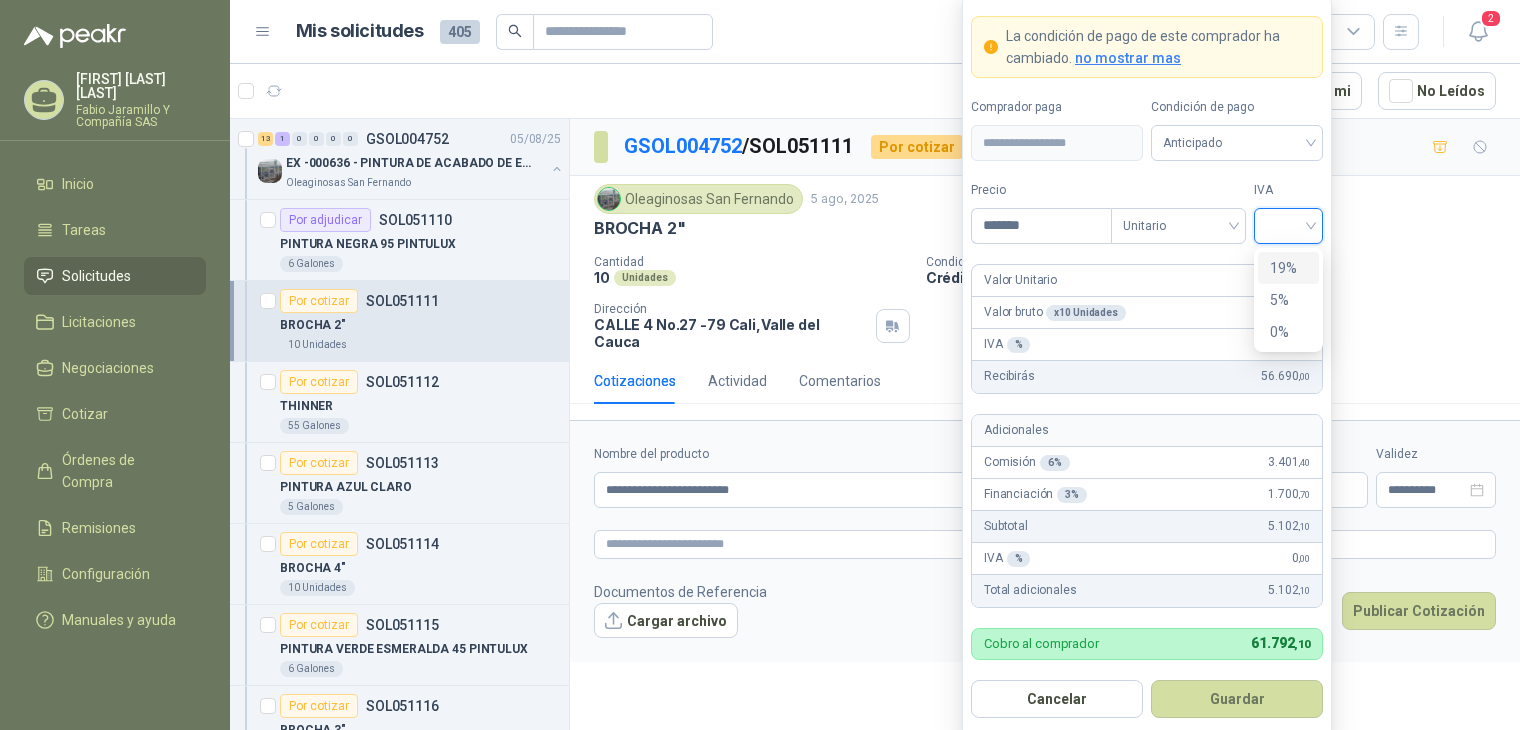 click on "19%" at bounding box center (1288, 268) 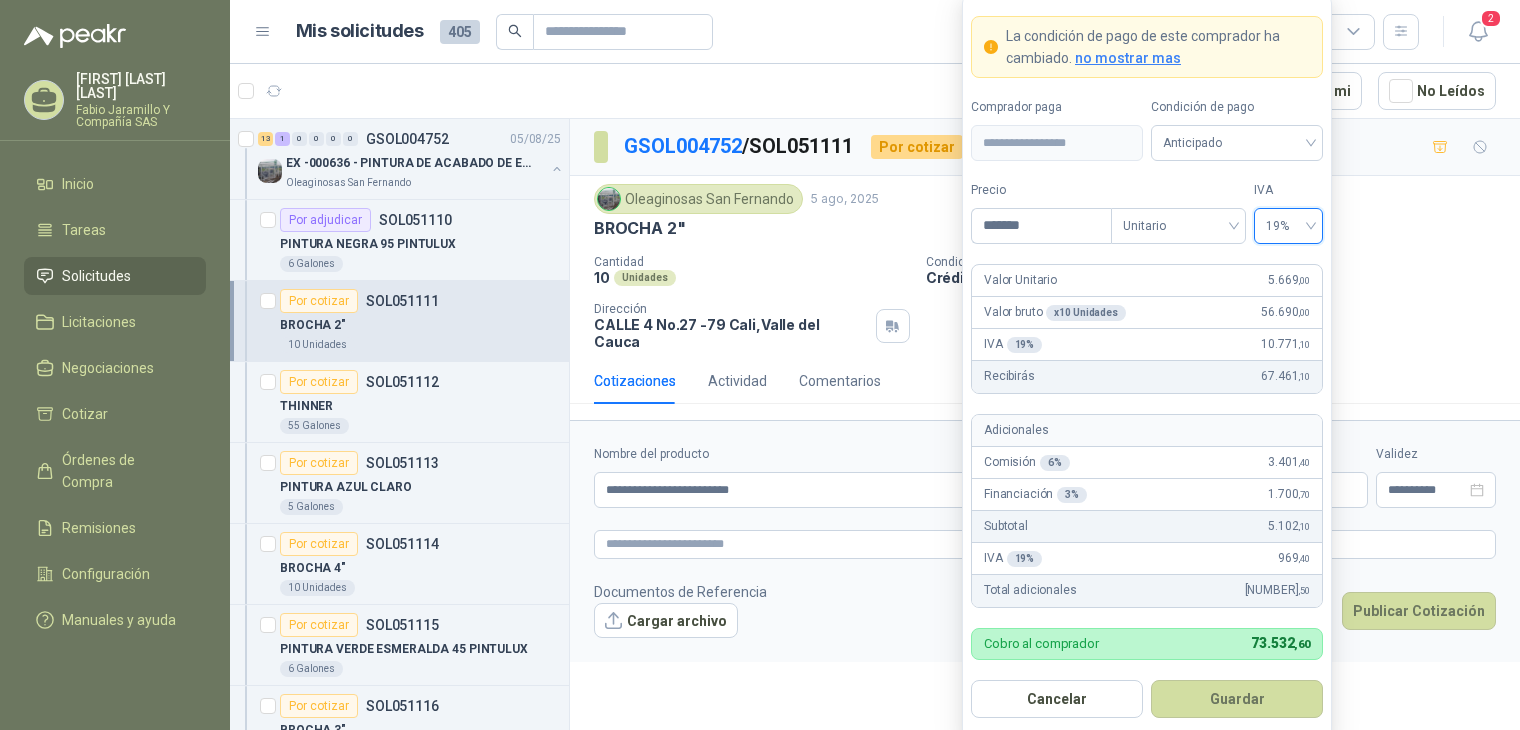click on "Guardar" at bounding box center (1237, 699) 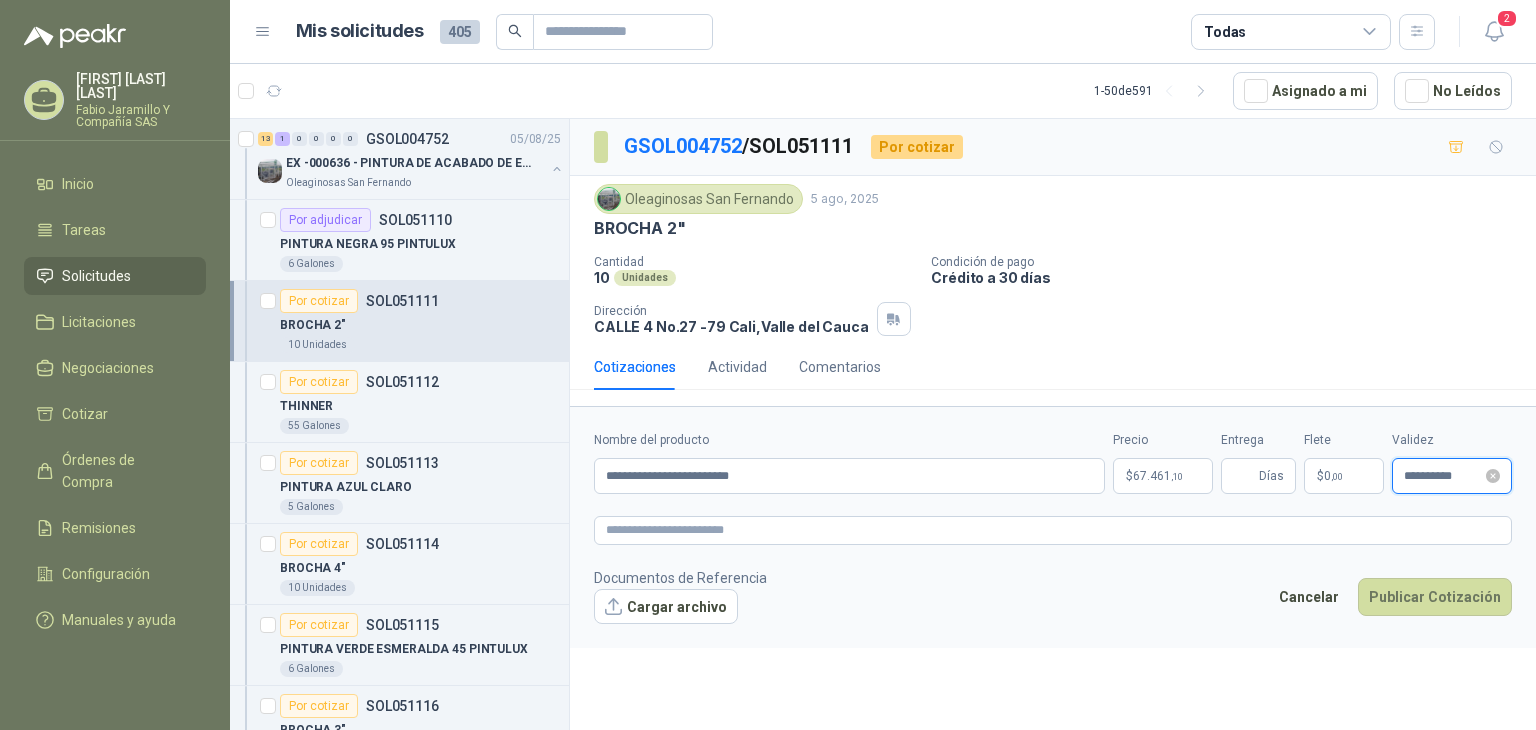 click on "**********" at bounding box center [1443, 476] 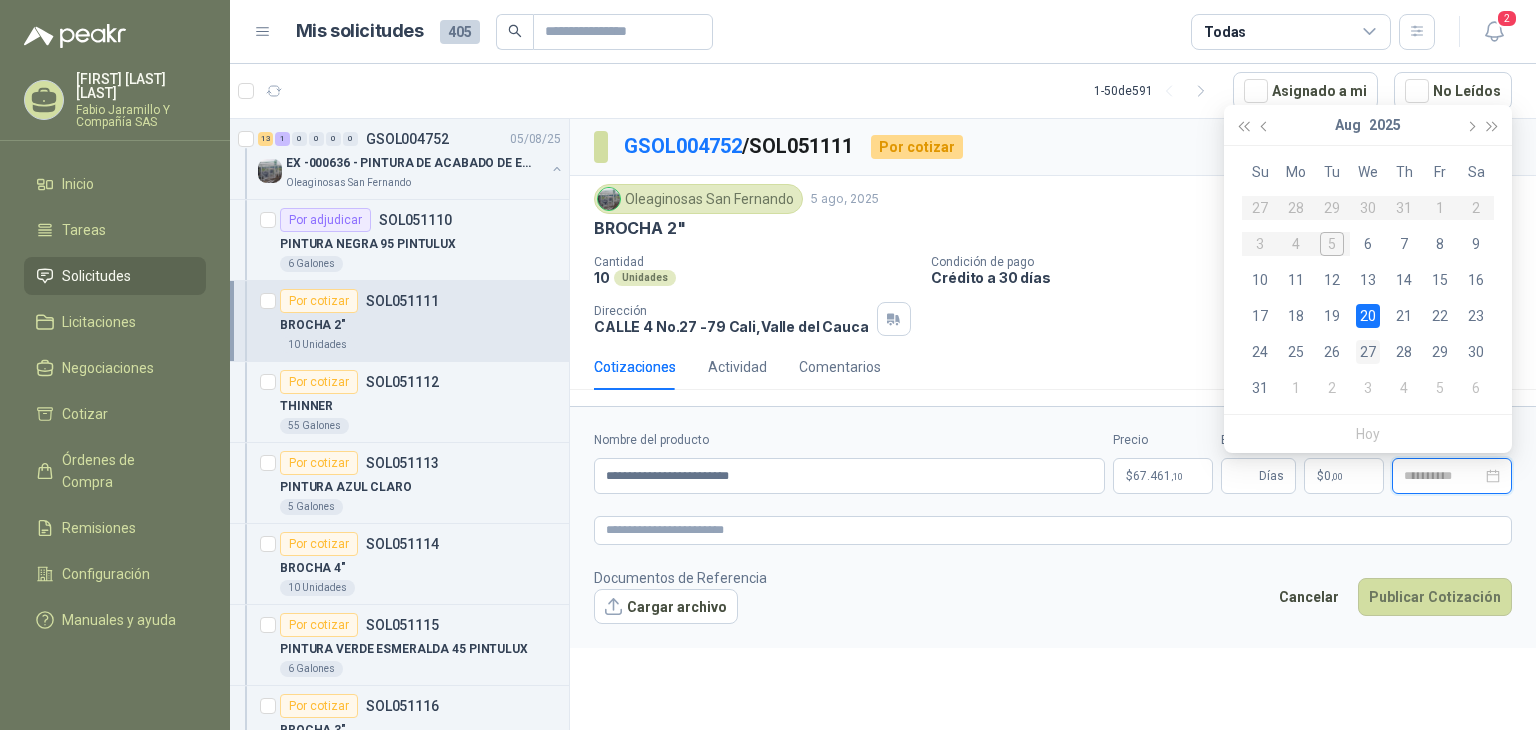 type on "**********" 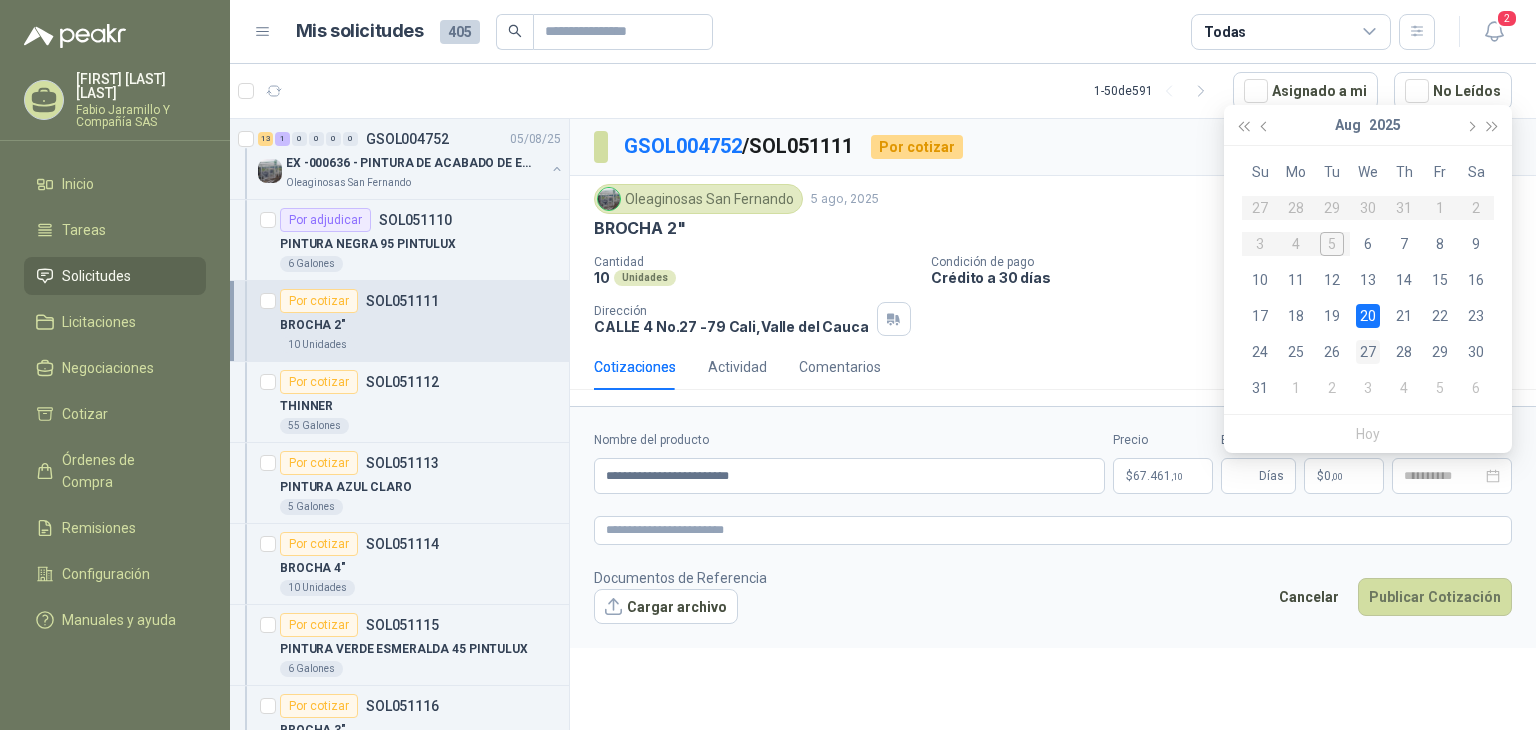 click on "27" at bounding box center [1368, 352] 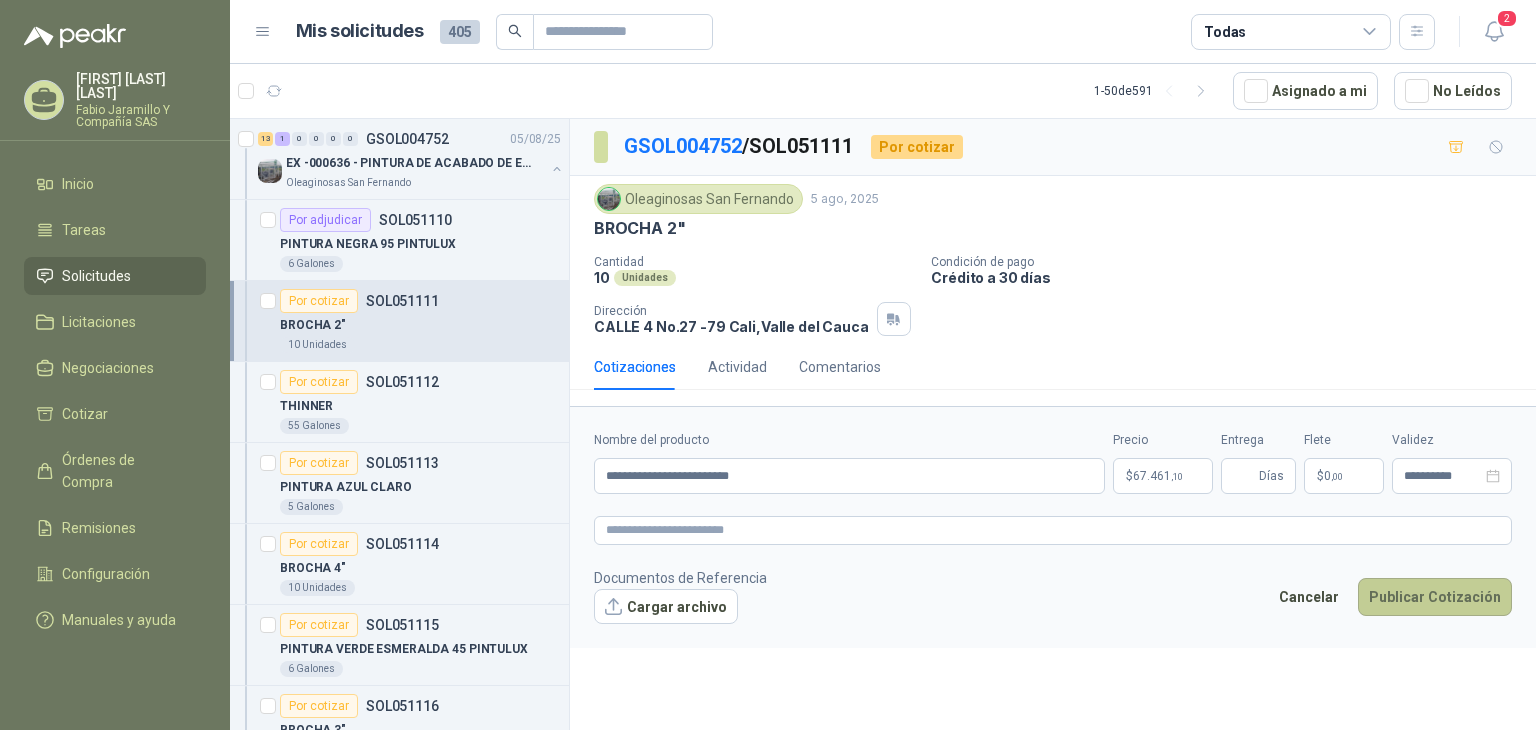 click on "Publicar Cotización" at bounding box center [1435, 597] 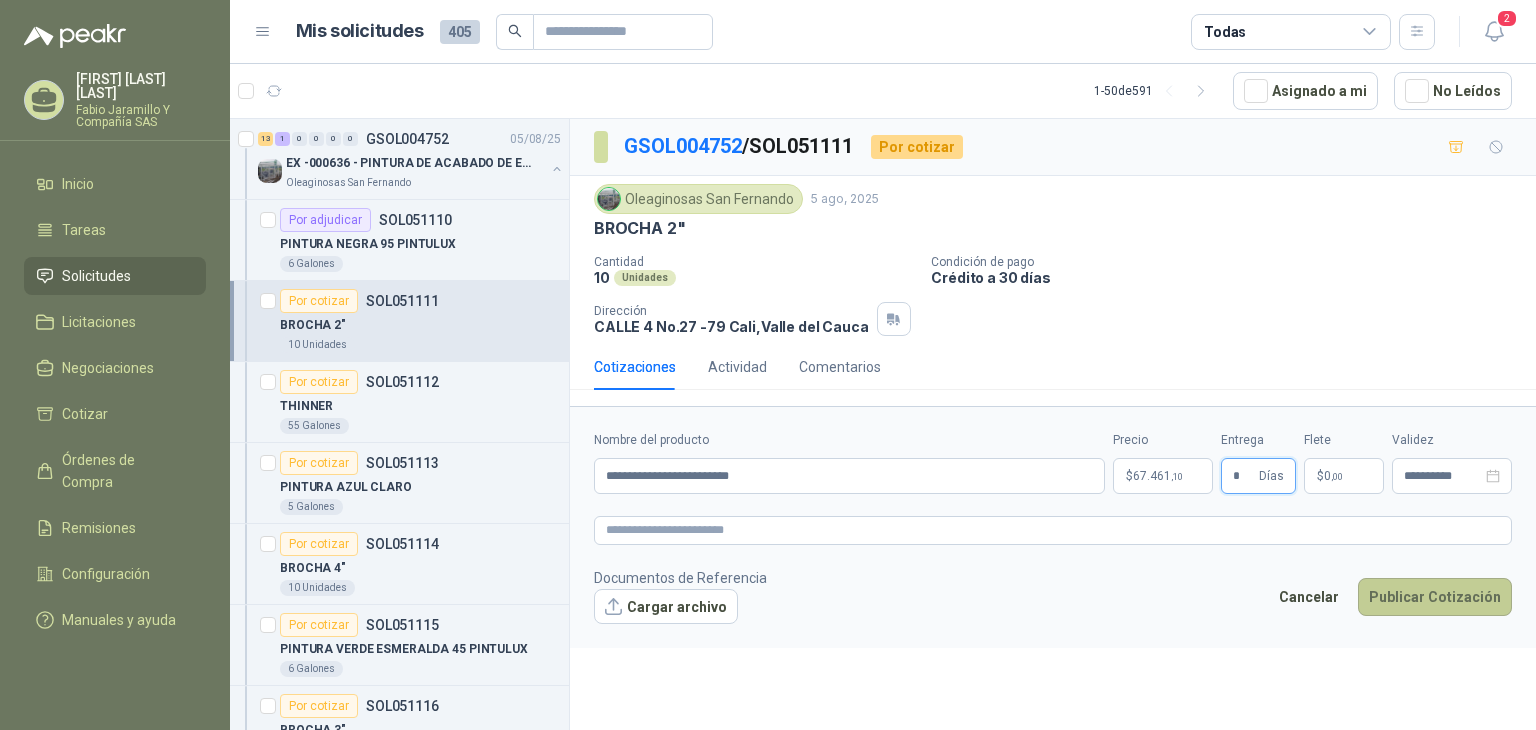 type on "*" 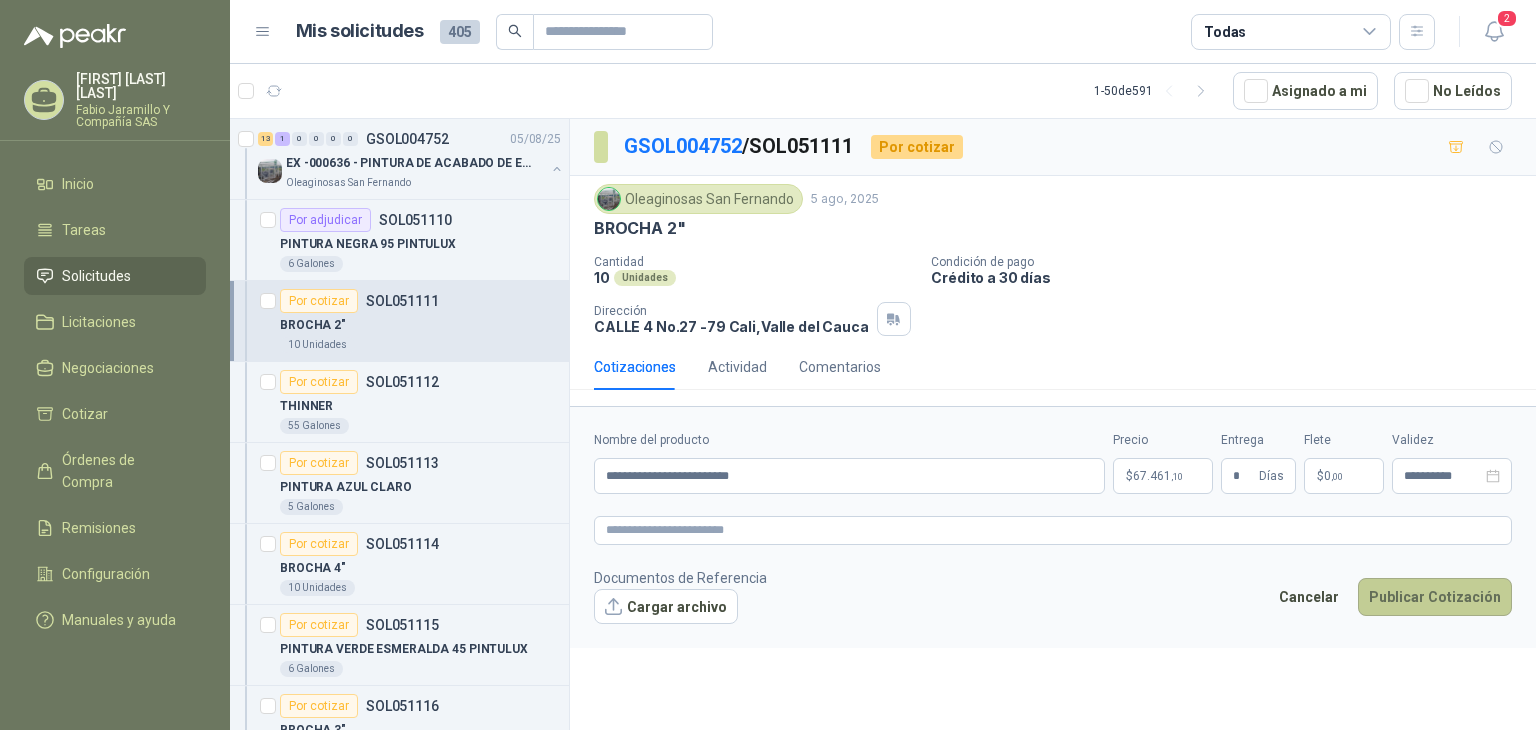 click on "Publicar Cotización" at bounding box center (1435, 597) 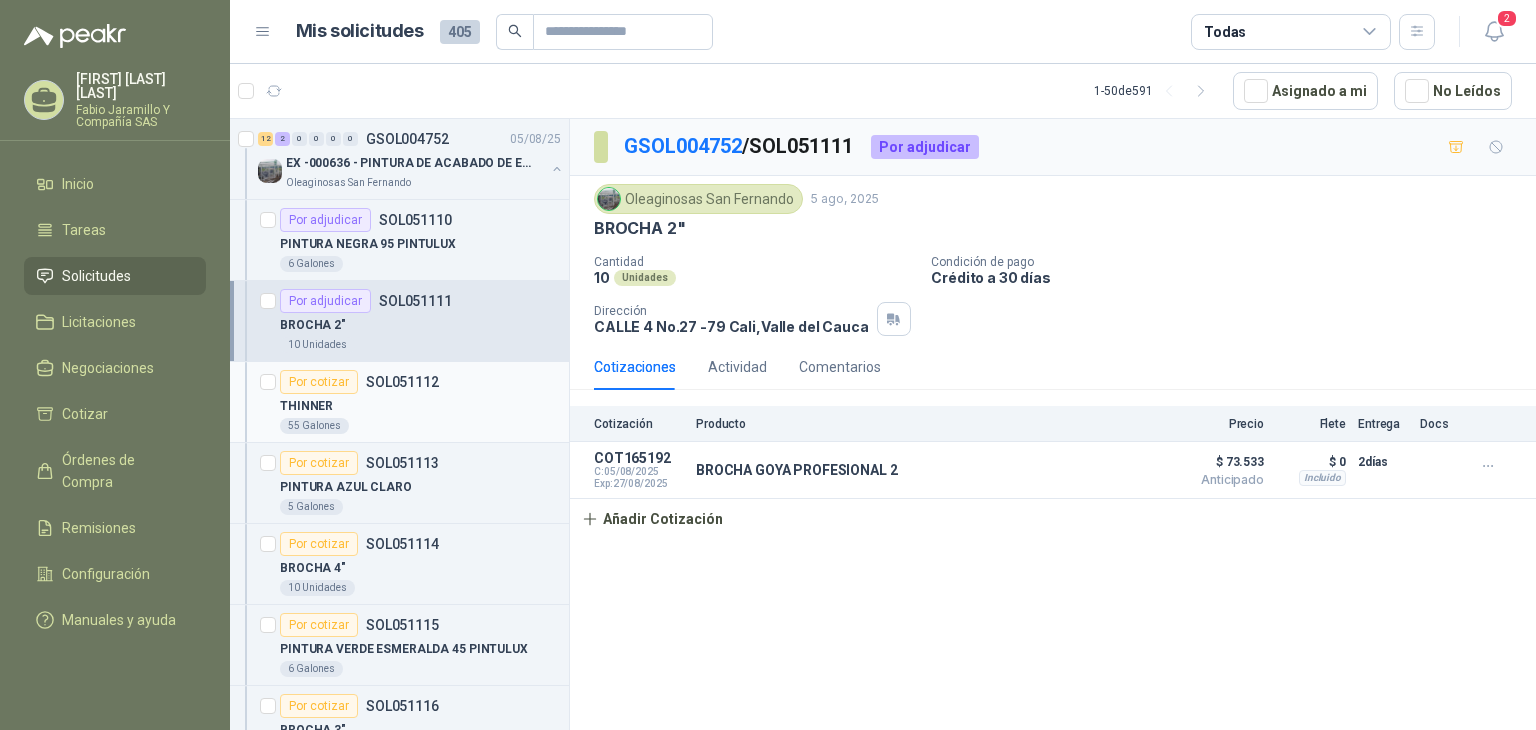 click on "THINNER" at bounding box center [306, 406] 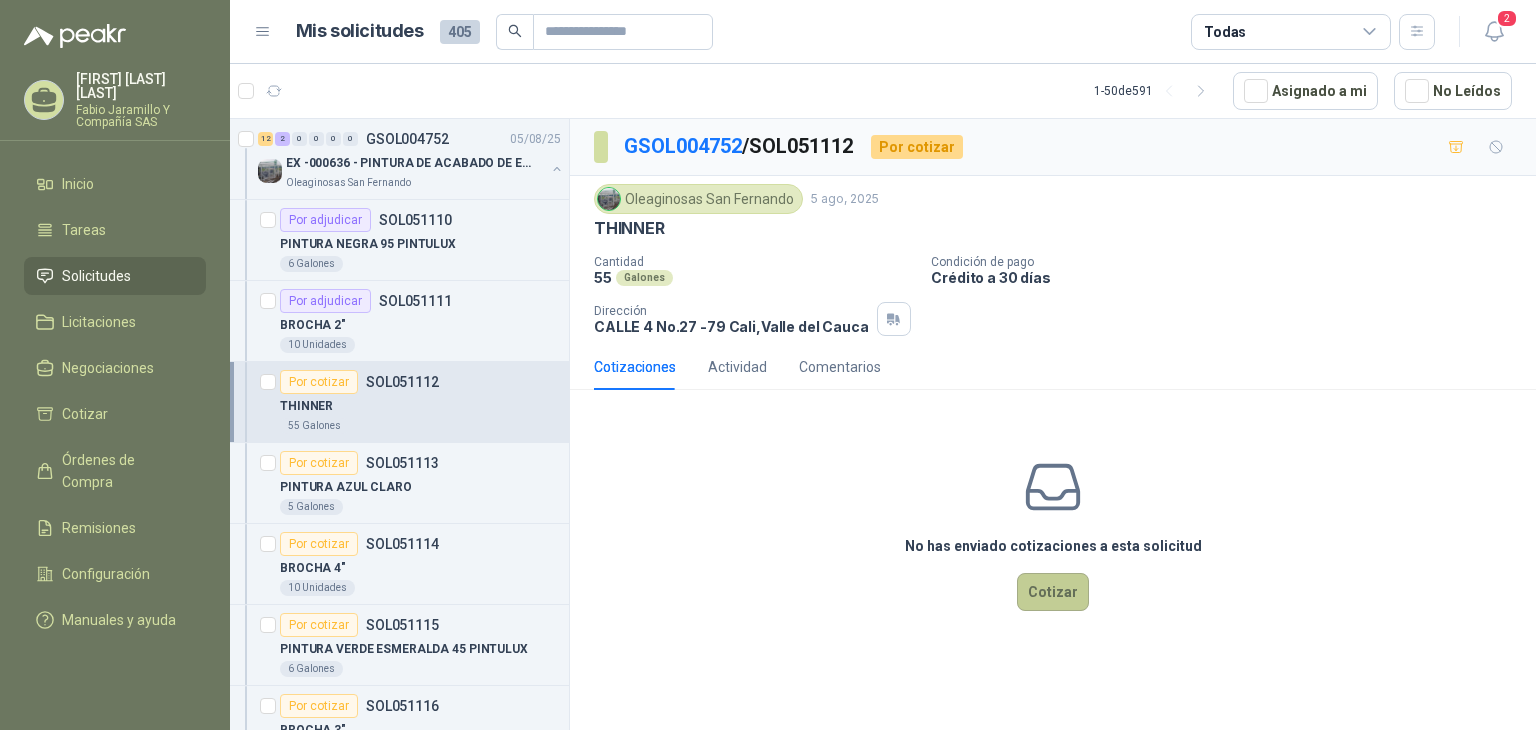 click on "Cotizar" at bounding box center [1053, 592] 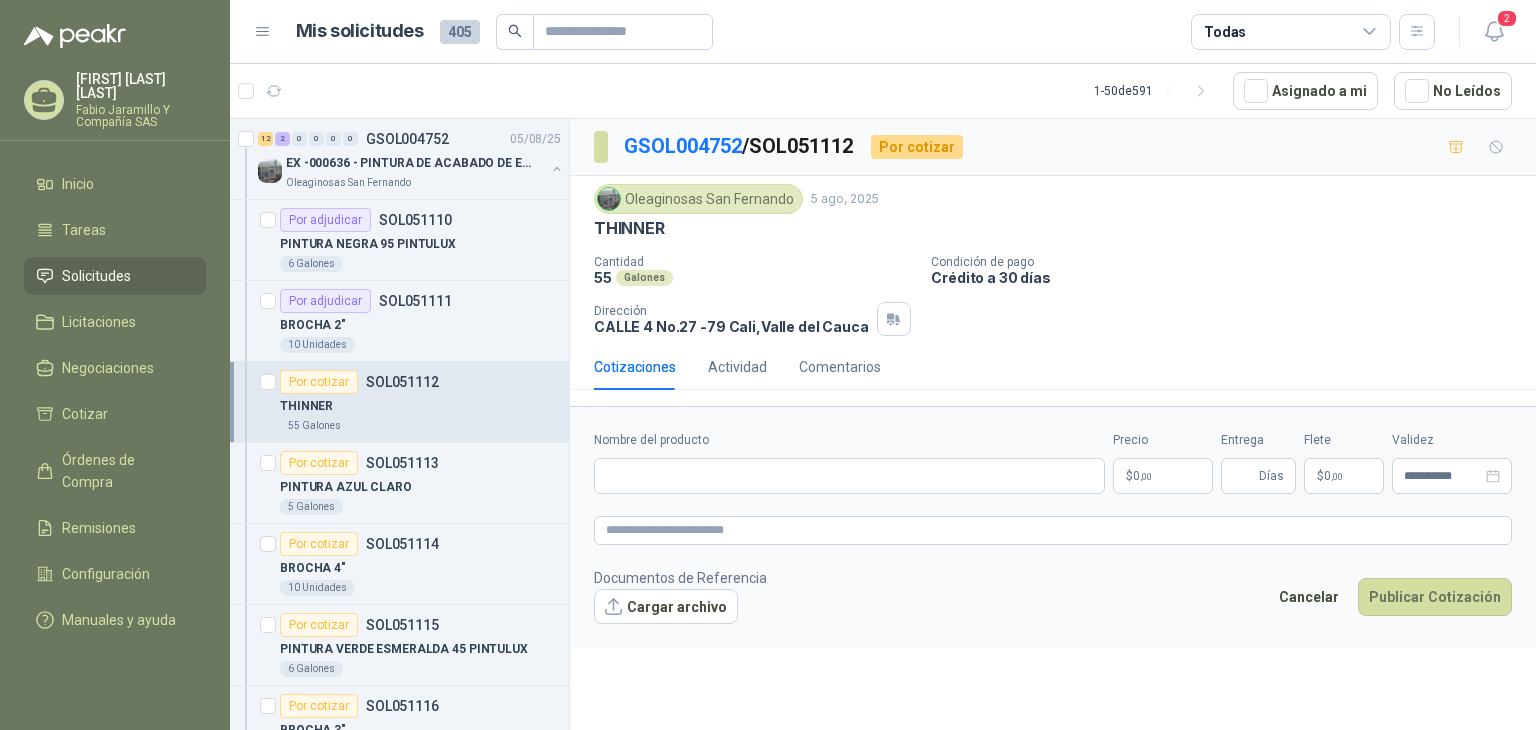 type 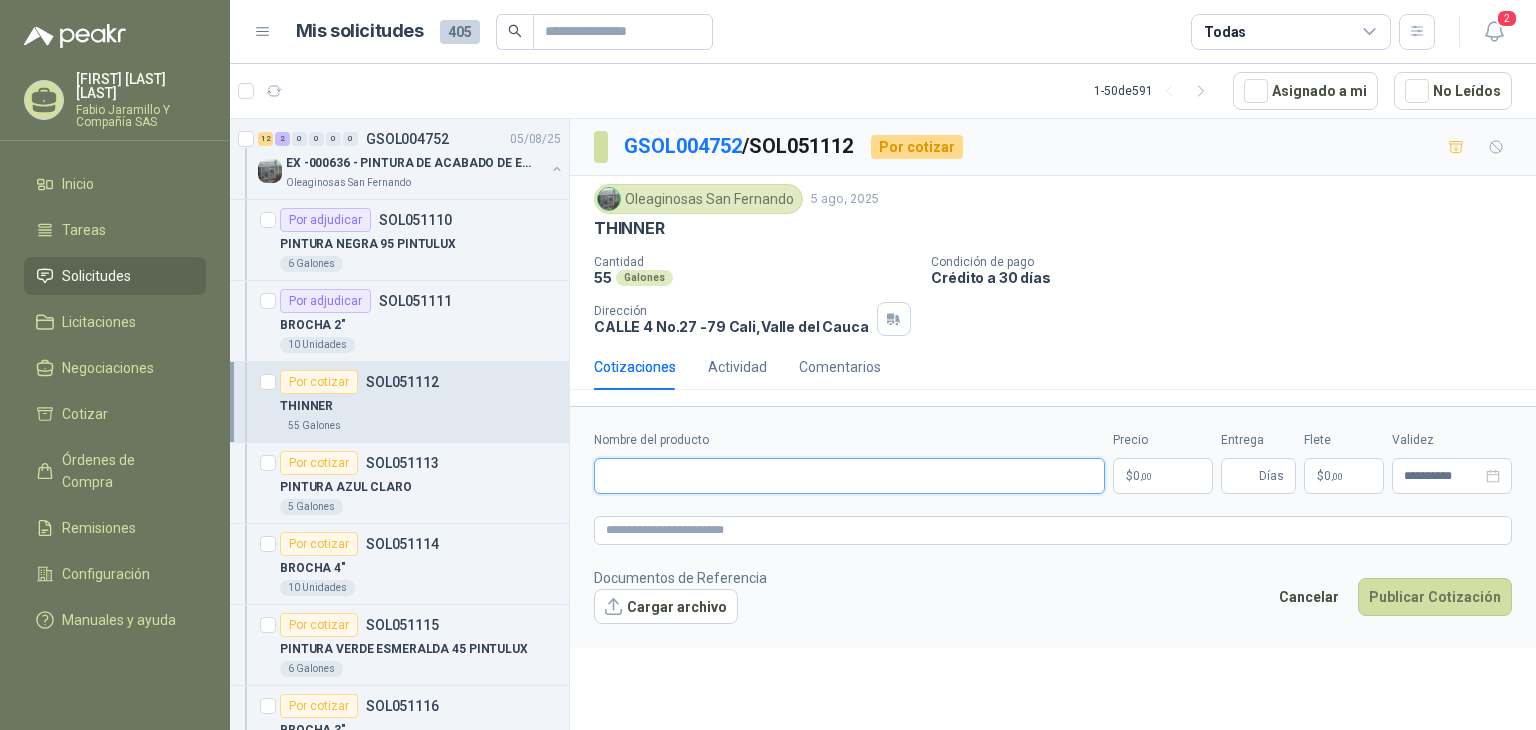click on "Nombre del producto" at bounding box center [849, 476] 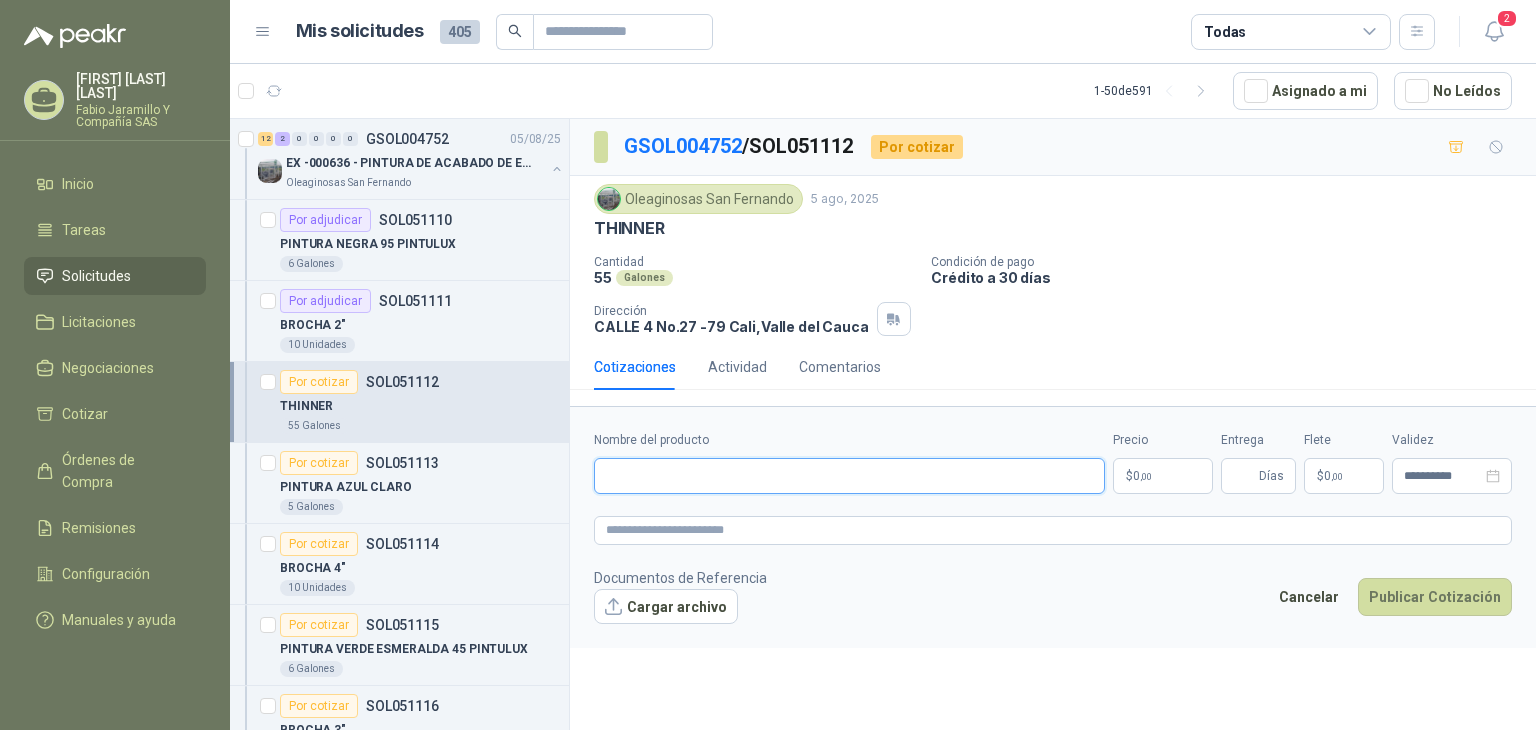 click on "Nombre del producto" at bounding box center [849, 476] 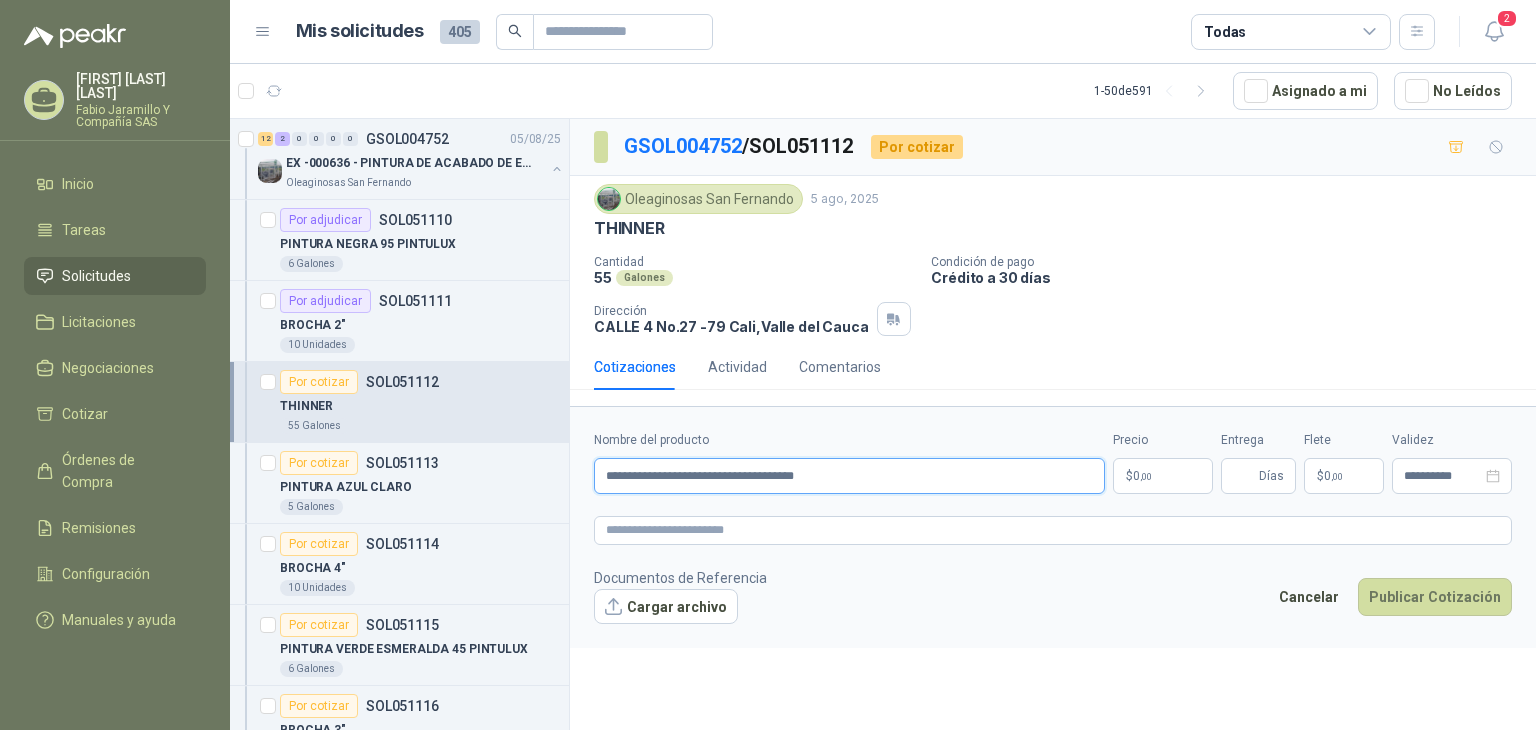 drag, startPoint x: 784, startPoint y: 472, endPoint x: 1465, endPoint y: 567, distance: 687.59436 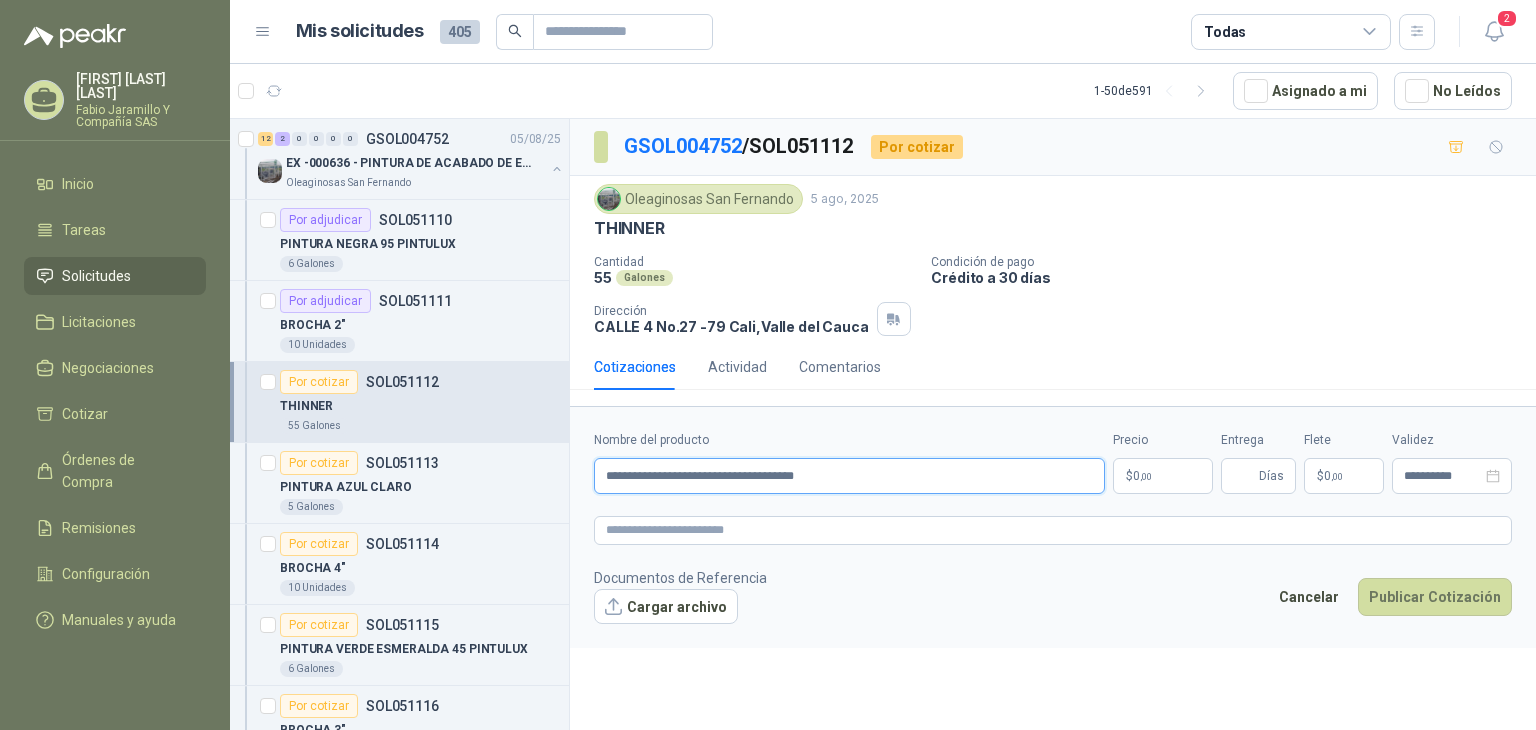 type on "**********" 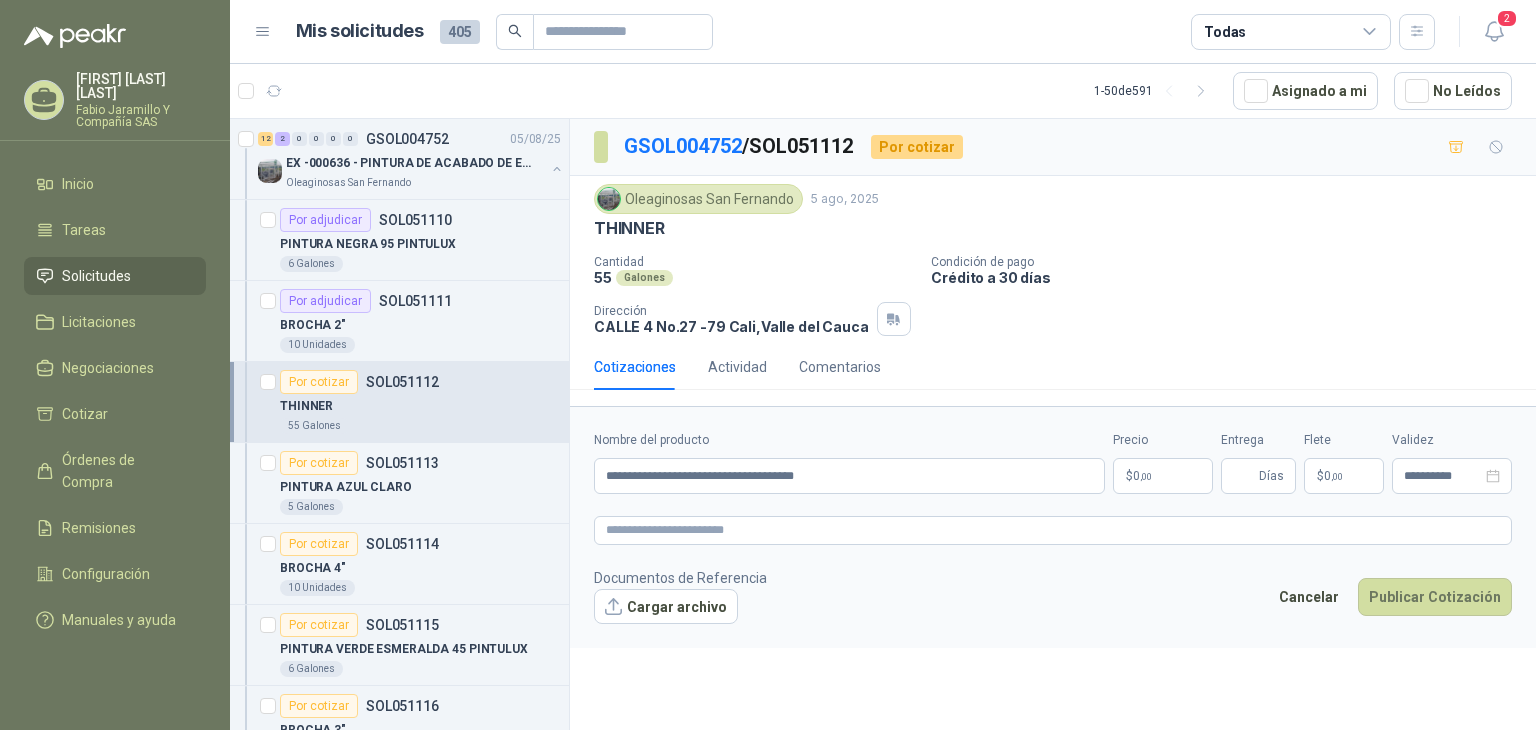 click on "Ana Maria [LAST] Fabio Jaramillo Y Compañía SAS Inicio Tareas Solicitudes Licitaciones Negociaciones Cotizar Órdenes de Compra Remisiones Configuración Manuales y ayuda Mis solicitudes 405 Todas 2 1 - 50 de 591 Asignado a mi No Leídos 12 2 0 0 0 0 GSOL004752 05/08/25 EX -000636 - PINTURA DE ACABADO DE EQUIPOS, ESTRUC Oleaginosas San Fernando Por adjudicar SOL051110 PINTURA NEGRA 95 PINTULUX 6 Galones Por adjudicar SOL051111 BROCHA 2" 10 Unidades Por cotizar SOL051112 THINNER 55 Galones Por cotizar SOL051113 PINTURA AZUL CLARO 5 Galones Por cotizar SOL051114 BROCHA 4" 10 Unidades Por cotizar SOL051115 PINTURA VERDE ESMERALDA 45 PINTULUX 6 Galones Por cotizar SOL051116 BROCHA 3" 10 Unidades Por cotizar SOL051117 PINTURA ESMALTE NARANJA 6 Galones Por cotizar SOL051118 PINTURA VERDE MAQUINA 47 PINTULUX 10 Galones Por cotizar SOL051119 PINTURA PINTUCOAT AZUL ESPANOL 40 10 Galones Por cotizar SOL051120 PINTURA AMARILLO 18 O 31 MINOBRAS PINTUL" at bounding box center (768, 365) 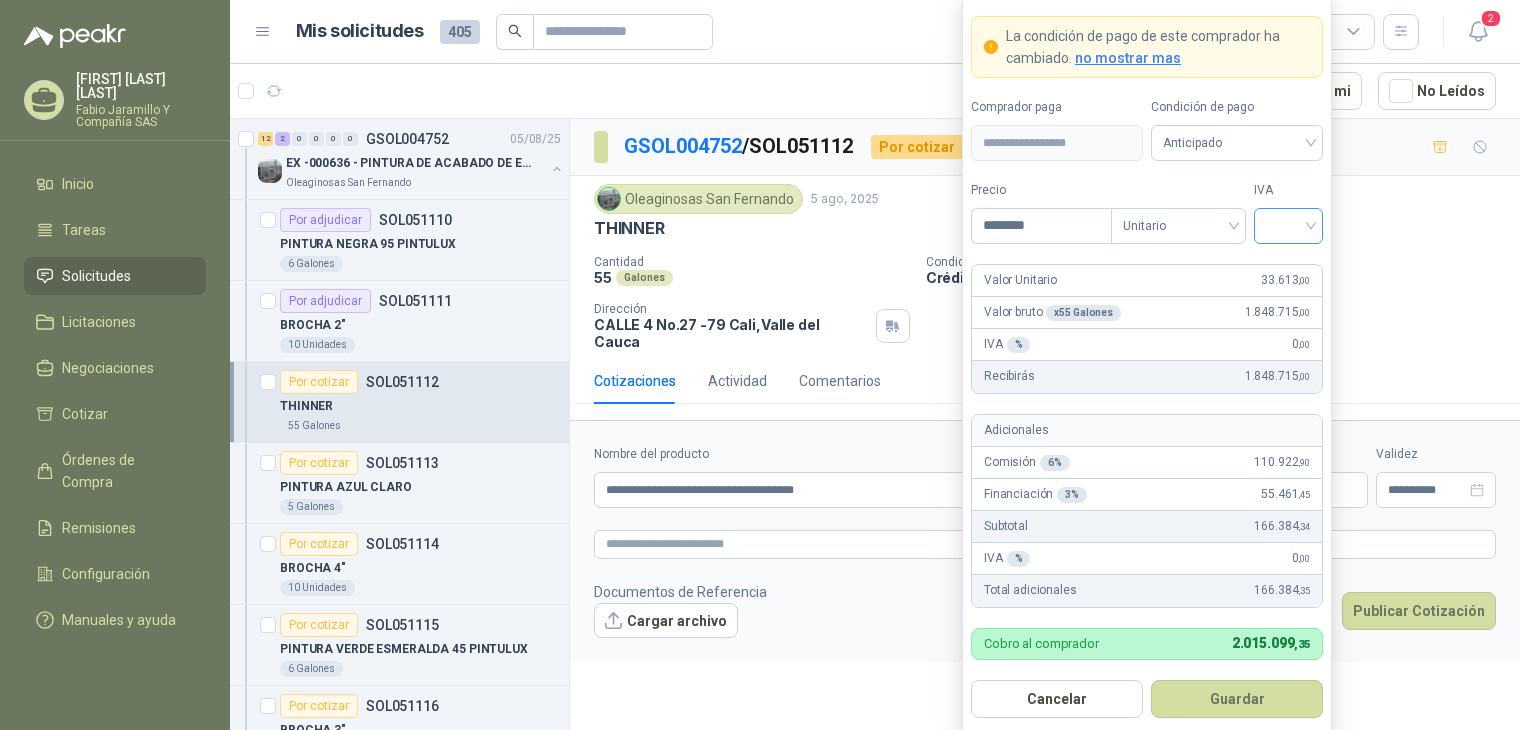 type on "********" 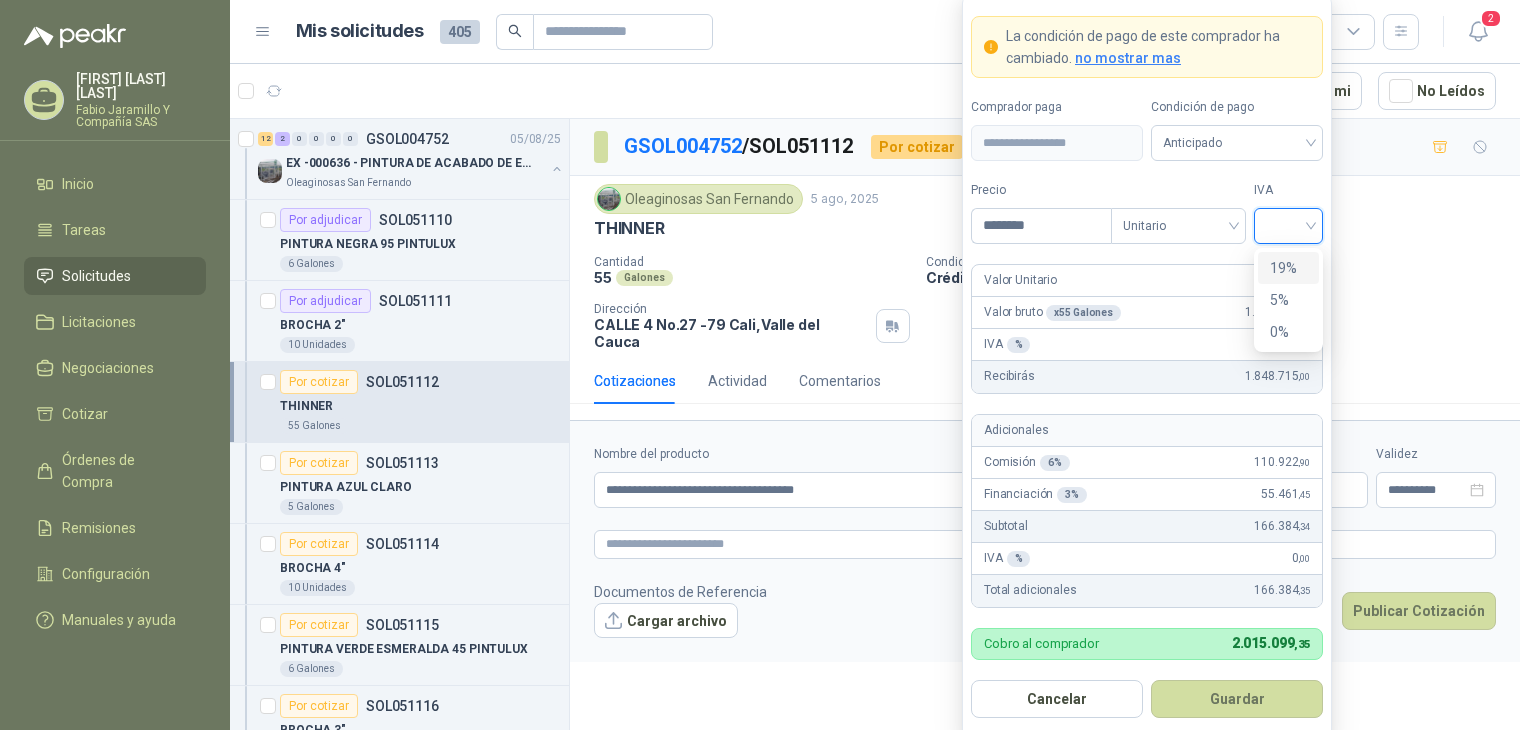 click on "19%" at bounding box center (1288, 268) 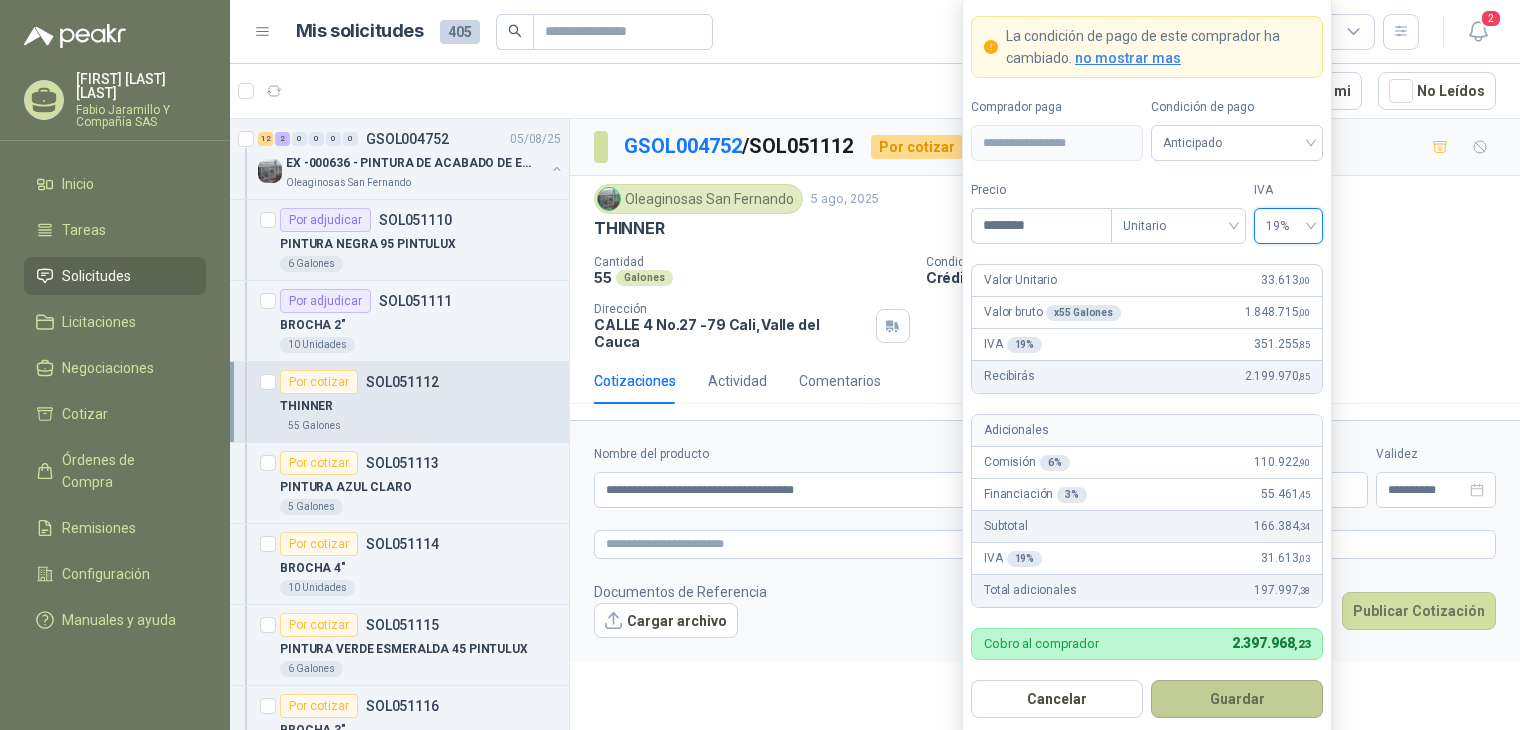 click on "Guardar" at bounding box center [1237, 699] 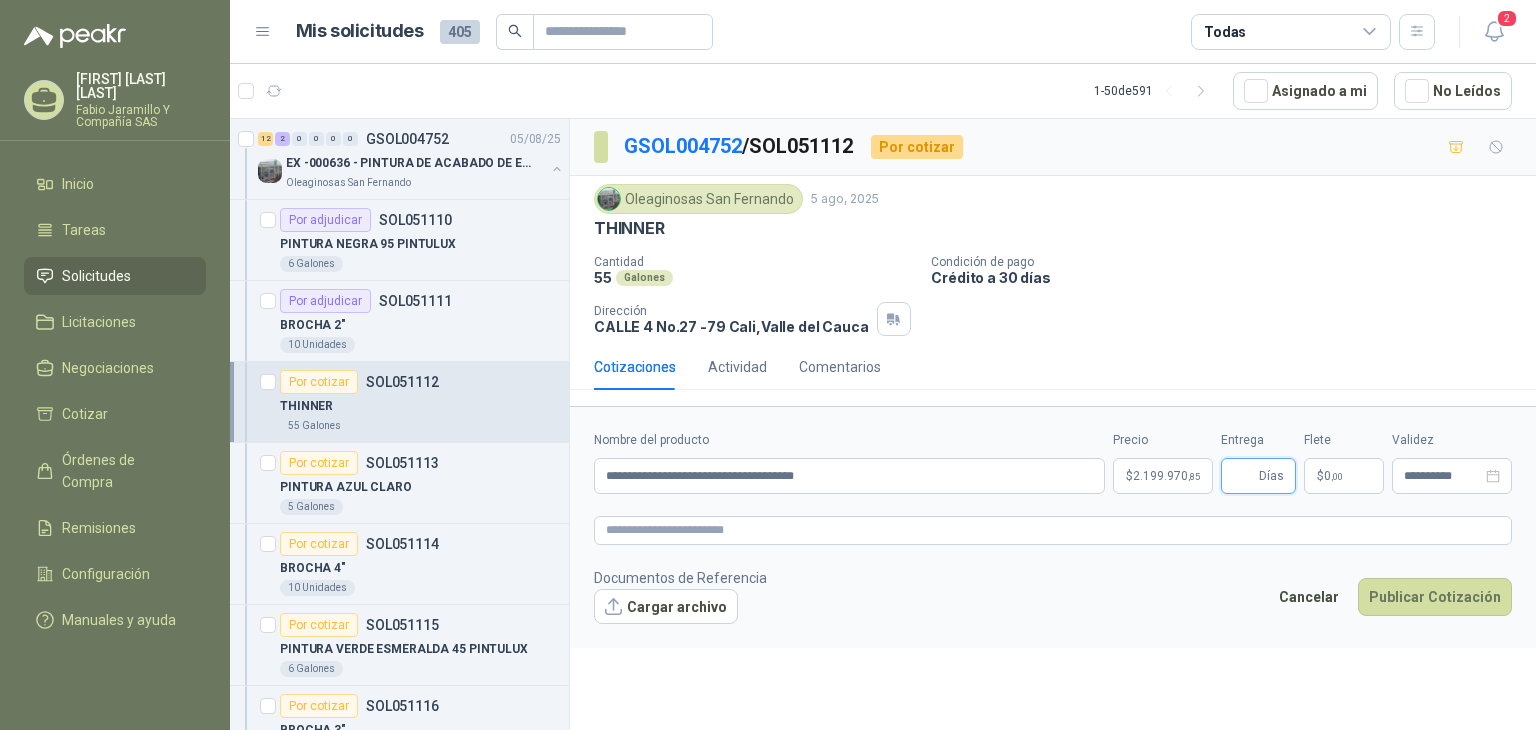 type 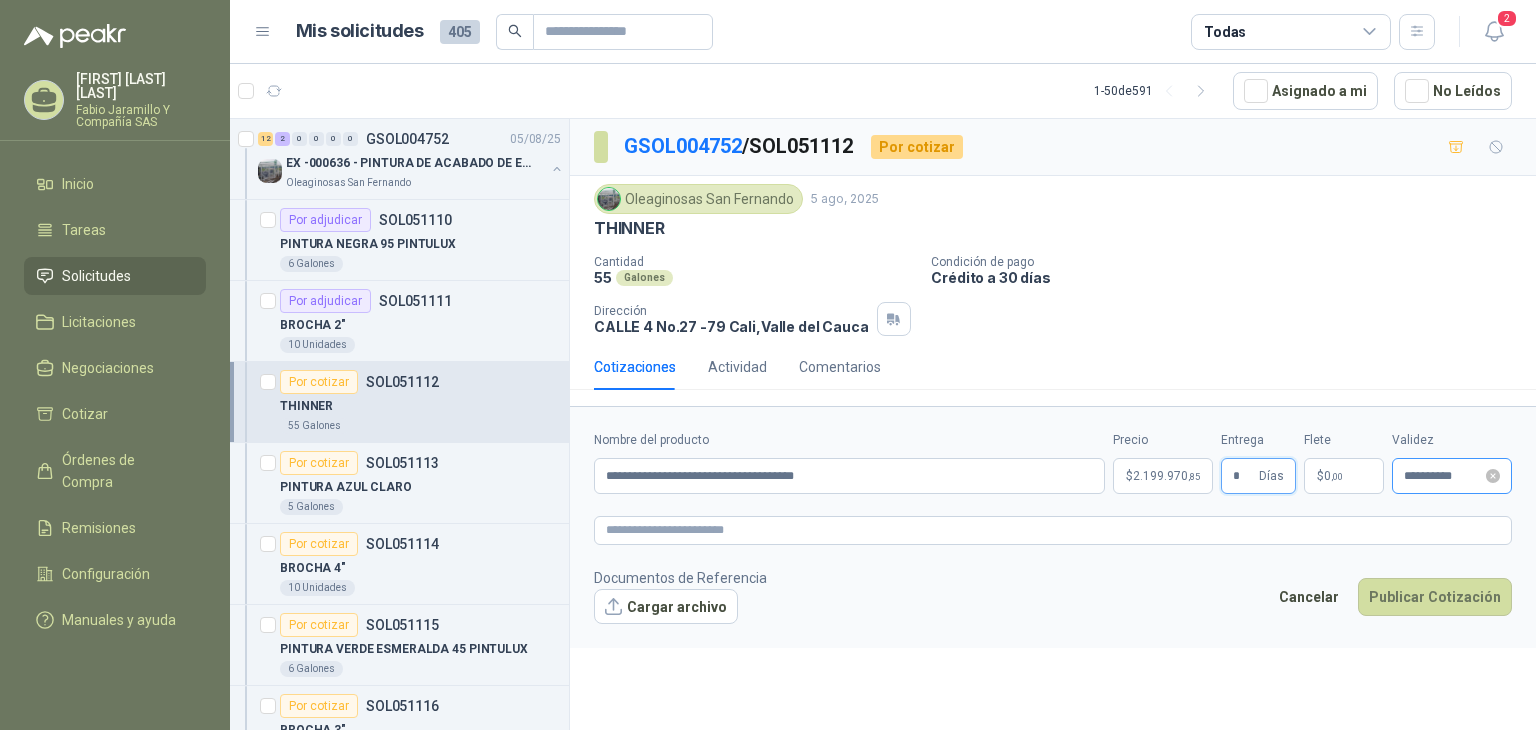 type on "*" 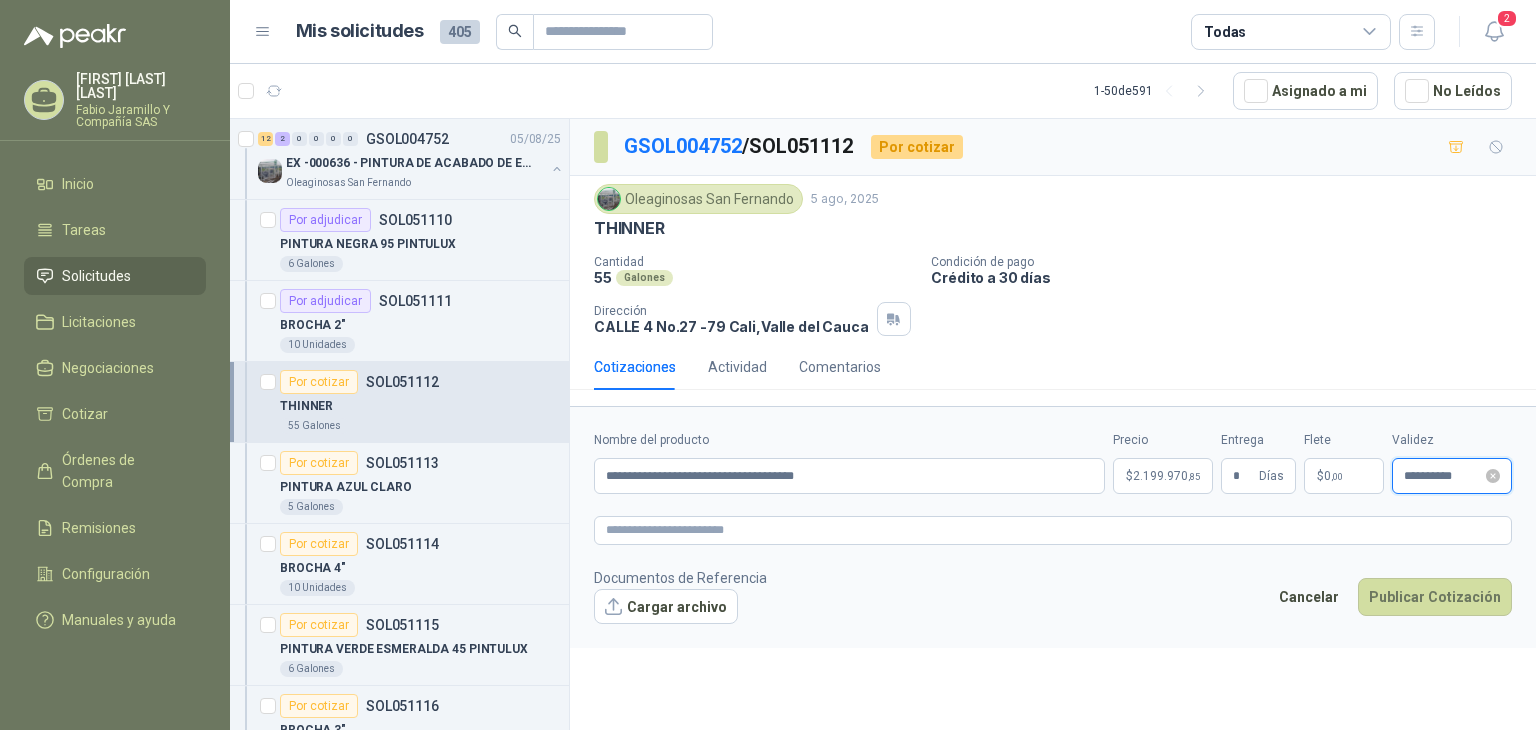 click on "**********" at bounding box center [1443, 476] 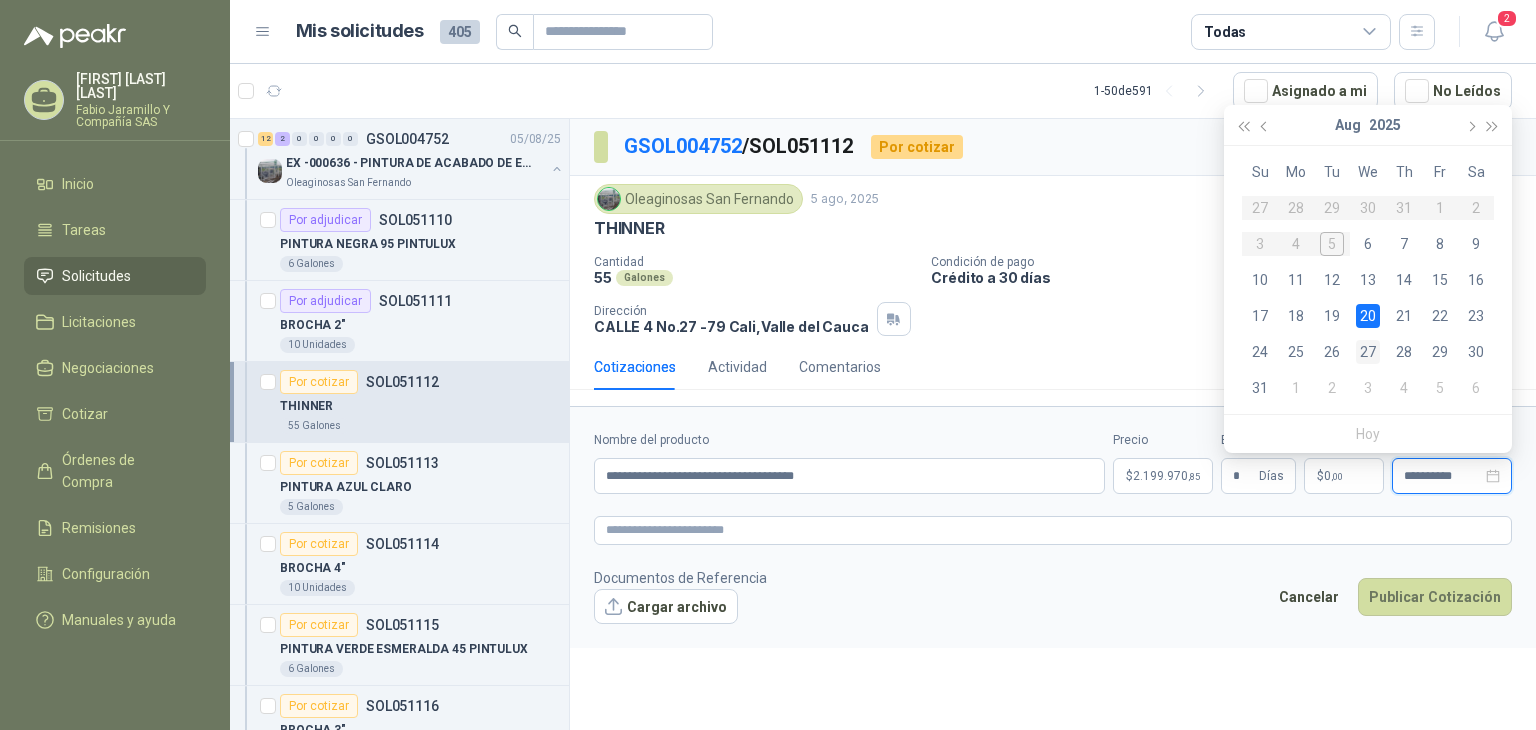 type on "**********" 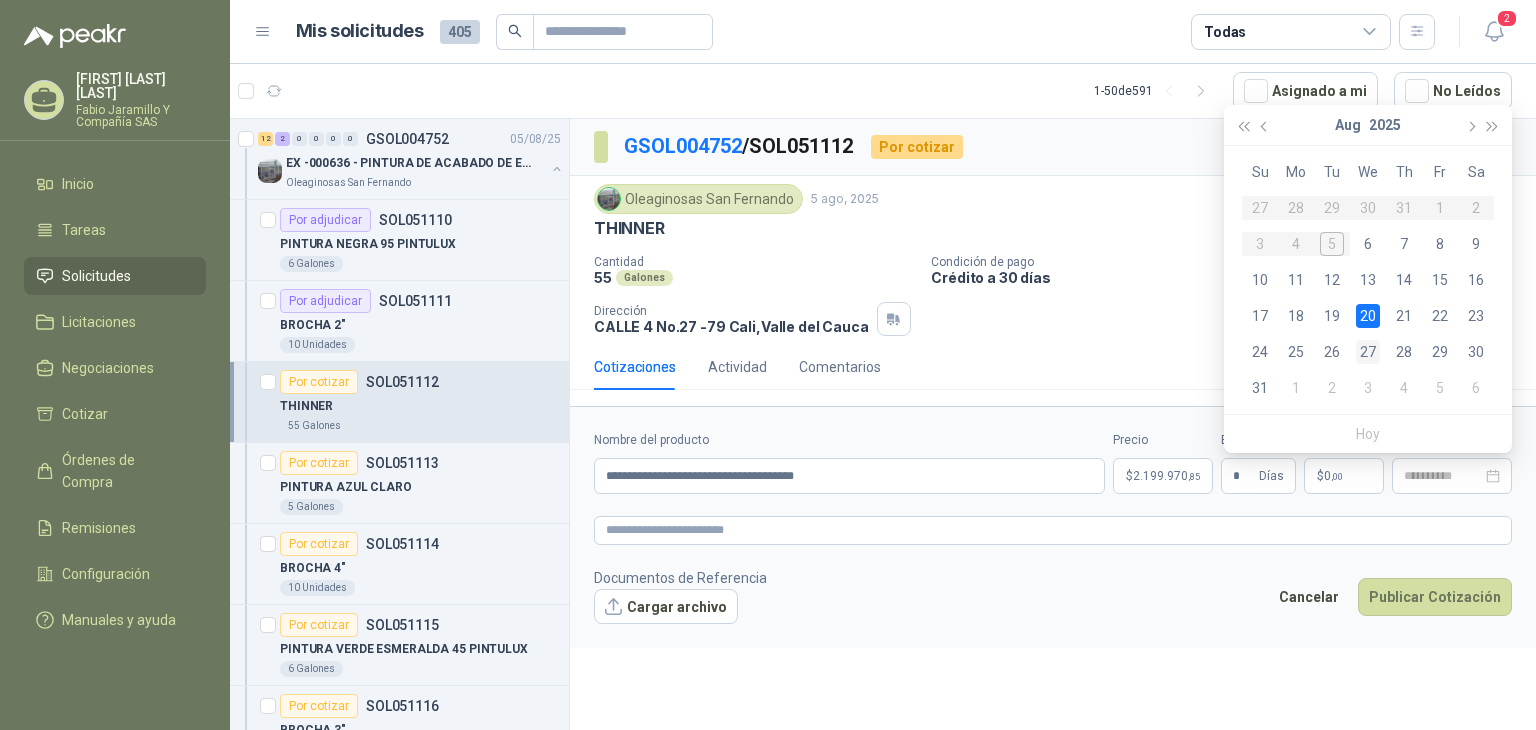 click on "27" at bounding box center (1368, 352) 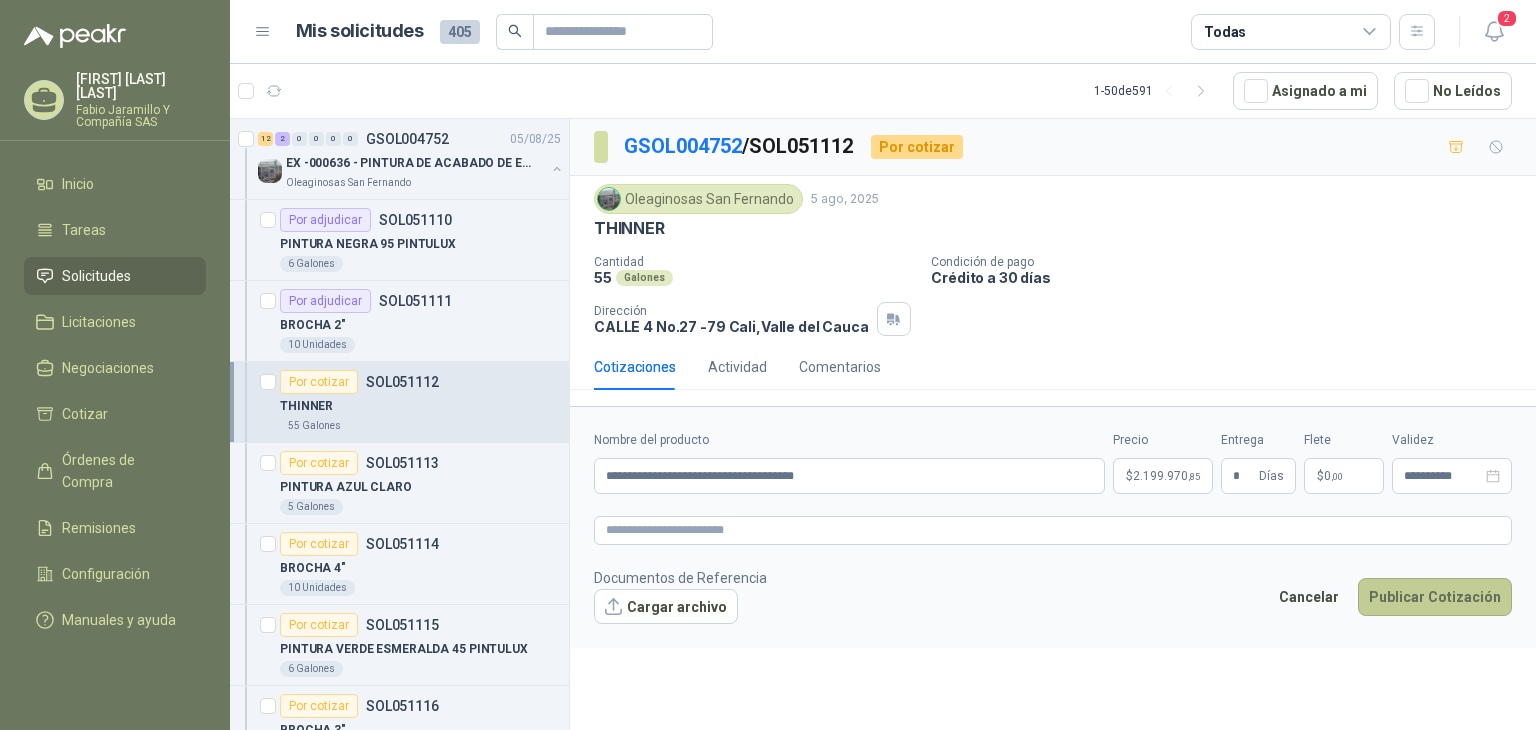 click on "Publicar Cotización" at bounding box center [1435, 597] 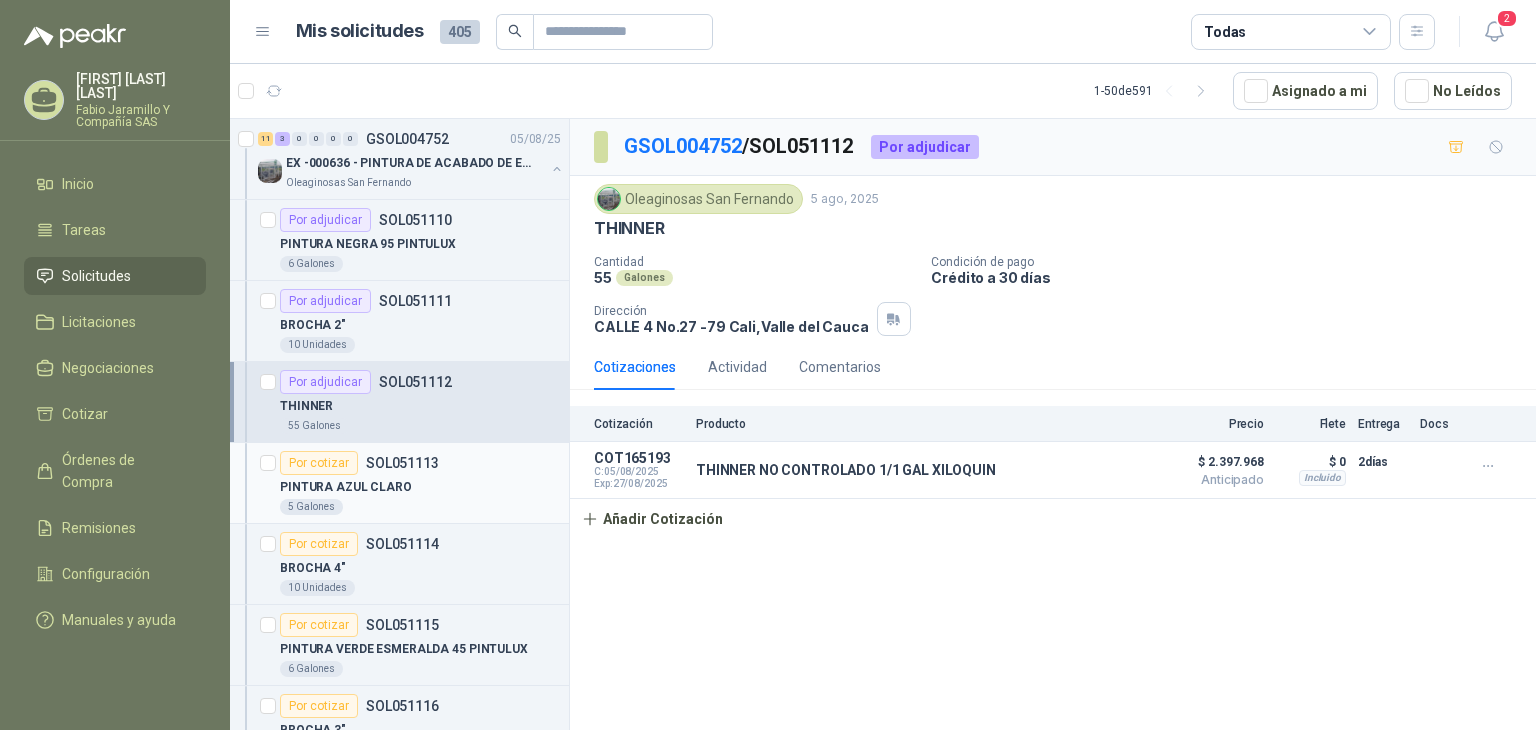 click on "PINTURA AZUL CLARO" at bounding box center [346, 487] 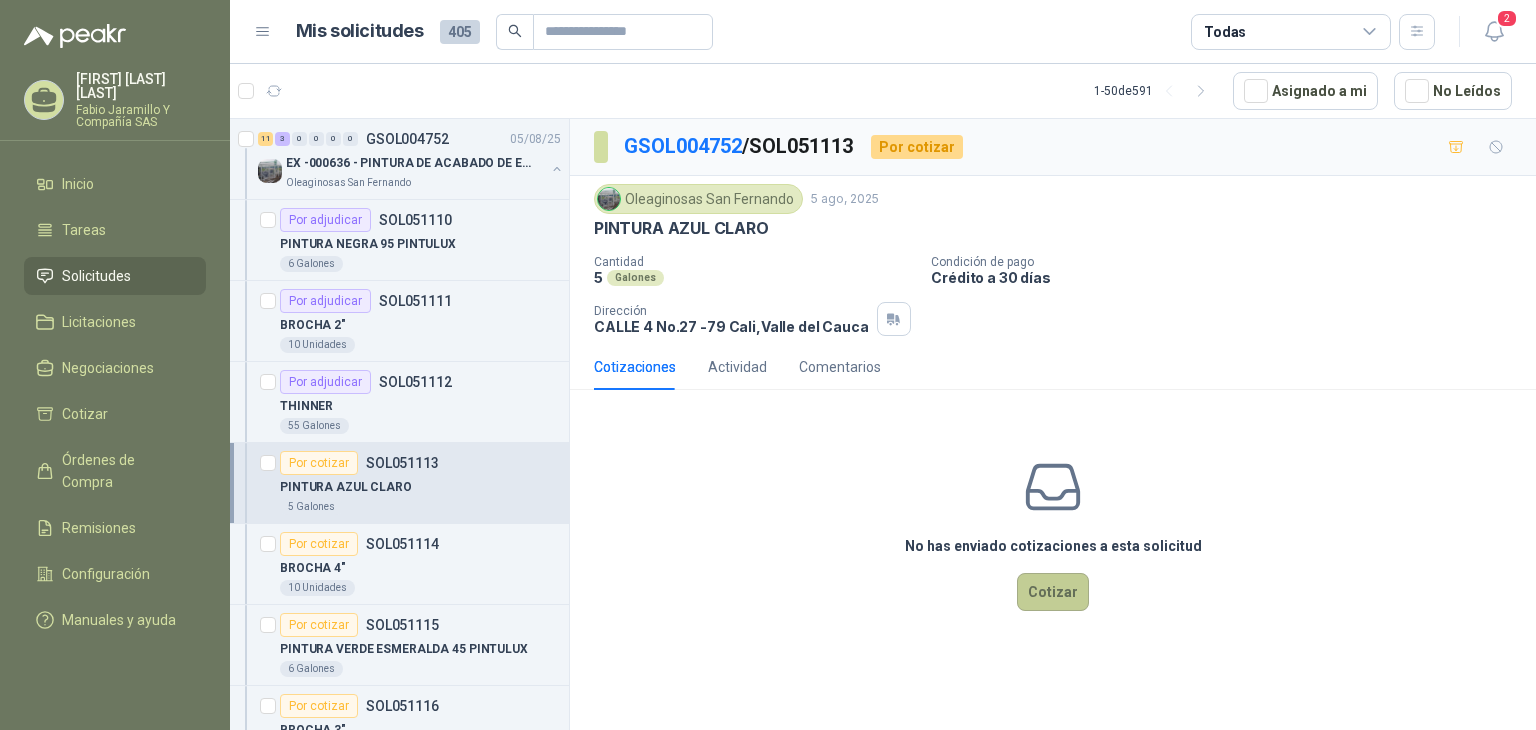 click on "Cotizar" at bounding box center (1053, 592) 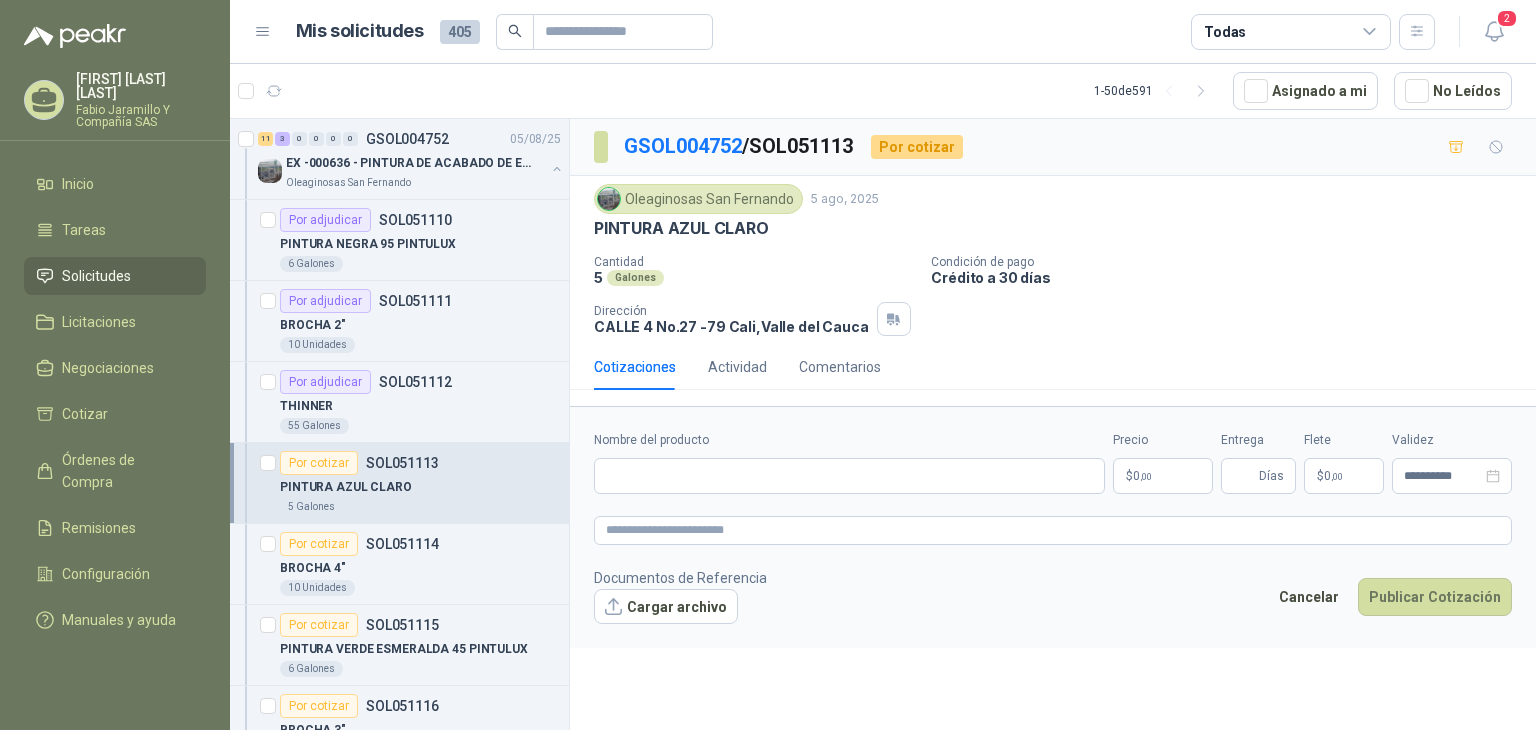 click on "Ana Maria [LAST] Fabio Jaramillo Y Compañía SAS Inicio Tareas Solicitudes Licitaciones Negociaciones Cotizar Órdenes de Compra Remisiones Configuración Manuales y ayuda Mis solicitudes 405 Todas 2 1 - 50 de 591 Asignado a mi No Leídos 11 3 0 0 0 0 GSOL004752 05/08/25 EX -000636 - PINTURA DE ACABADO DE EQUIPOS, ESTRUC Oleaginosas San Fernando Por adjudicar SOL051110 PINTURA NEGRA 95 PINTULUX 6 Galones Por adjudicar SOL051111 BROCHA 2" 10 Unidades Por adjudicar SOL051112 THINNER 55 Galones Por cotizar SOL051113 PINTURA AZUL CLARO 5 Galones Por cotizar SOL051114 BROCHA 4" 10 Unidades Por cotizar SOL051115 PINTURA VERDE ESMERALDA 45 PINTULUX 6 Galones Por cotizar SOL051116 BROCHA 3" 10 Unidades Por cotizar SOL051117 PINTURA ESMALTE NARANJA 6 Galones Por cotizar SOL051118 PINTURA VERDE MAQUINA 47 PINTULUX 10 Galones Por cotizar SOL051119 PINTURA PINTUCOAT AZUL ESPANOL 40 10 Galones Por cotizar SOL051120 PINTURA AMARILLO 18 O 31 MINOBRAS PINTUL" at bounding box center (768, 365) 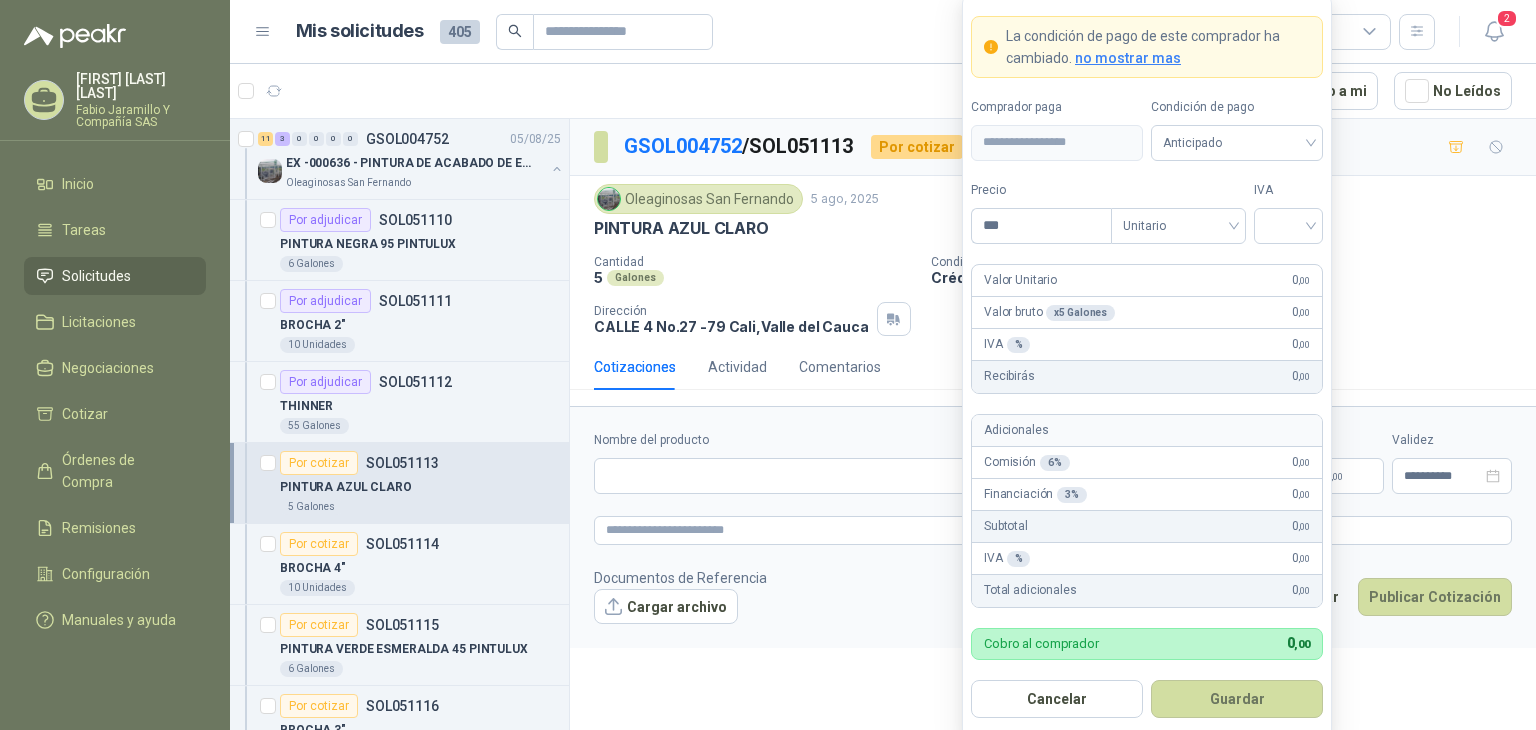 type 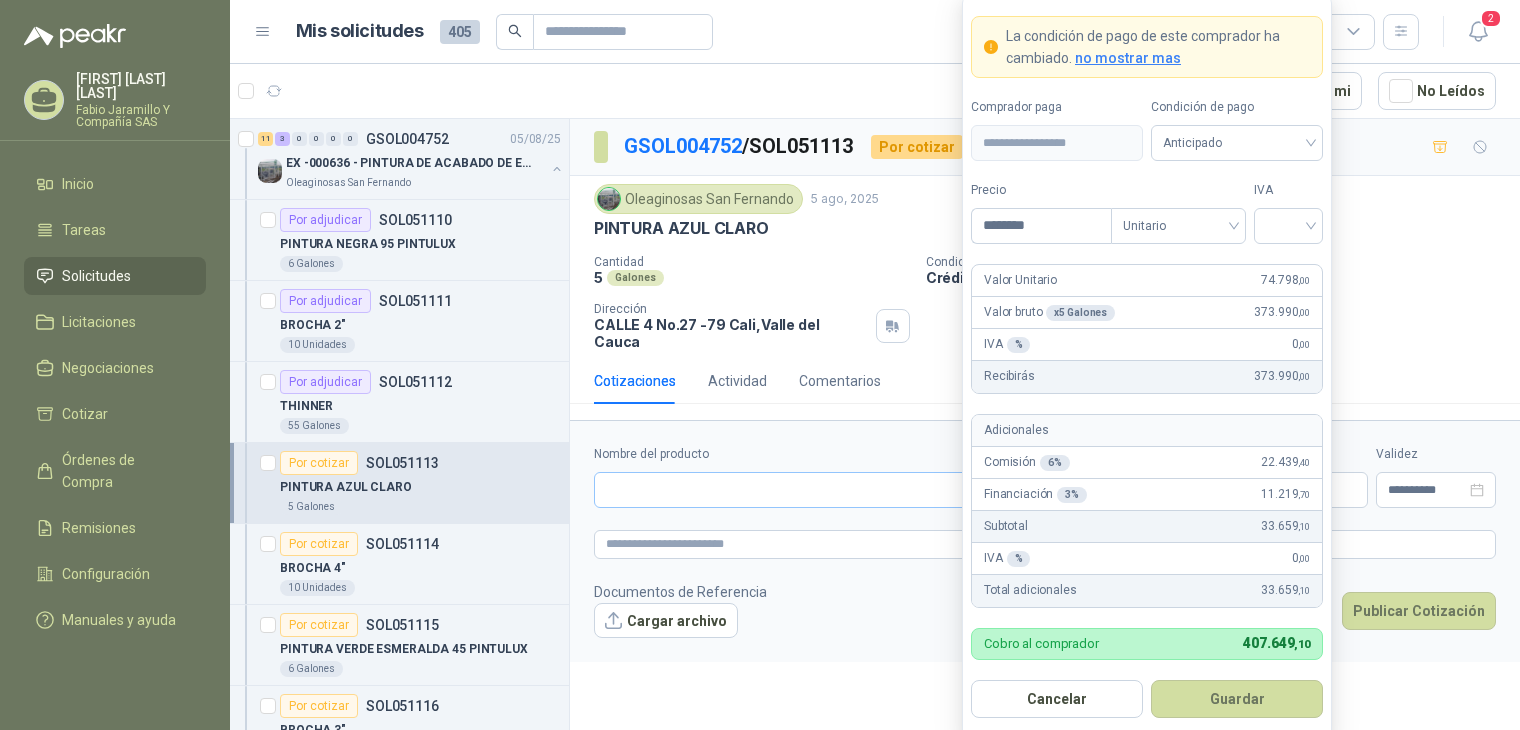 type on "********" 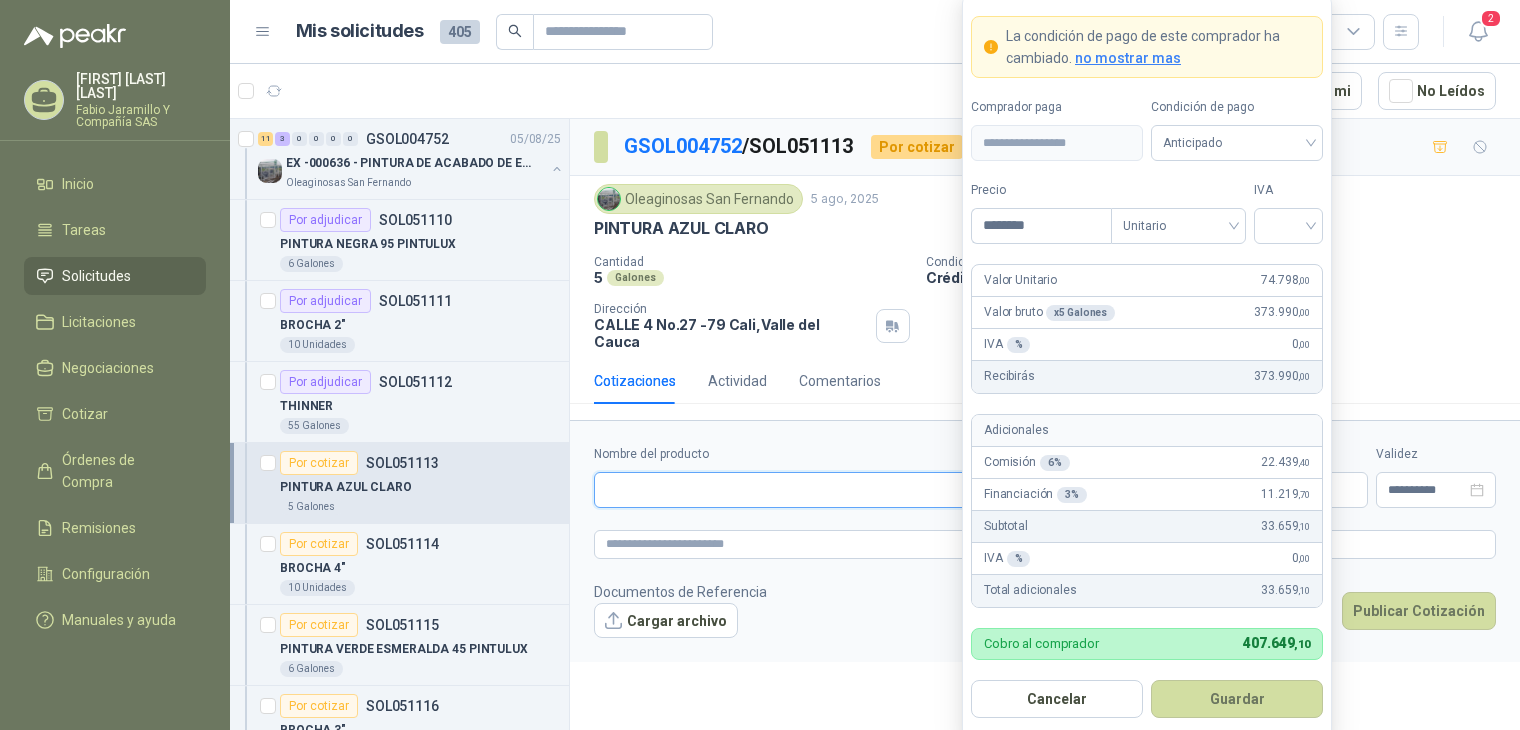 click on "Nombre del producto" at bounding box center (841, 490) 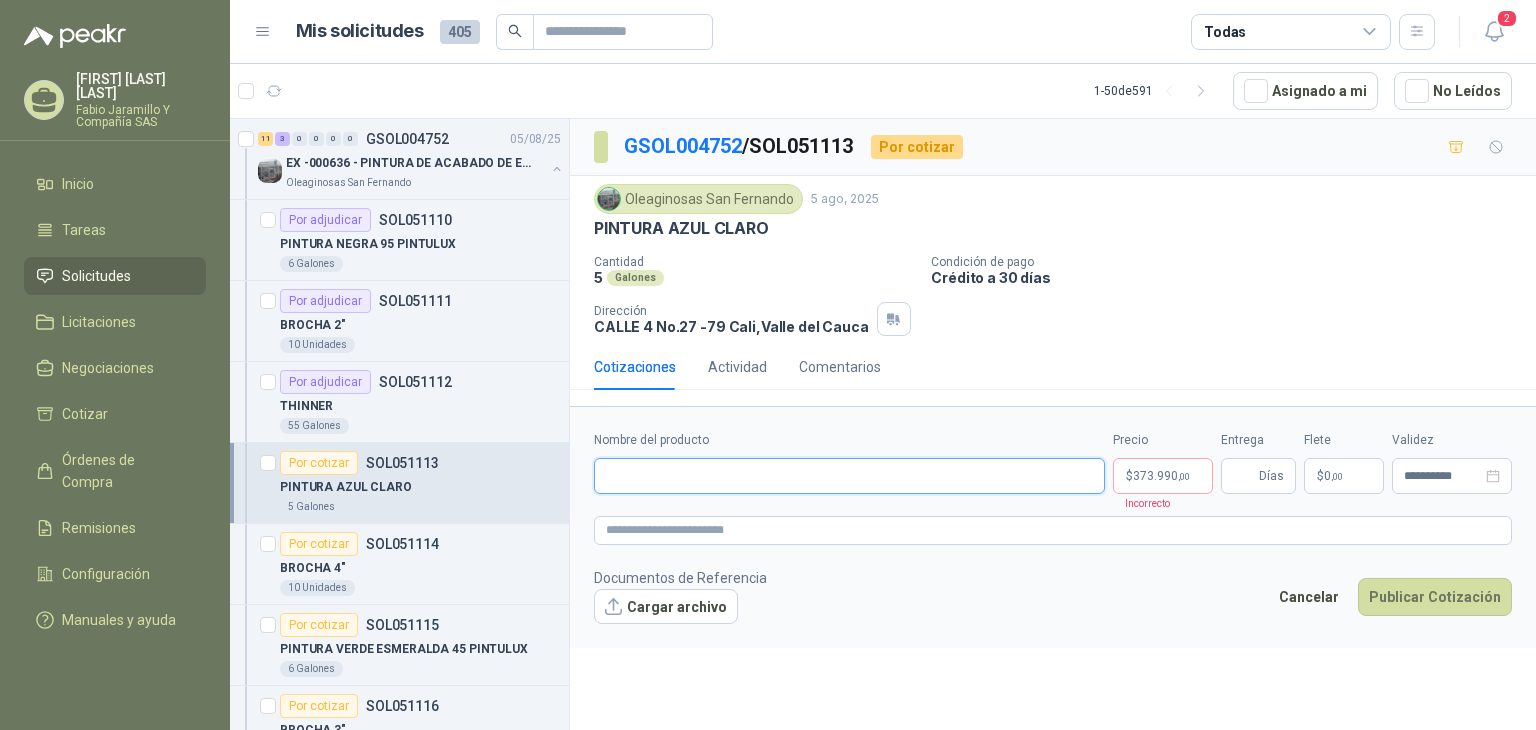 paste on "**********" 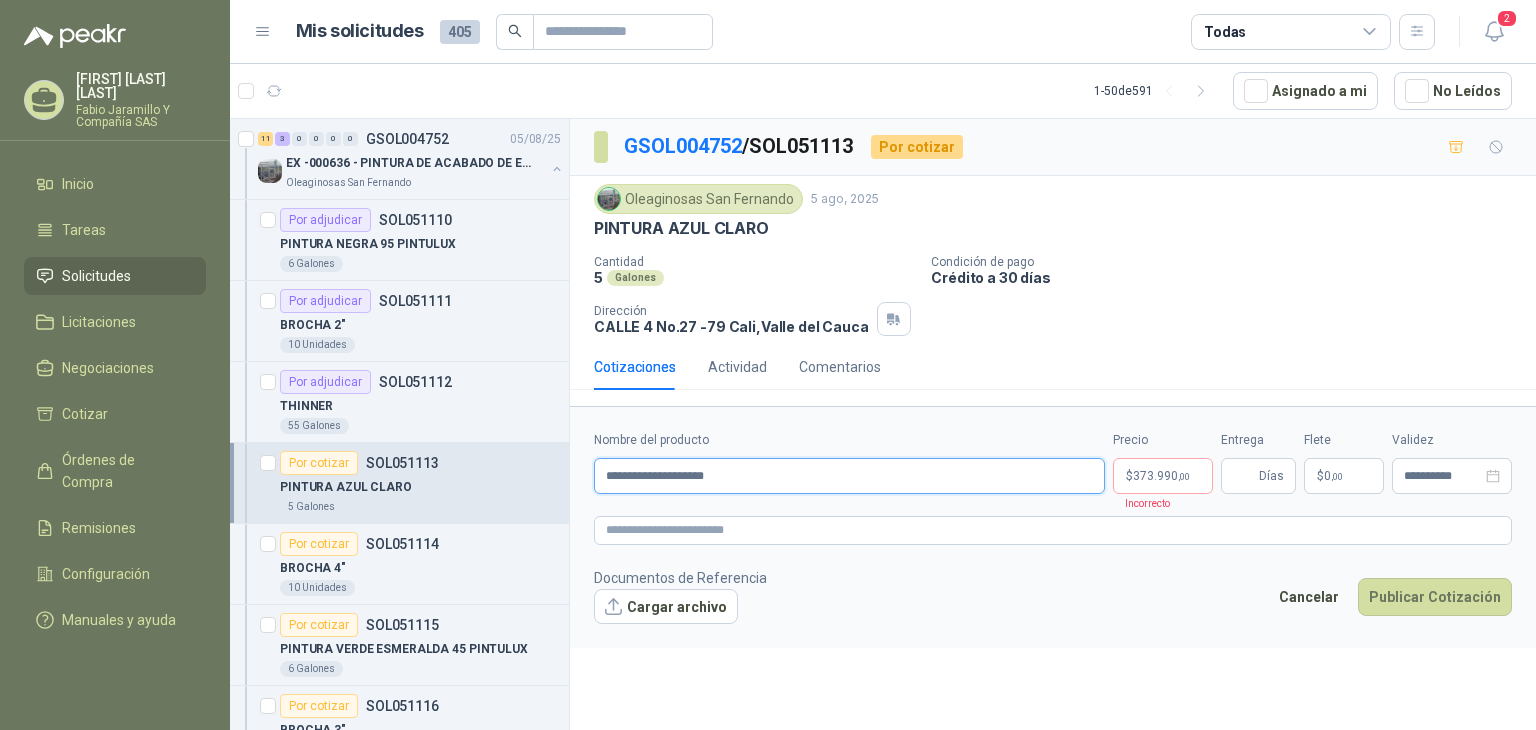 type on "**********" 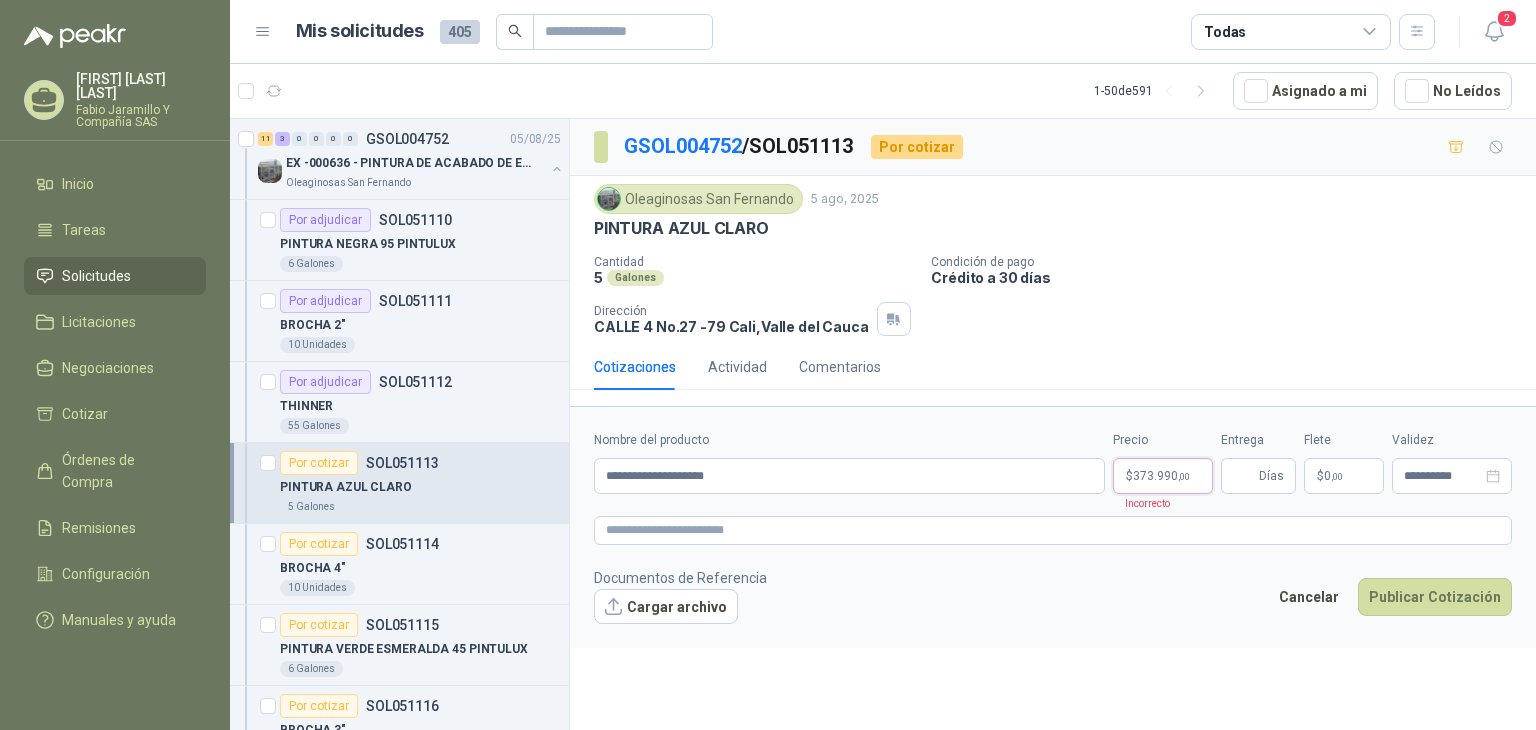 click on "Ana Maria [LAST] Fabio Jaramillo Y Compañía SAS Inicio Tareas Solicitudes Licitaciones Negociaciones Cotizar Órdenes de Compra Remisiones Configuración Manuales y ayuda Mis solicitudes 405 Todas 2 1 - 50 de 591 Asignado a mi No Leídos 11 3 0 0 0 0 GSOL004752 05/08/25 EX -000636 - PINTURA DE ACABADO DE EQUIPOS, ESTRUC Oleaginosas San Fernando Por adjudicar SOL051110 PINTURA NEGRA 95 PINTULUX 6 Galones Por adjudicar SOL051111 BROCHA 2" 10 Unidades Por adjudicar SOL051112 THINNER 55 Galones Por cotizar SOL051113 PINTURA AZUL CLARO 5 Galones Por cotizar SOL051114 BROCHA 4" 10 Unidades Por cotizar SOL051115 PINTURA VERDE ESMERALDA 45 PINTULUX 6 Galones Por cotizar SOL051116 BROCHA 3" 10 Unidades Por cotizar SOL051117 PINTURA ESMALTE NARANJA 6 Galones Por cotizar SOL051118 PINTURA VERDE MAQUINA 47 PINTULUX 10 Galones Por cotizar SOL051119 PINTURA PINTUCOAT AZUL ESPANOL 40 10 Galones Por cotizar SOL051120 PINTURA AMARILLO 18 O 31 MINOBRAS PINTUL" at bounding box center [768, 365] 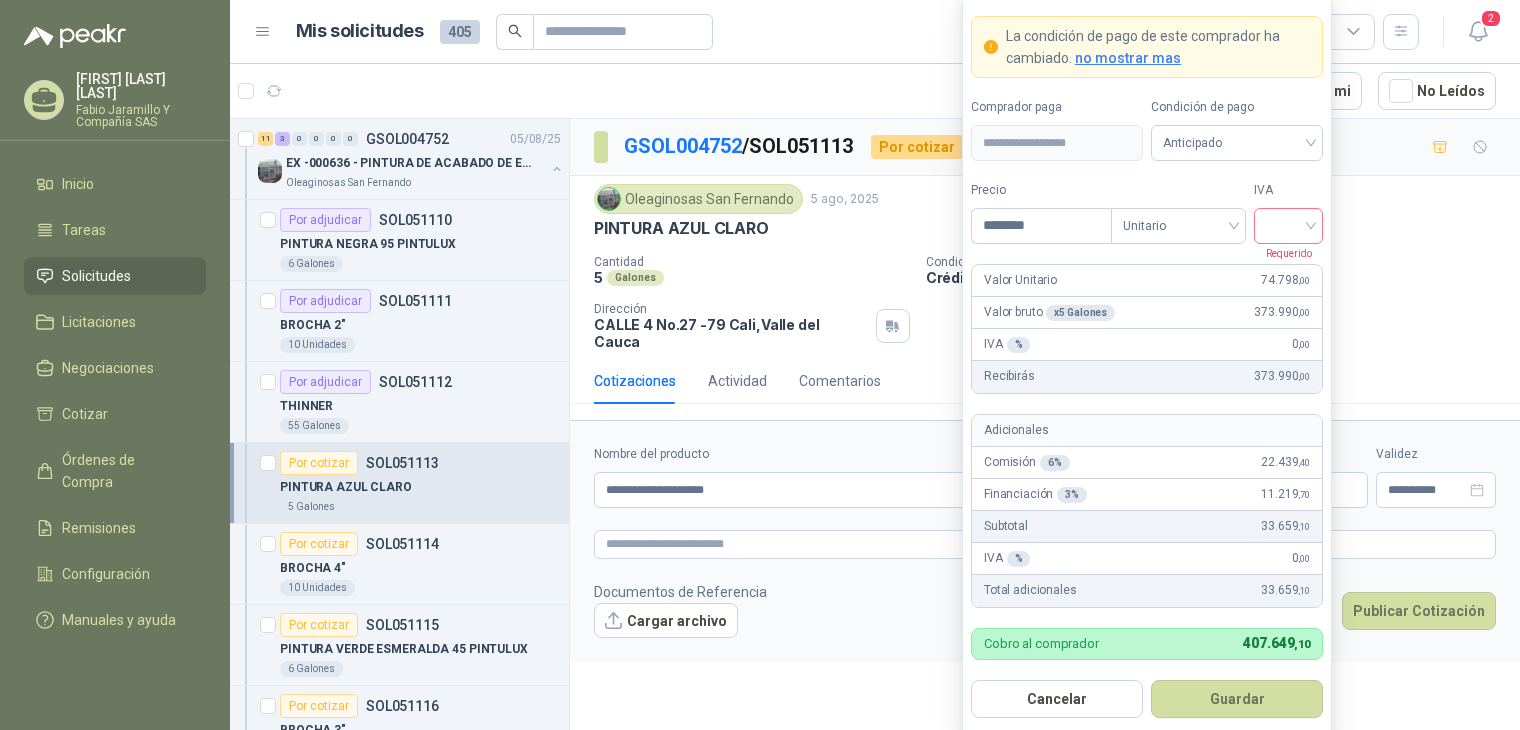 click at bounding box center [1288, 226] 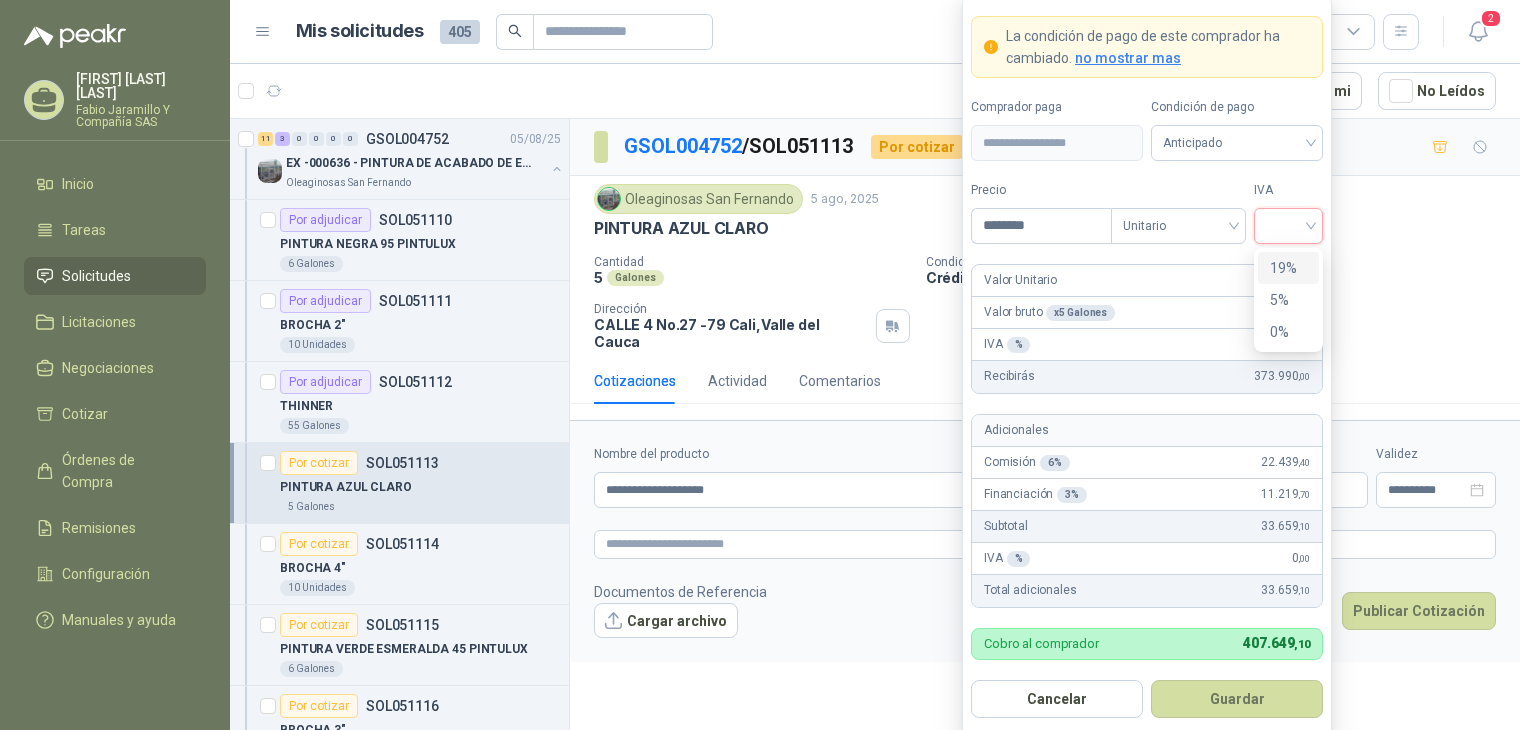 click on "19%" at bounding box center (1288, 268) 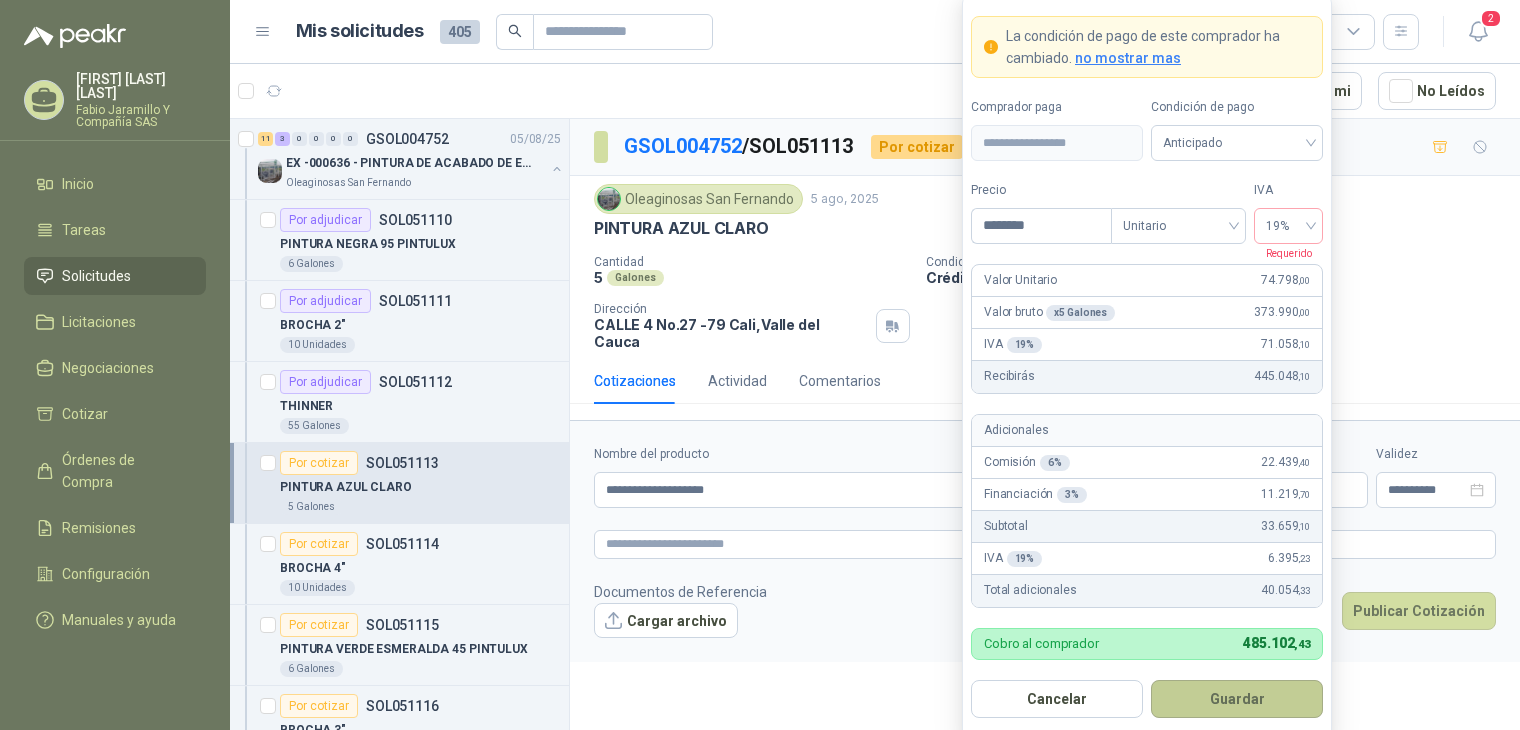 click on "Guardar" at bounding box center (1237, 699) 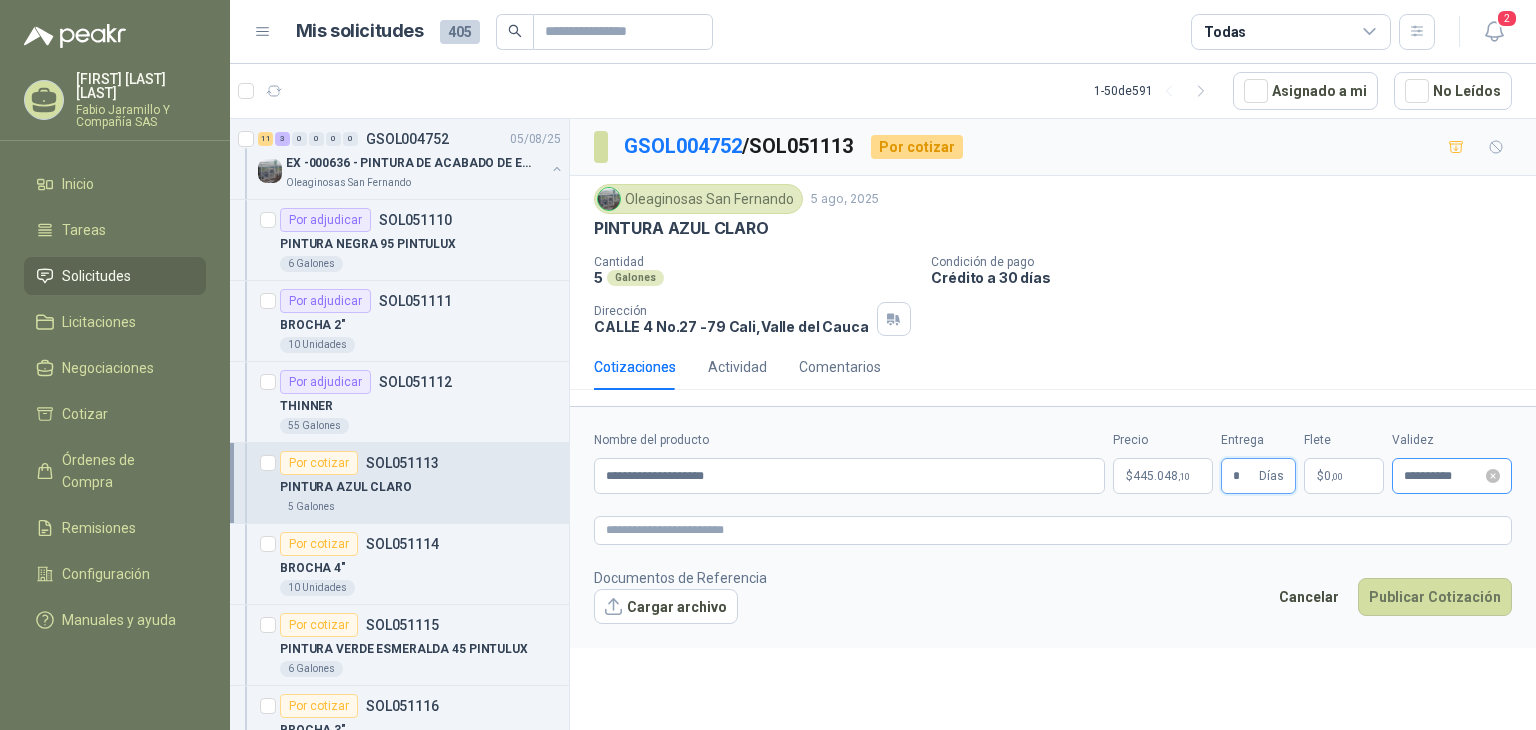 click on "**********" at bounding box center [1452, 476] 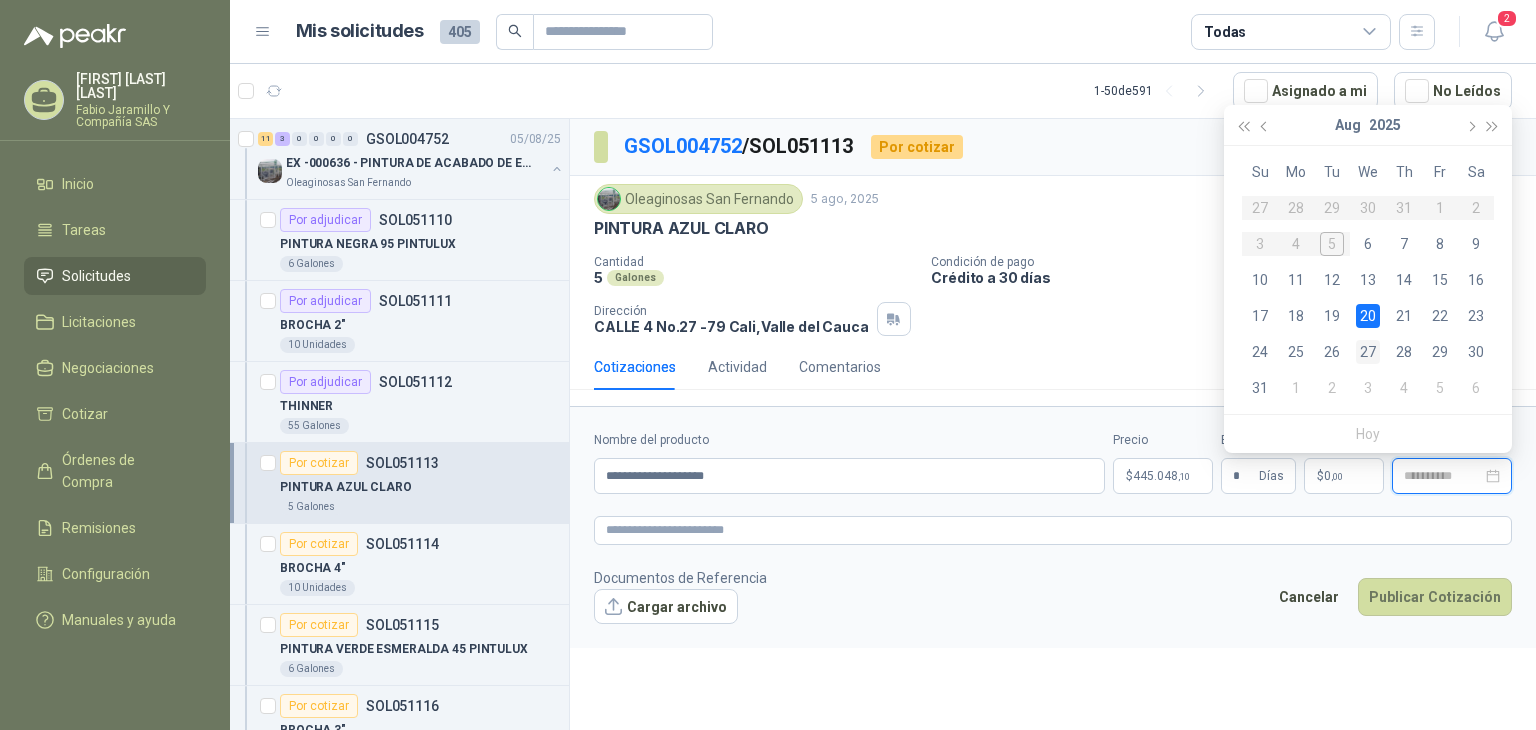 type on "**********" 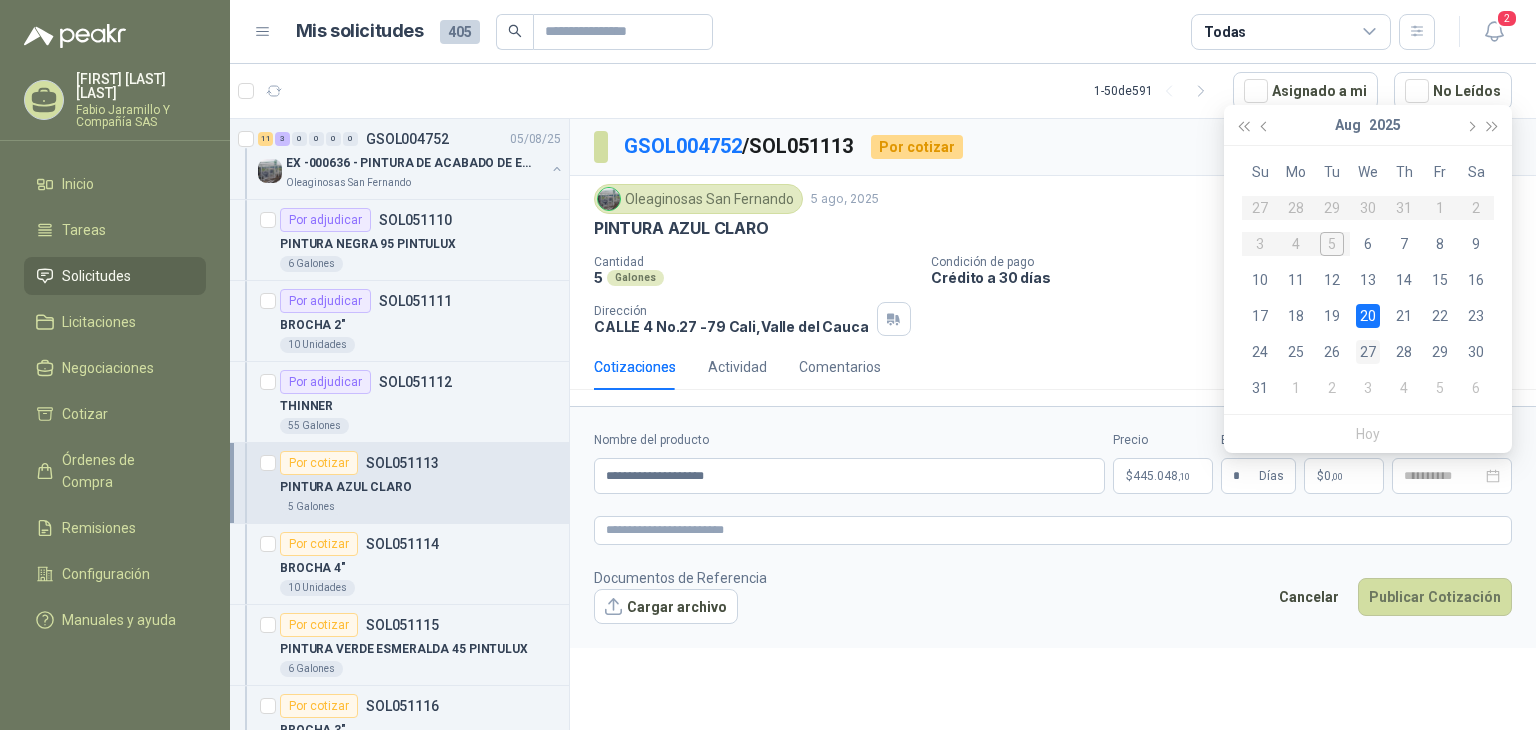 click on "27" at bounding box center [1368, 352] 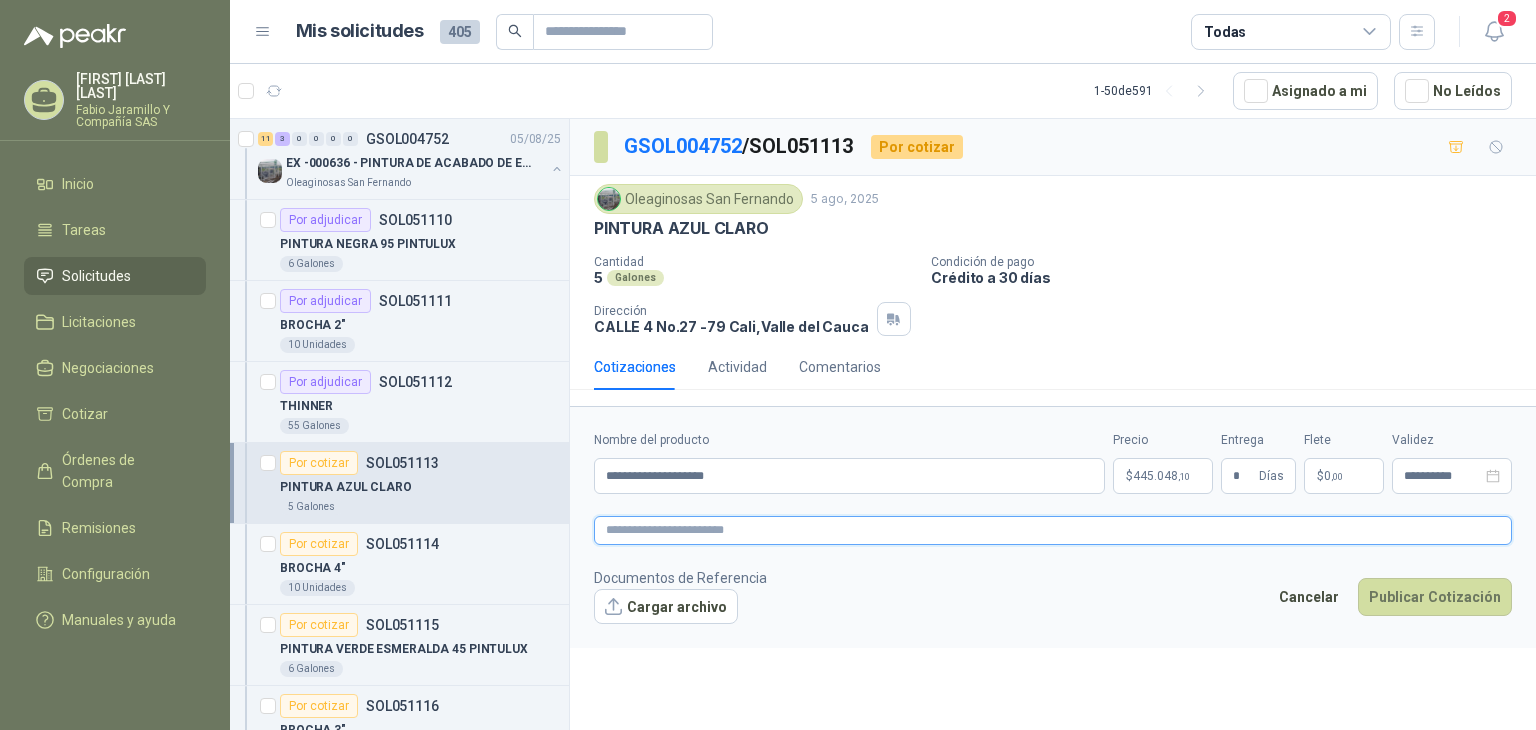 click at bounding box center [1053, 530] 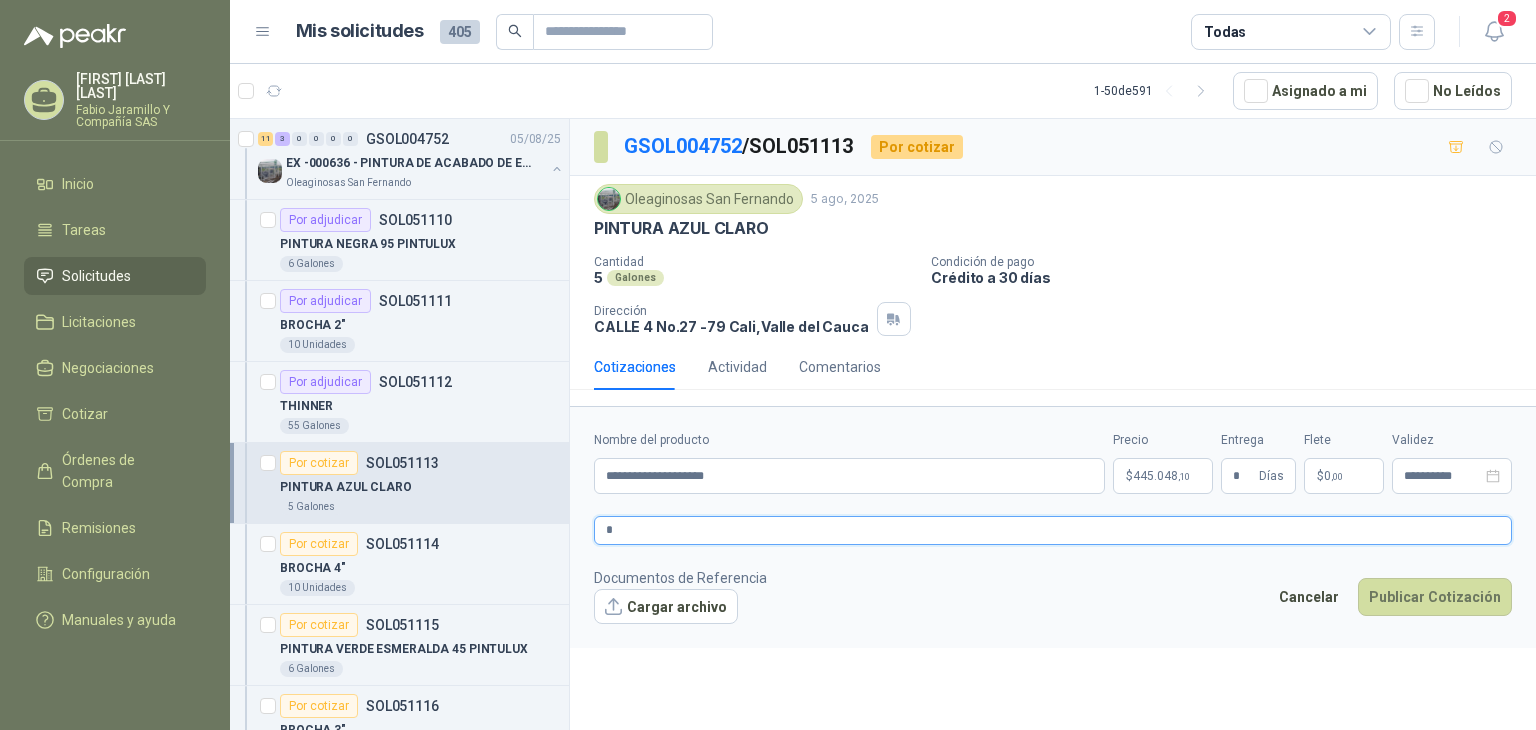type 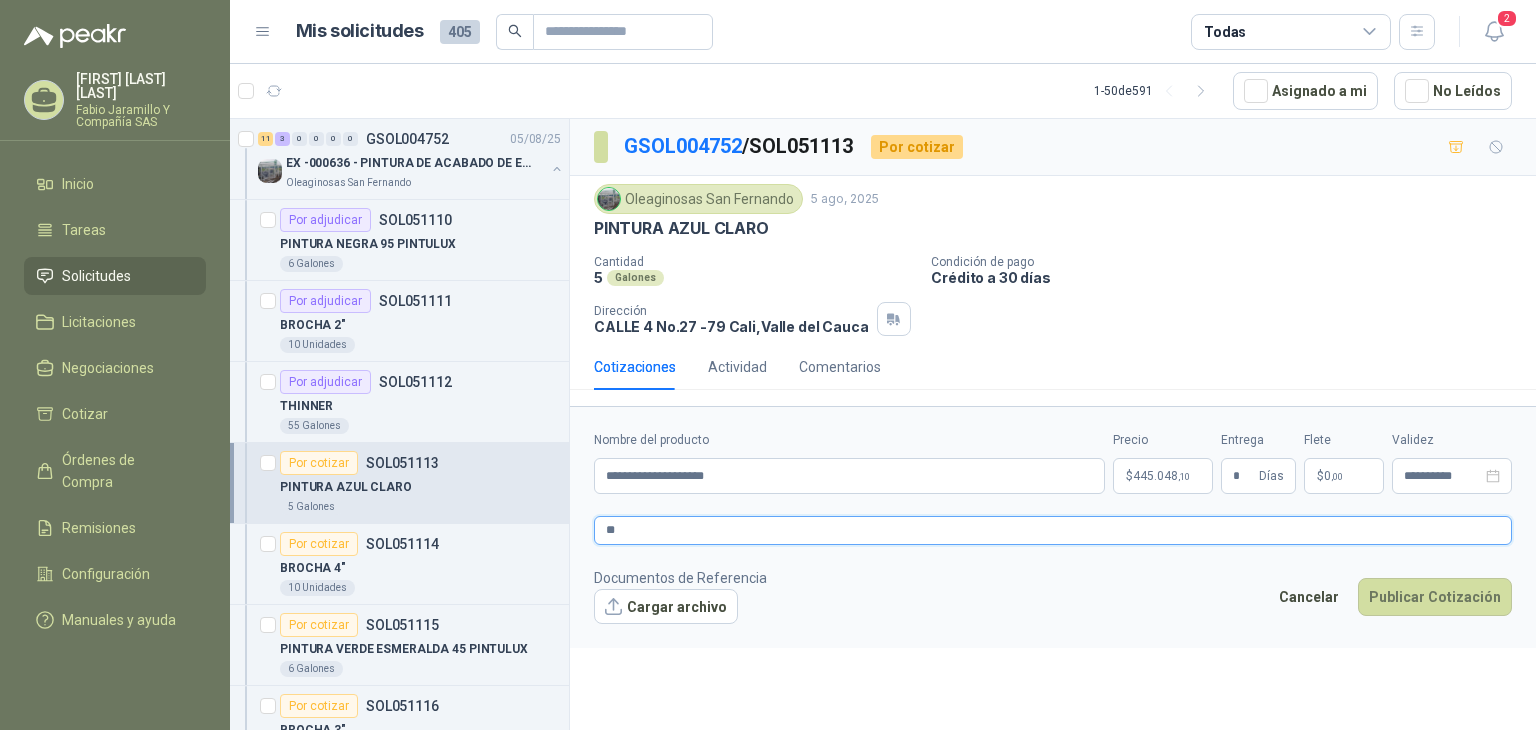 type 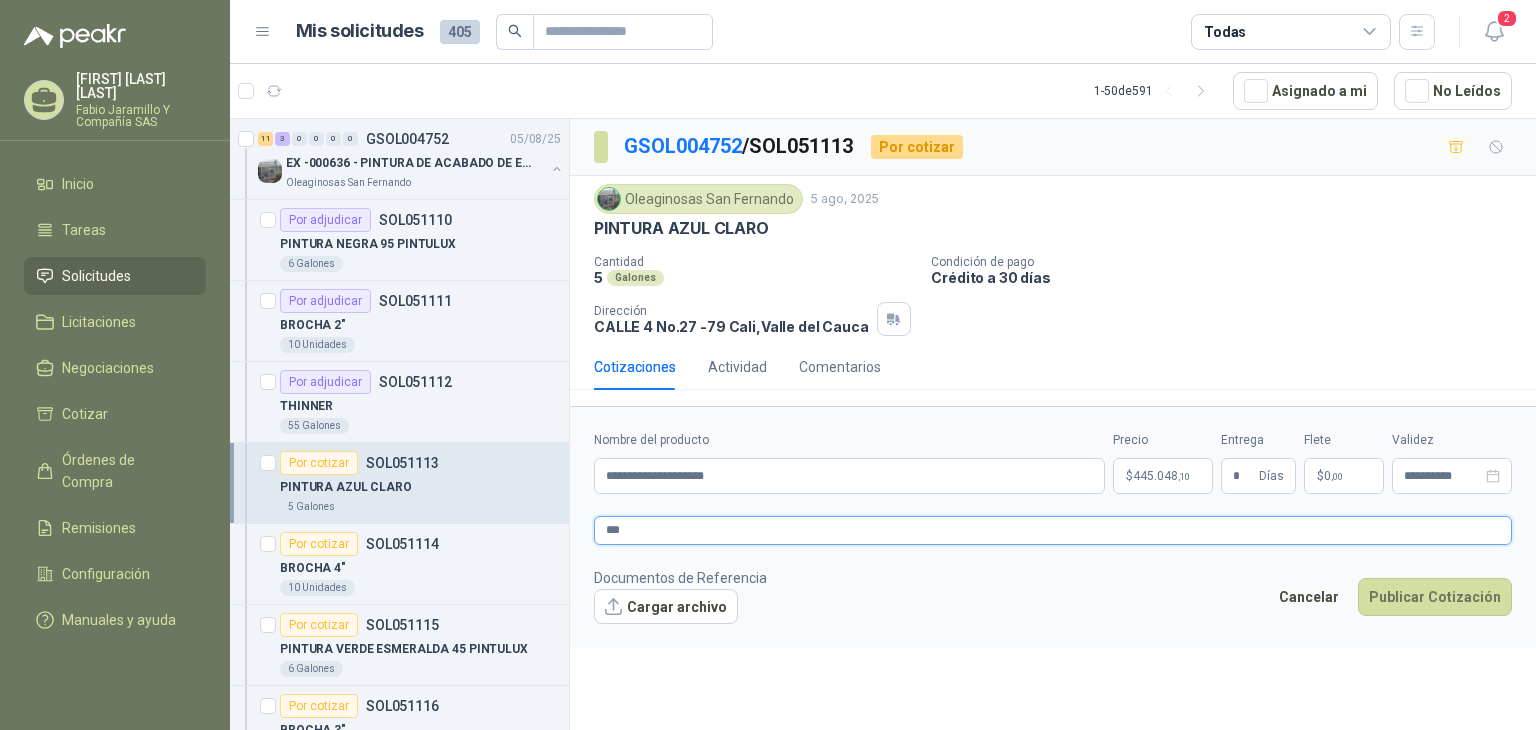 type 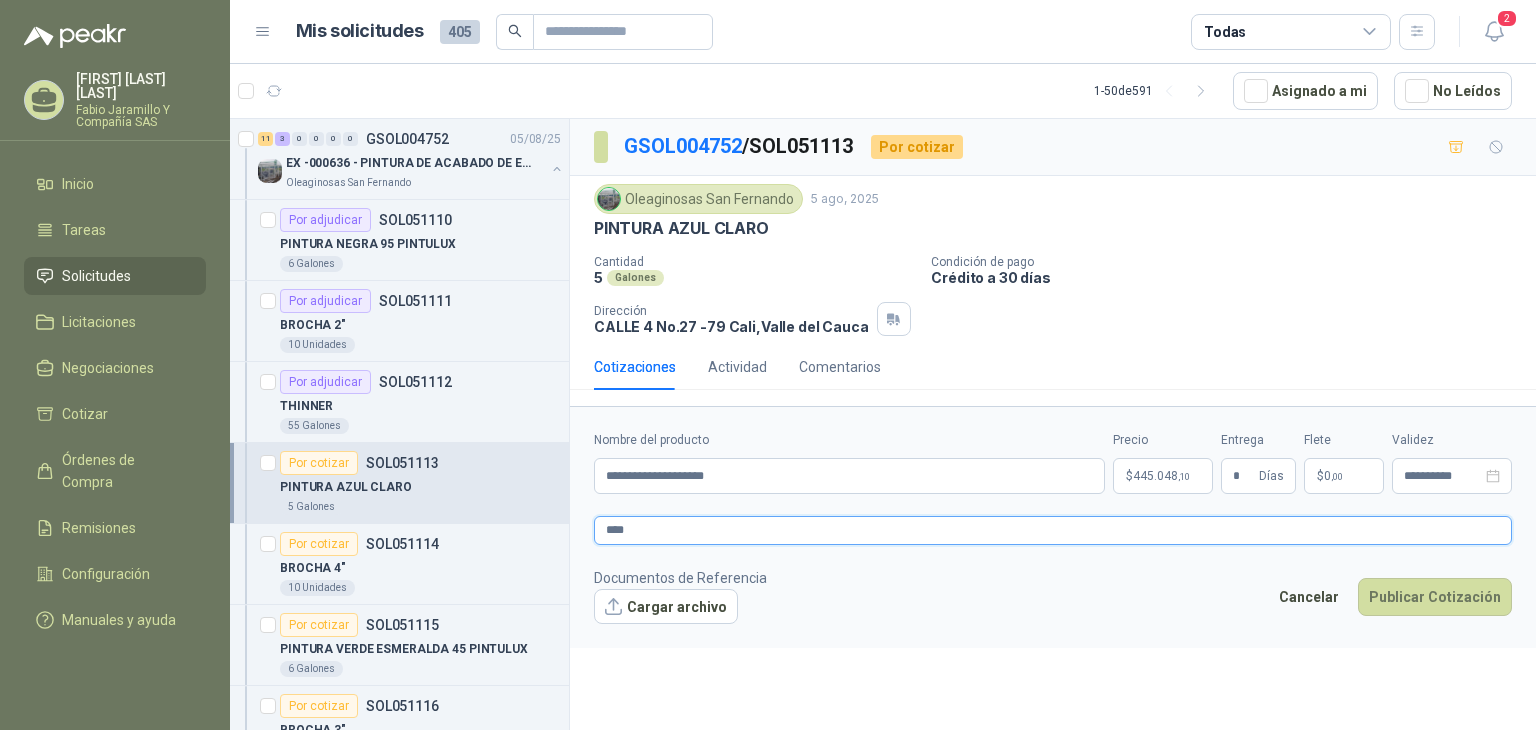 type 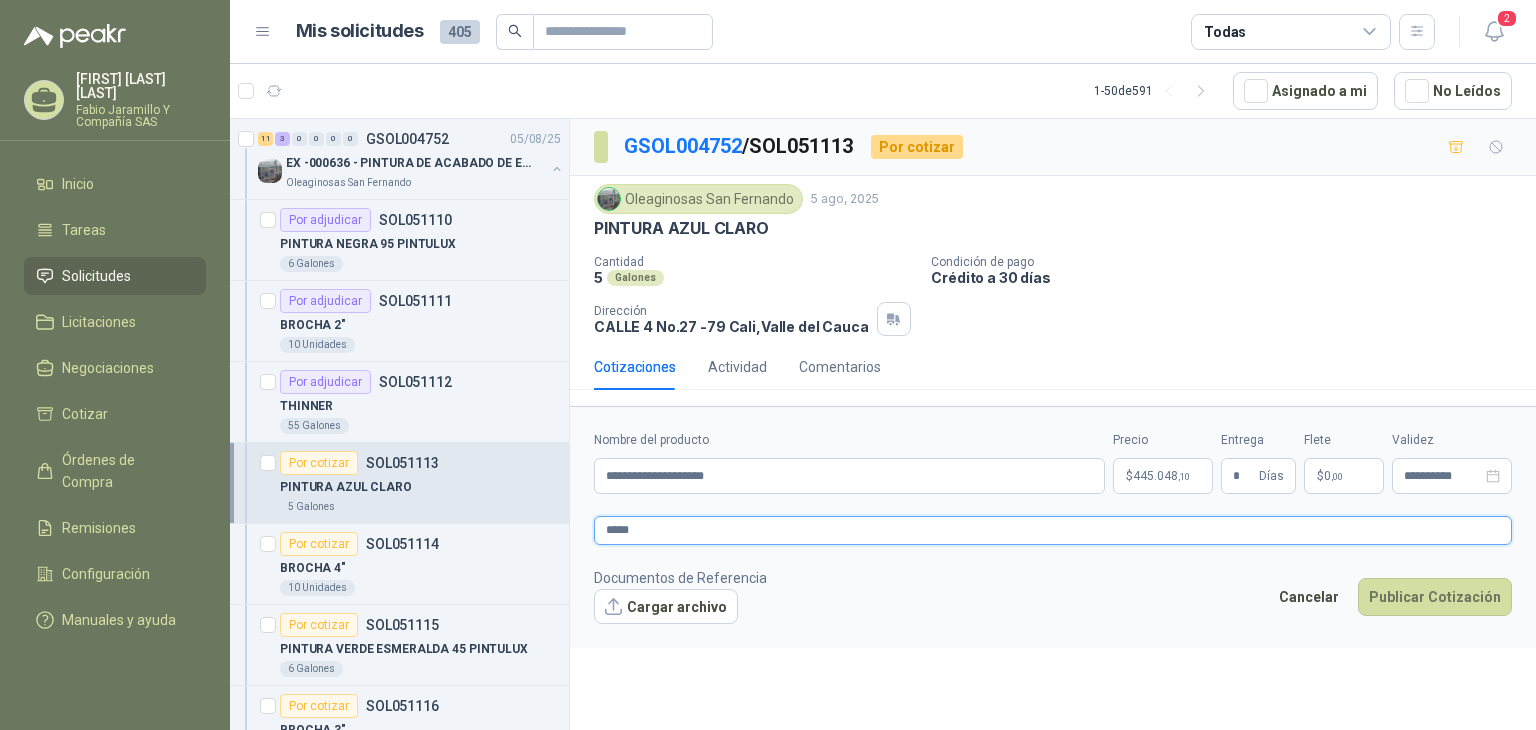 type 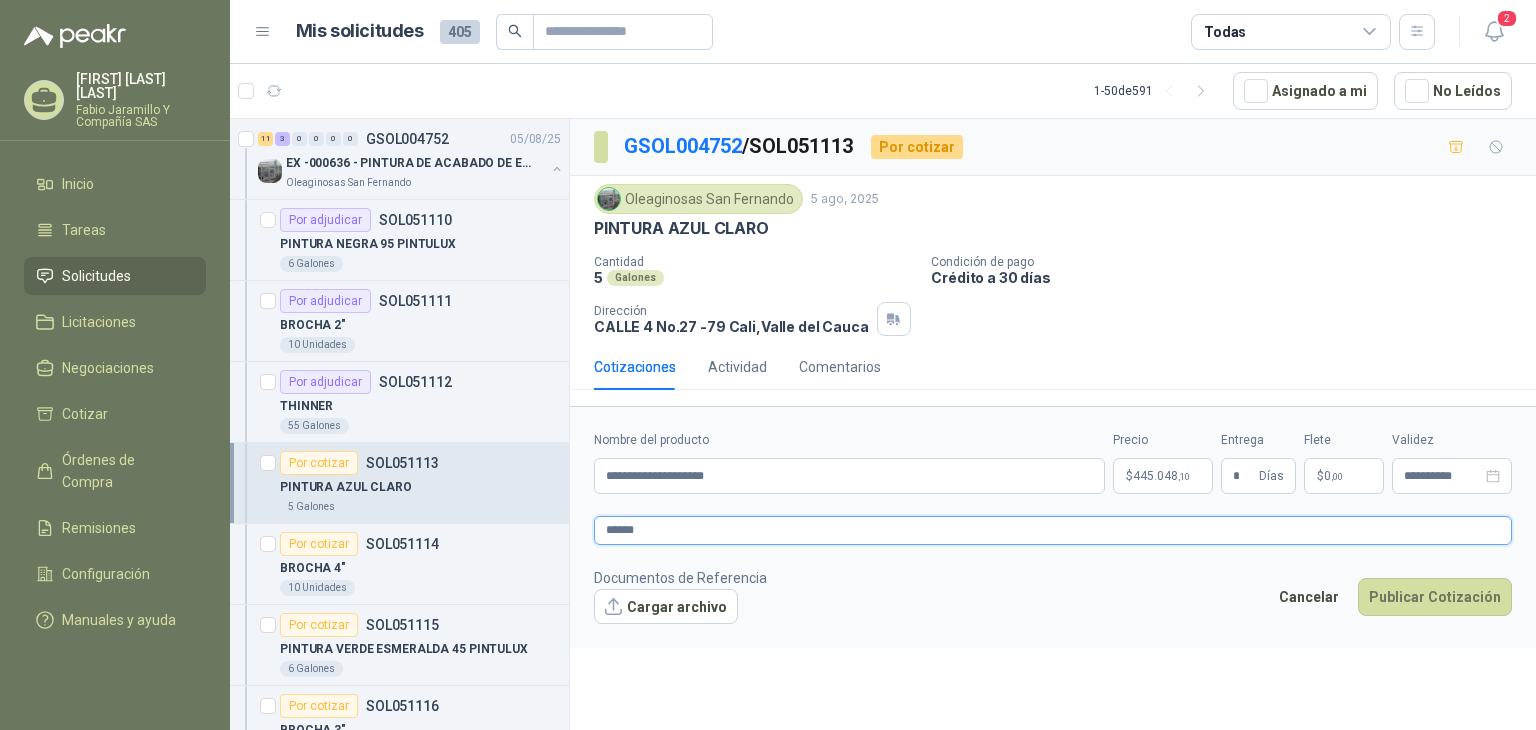 type 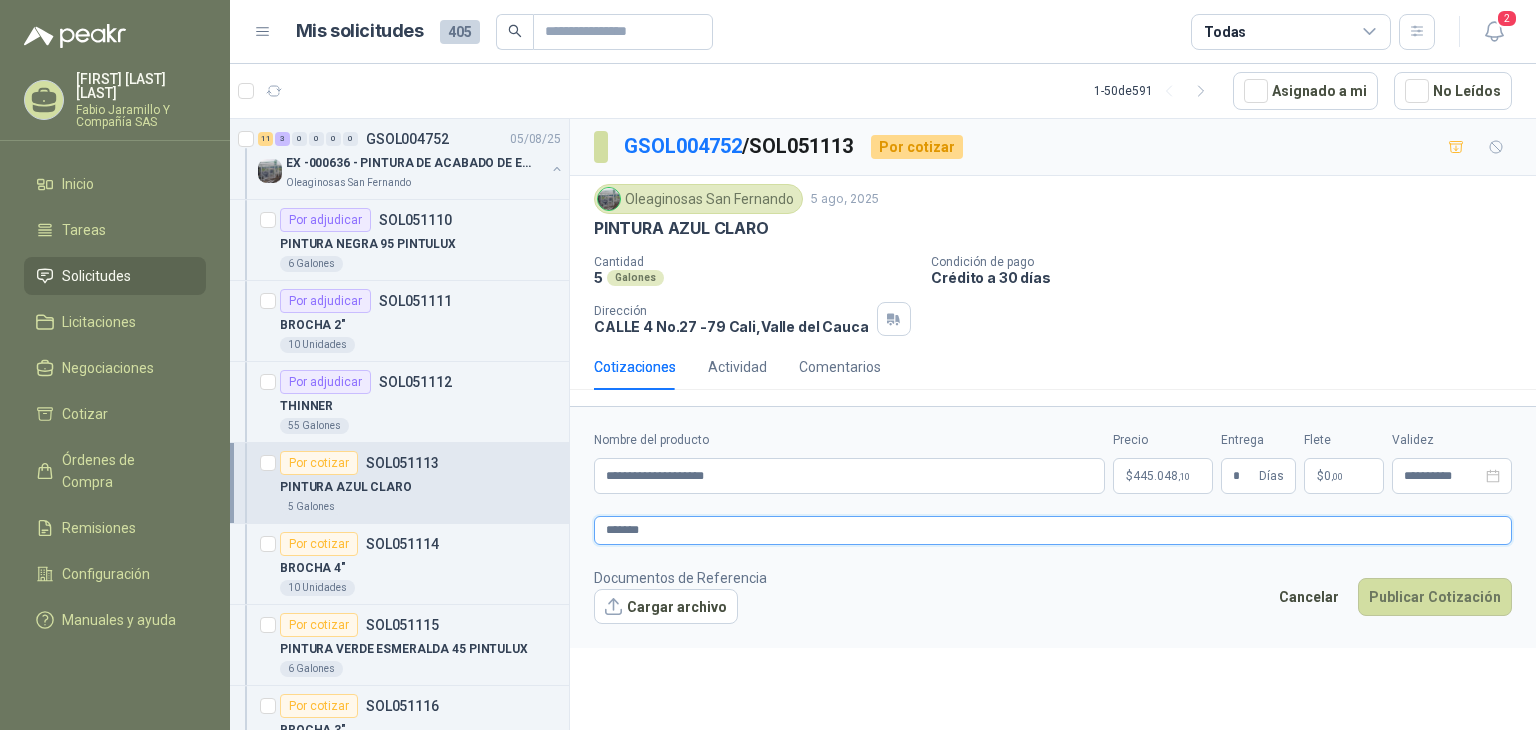 type 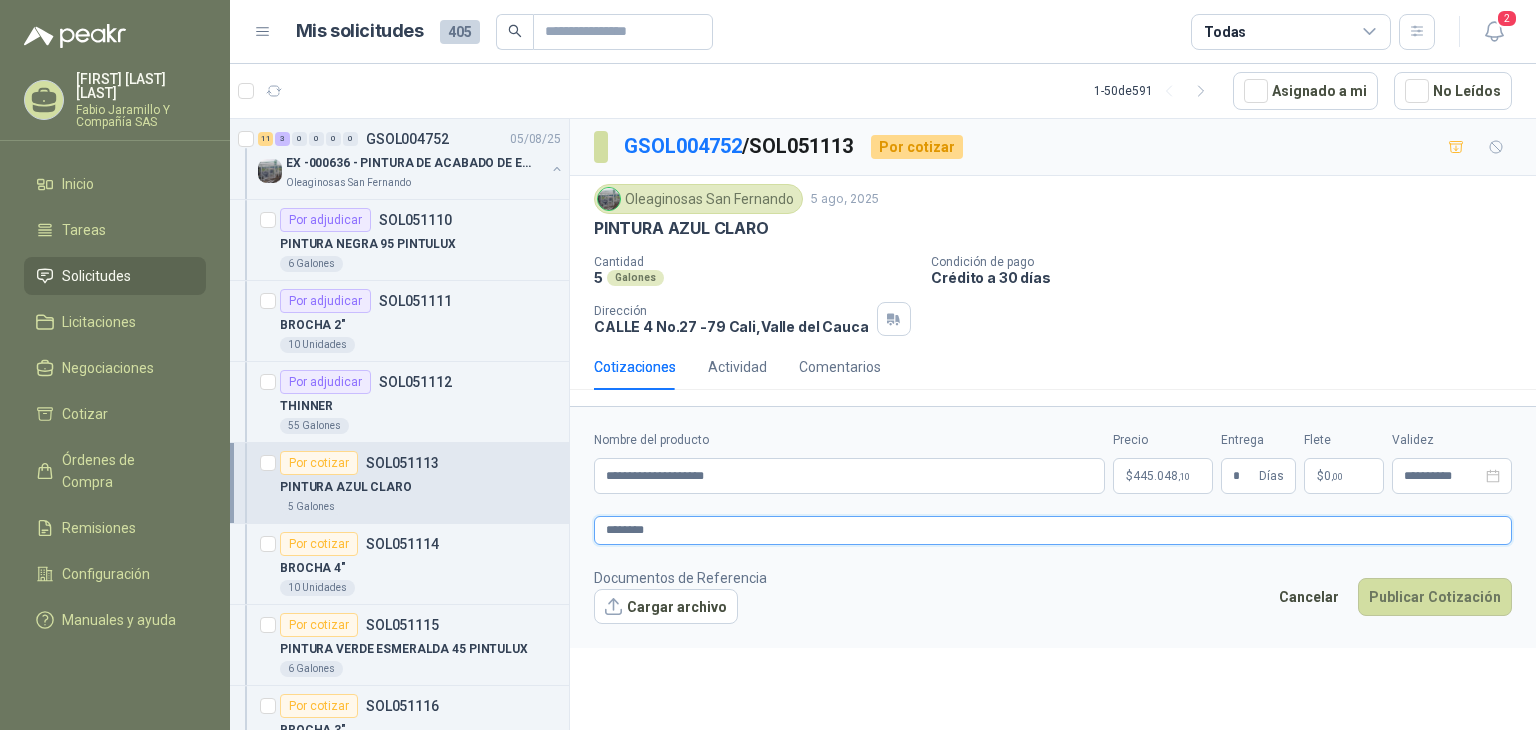 type 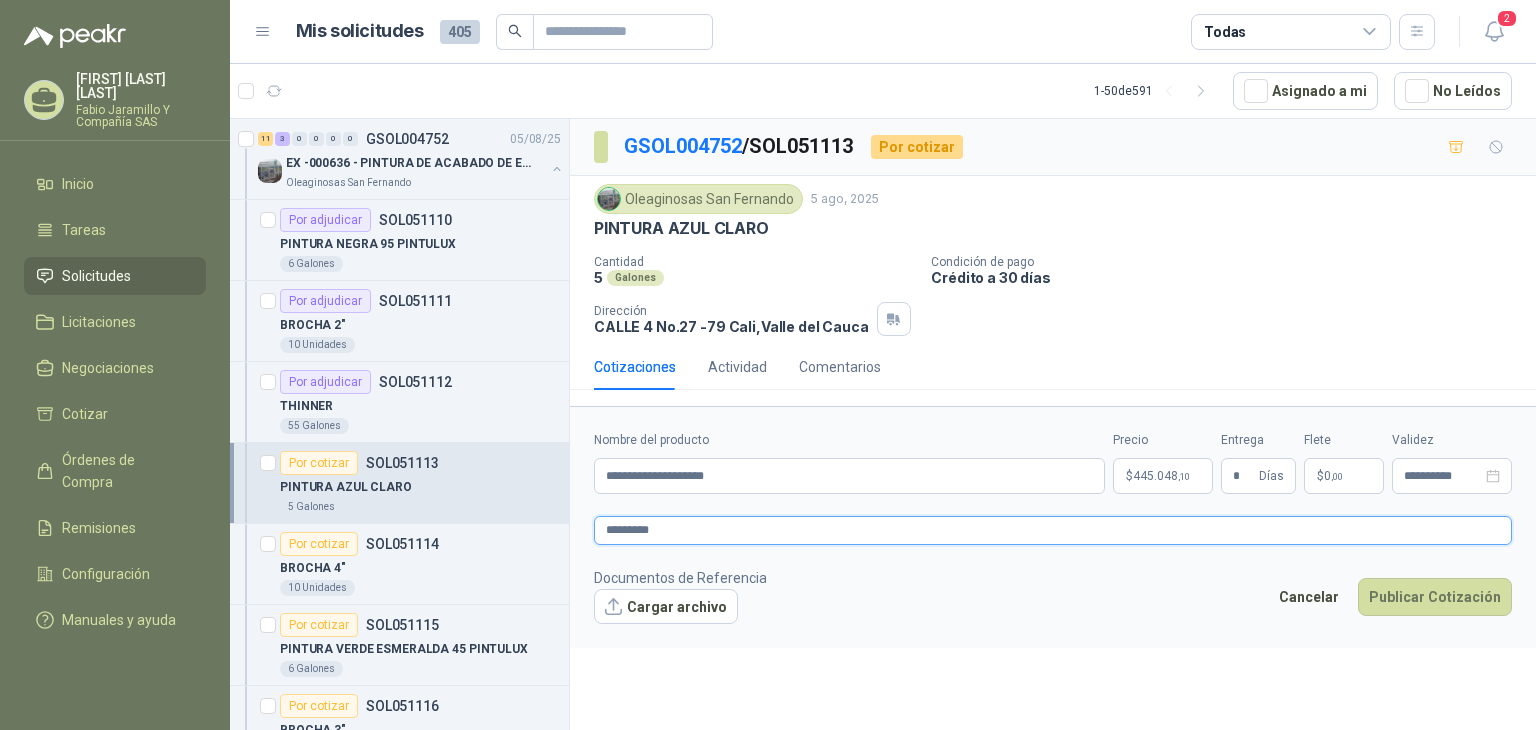 type 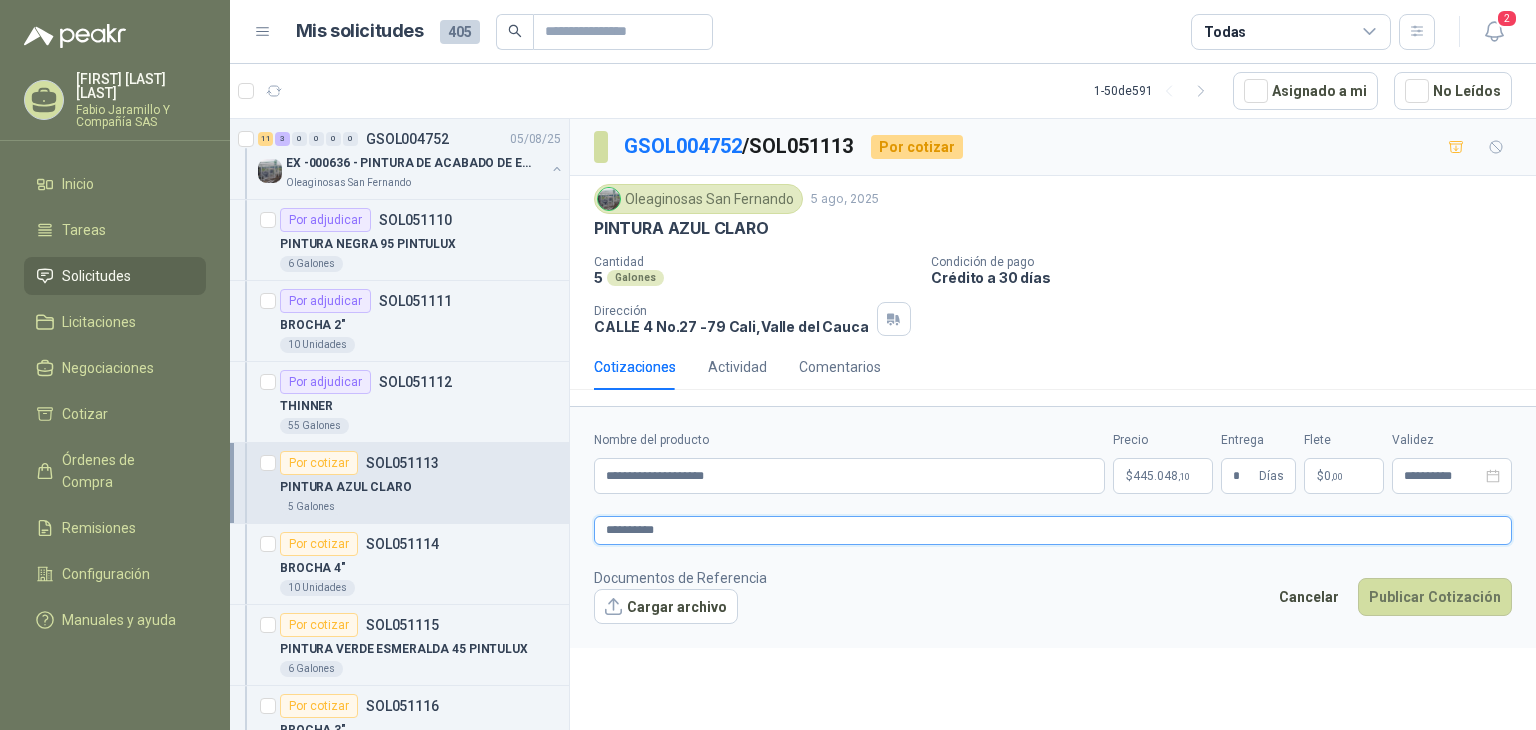 type 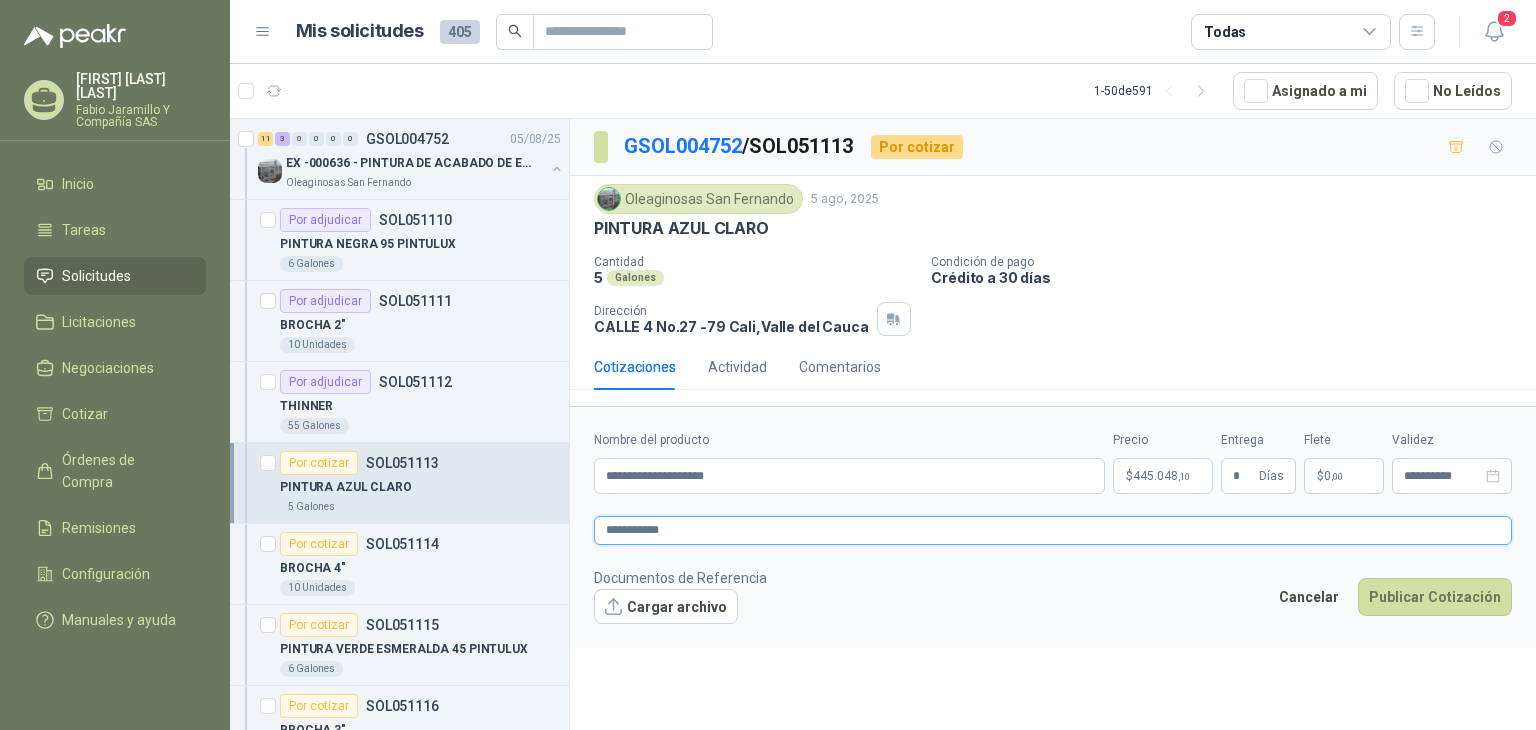 type 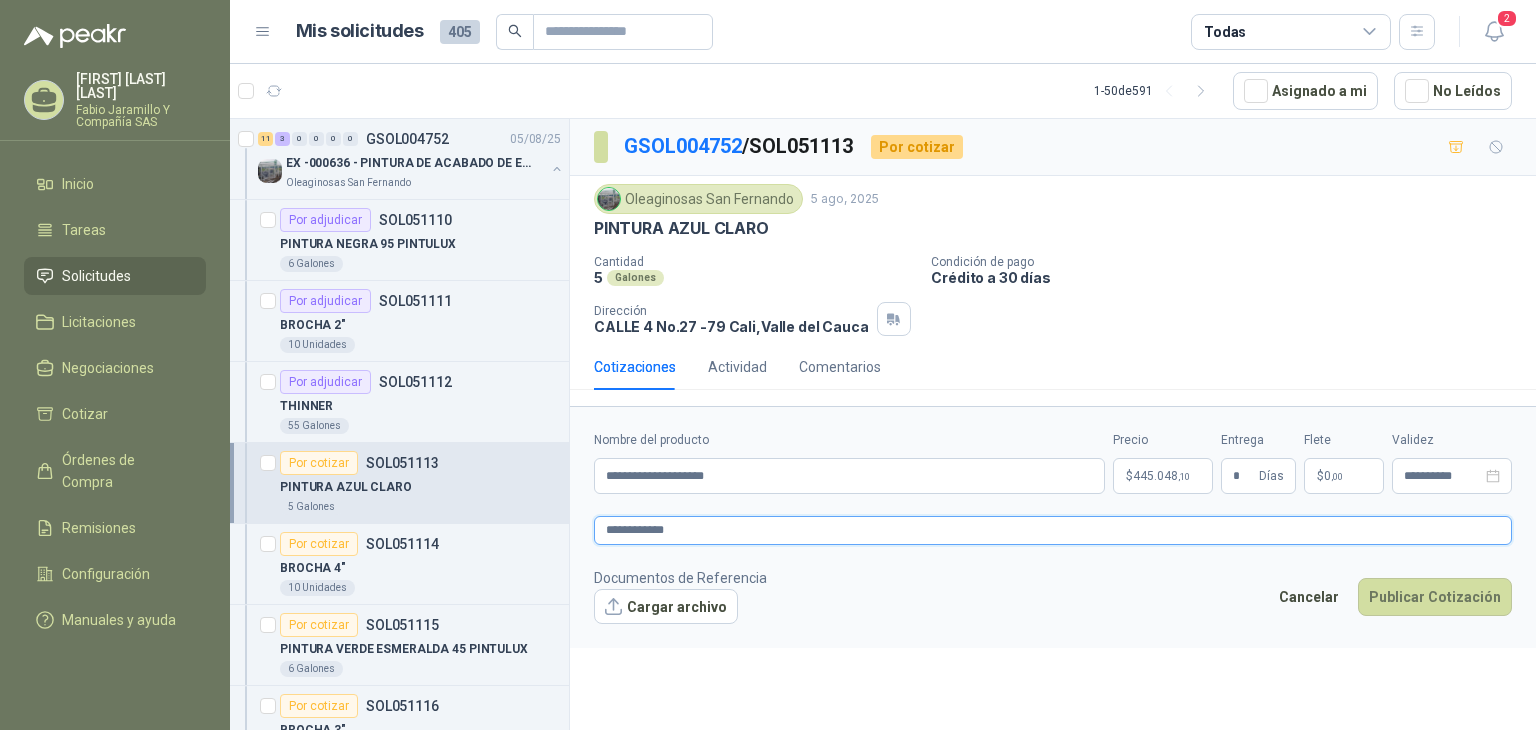 type 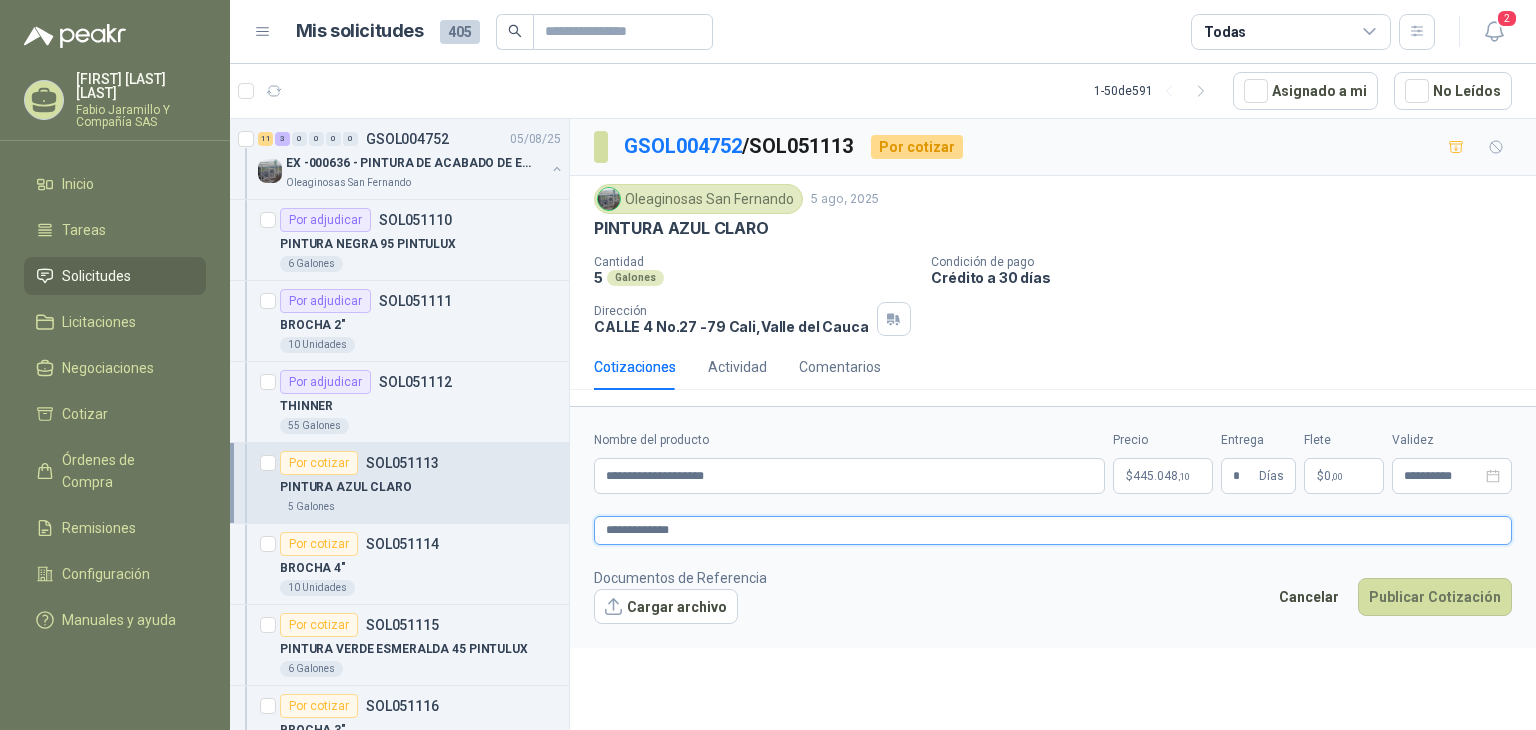 type 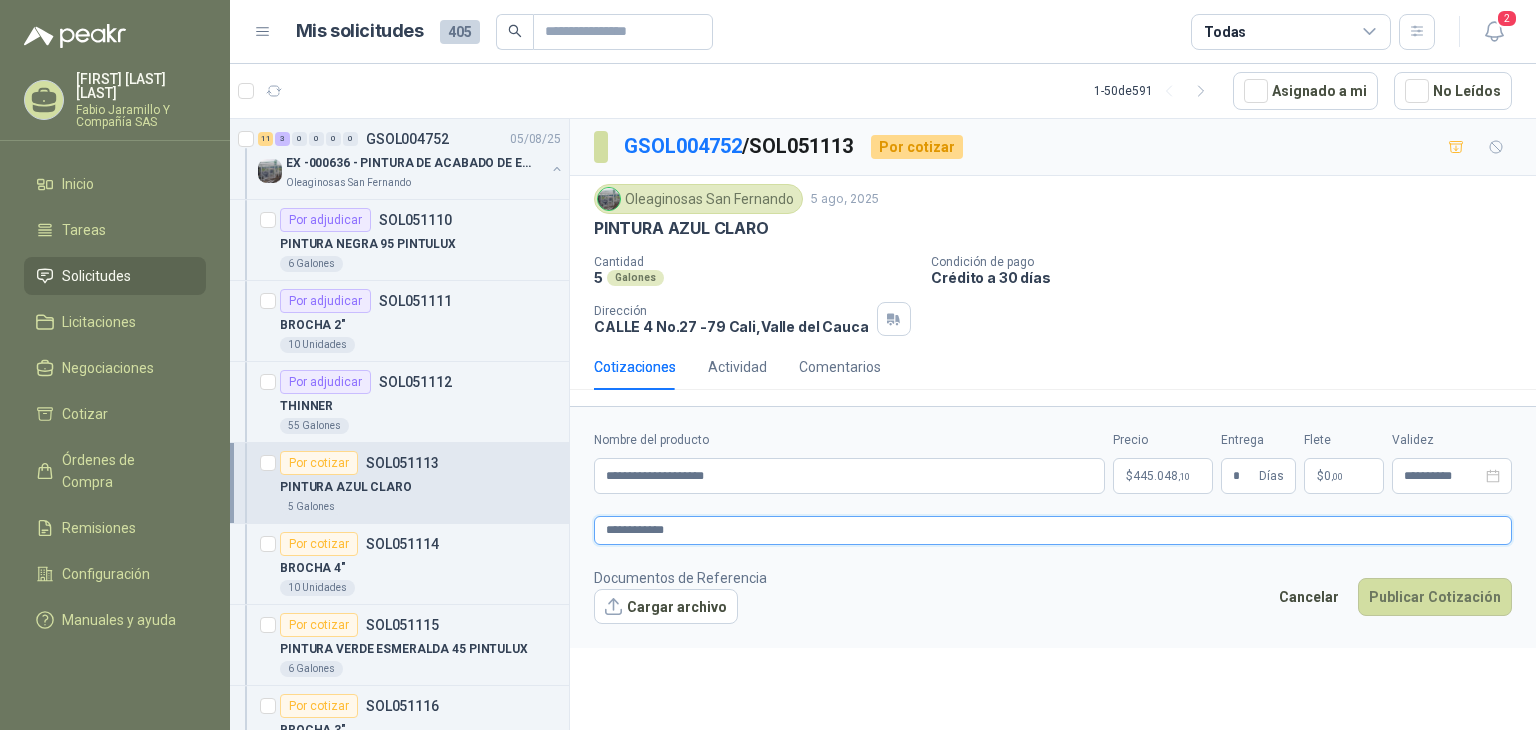 type 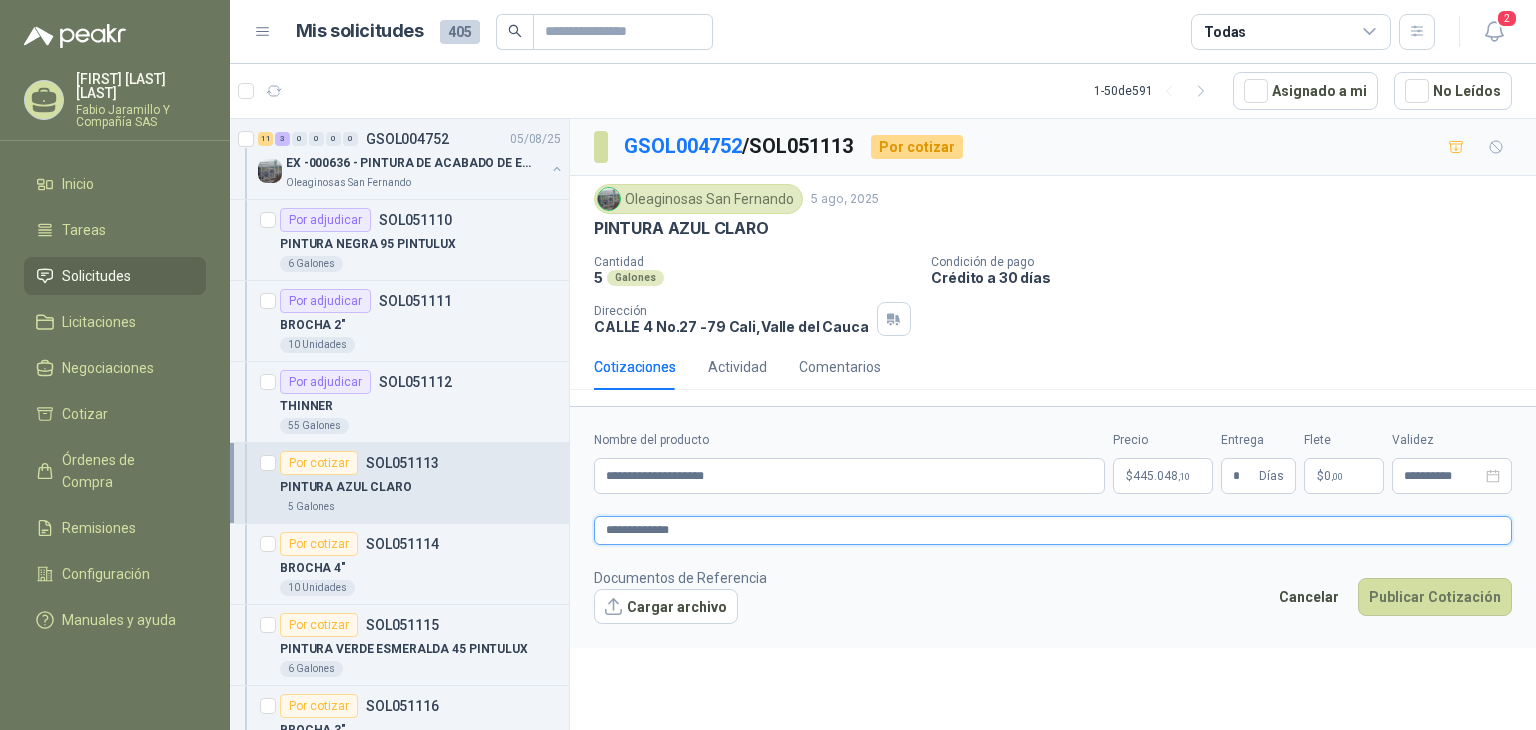 type 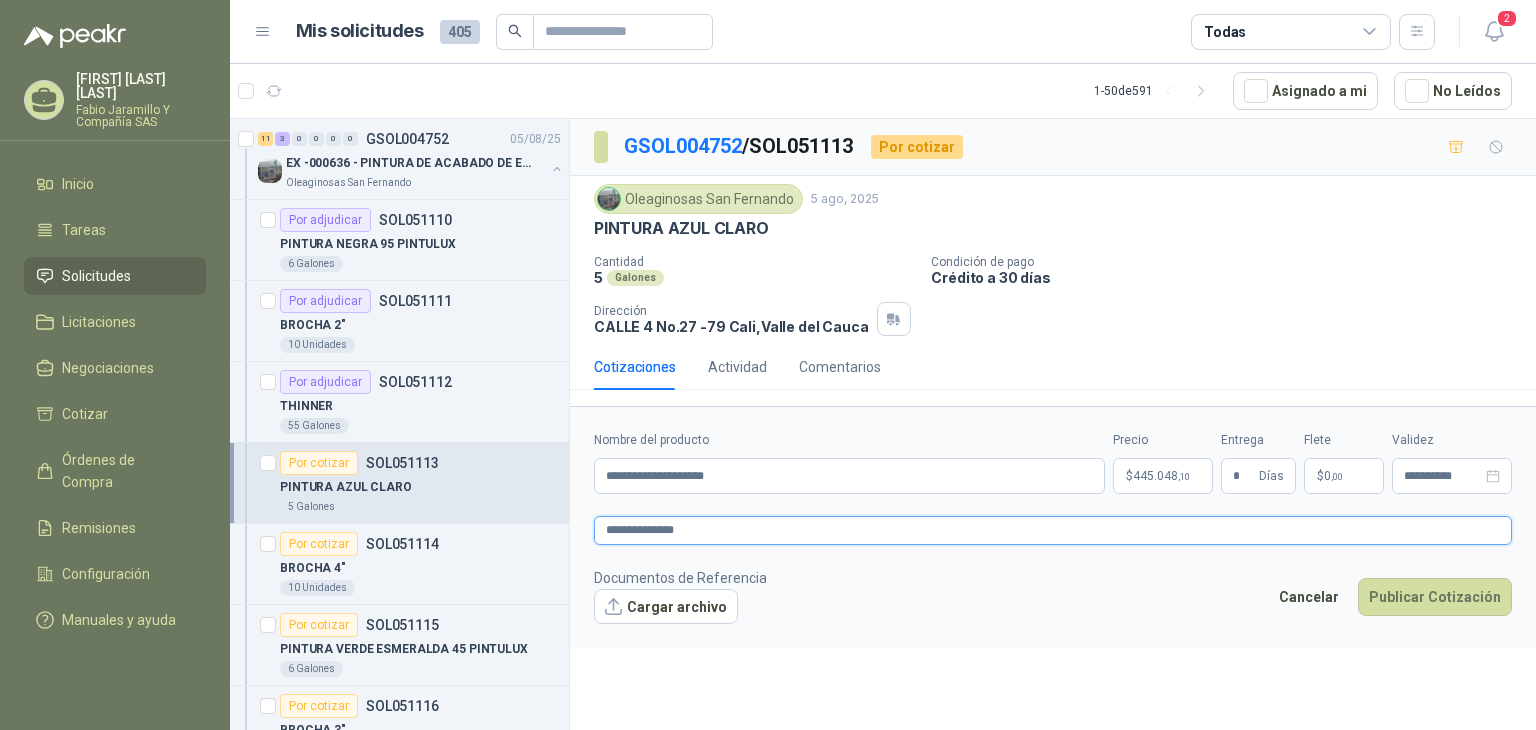 type 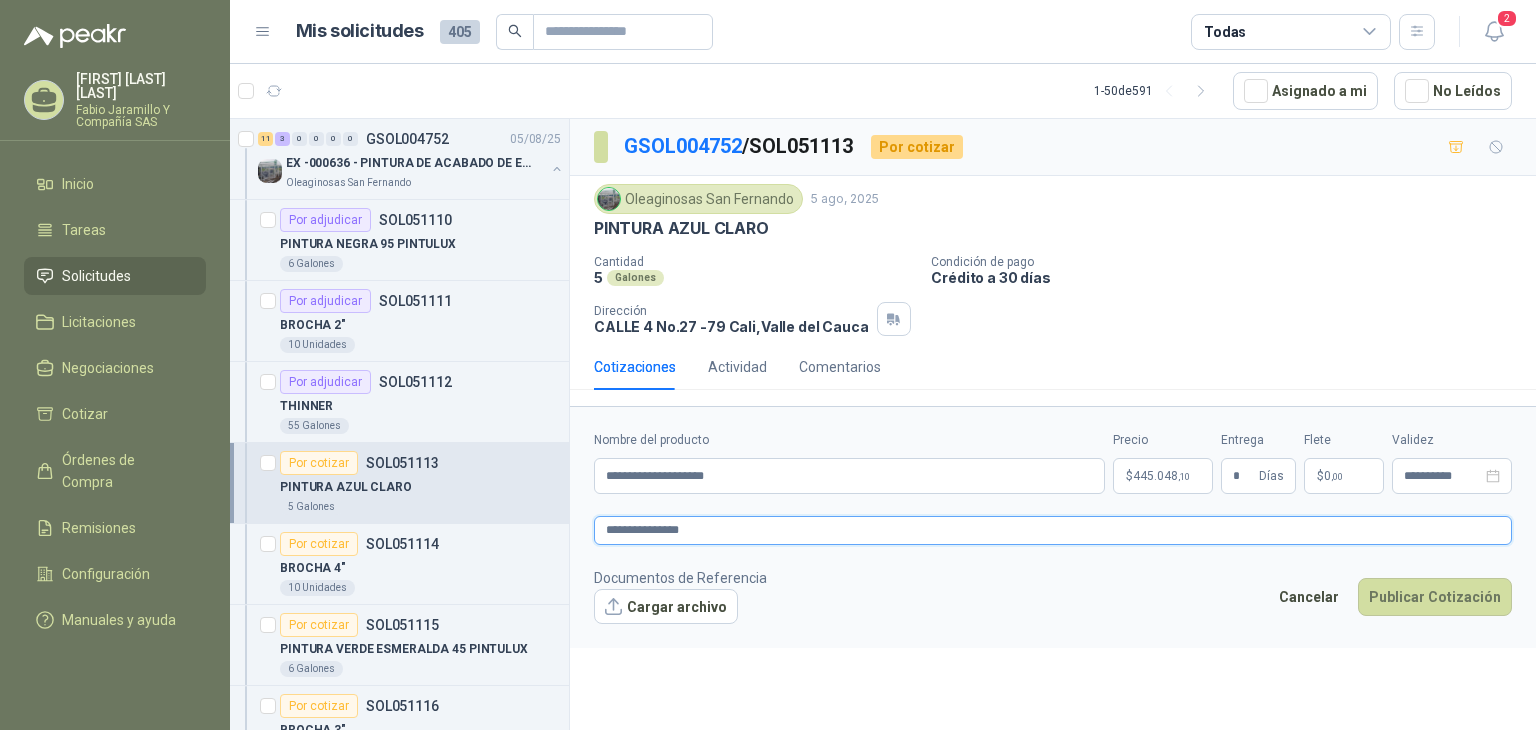type 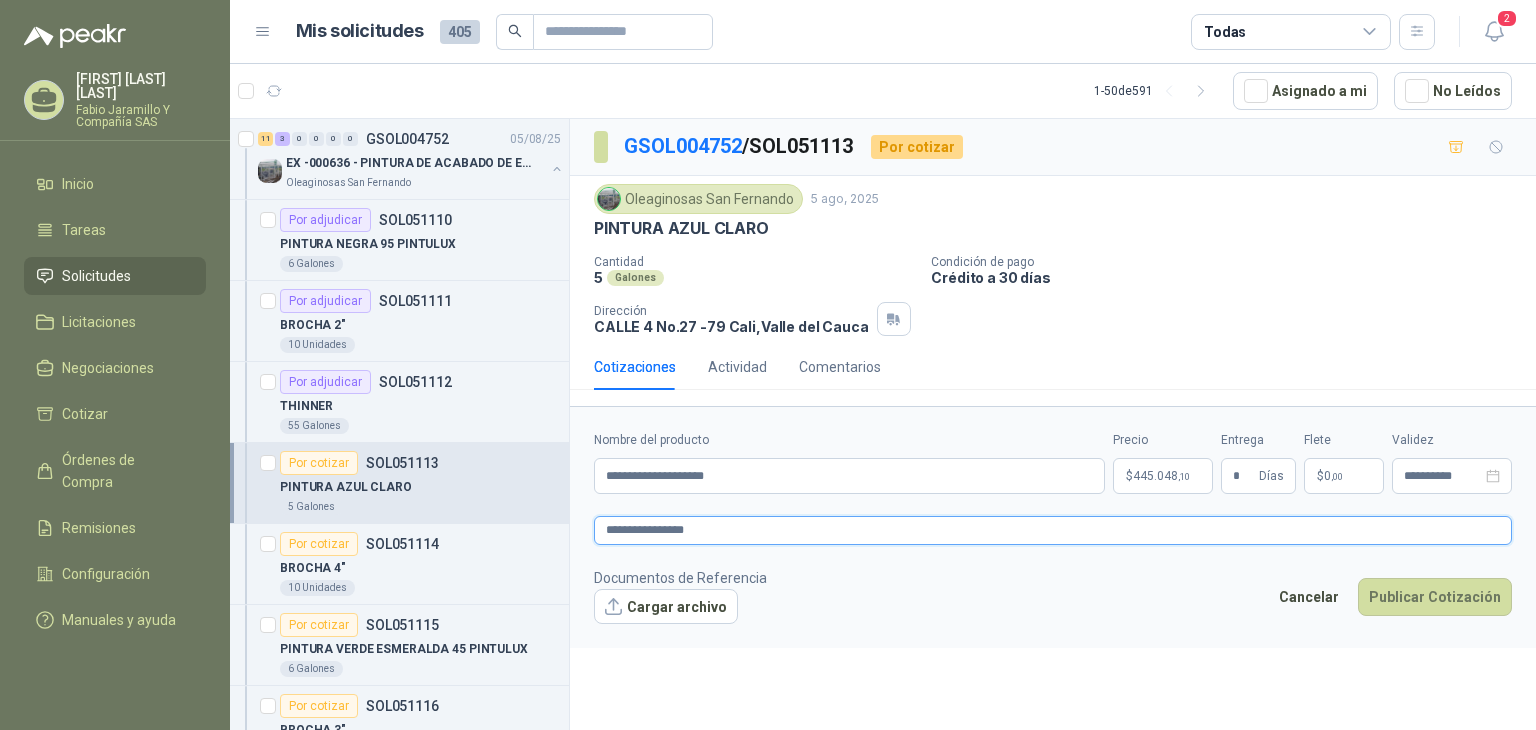 type 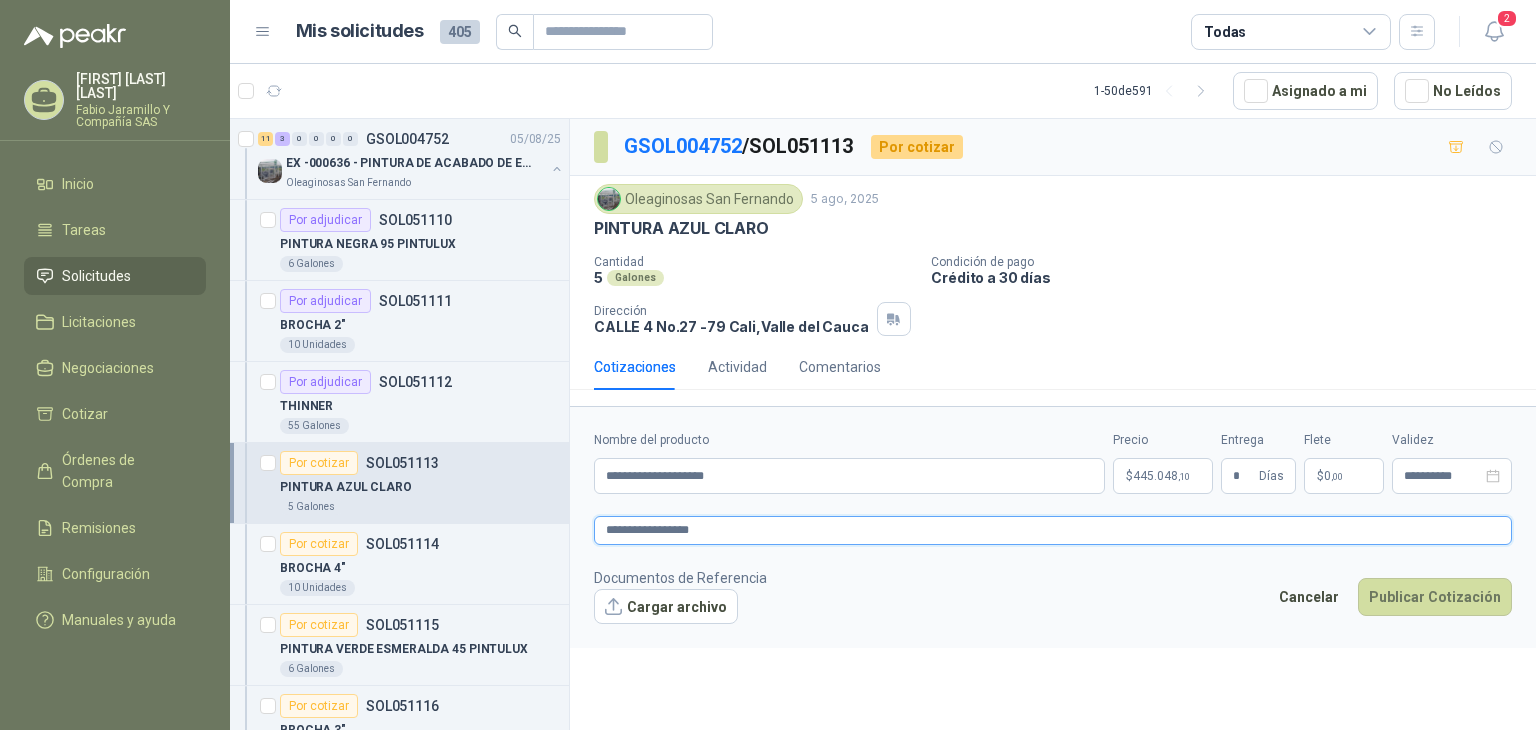 type 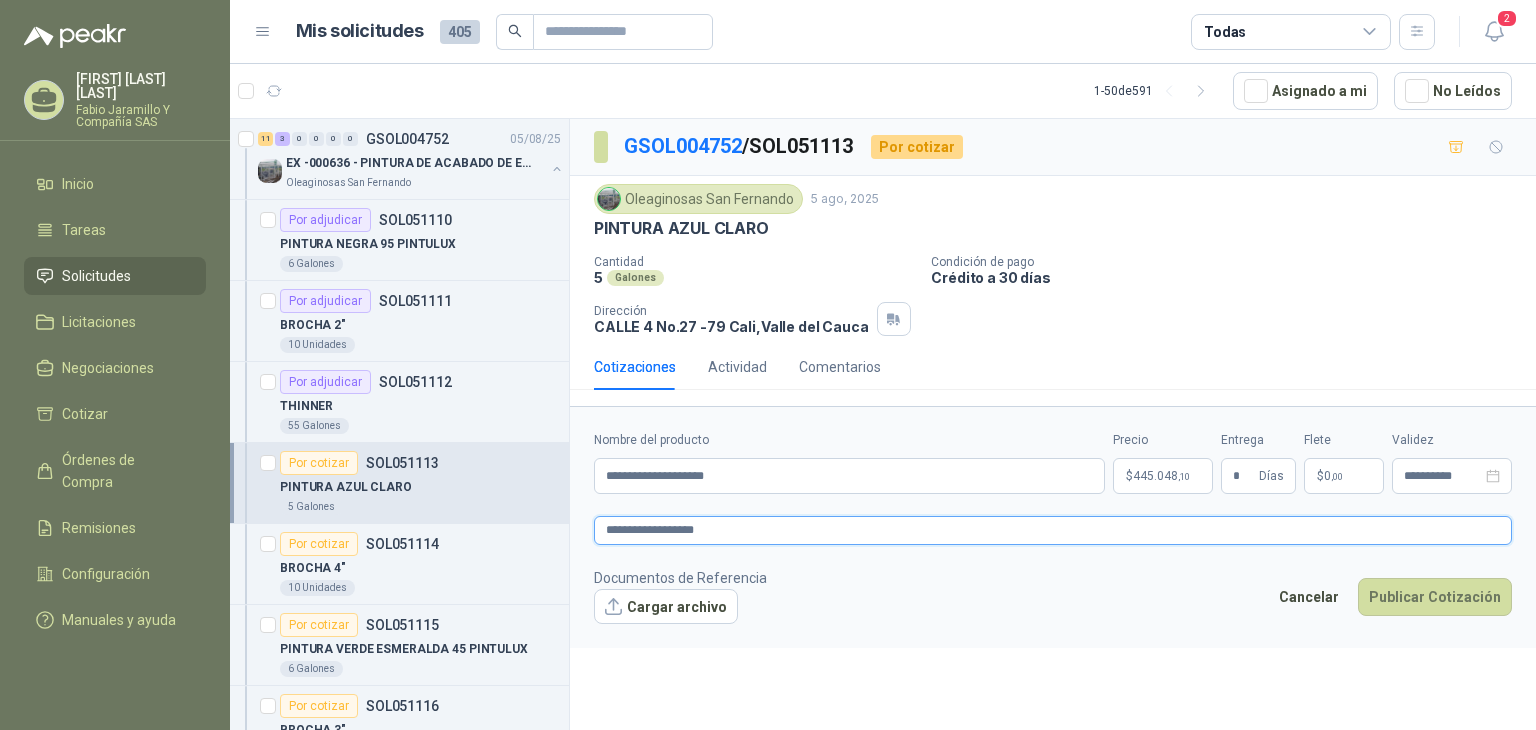 type 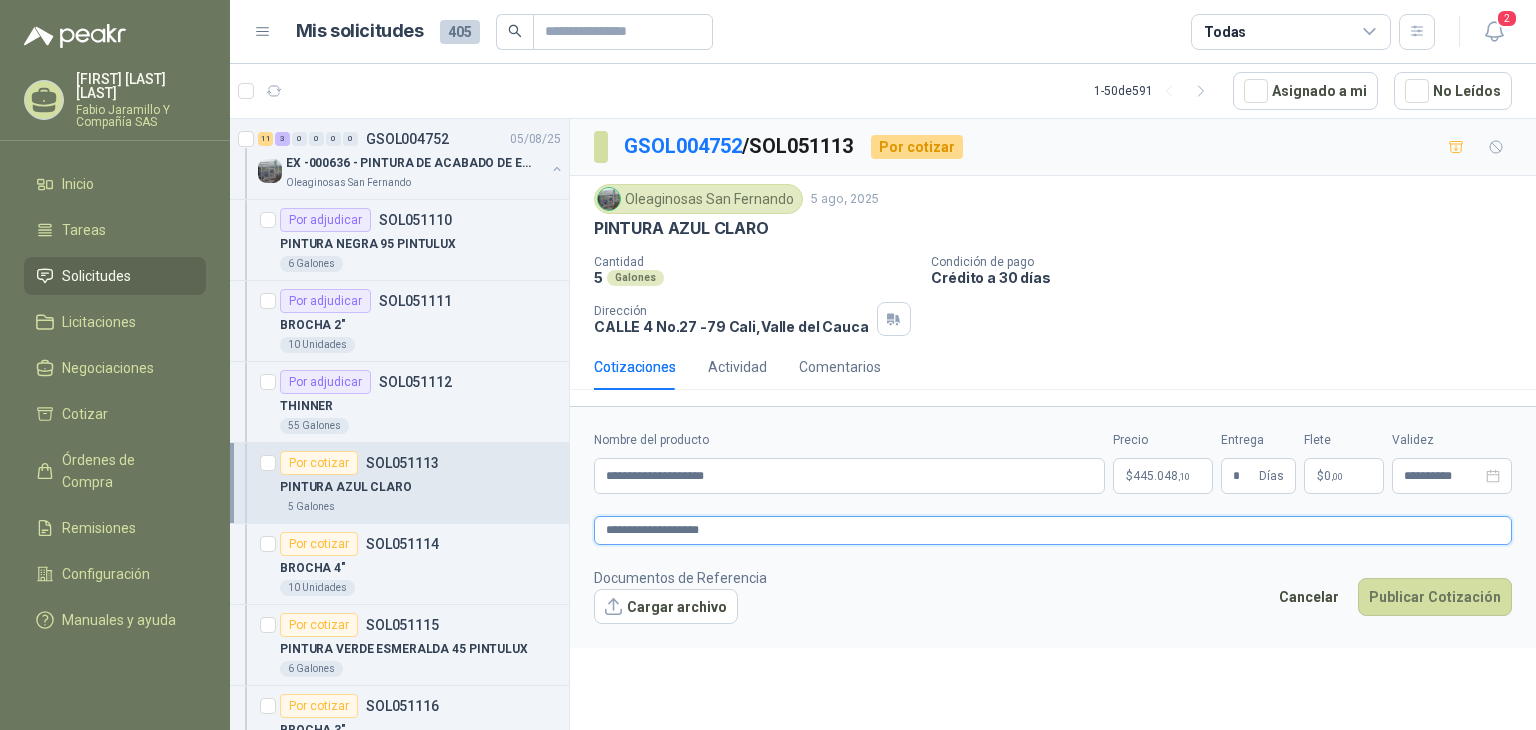 type 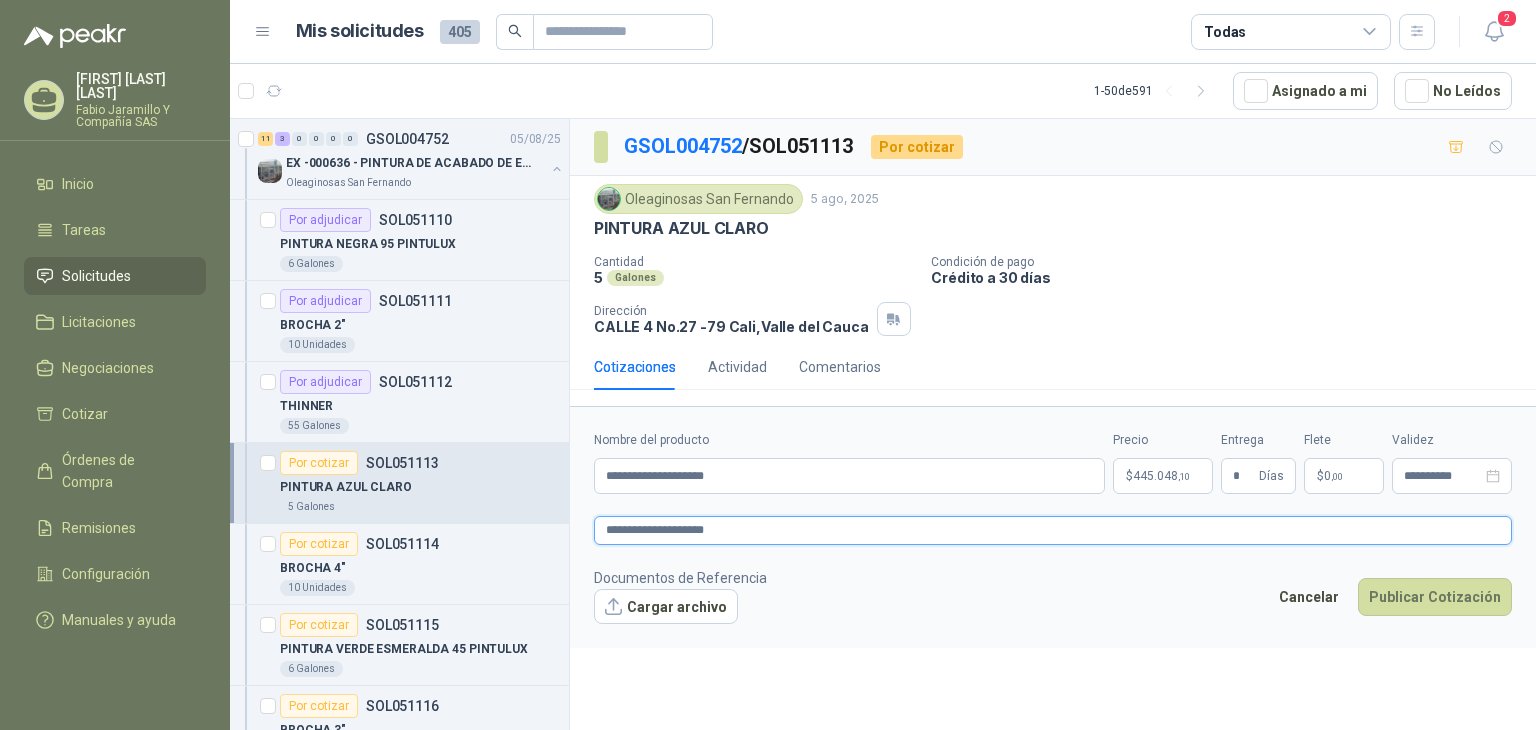 type 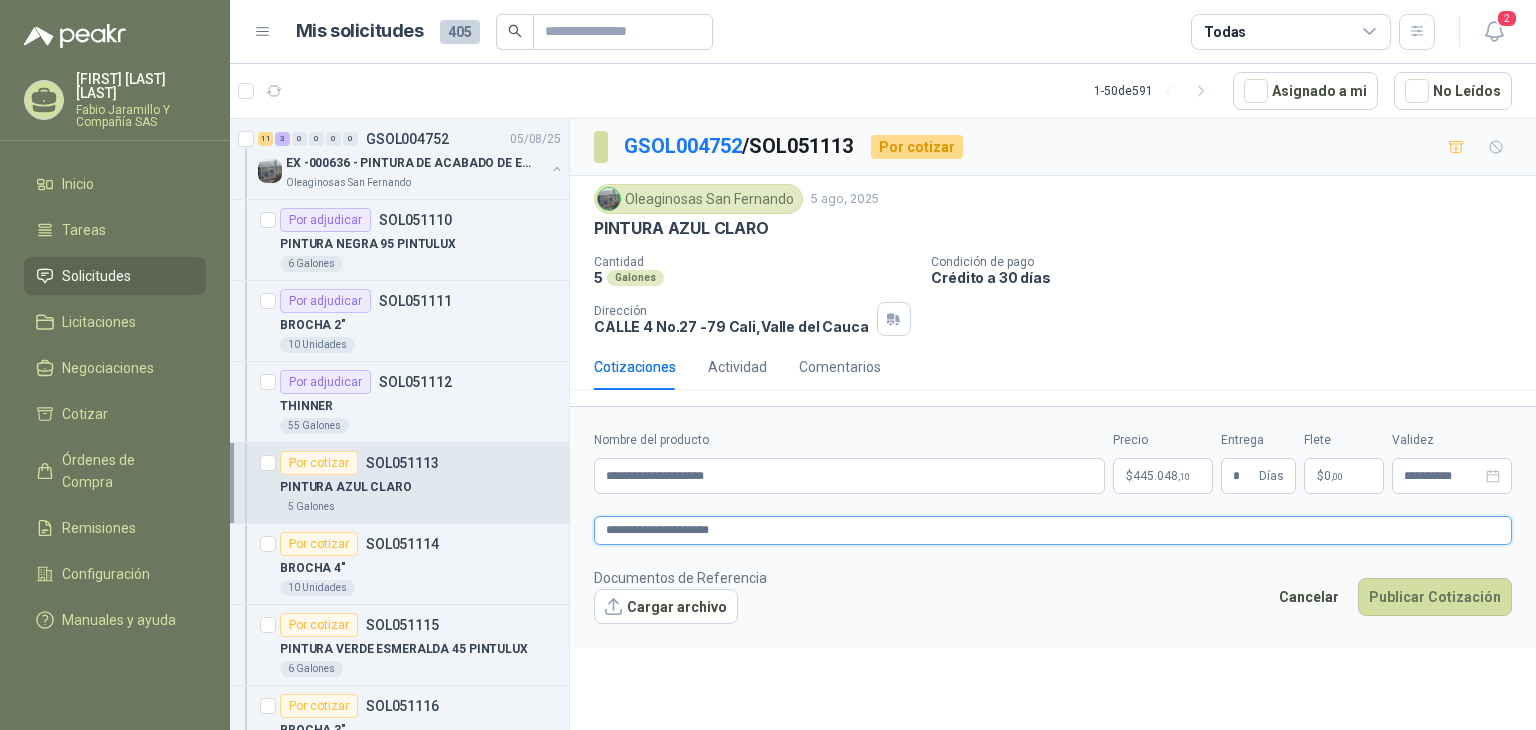 type 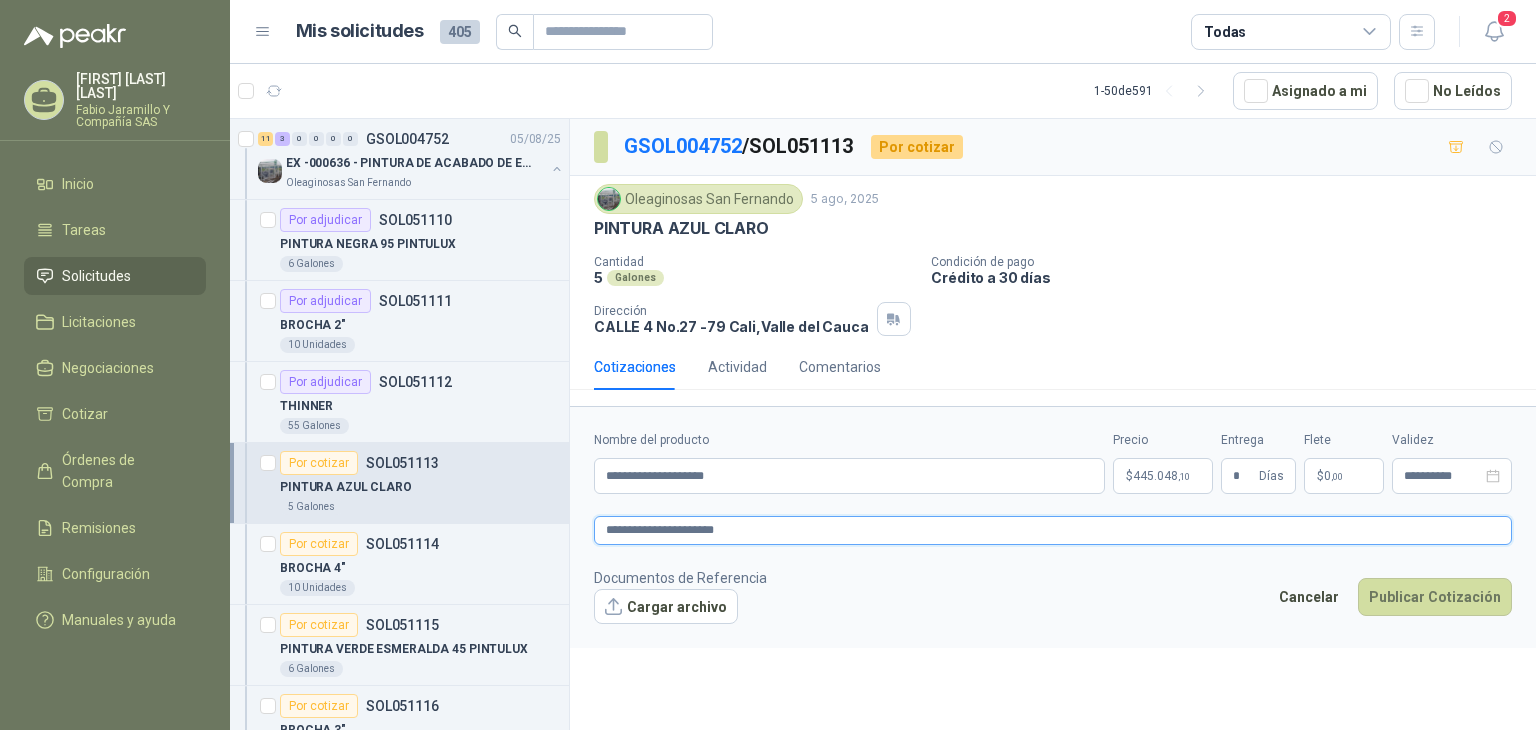 type 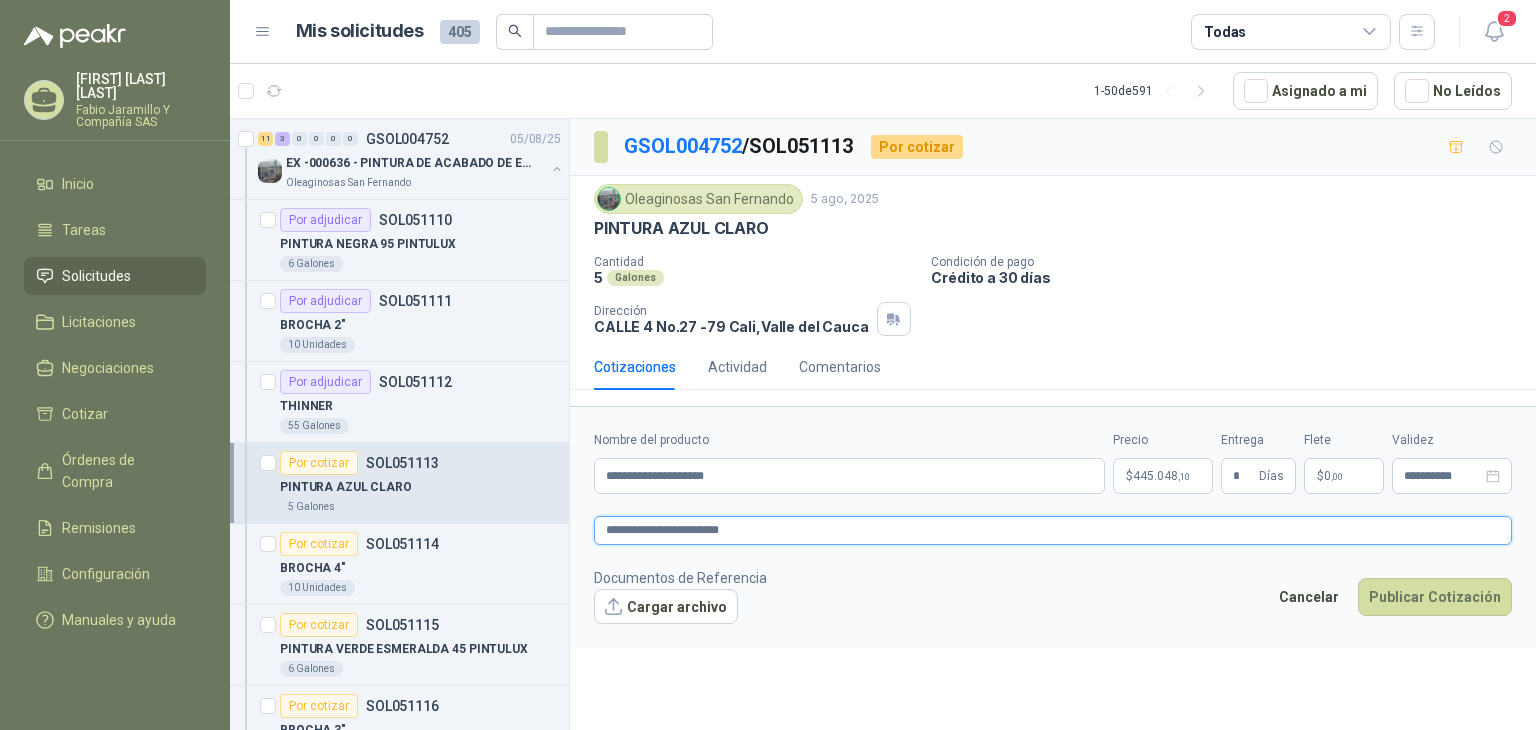 type 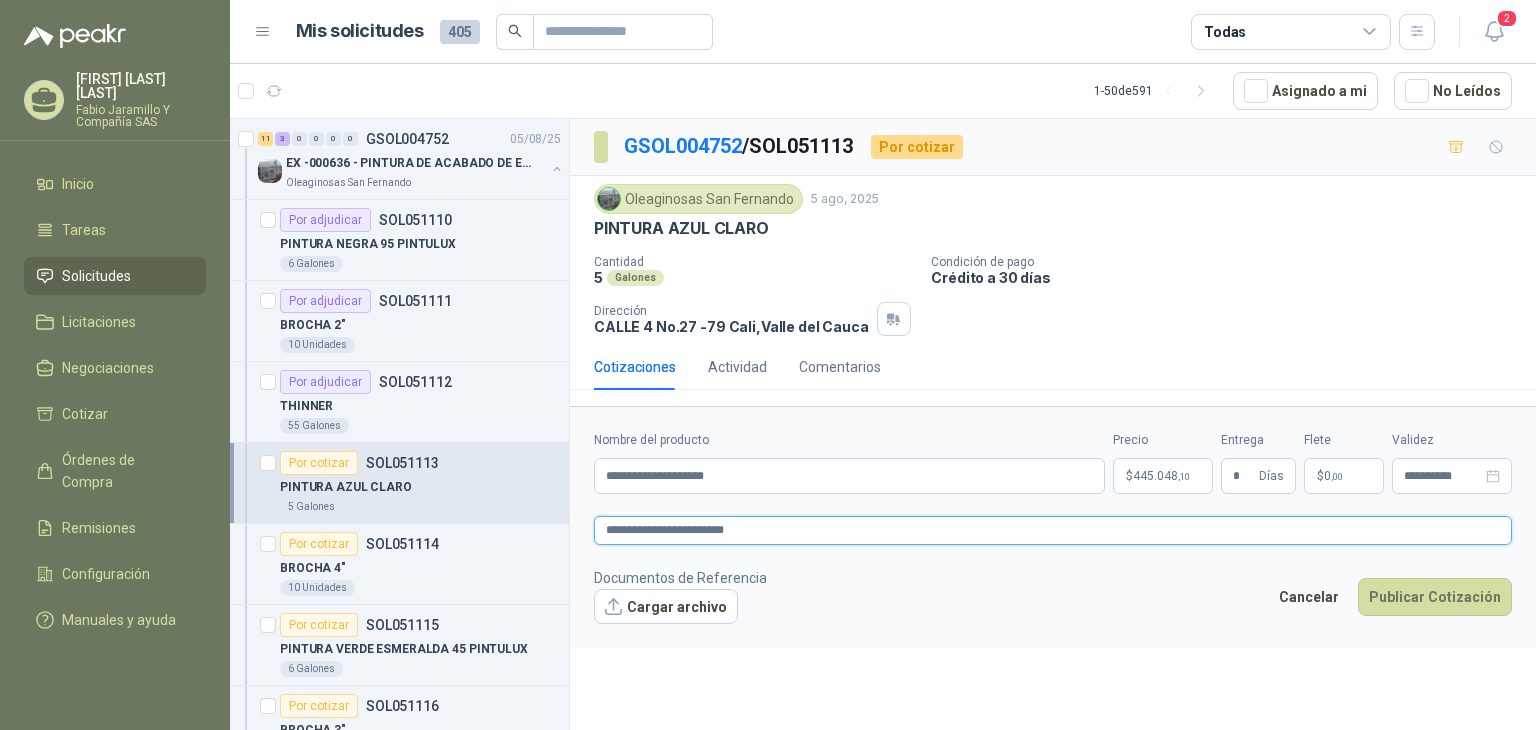 type 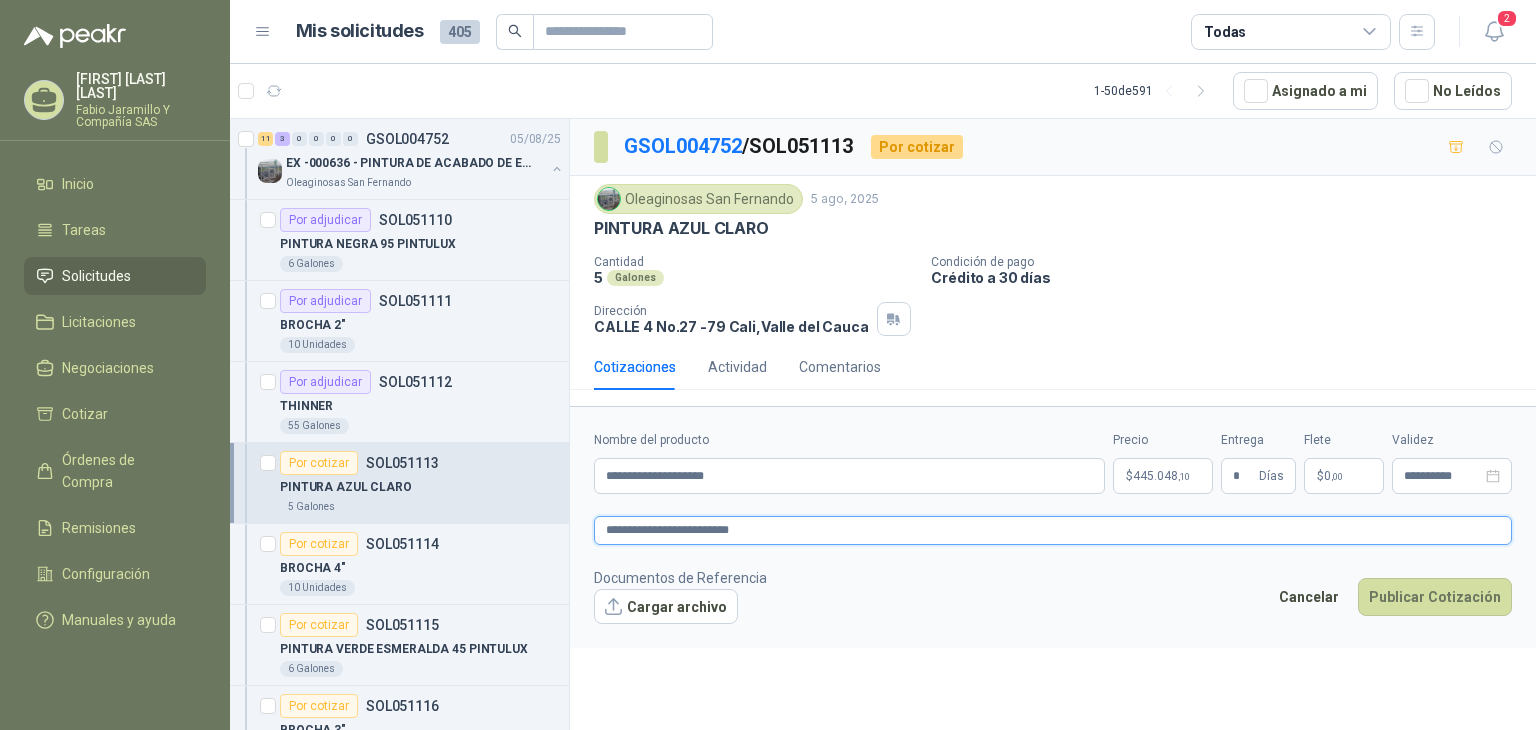 type 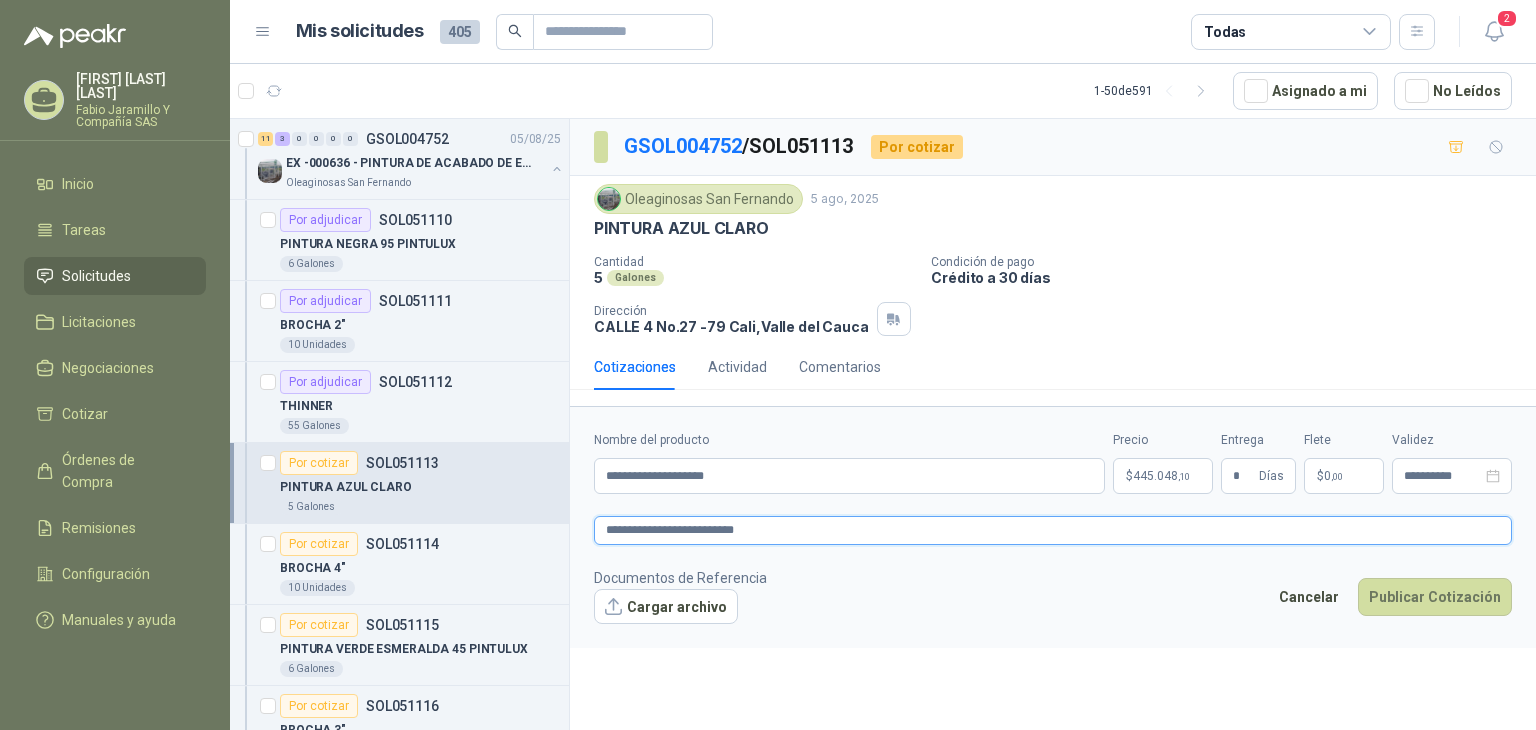 type 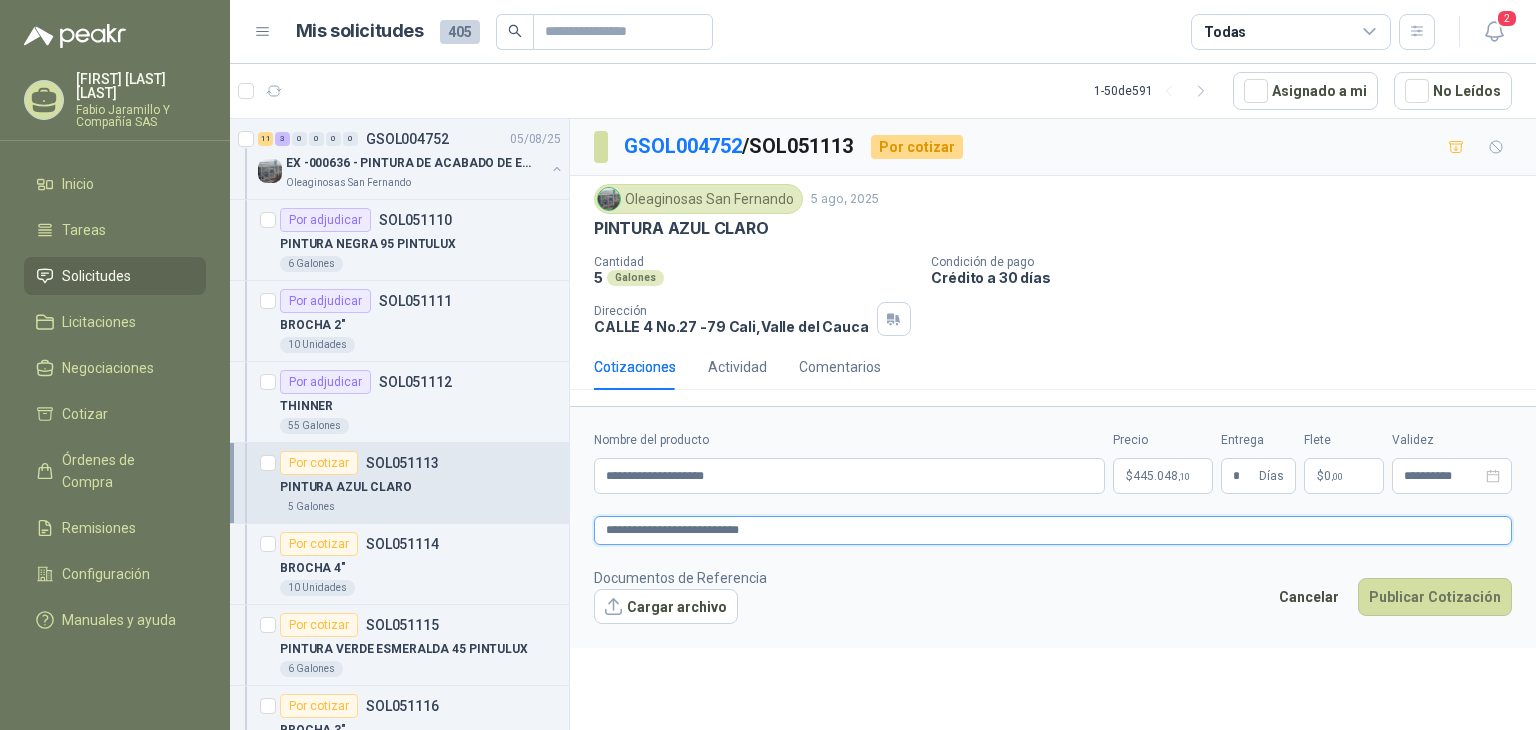 type 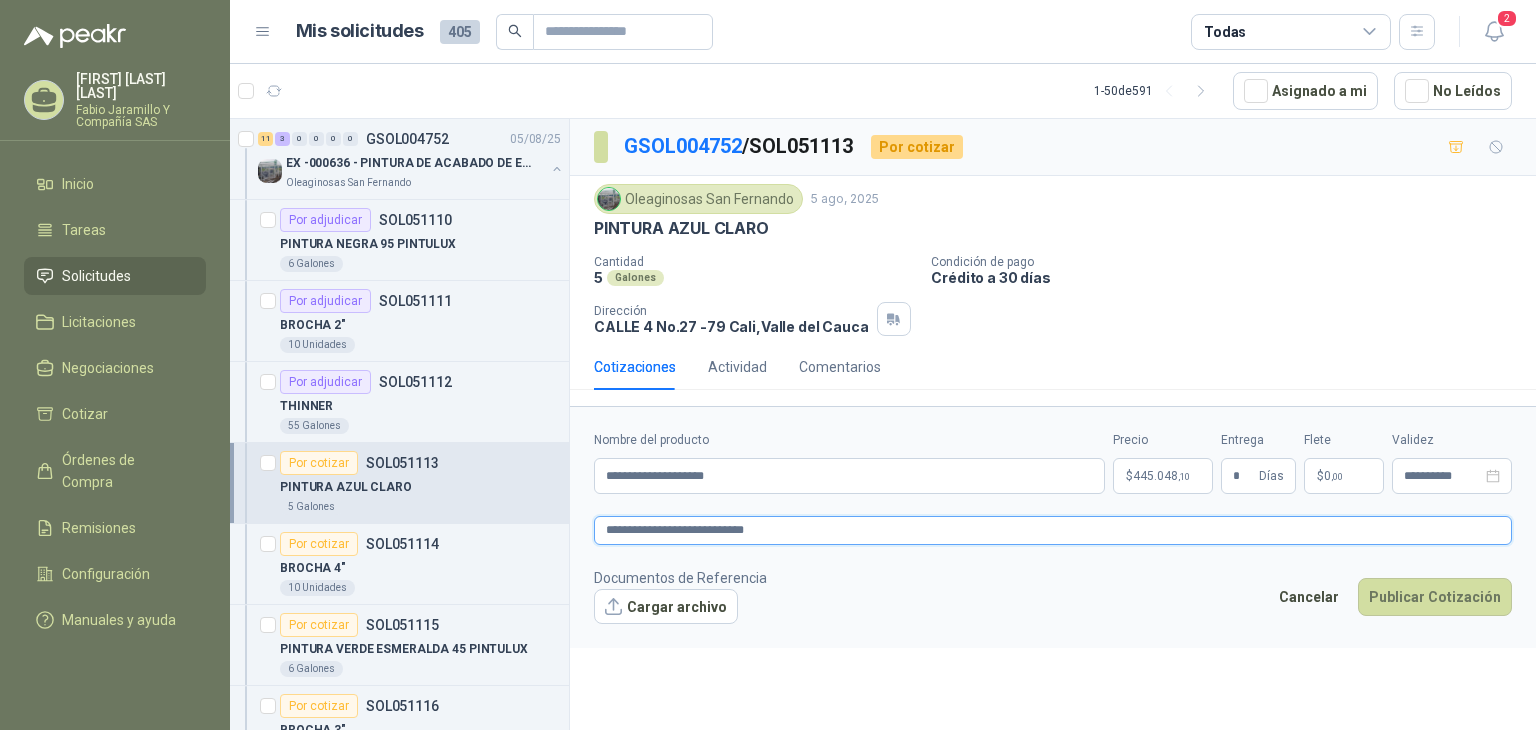 type 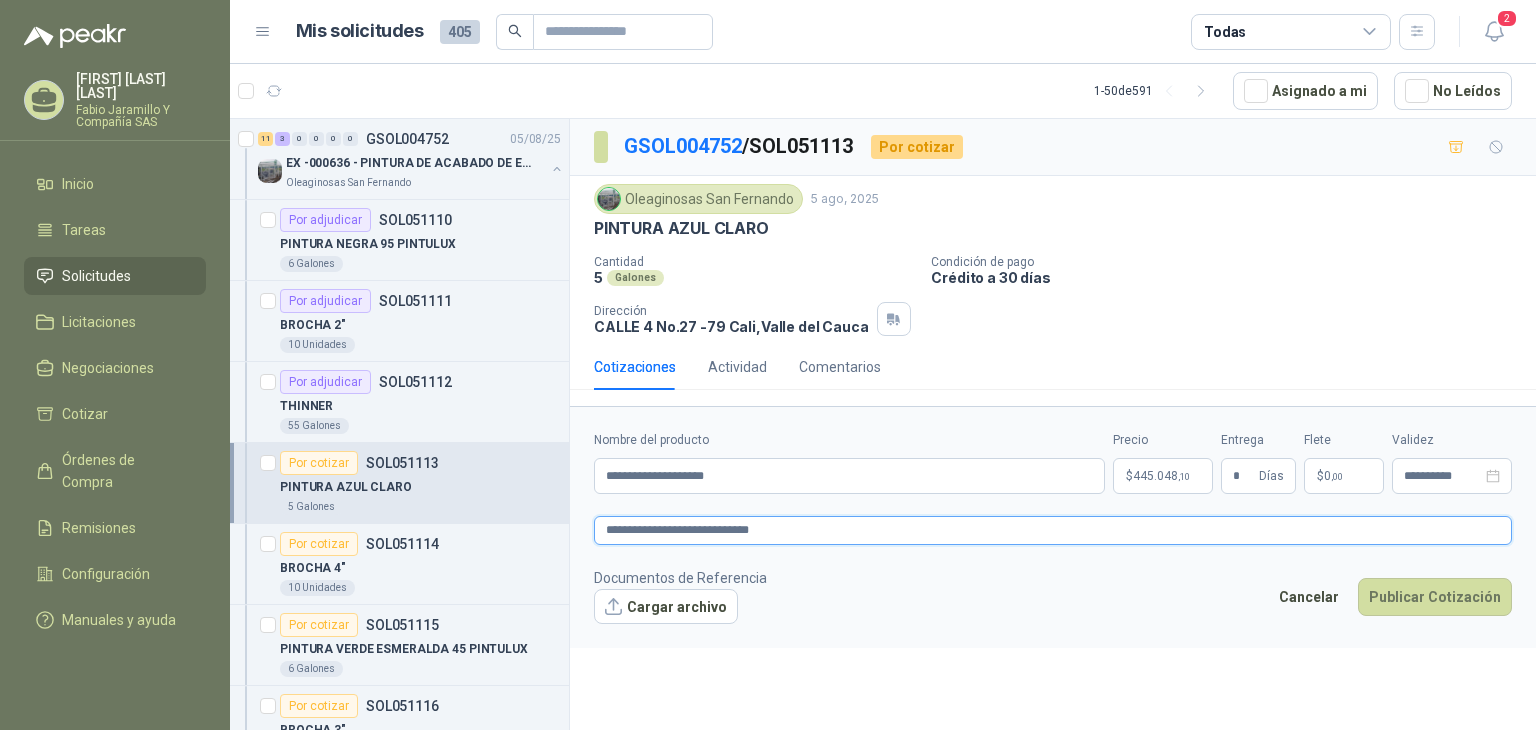 type 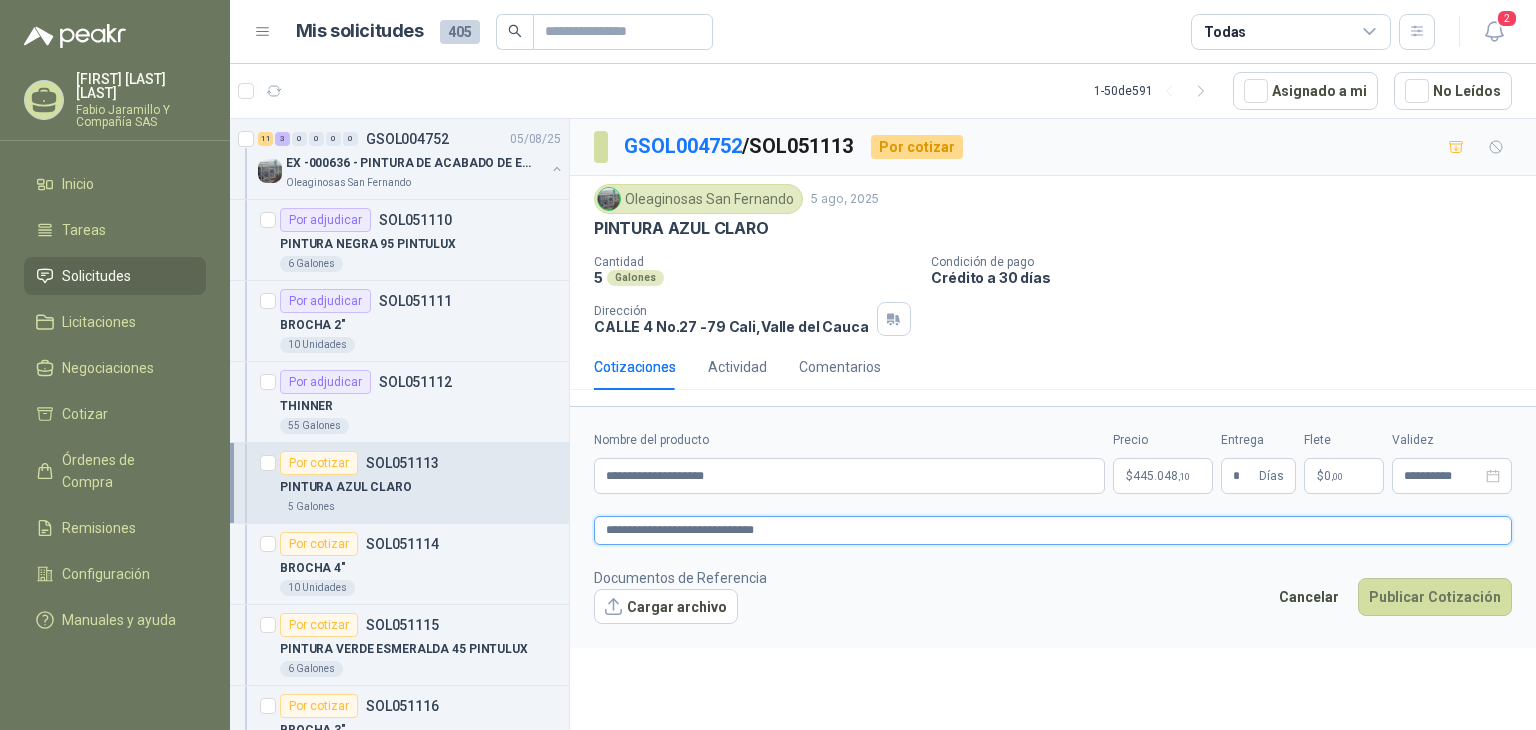 type 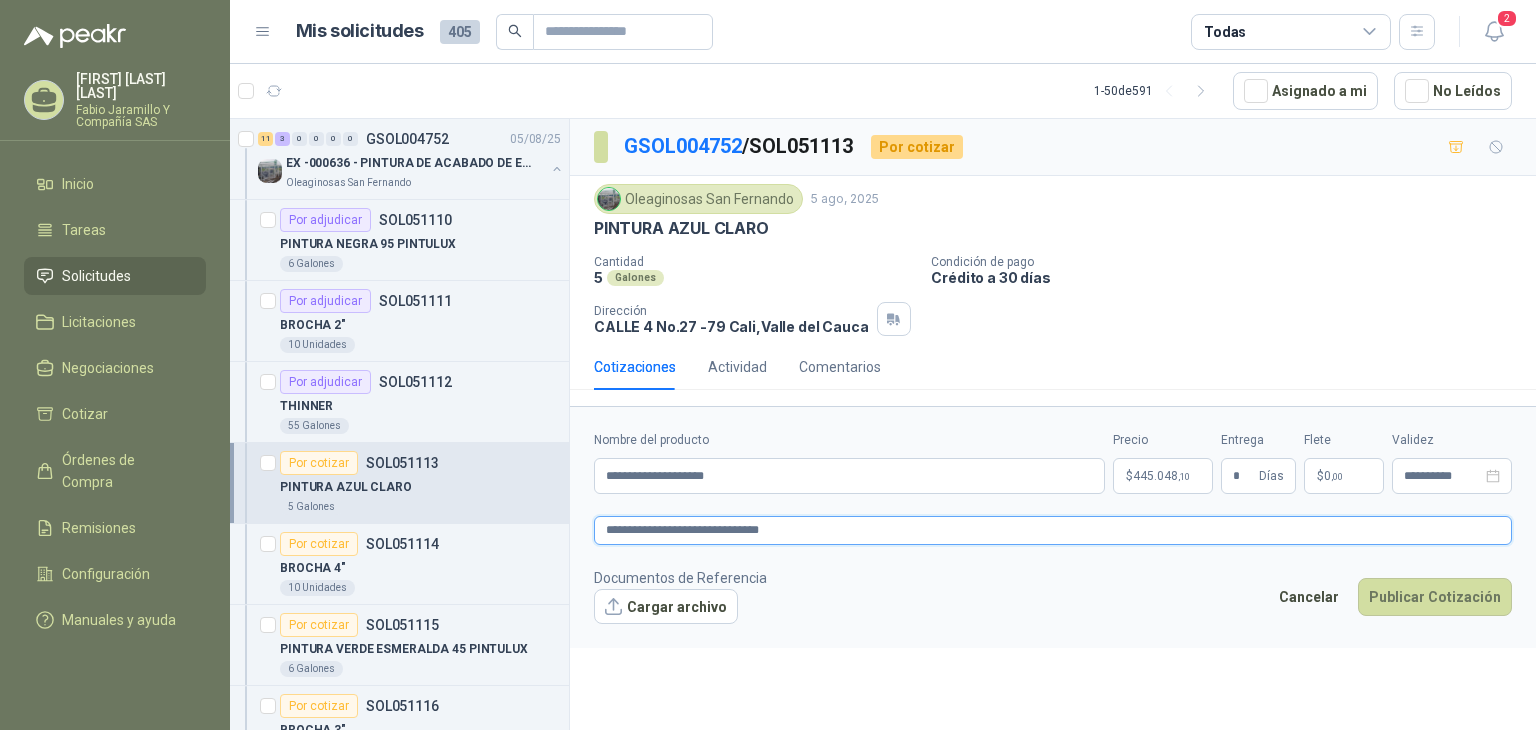 type 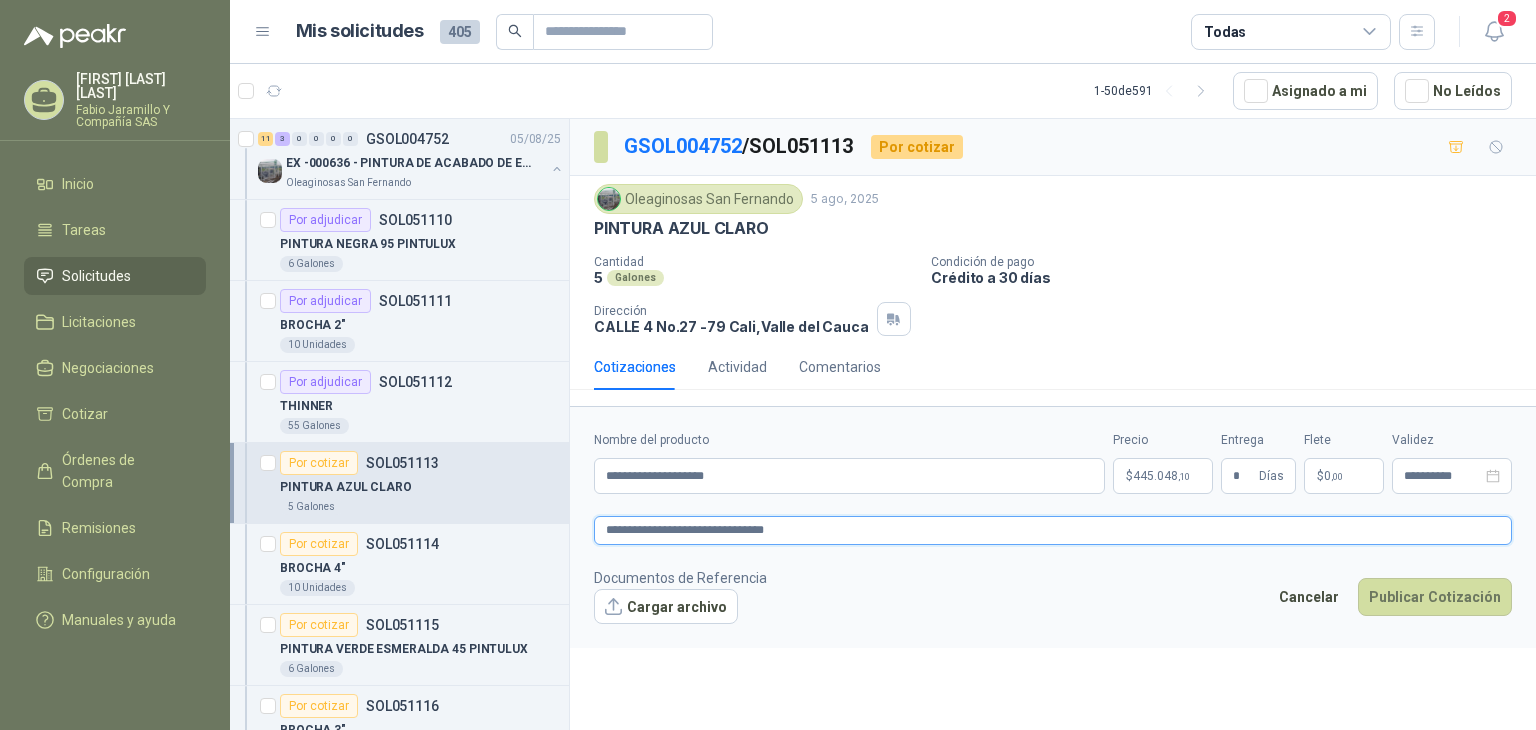 type 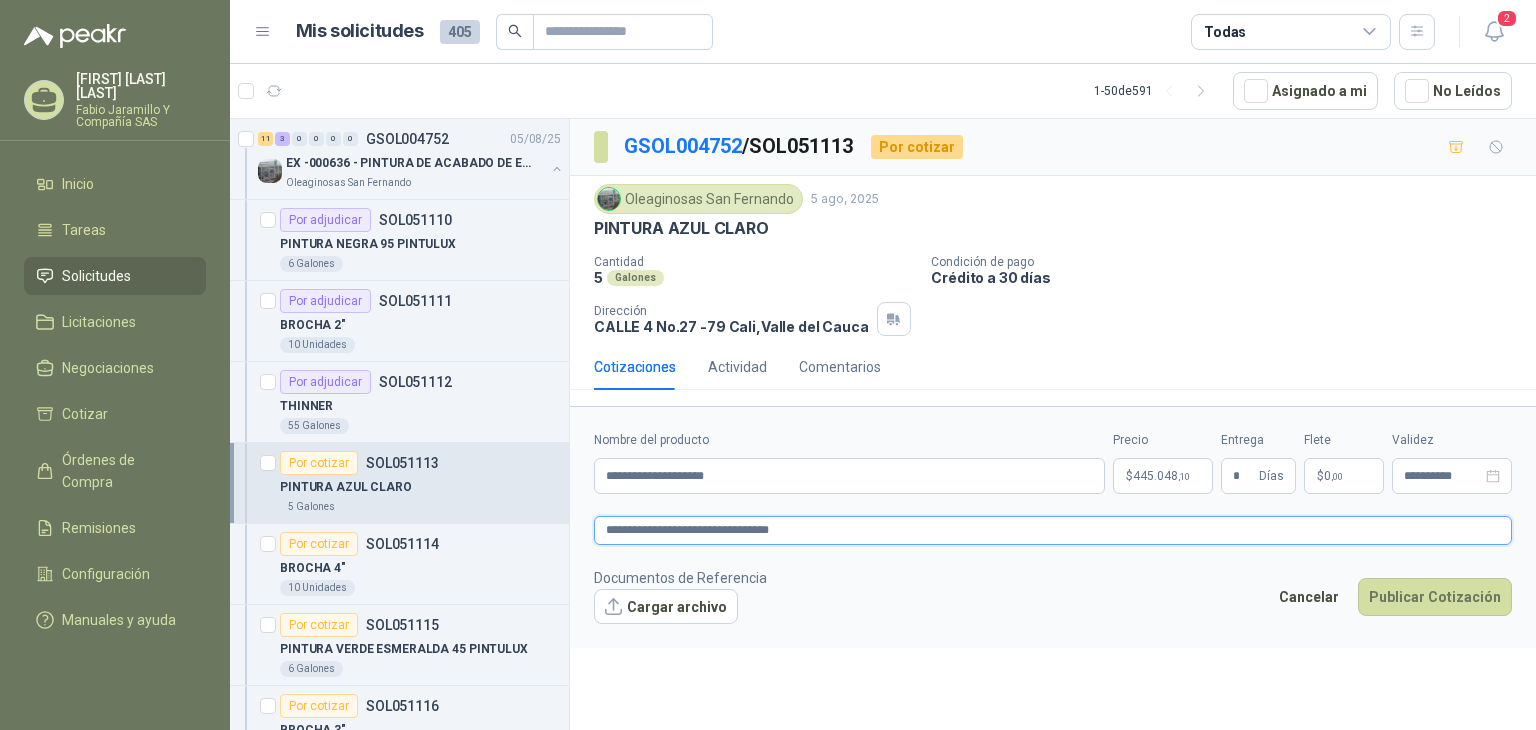type 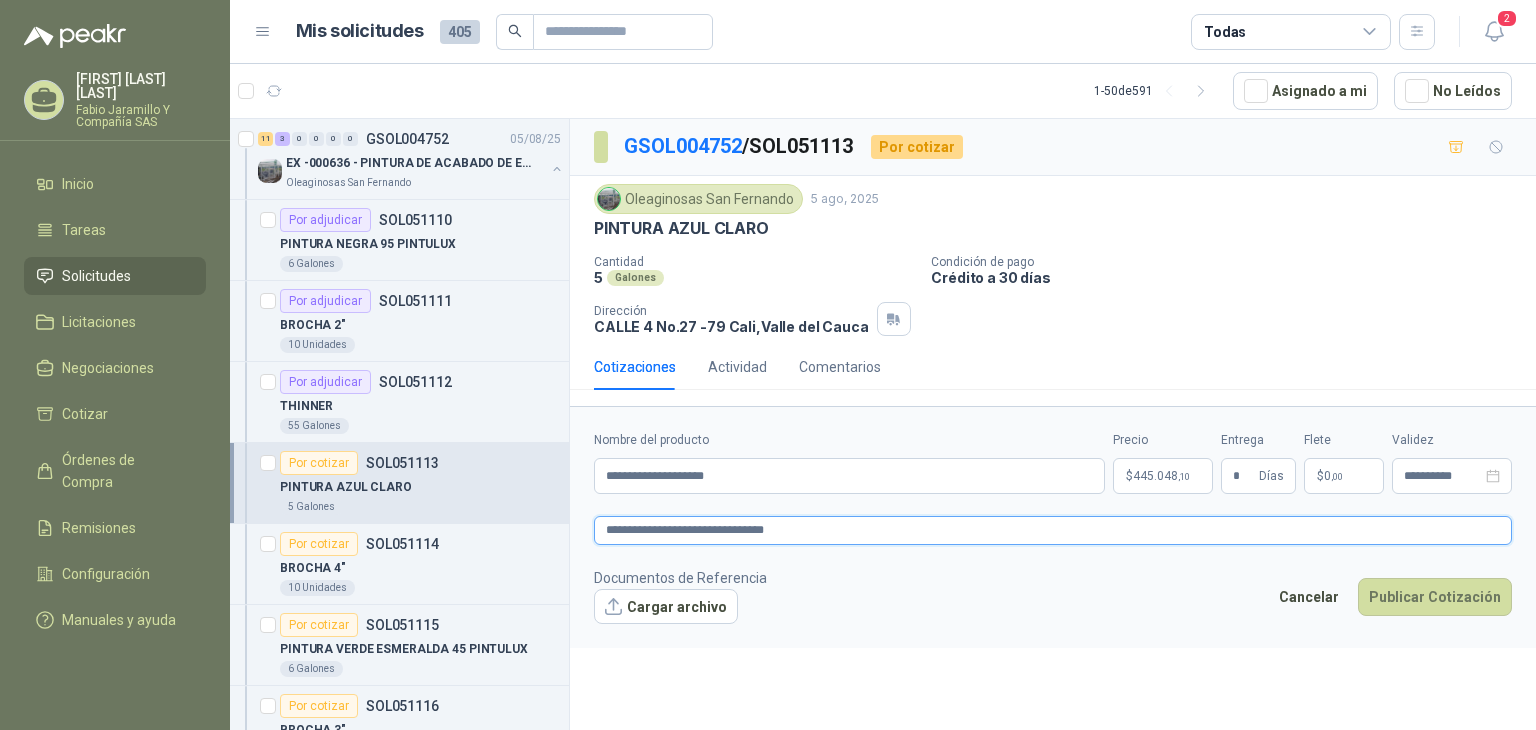 type 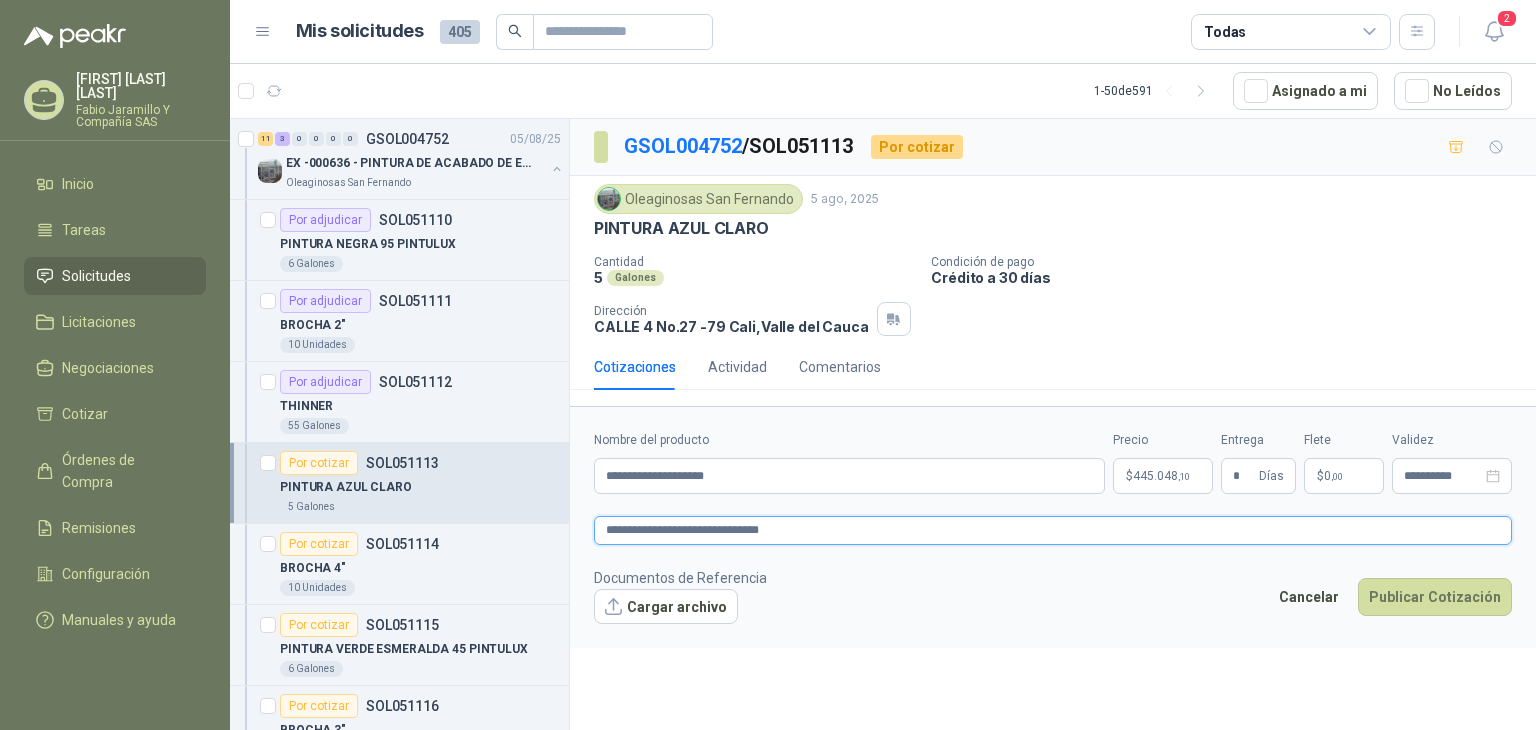 type 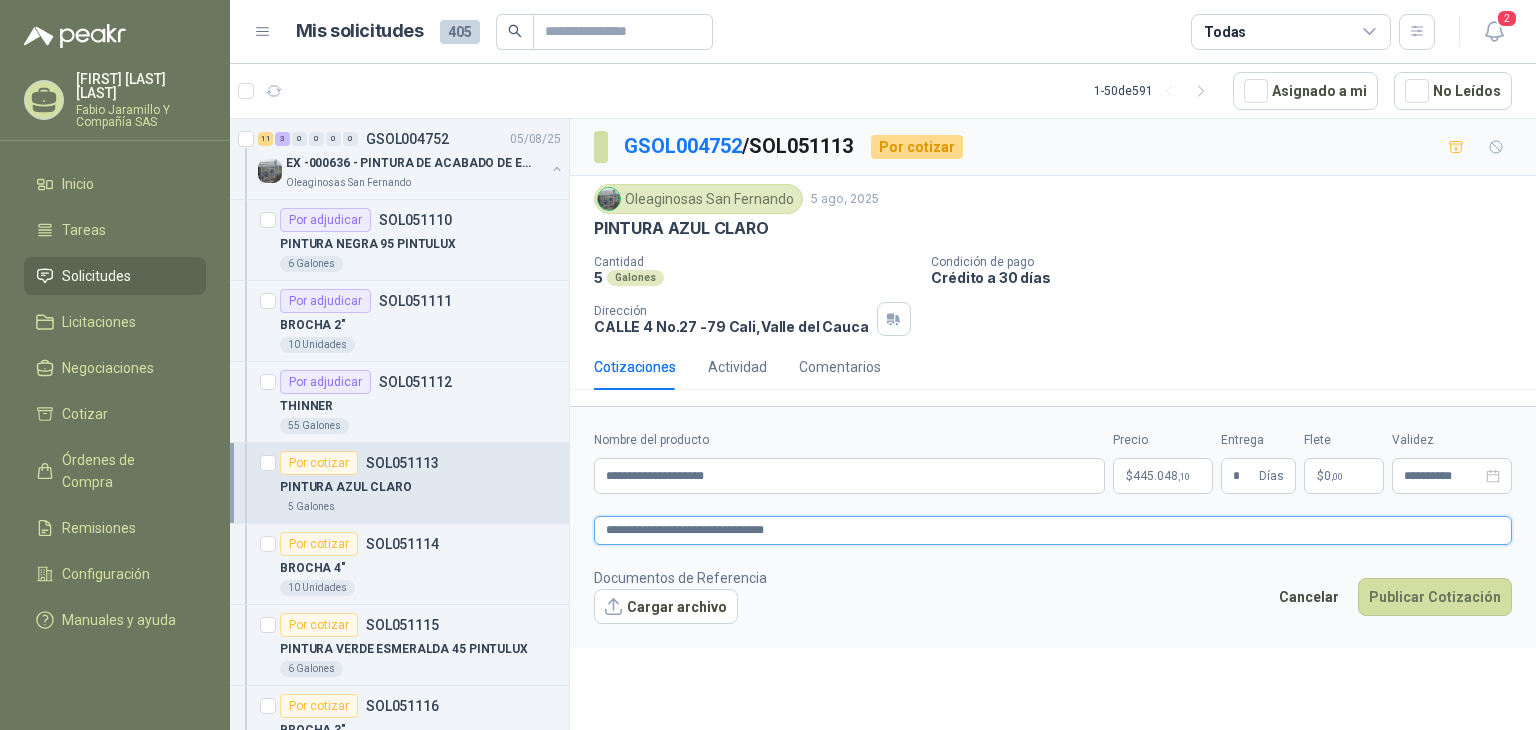 type 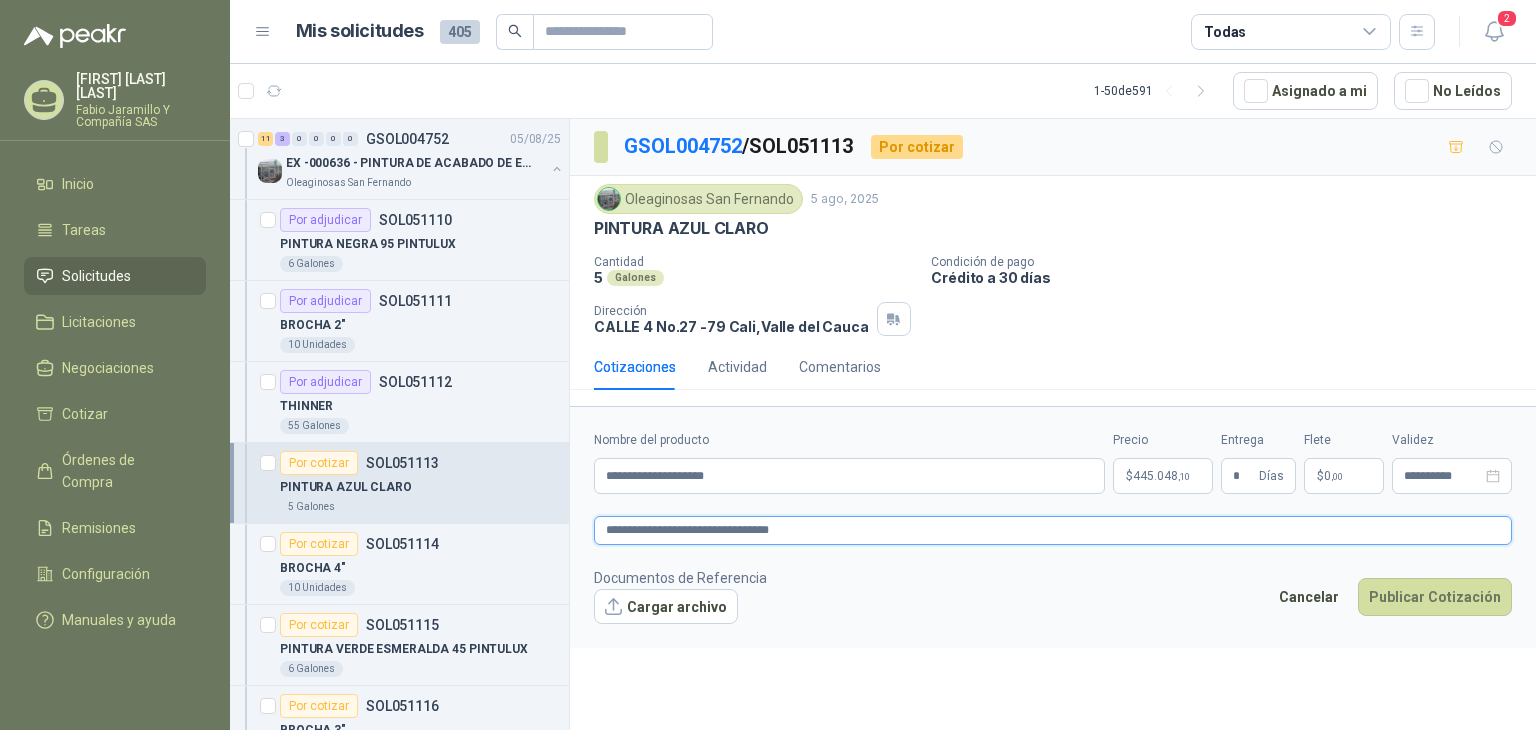 type 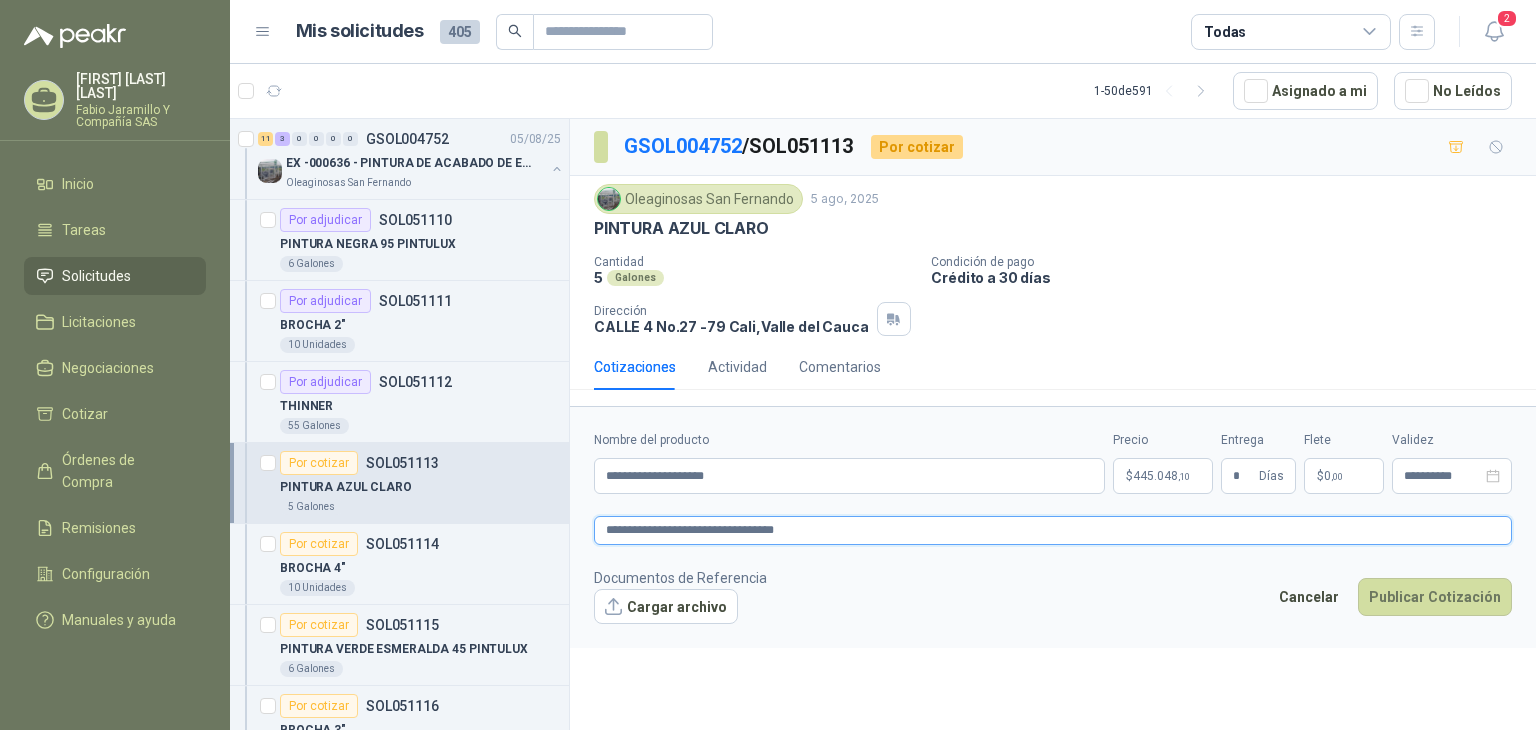 type 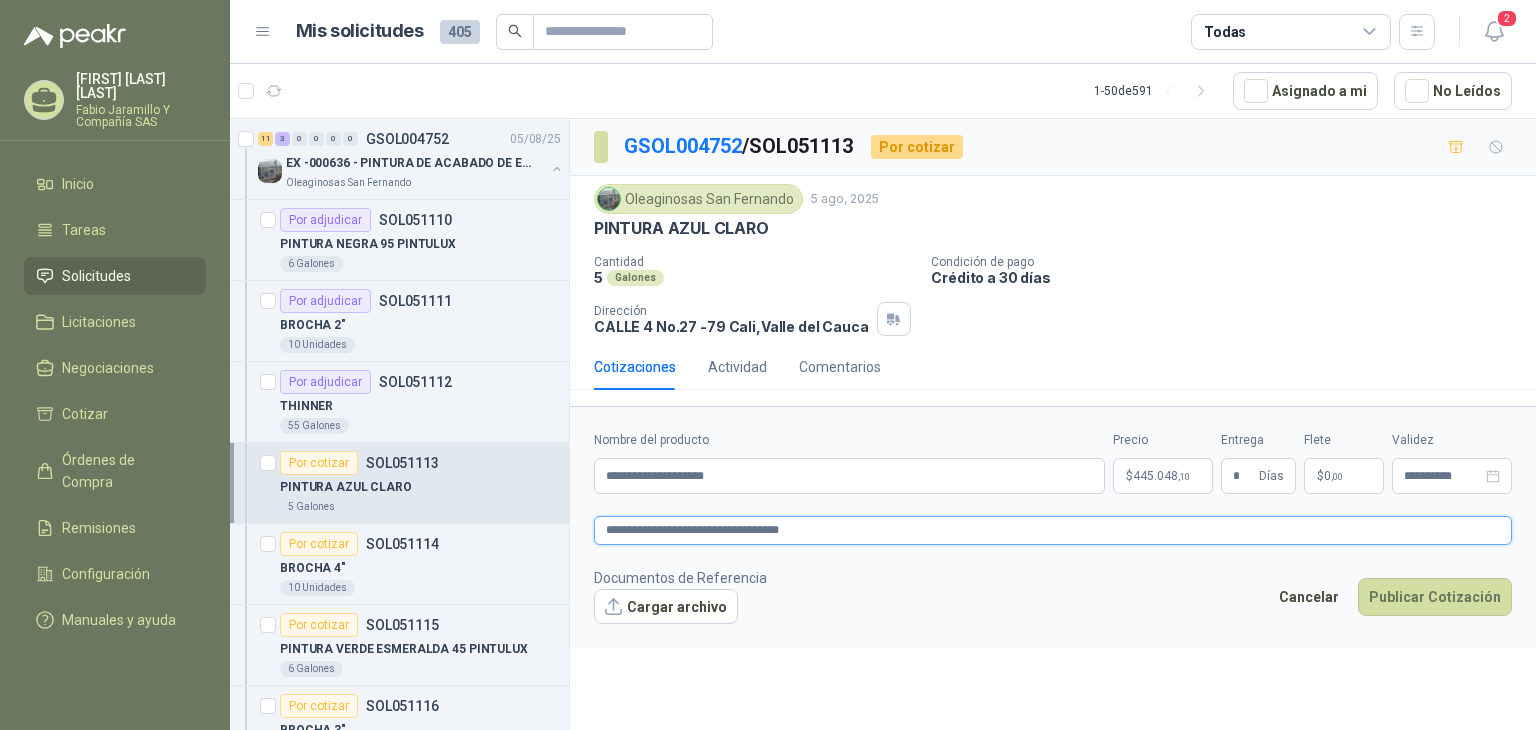 type on "**********" 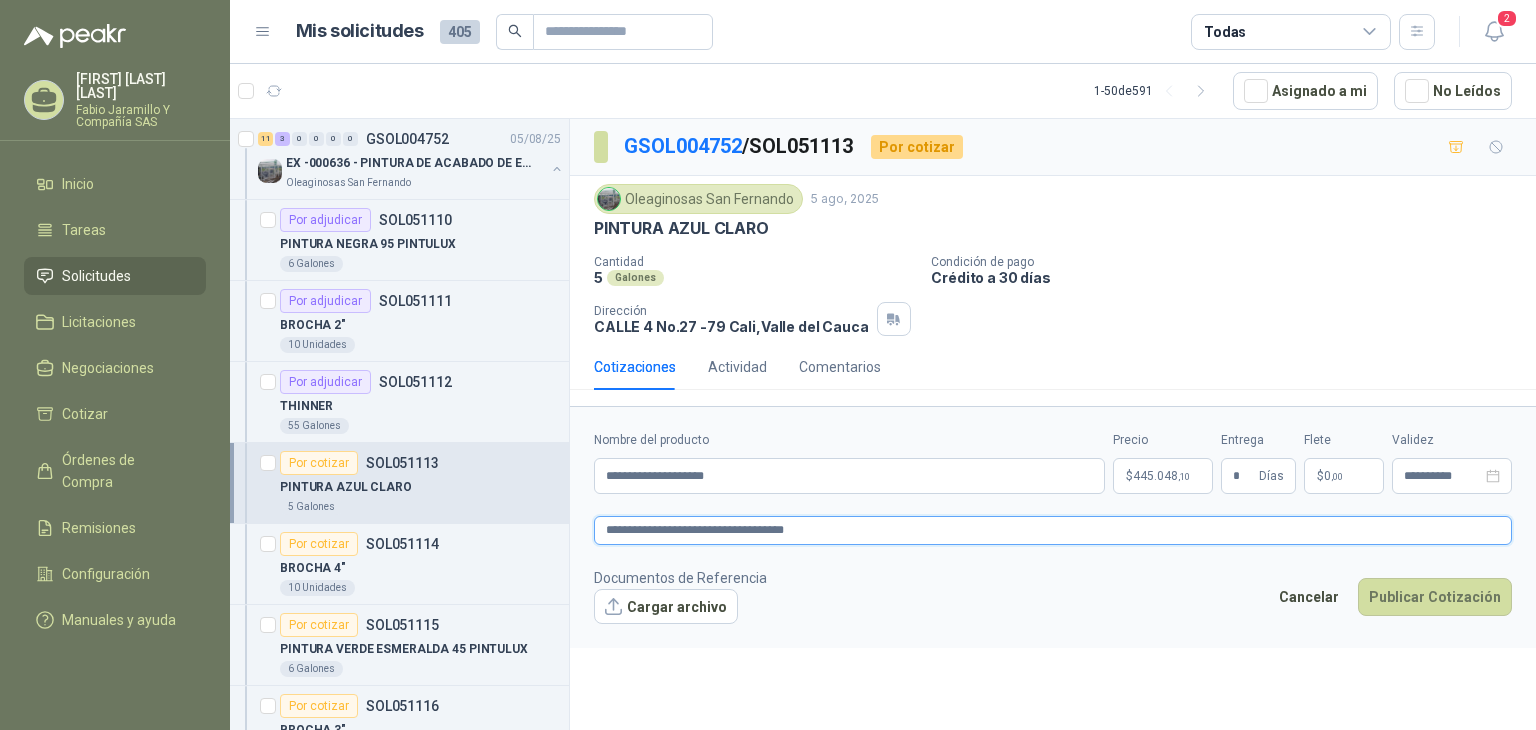 type 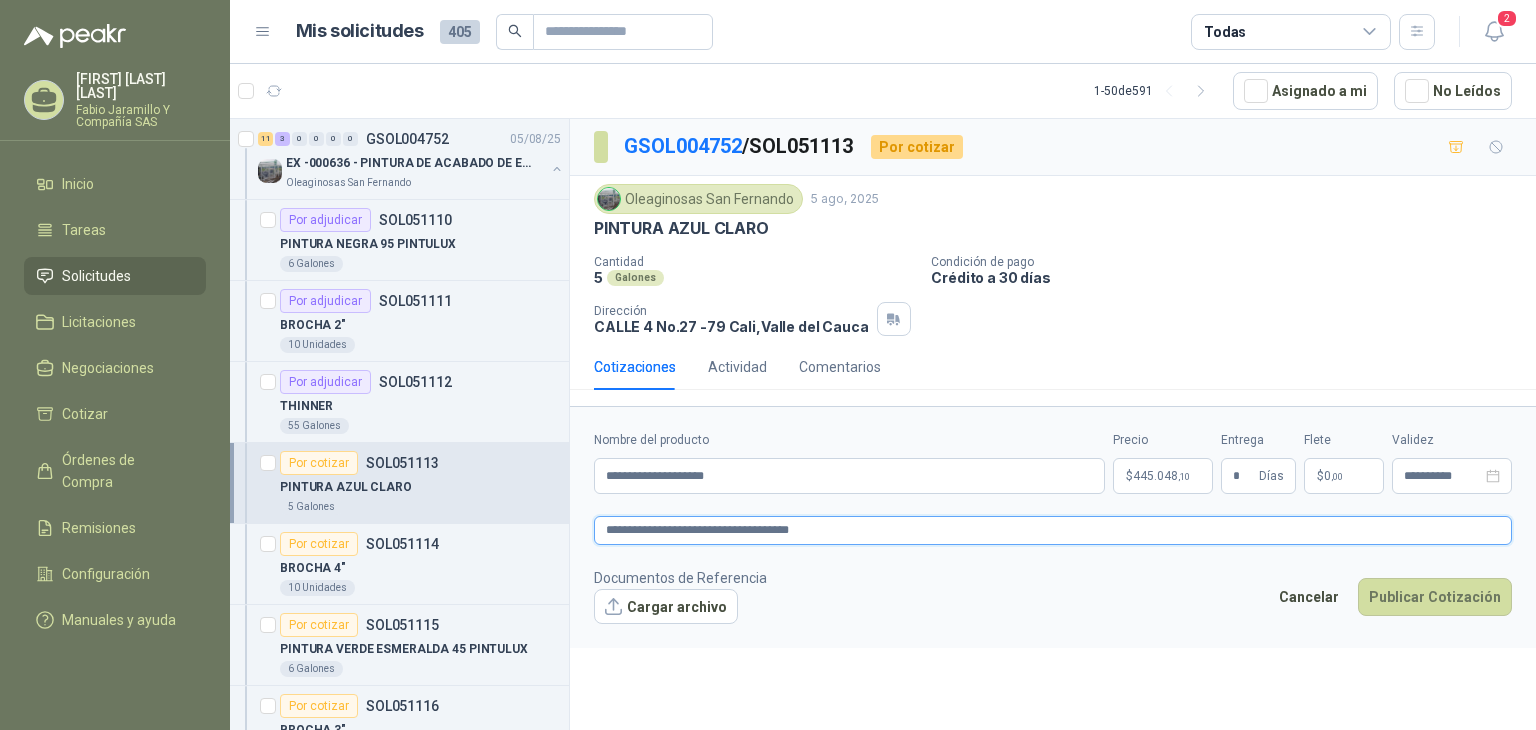 type 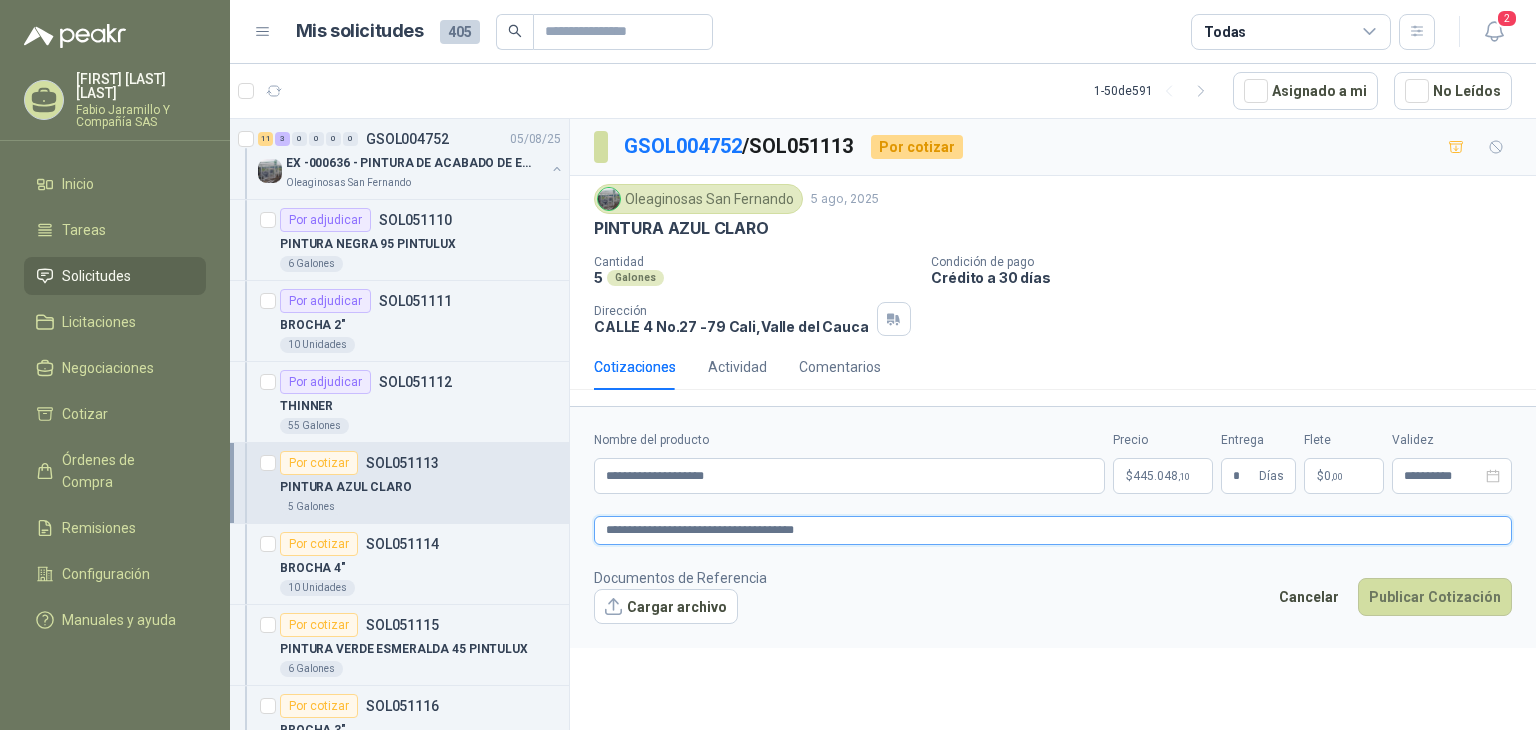 type 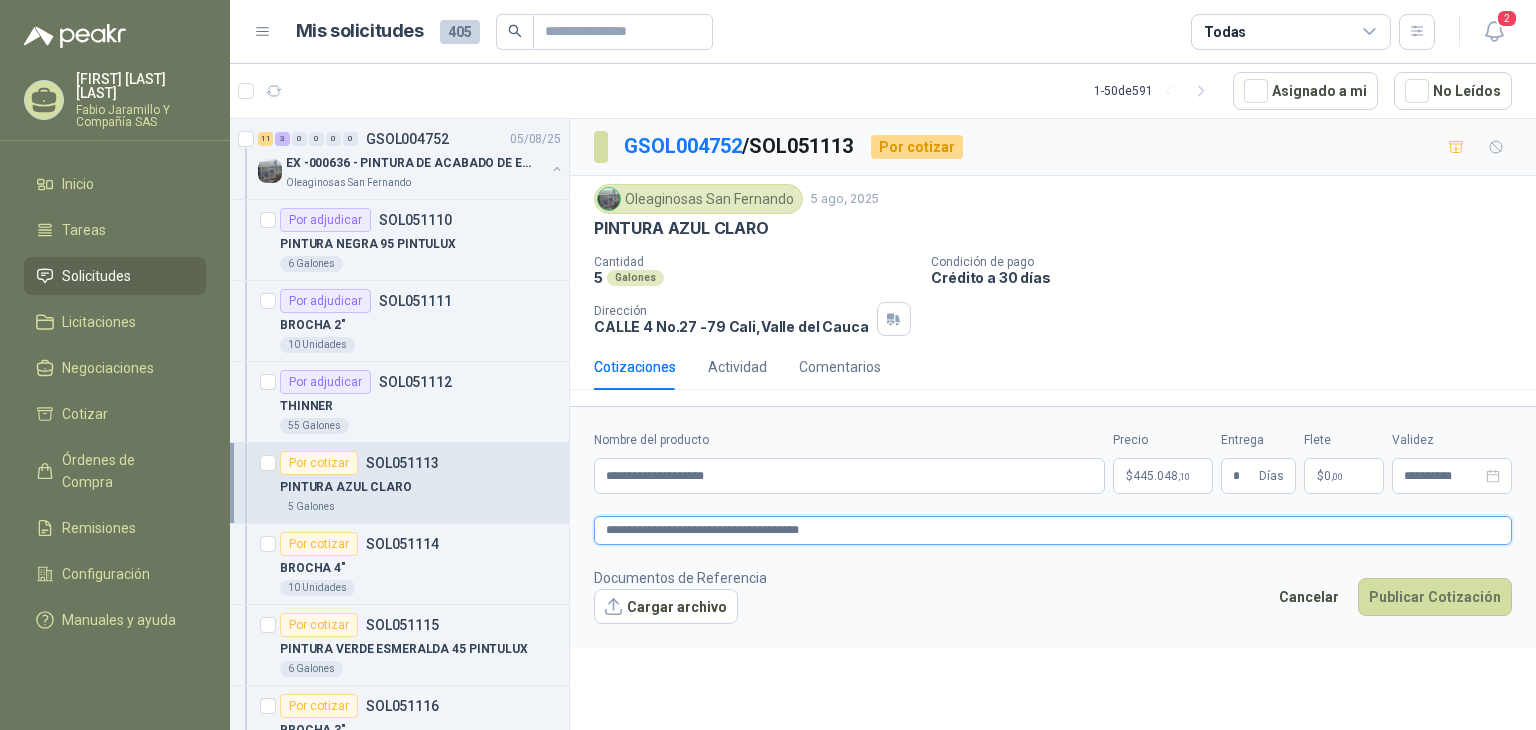 type 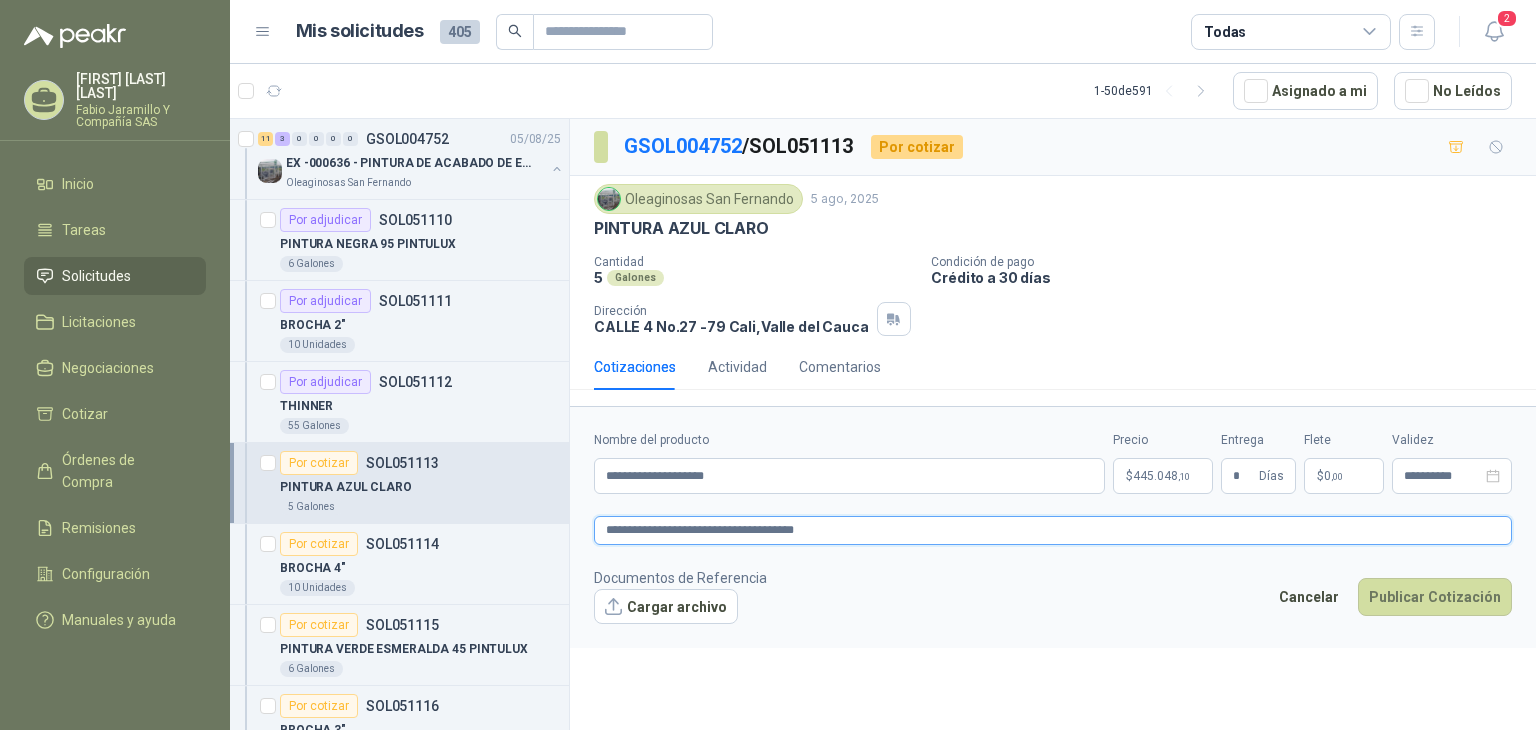 type 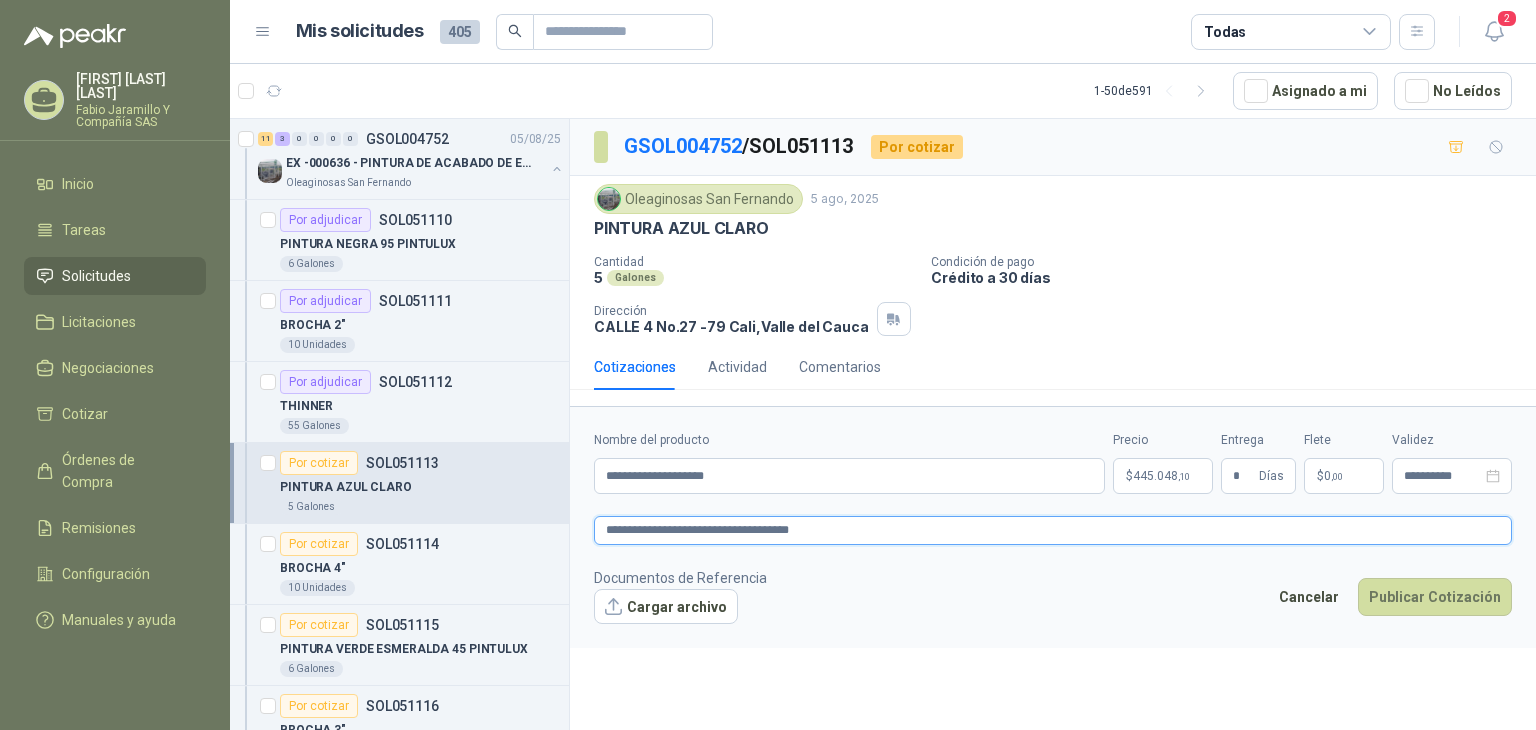 type 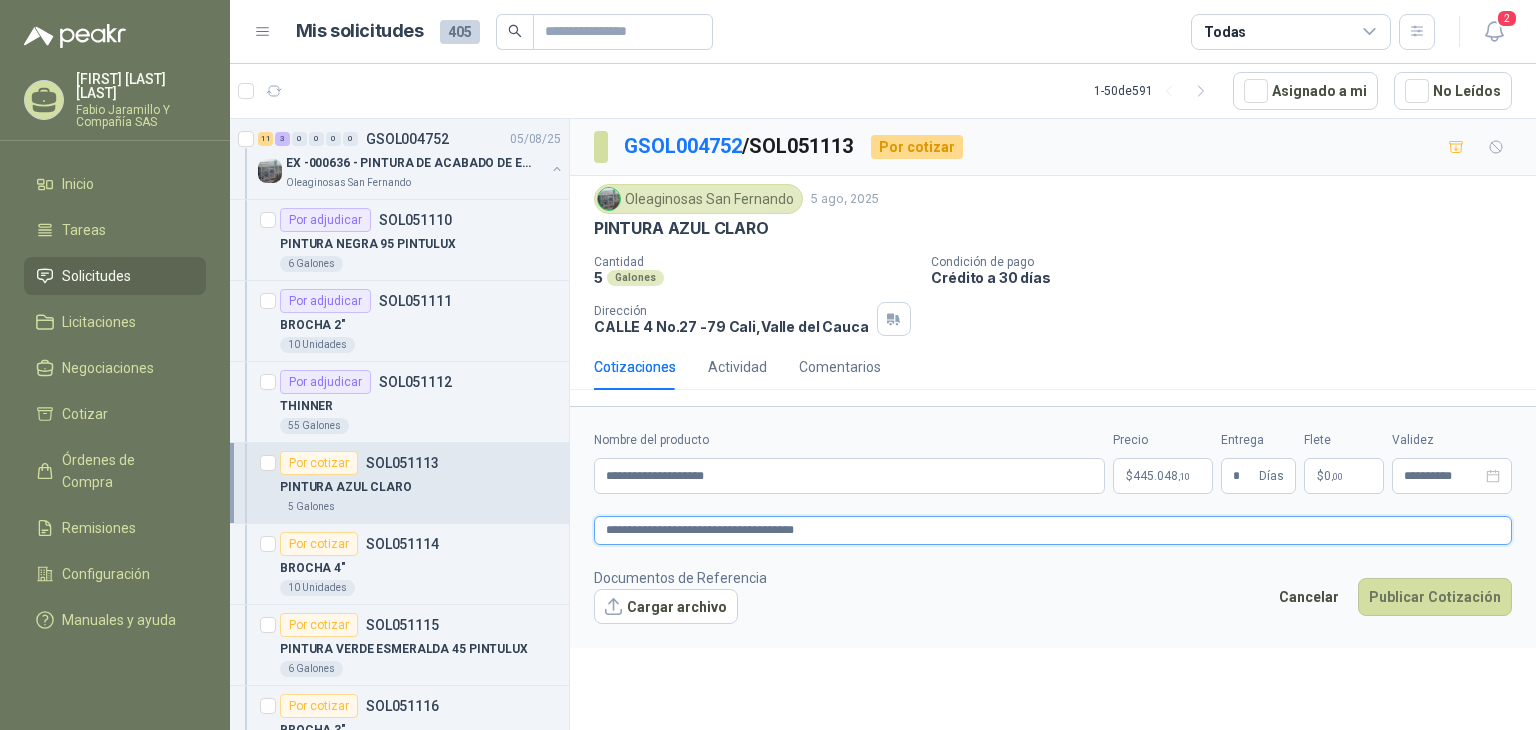 type 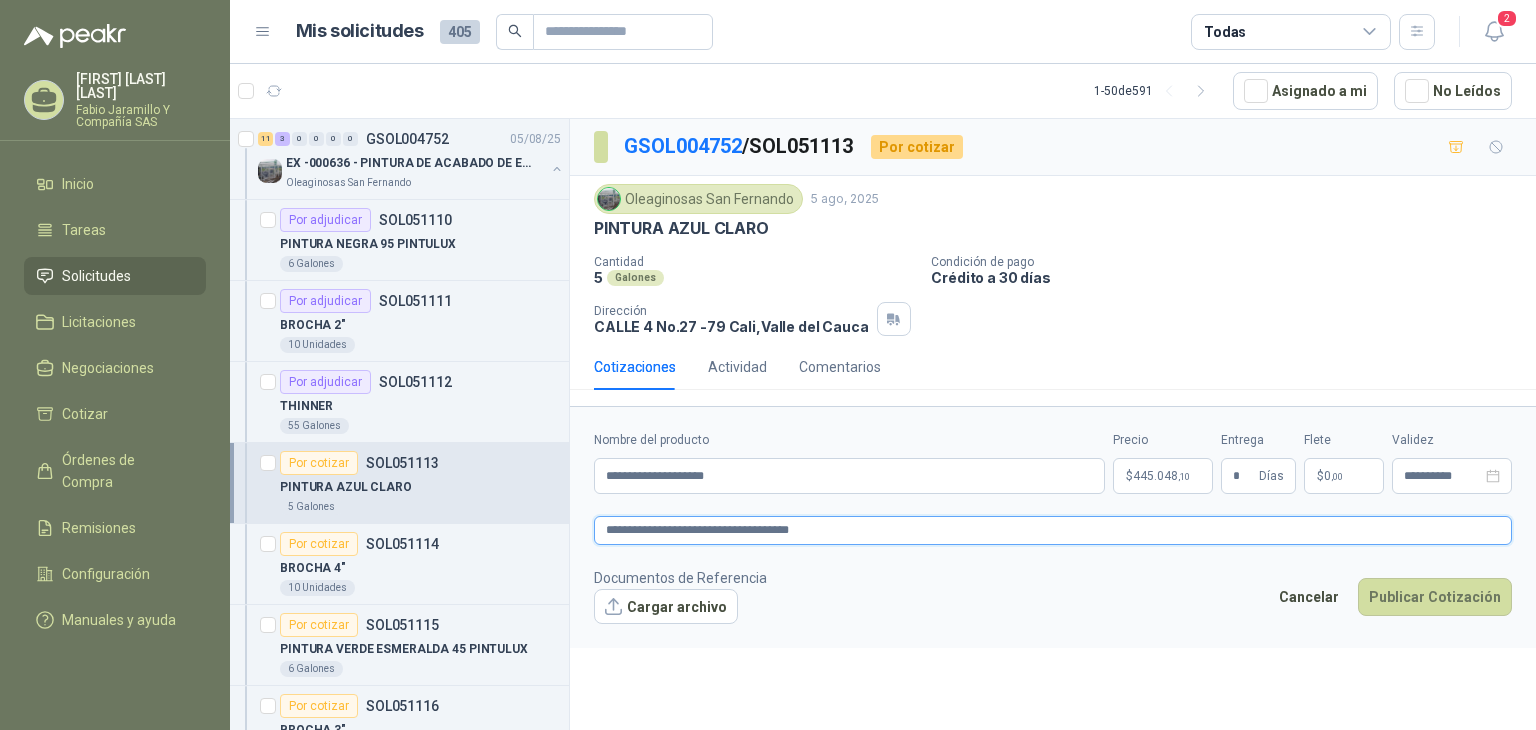 type 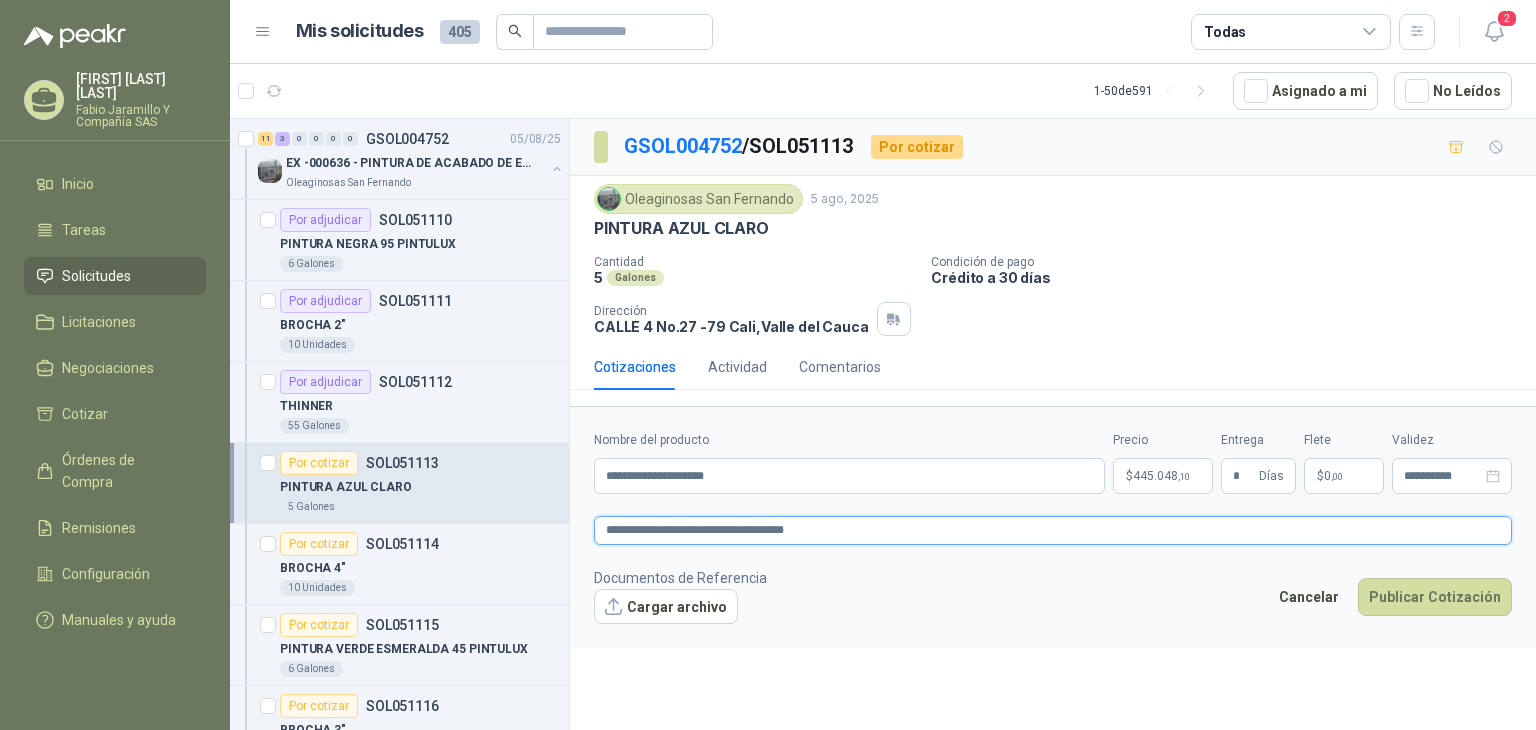 type 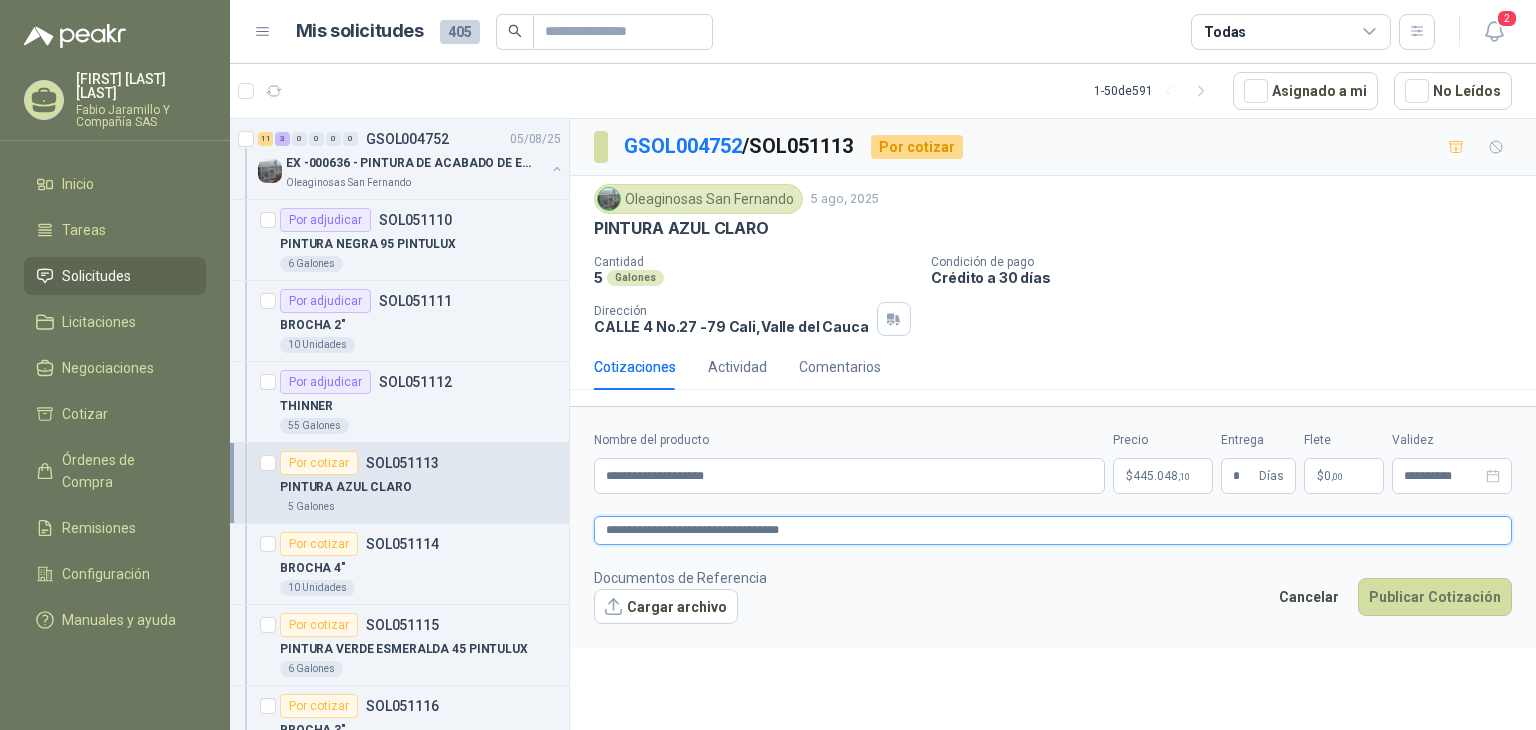 type 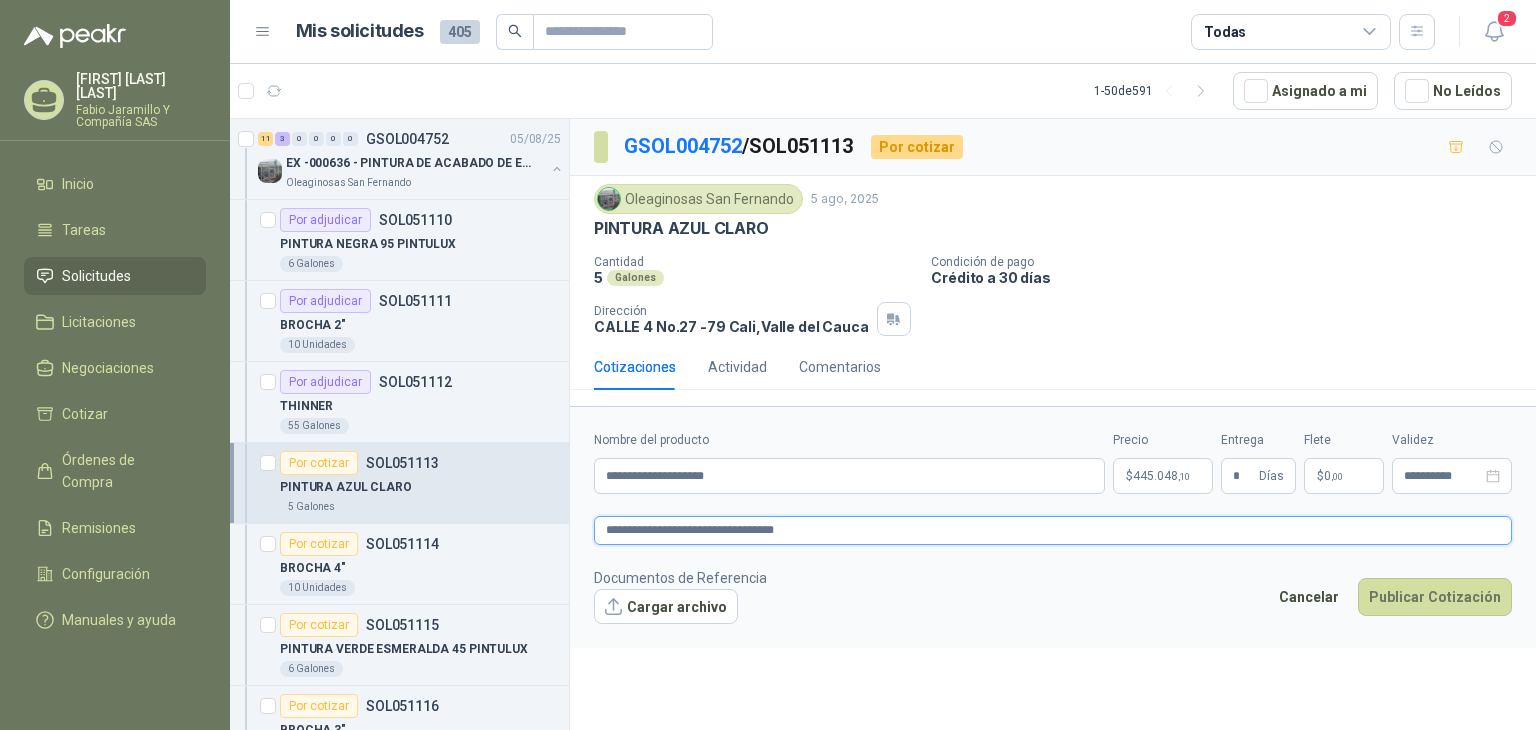 type 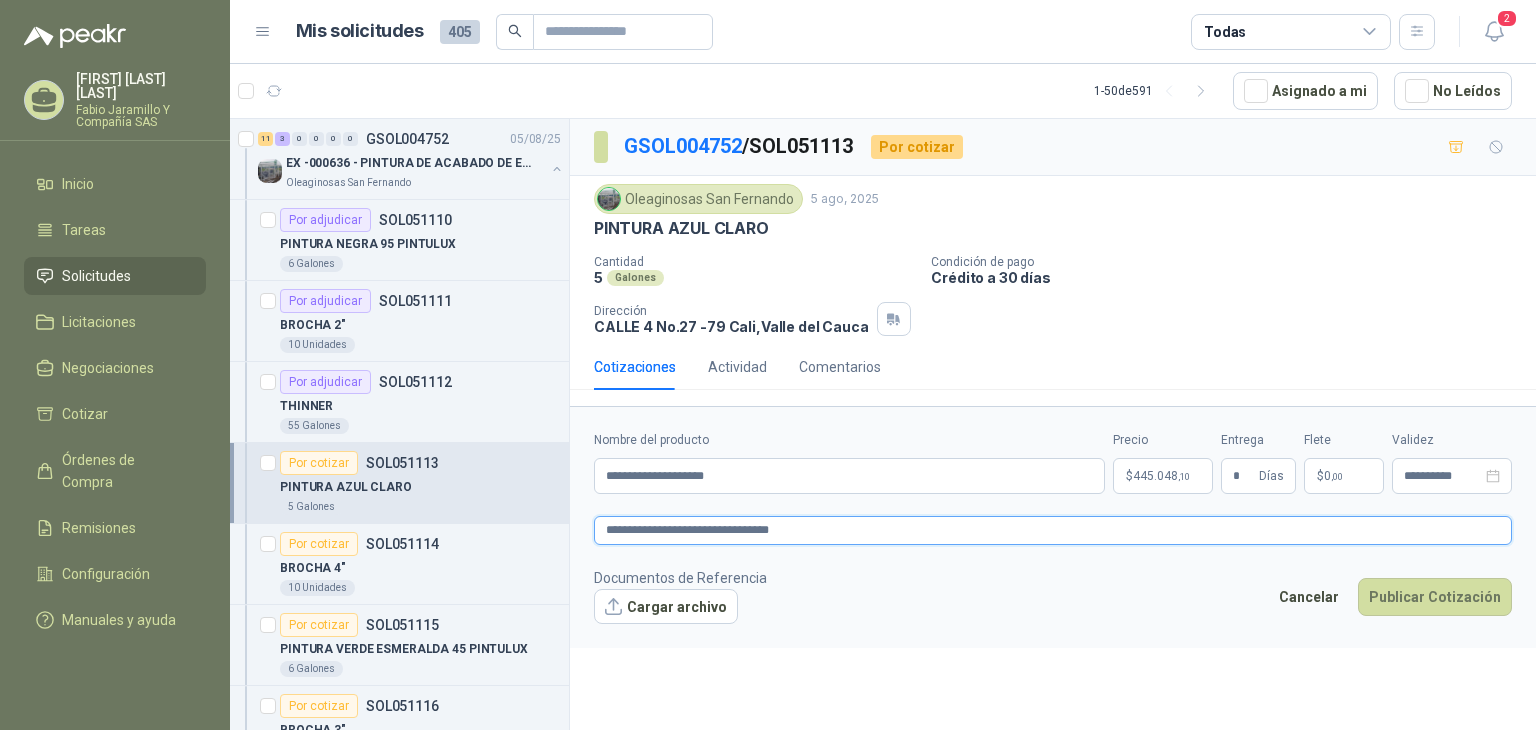 type 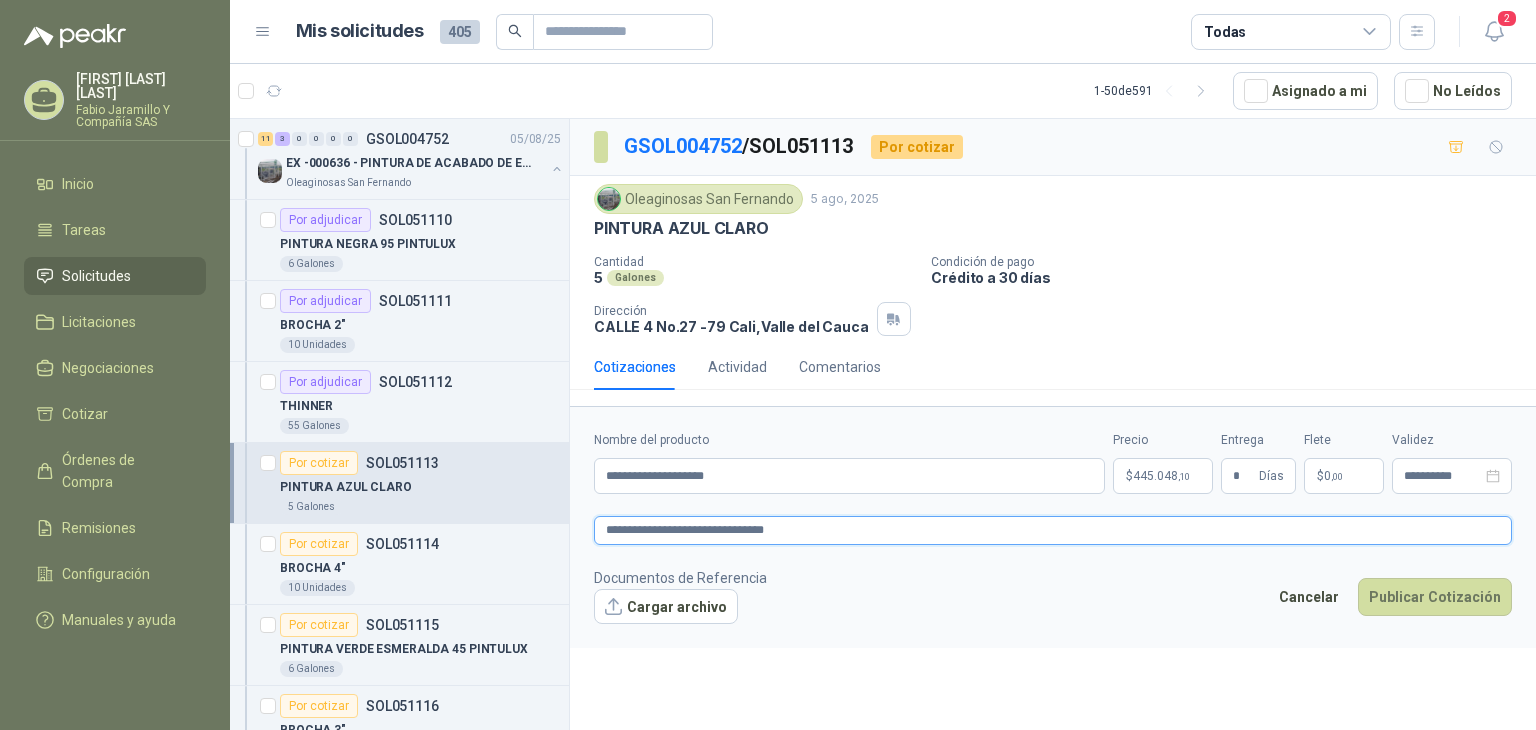 type 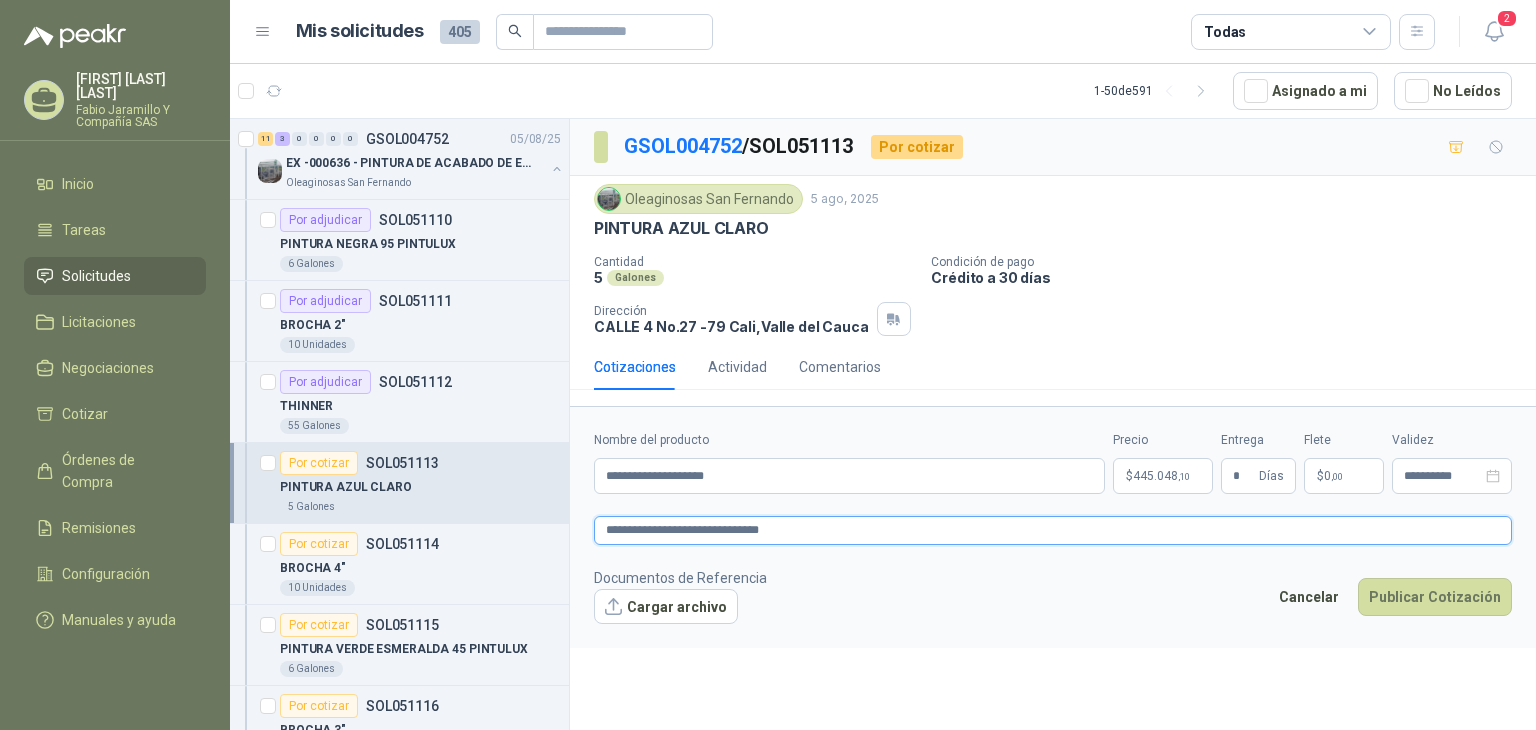 type 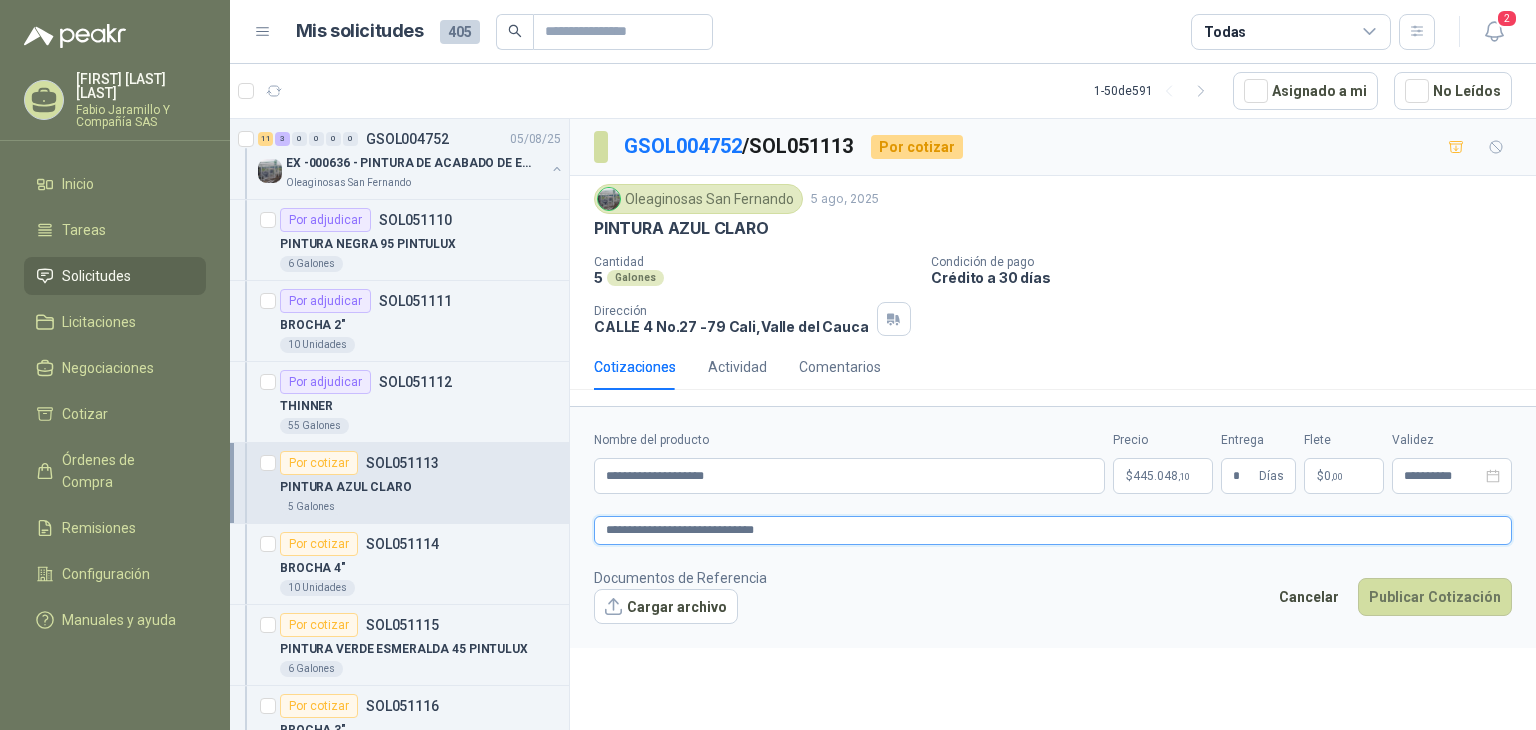 type 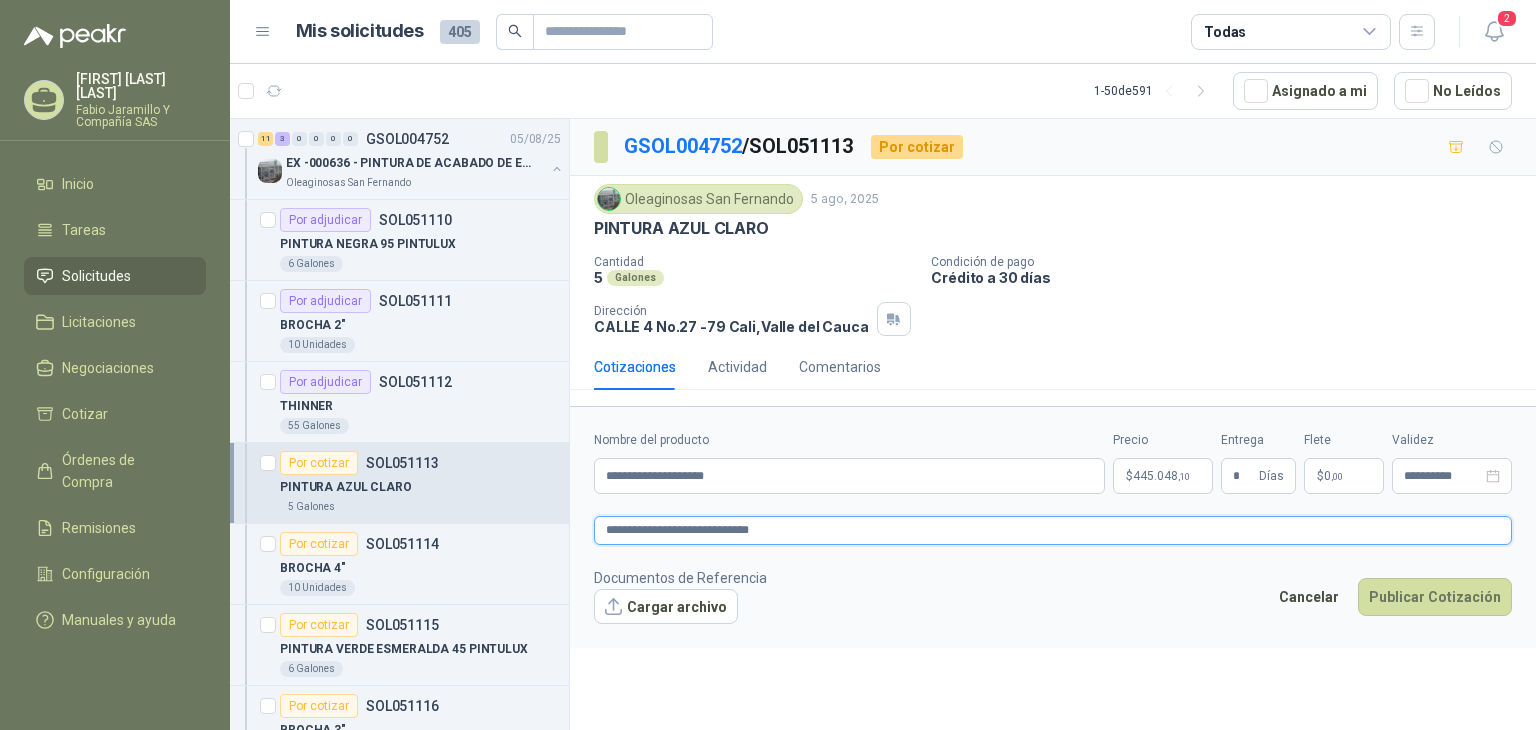 type 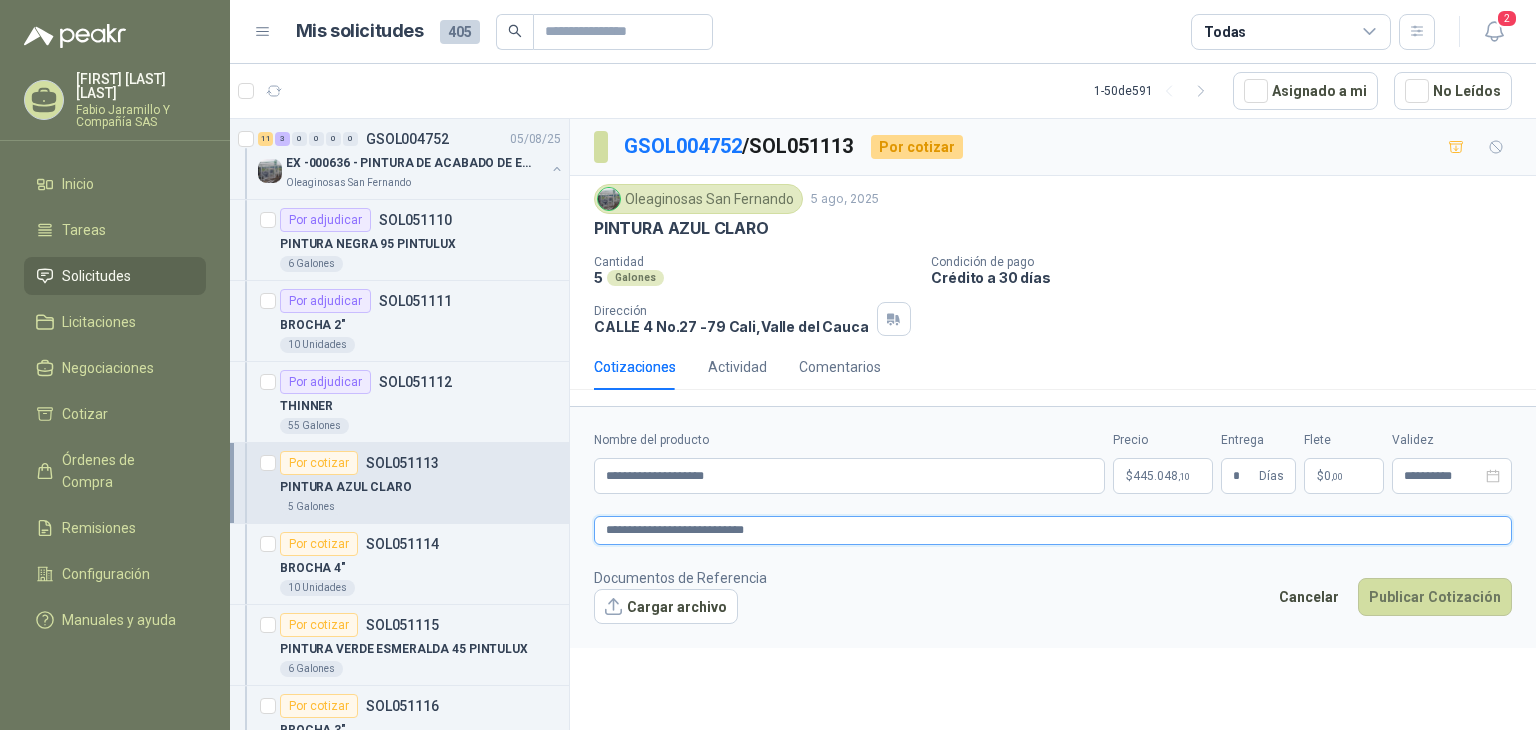 type 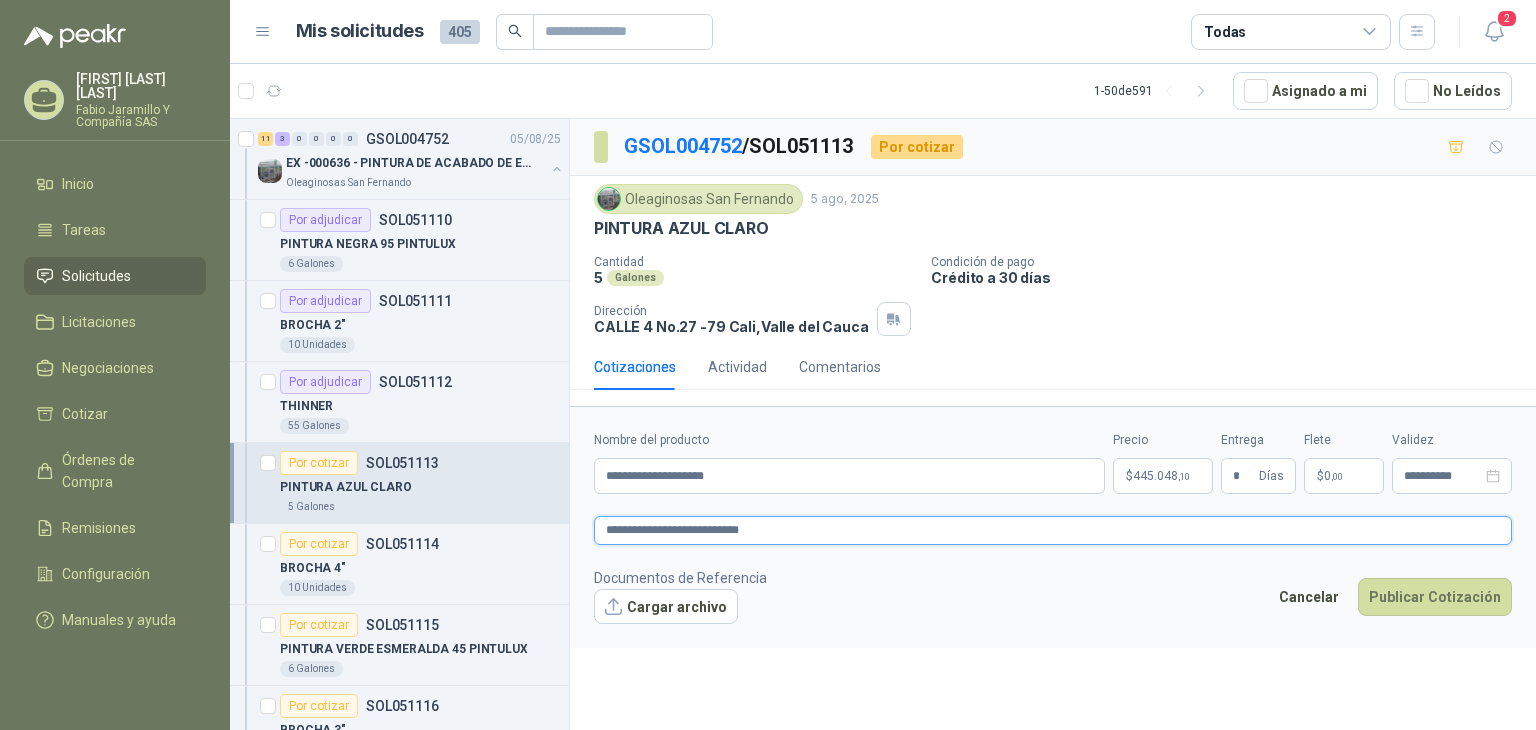 type 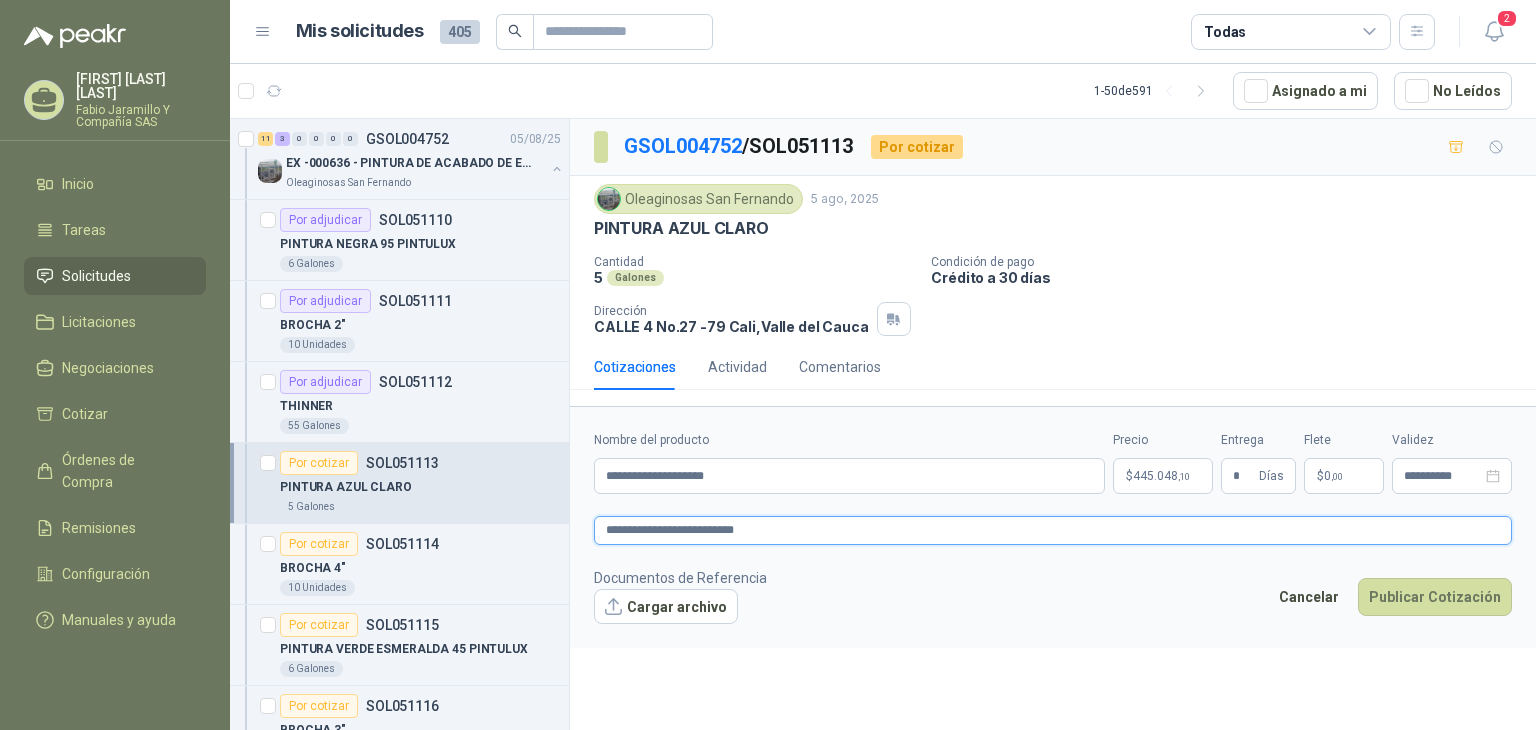 type 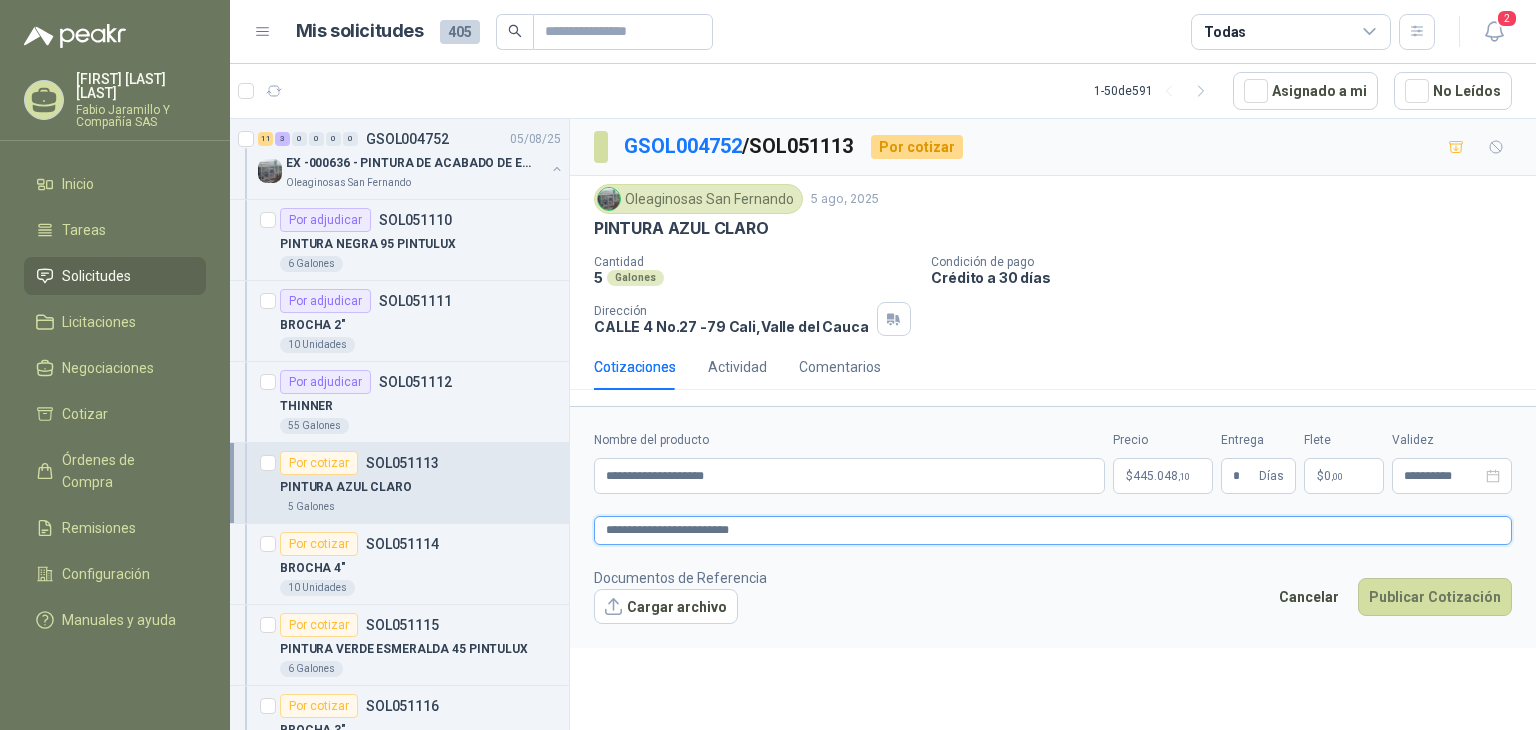 type 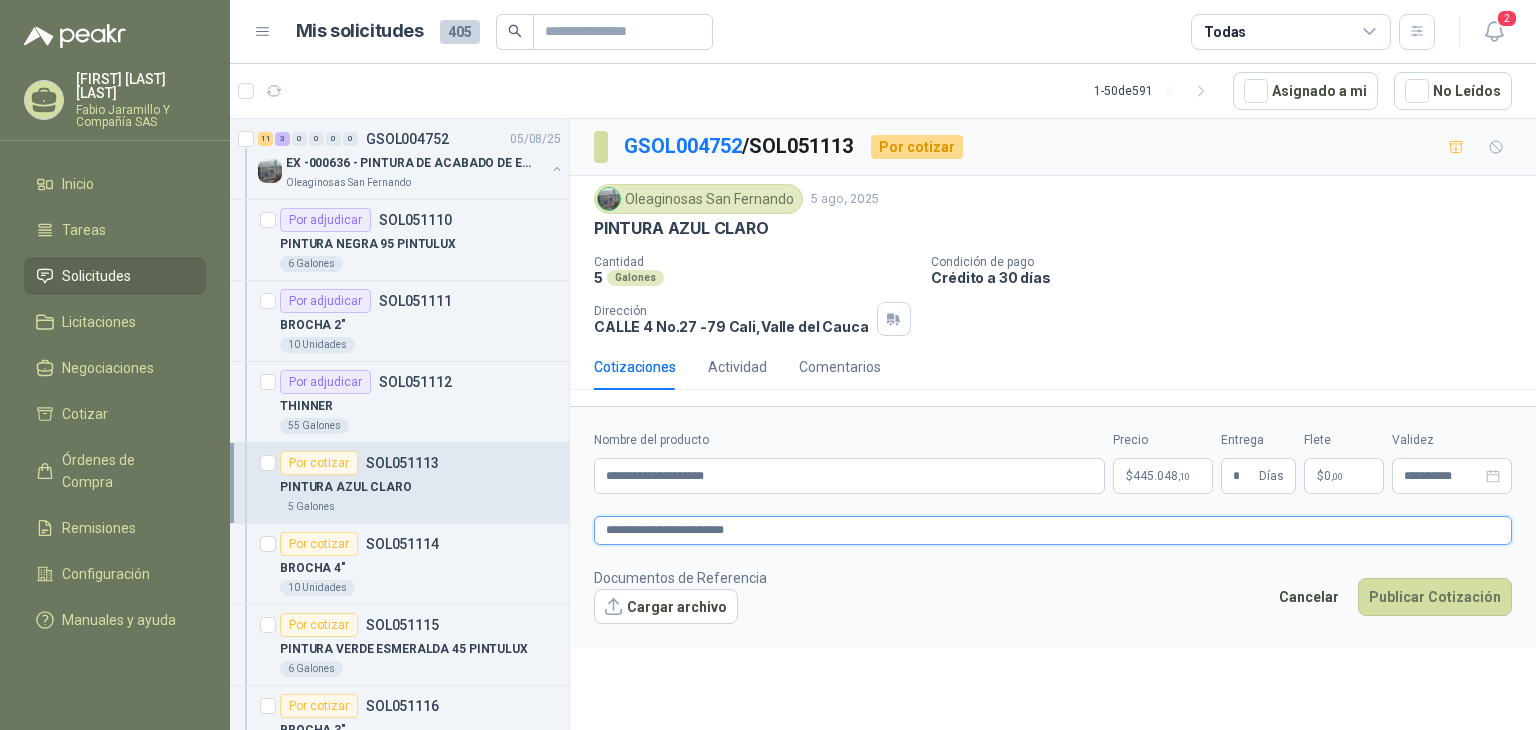 type 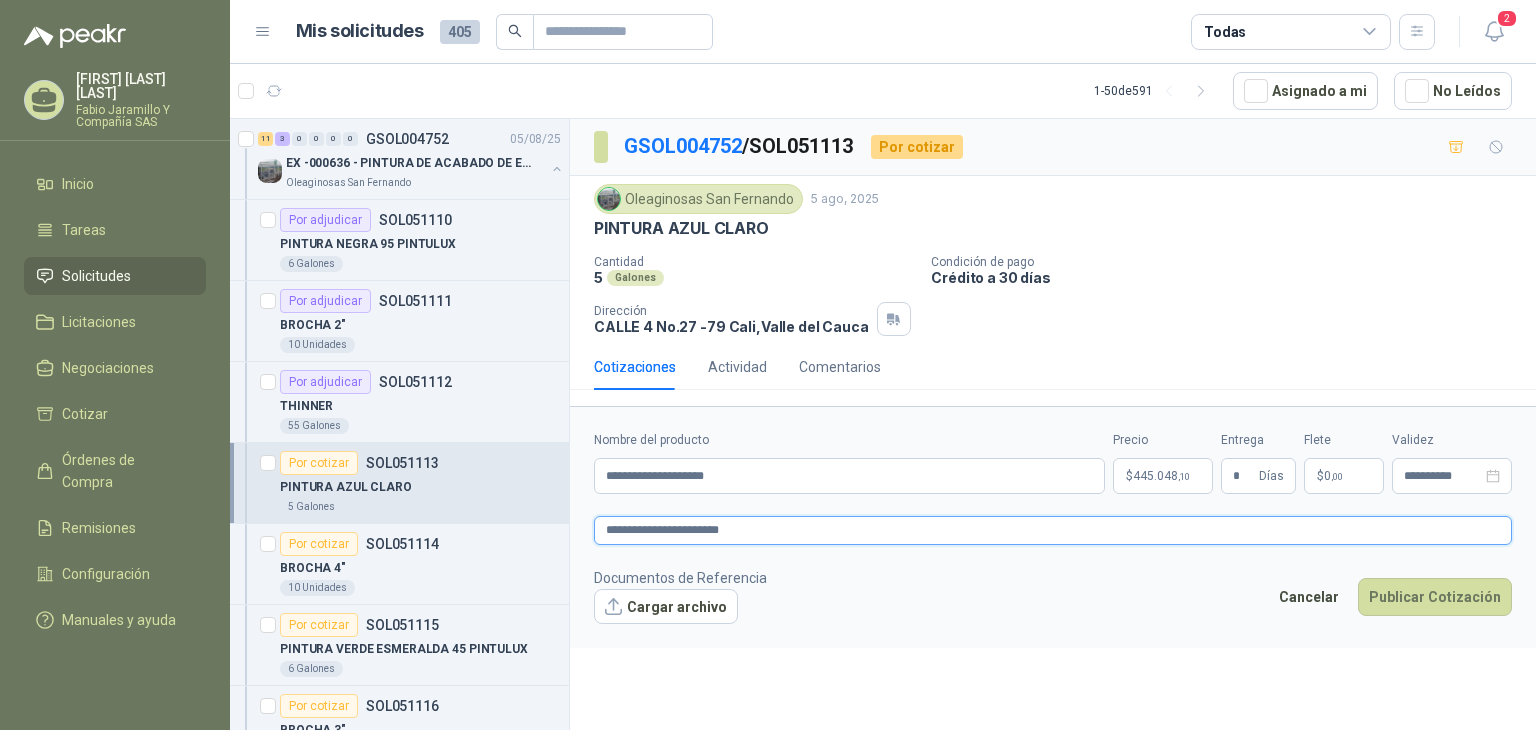 type 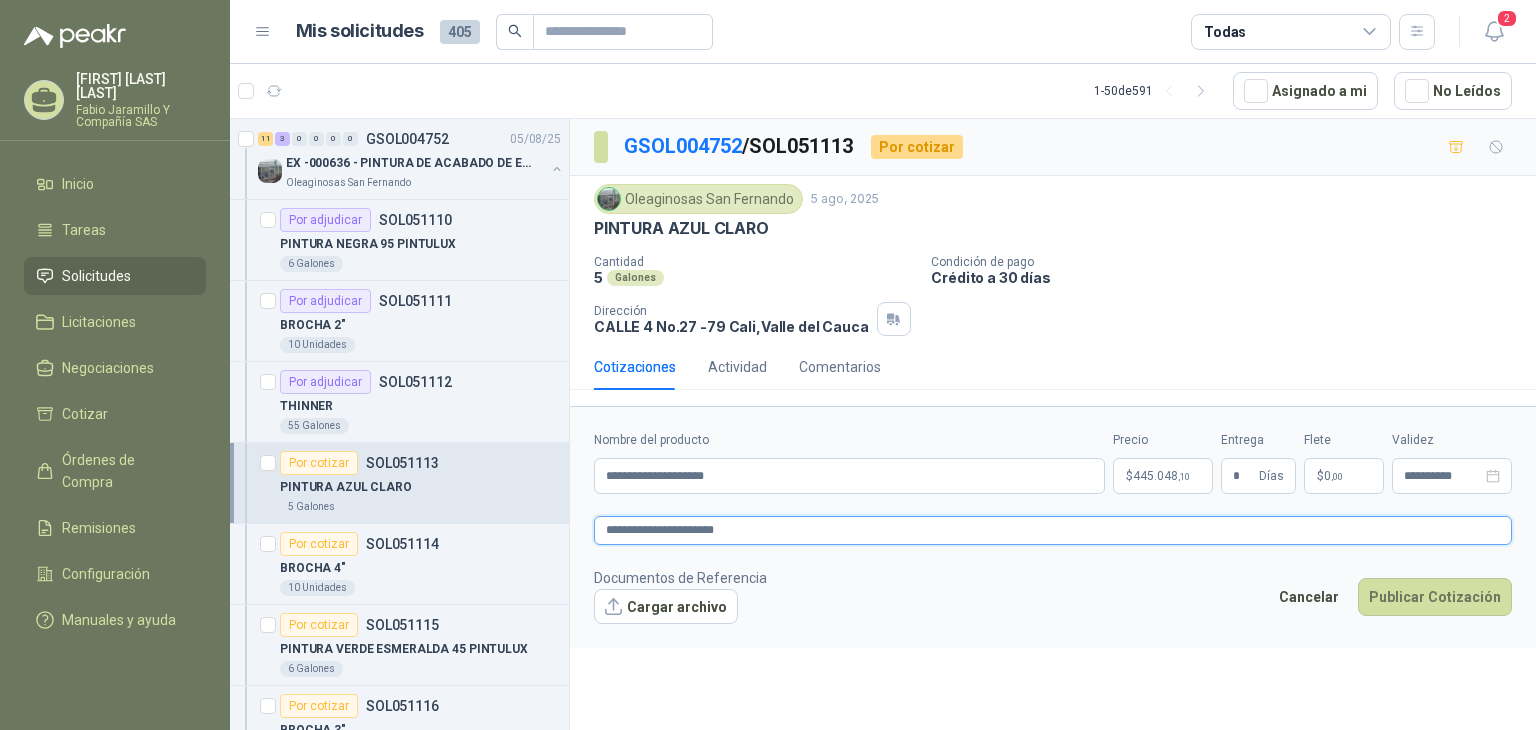 type 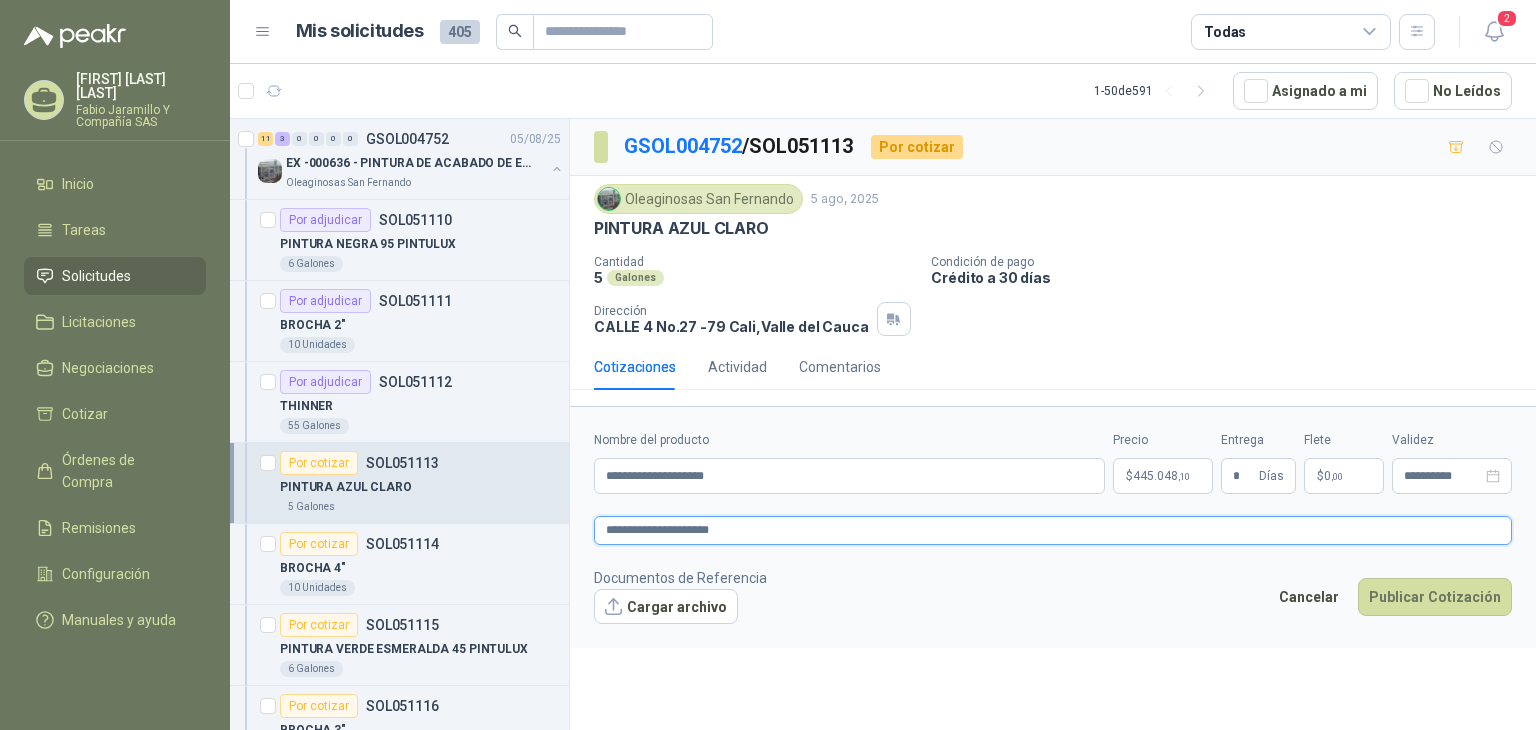 type 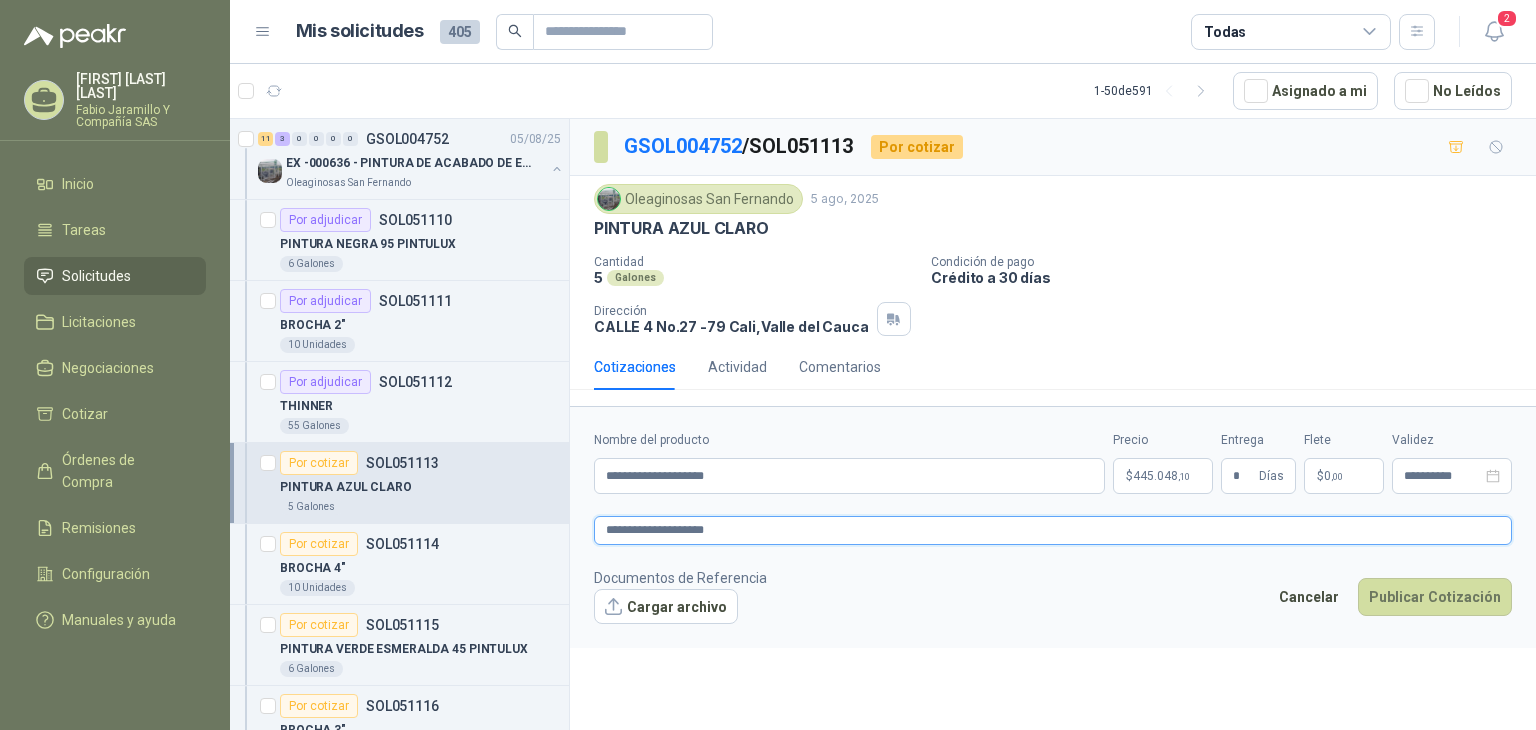 type 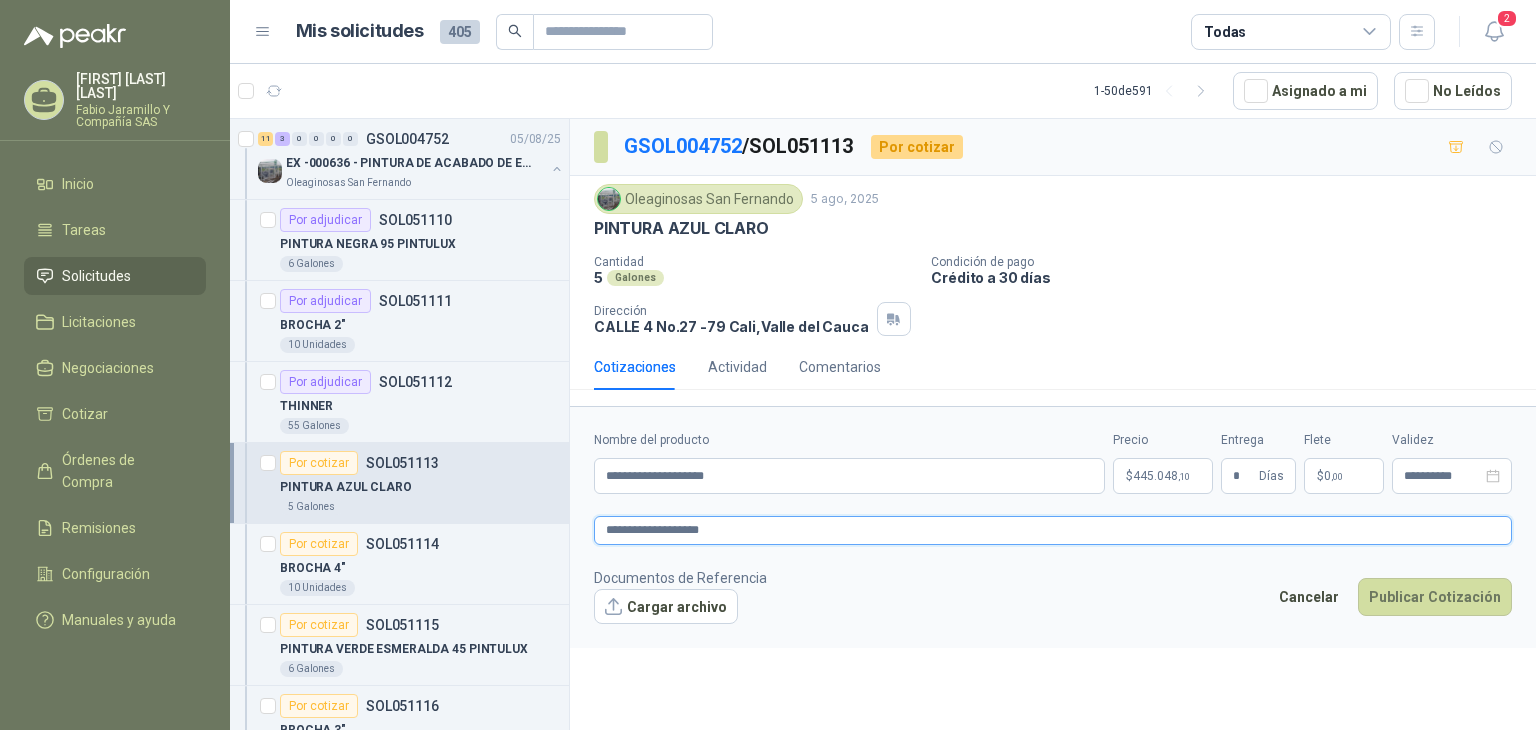 type 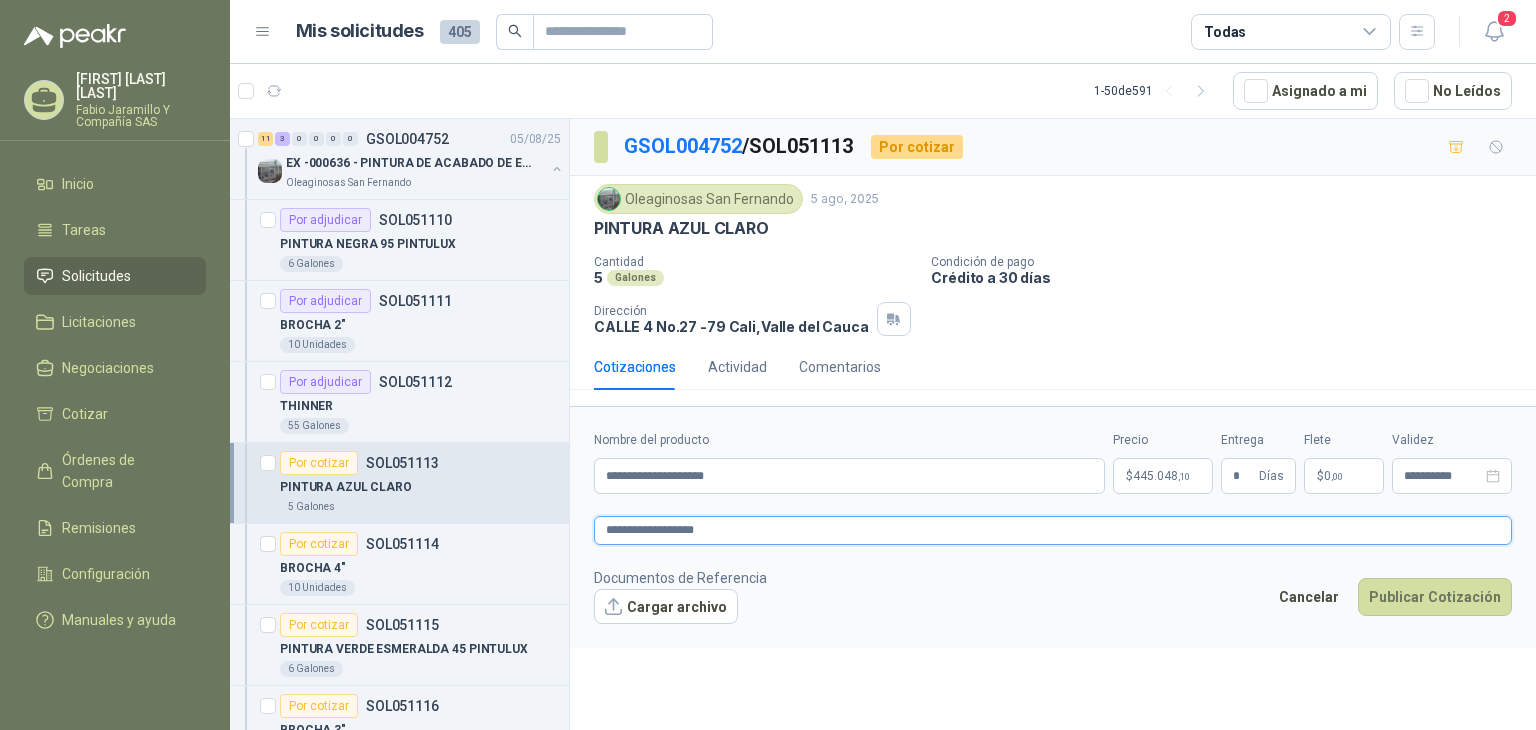 type 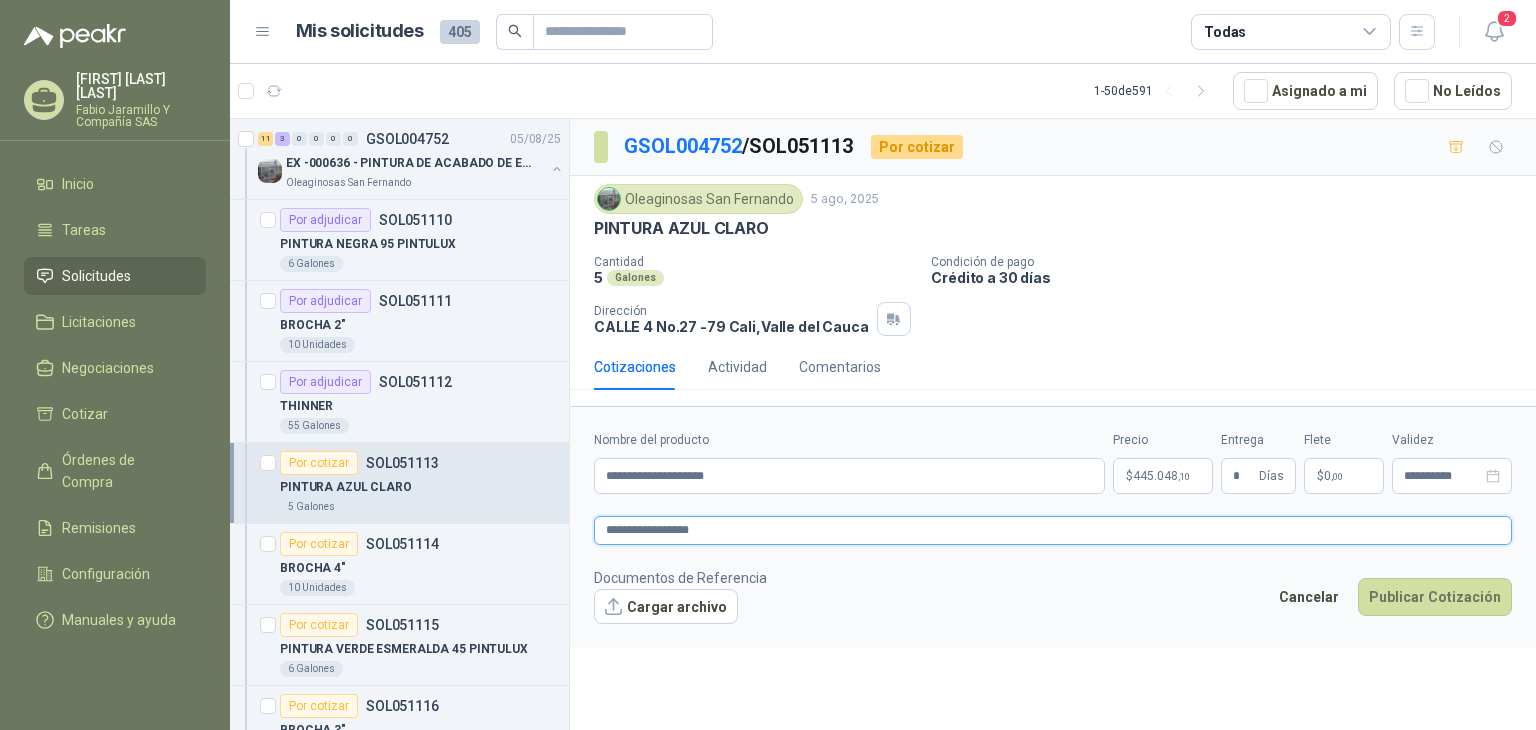 type 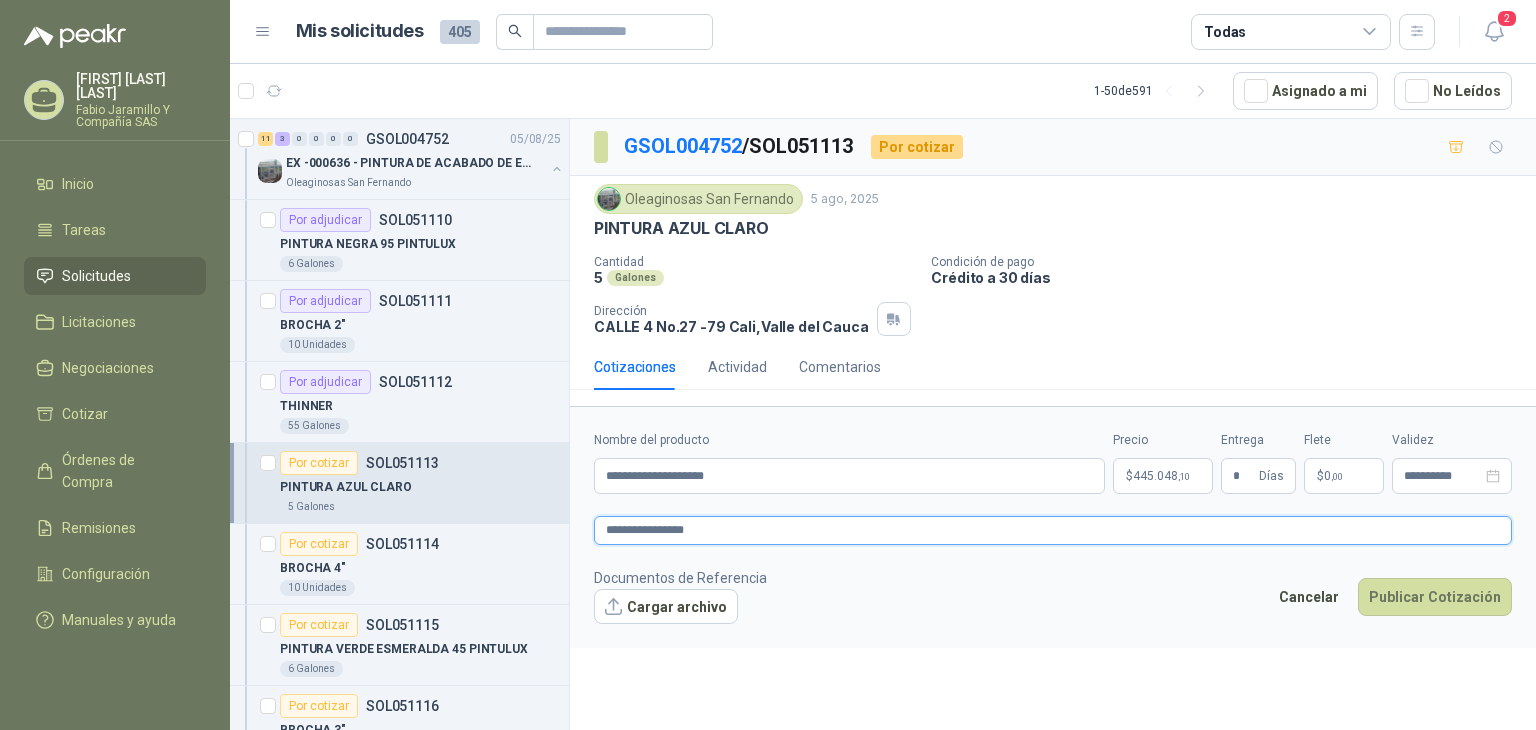 type 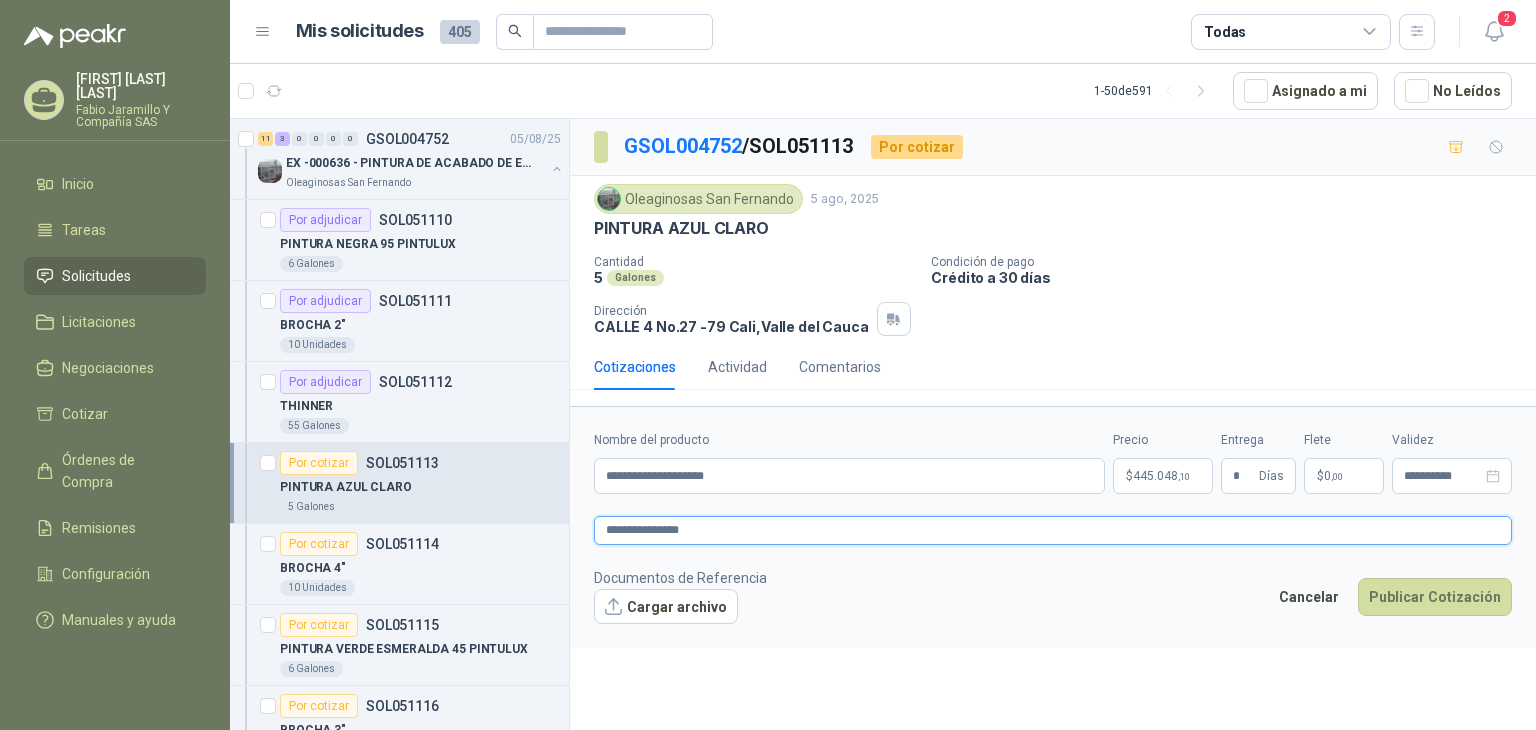 type 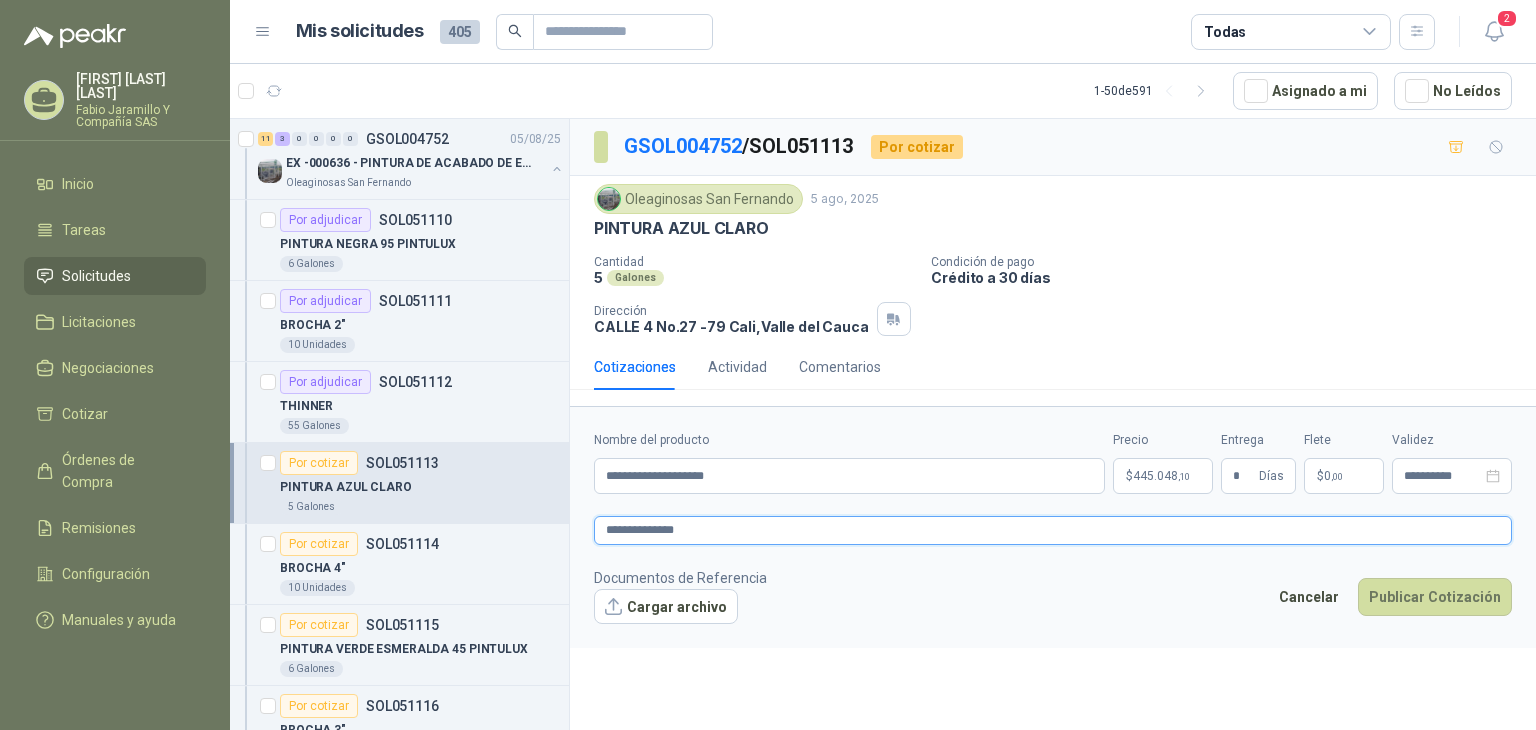 type 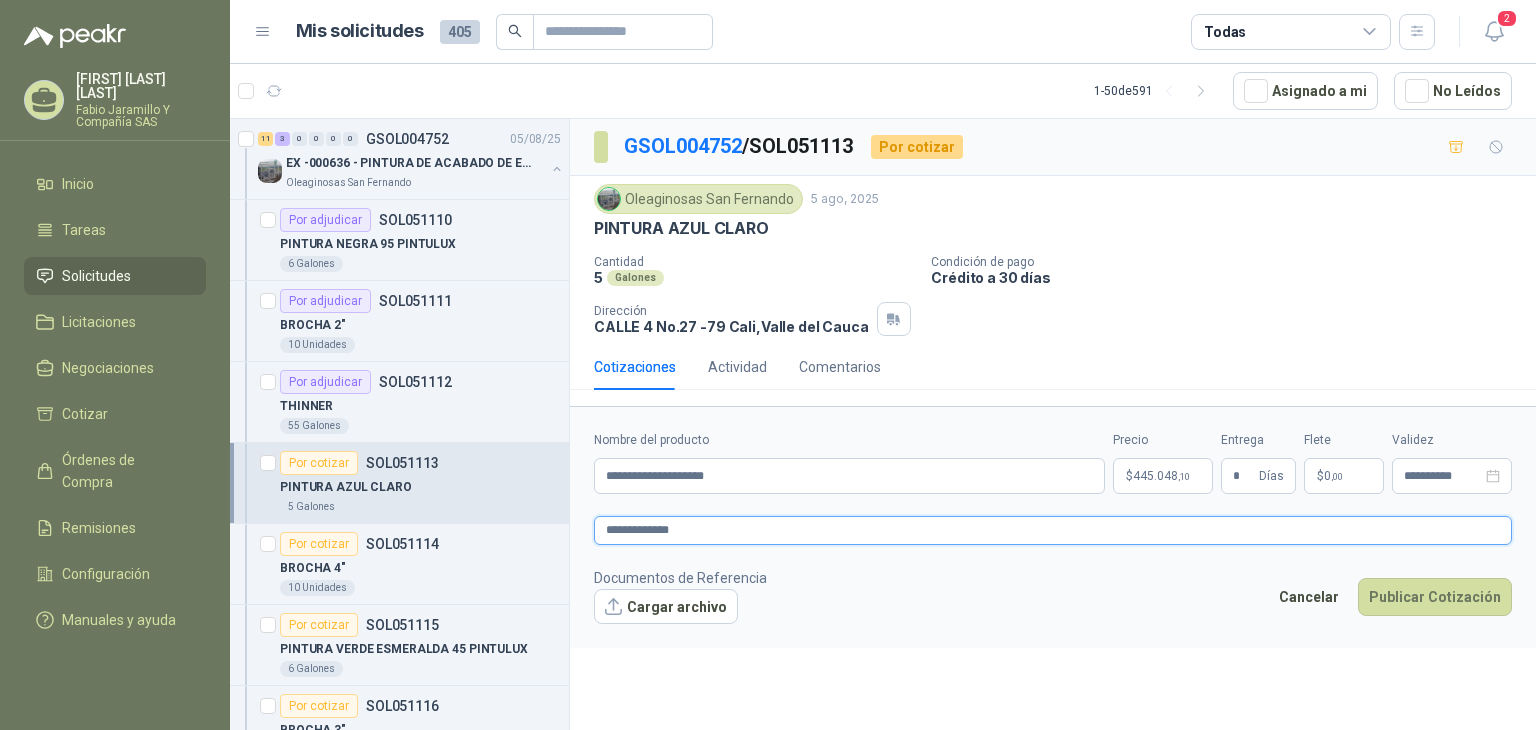 type 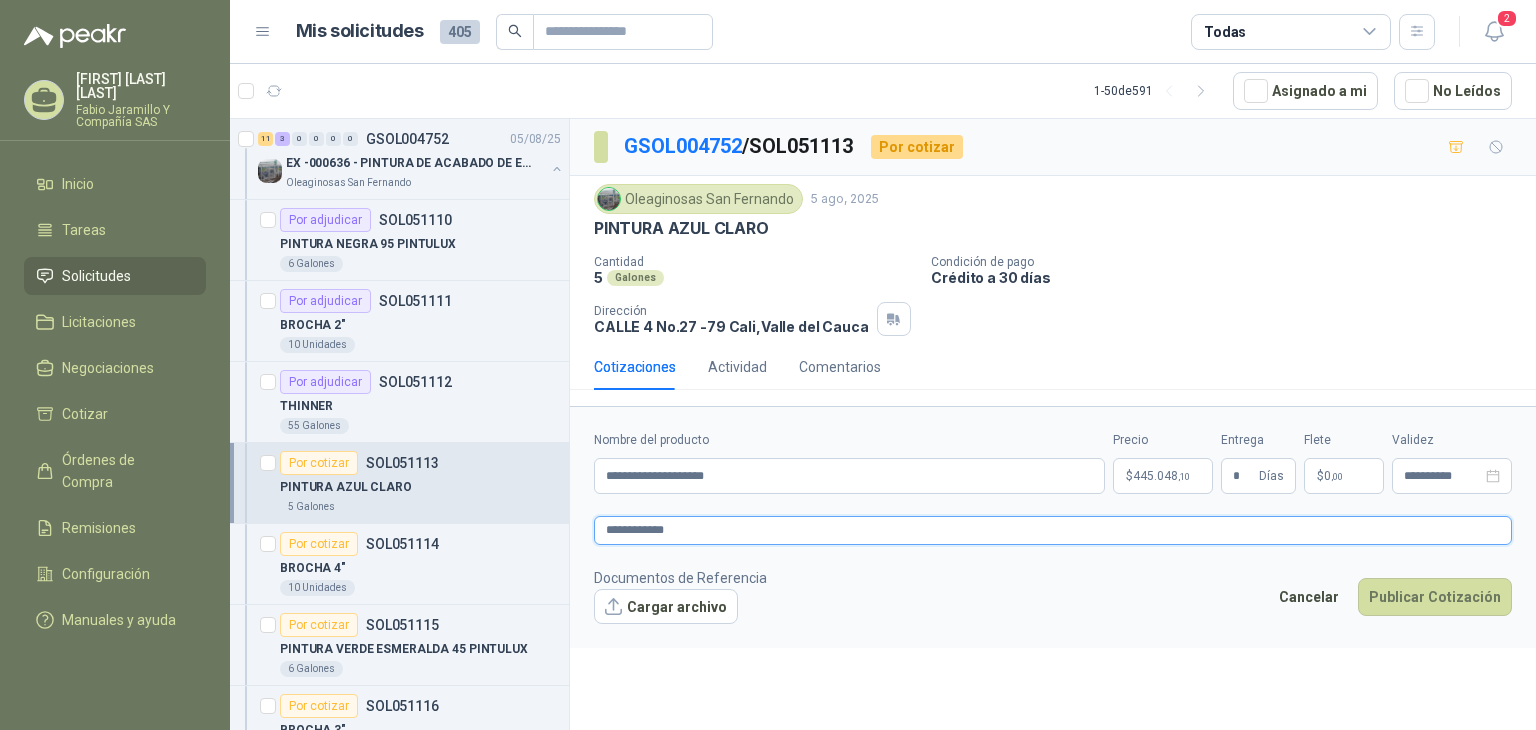type 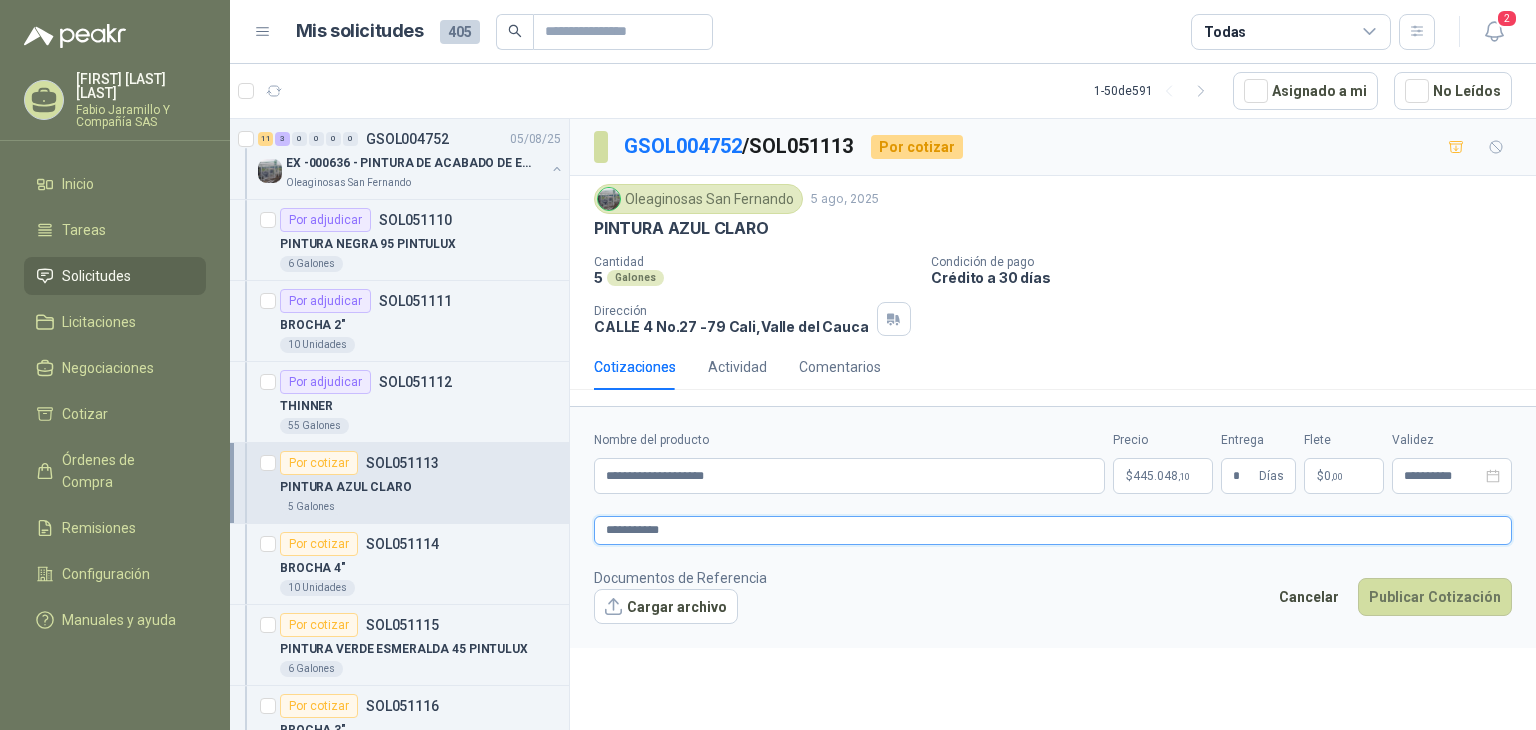 type 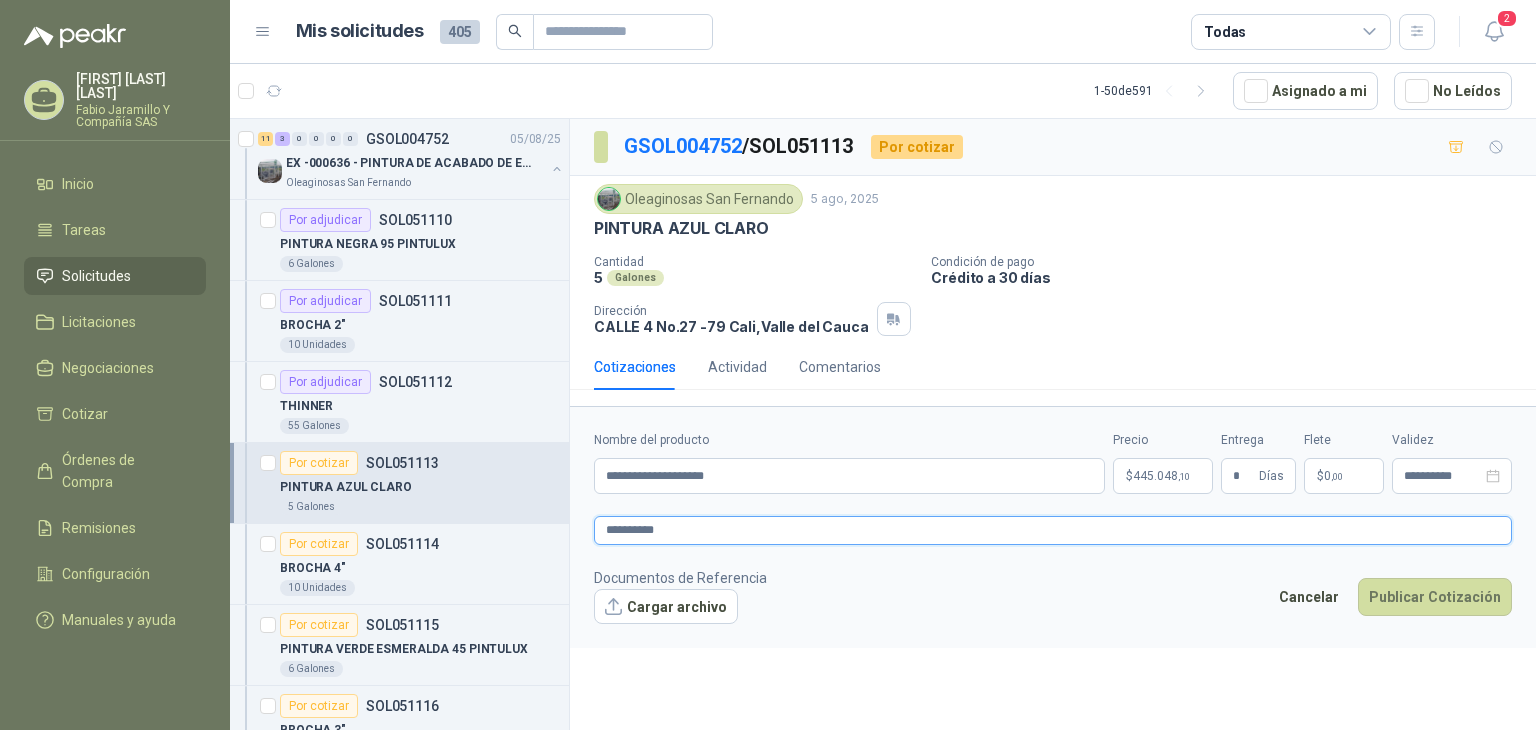 type 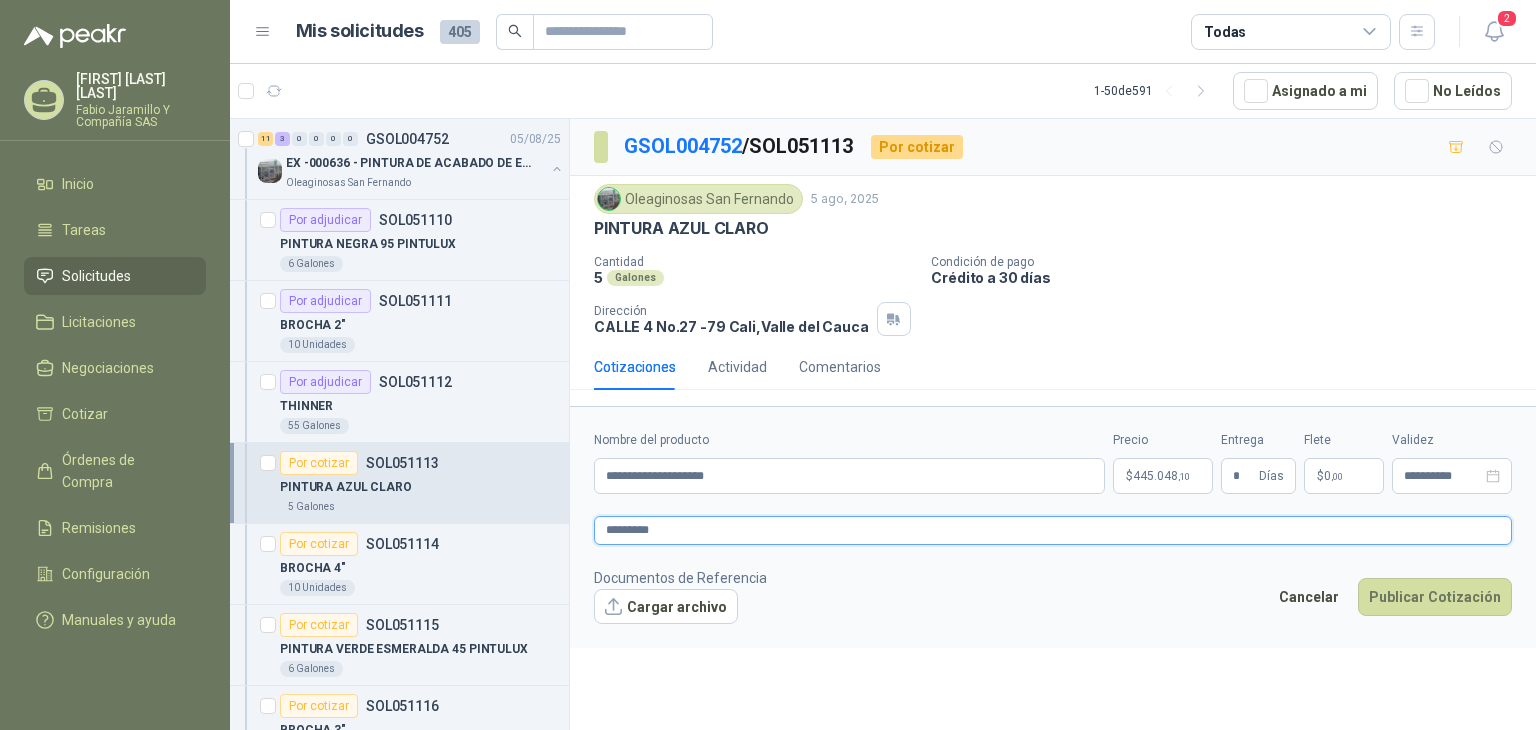 type 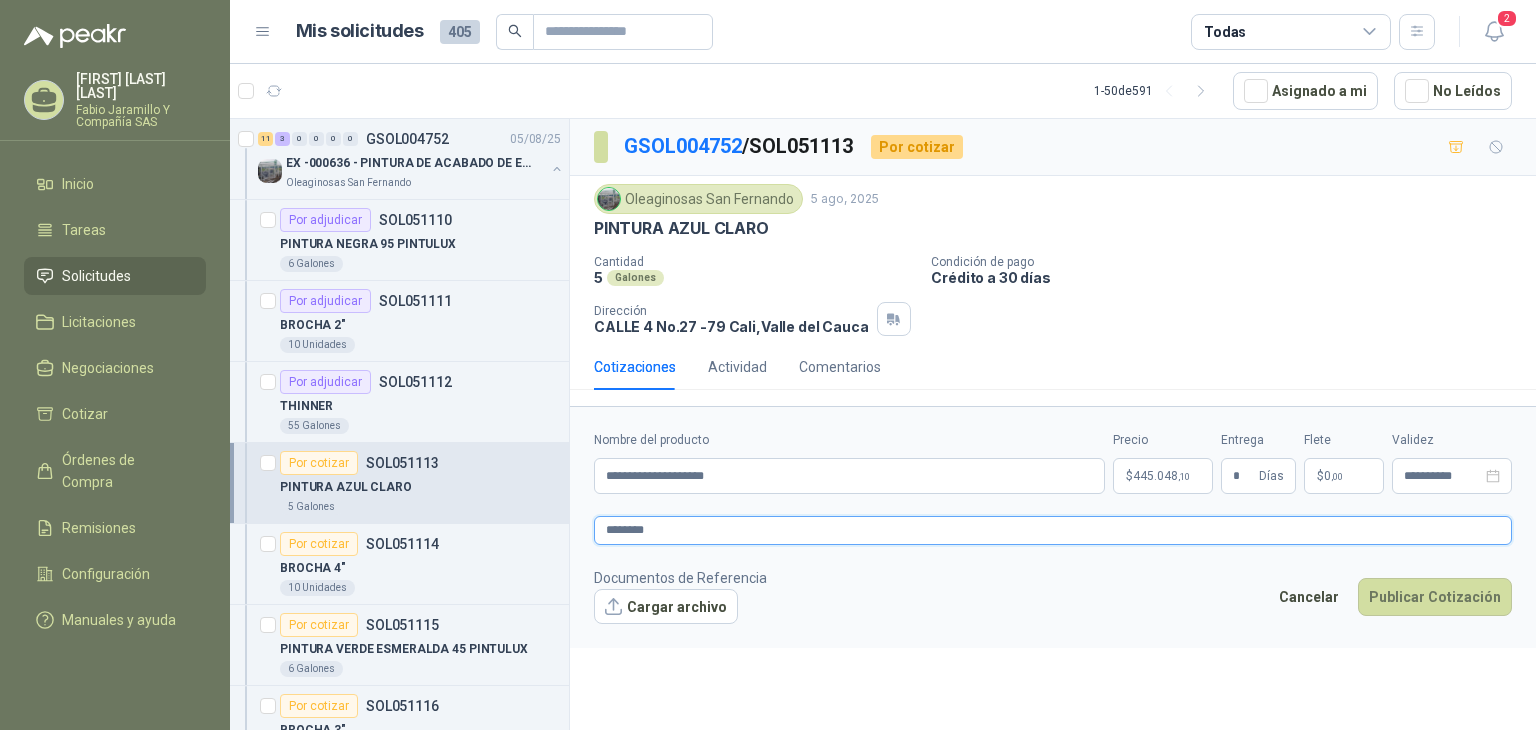 type 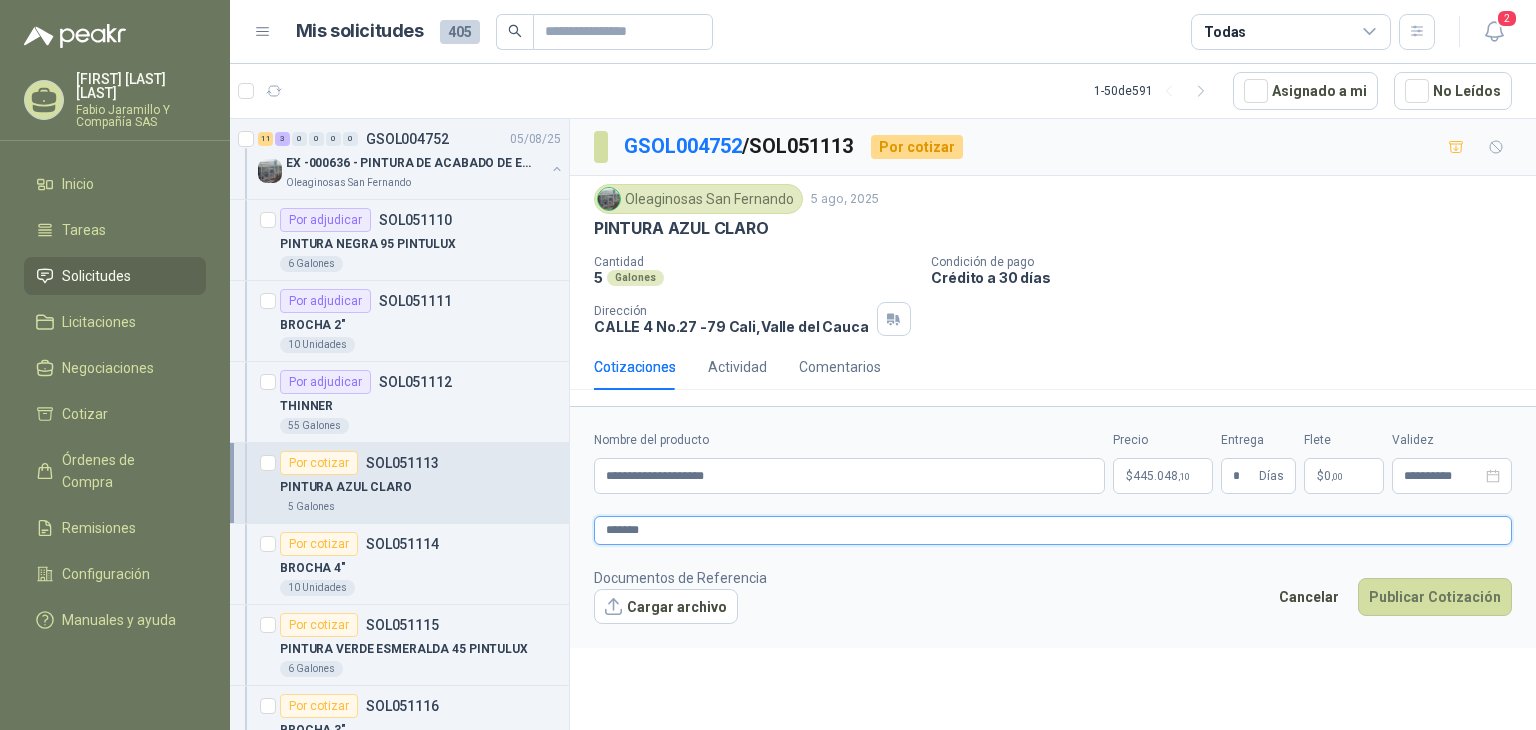 type 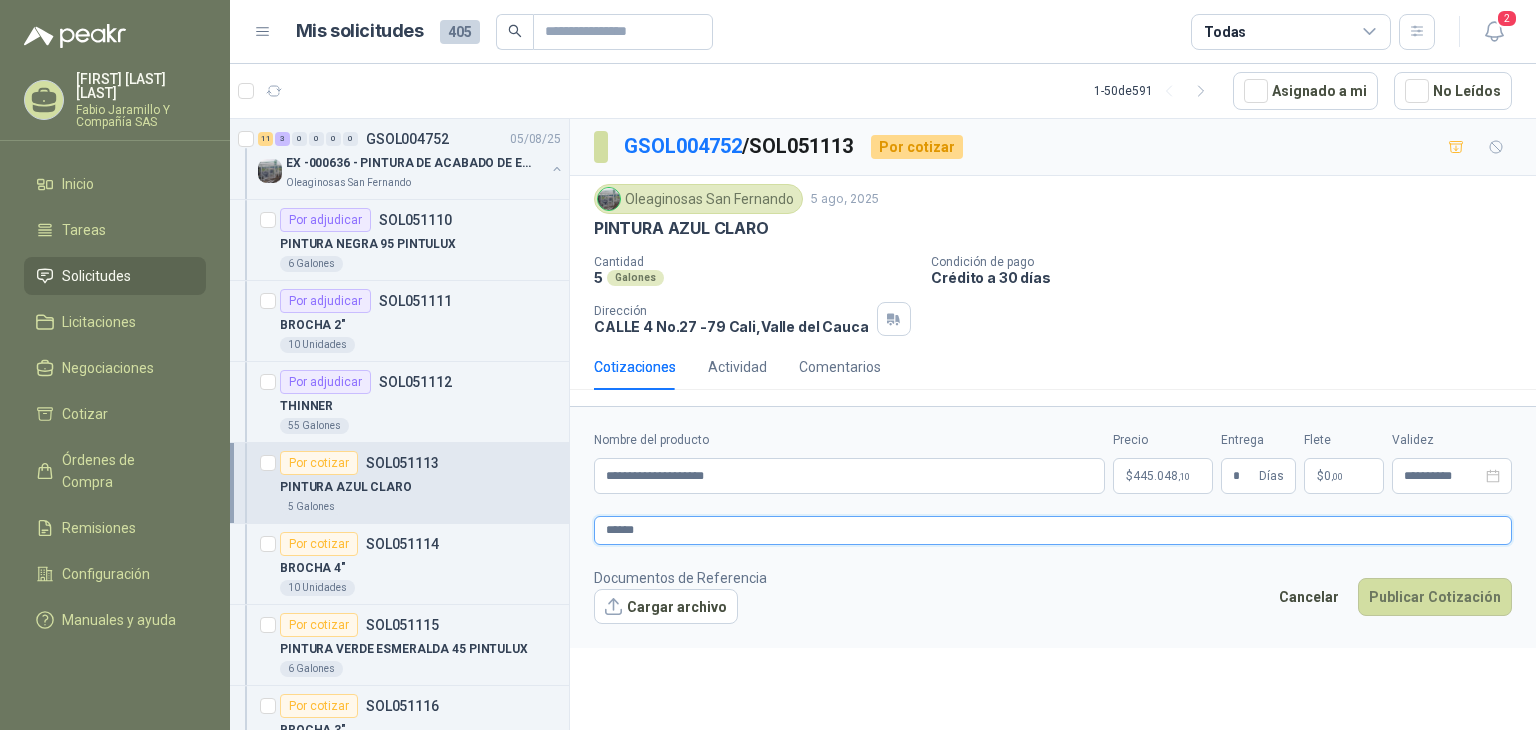 type 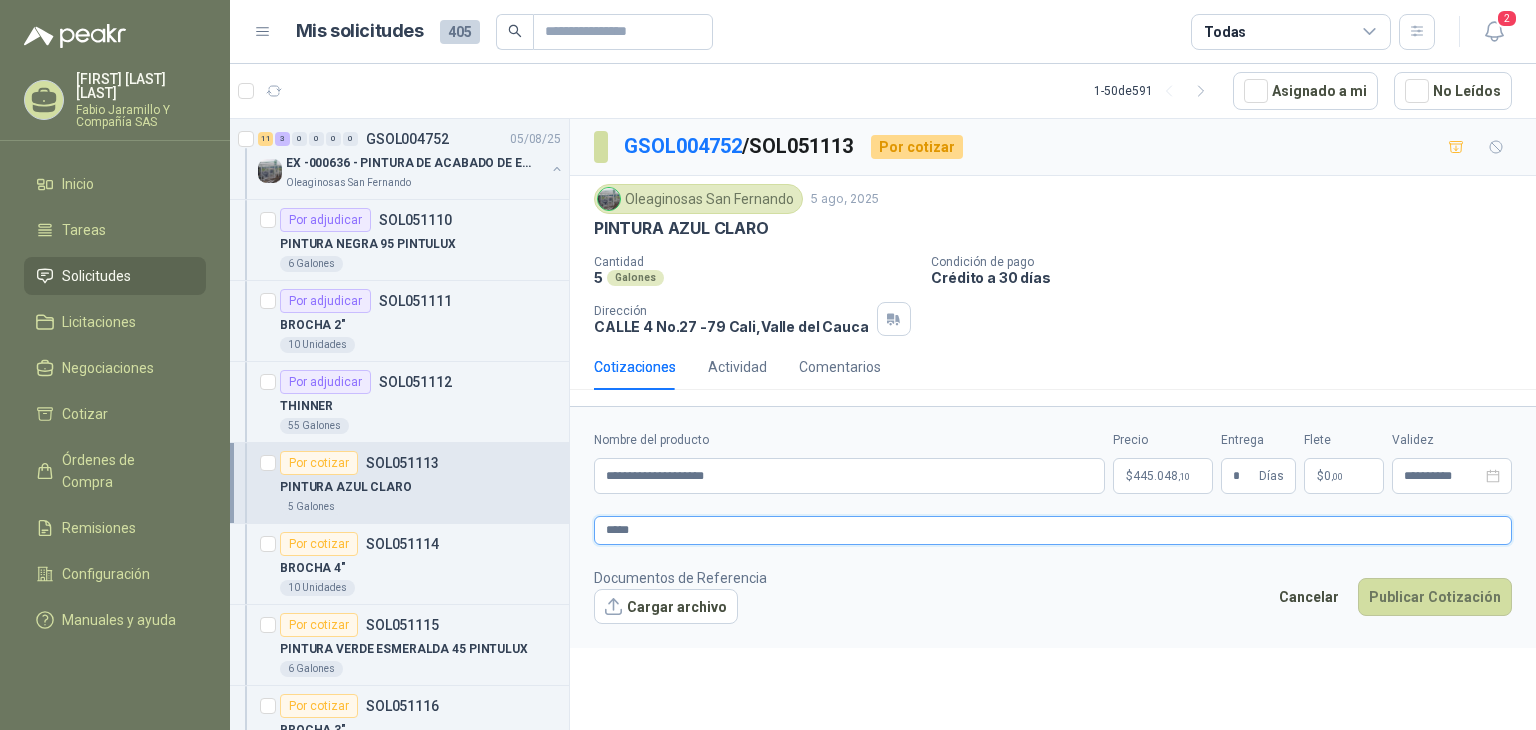 type 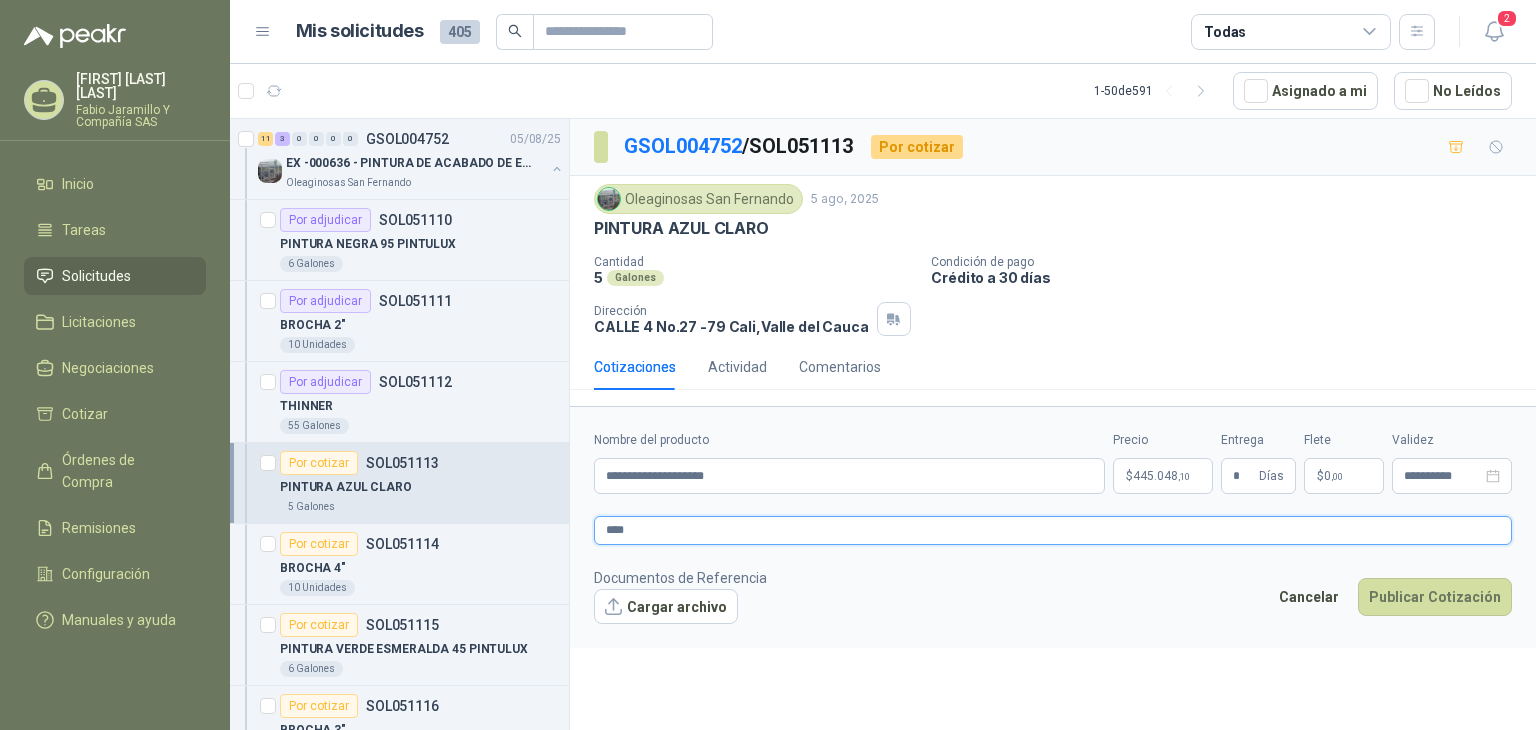 type 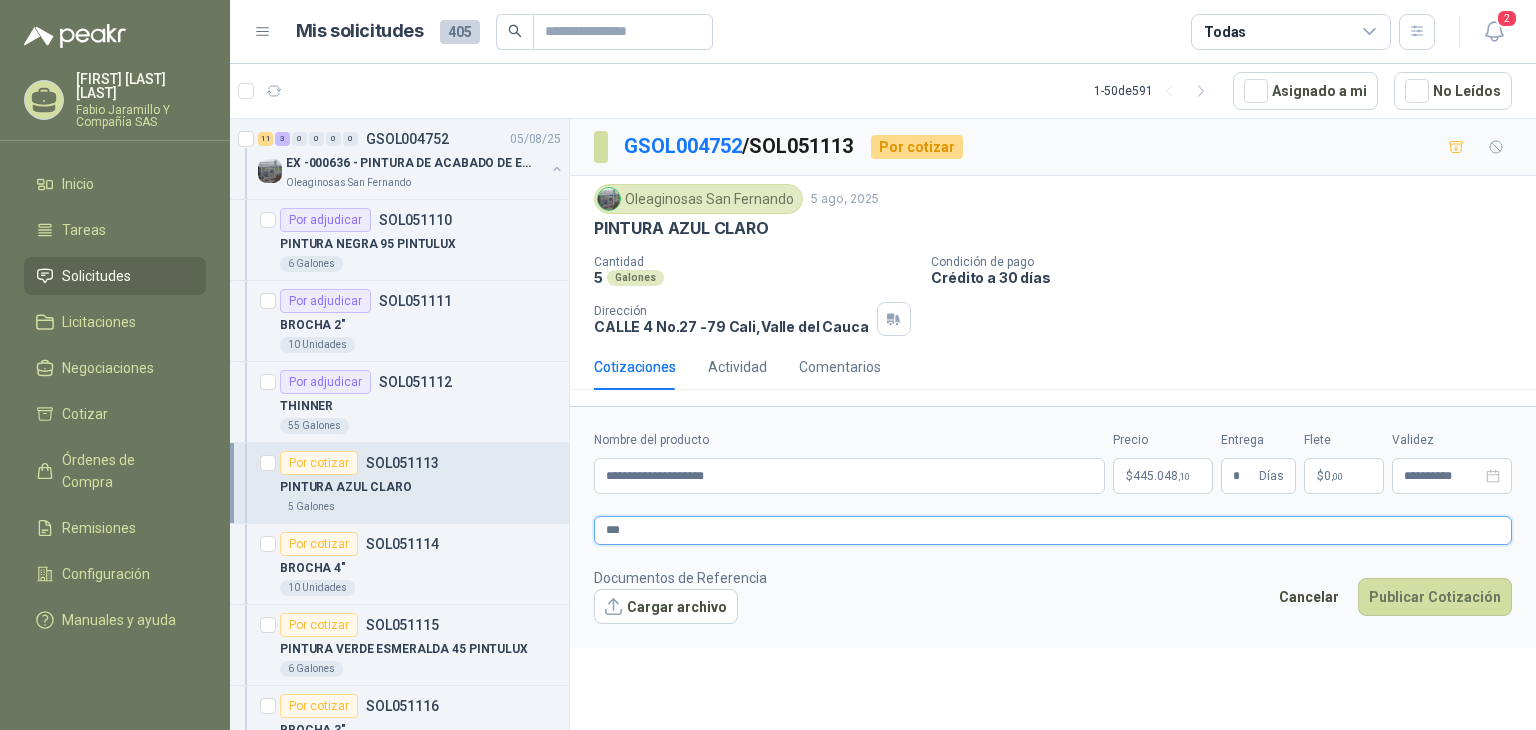 type 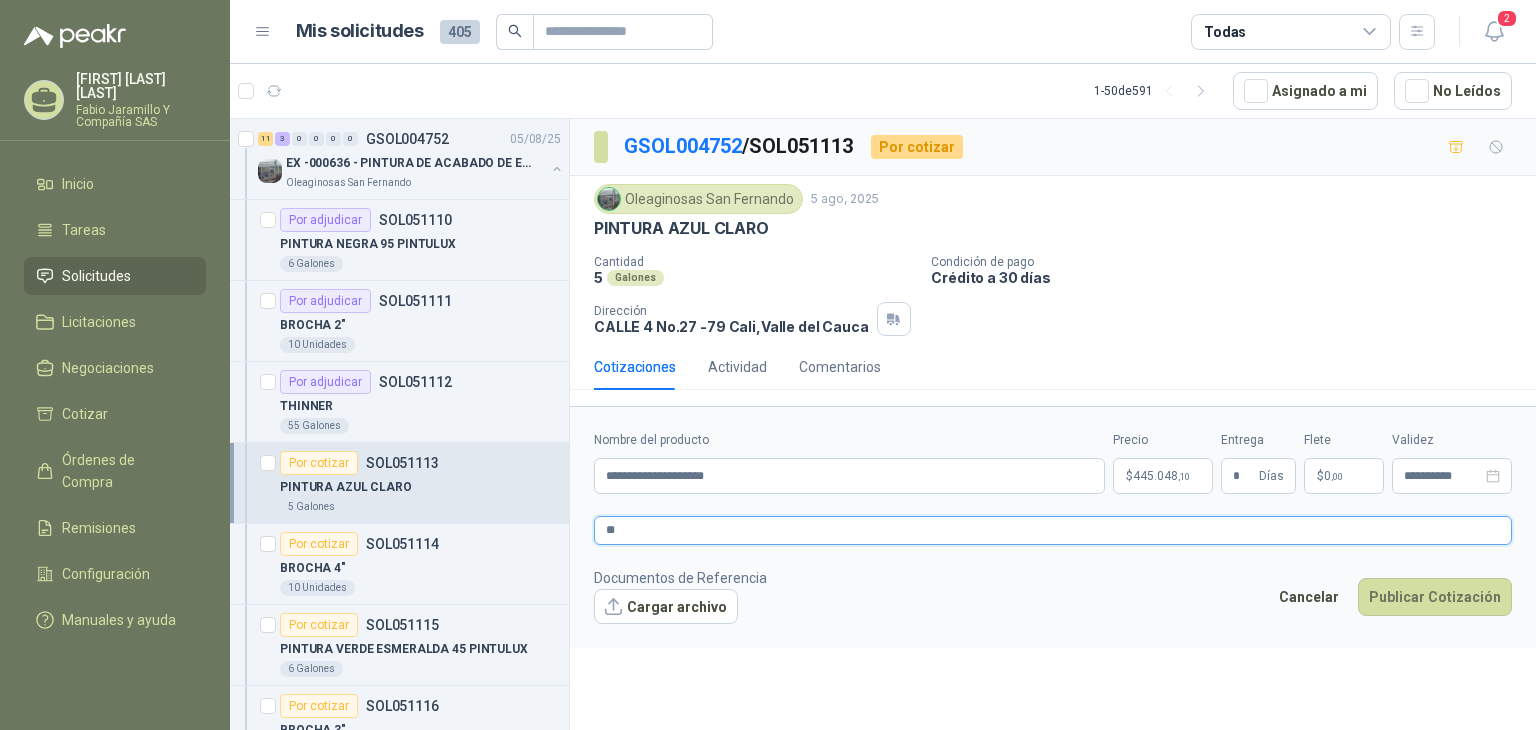 type 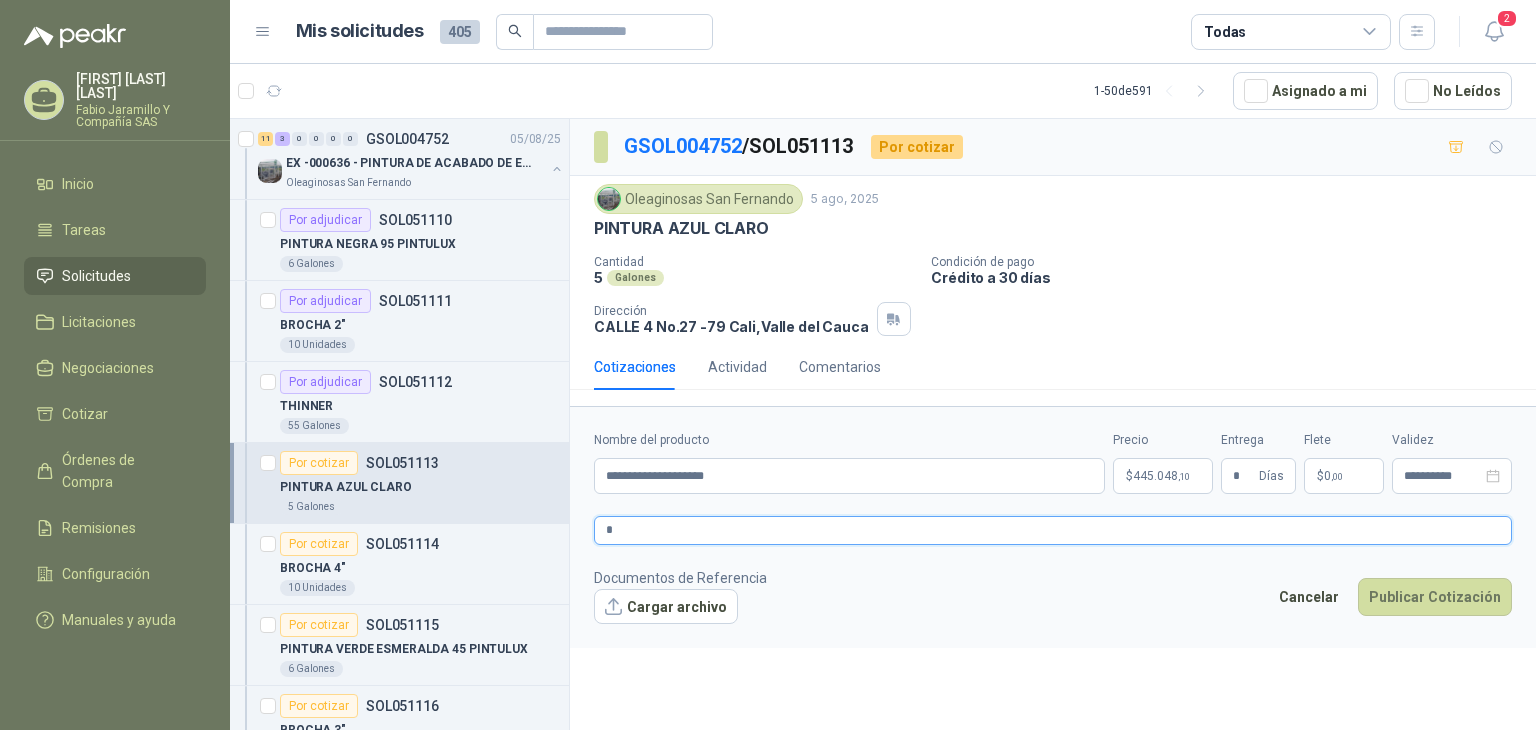 type 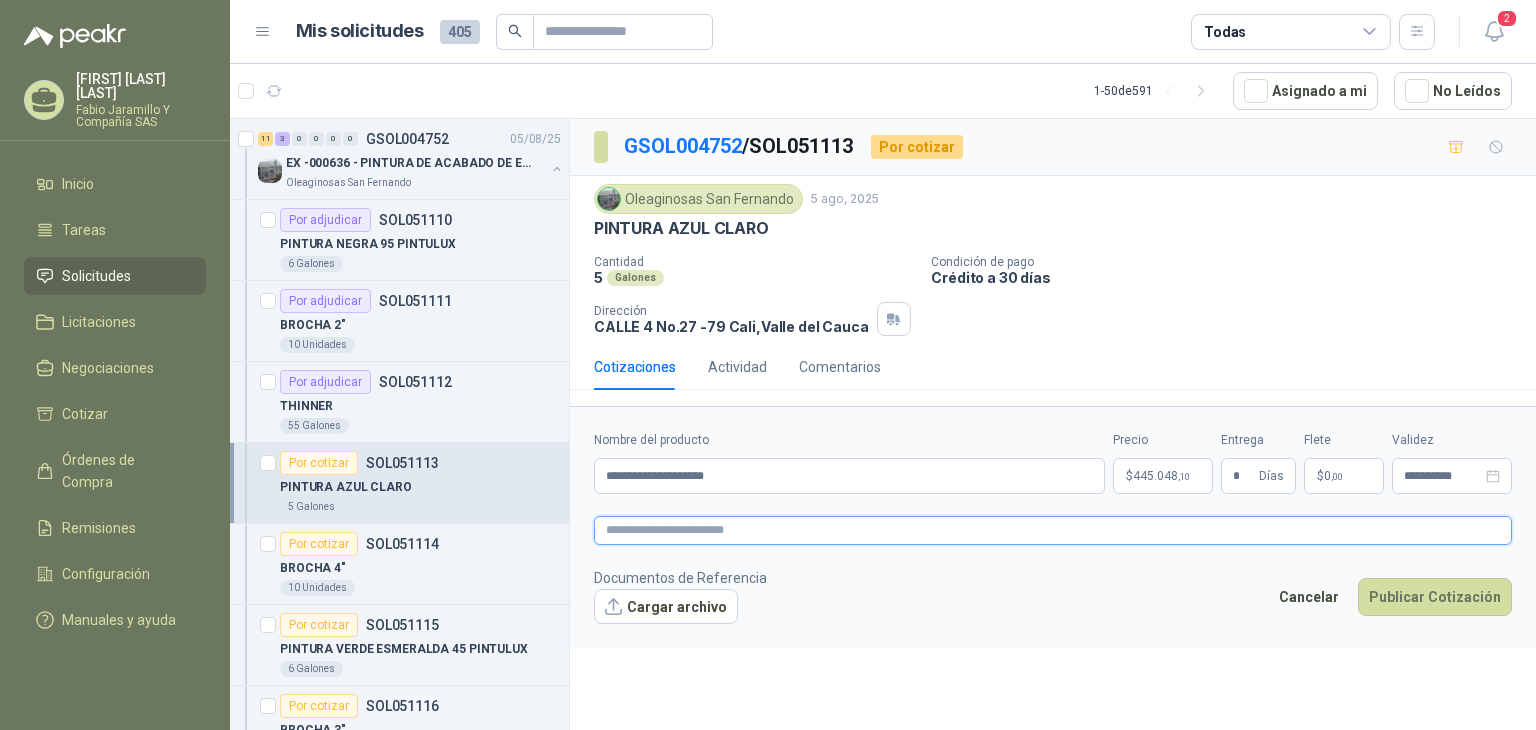 type 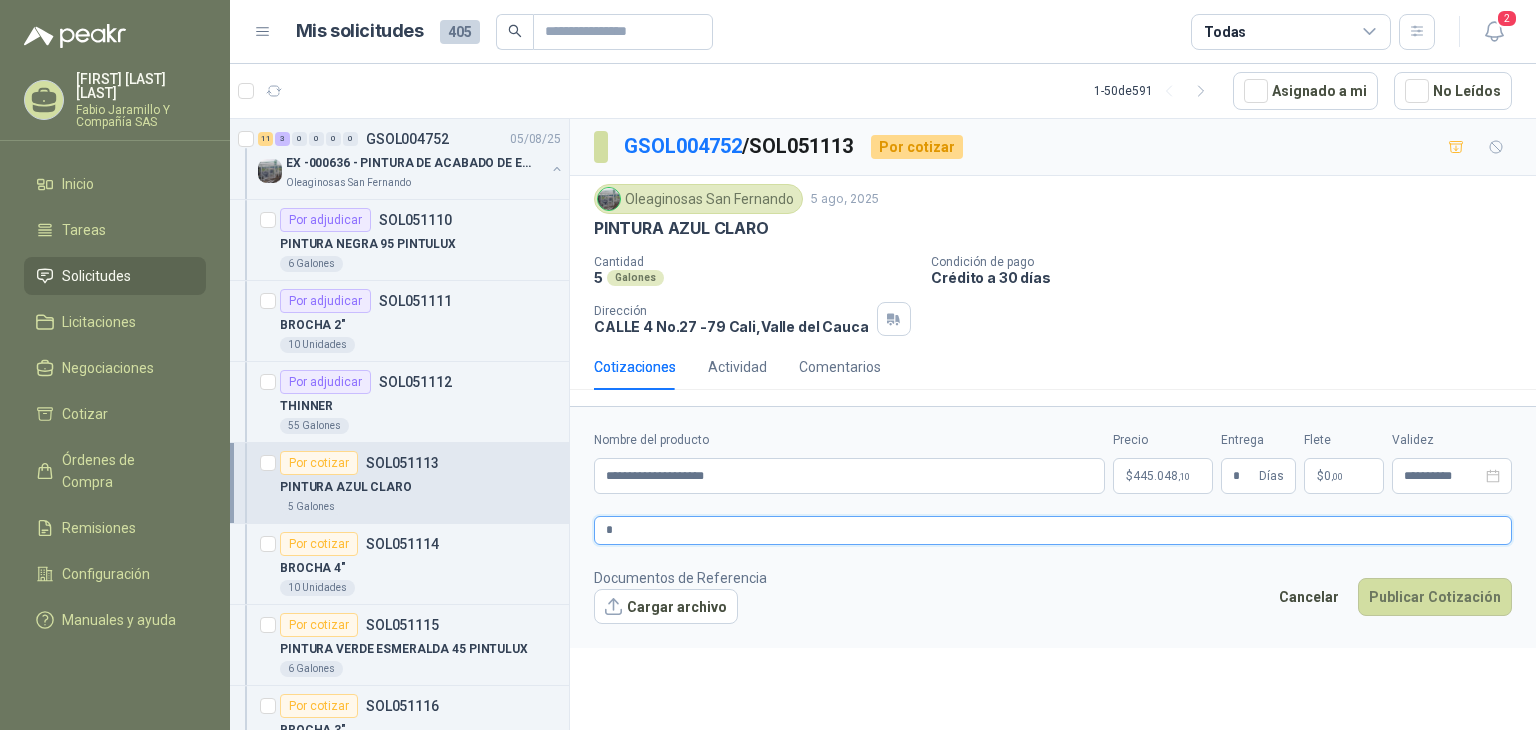 type 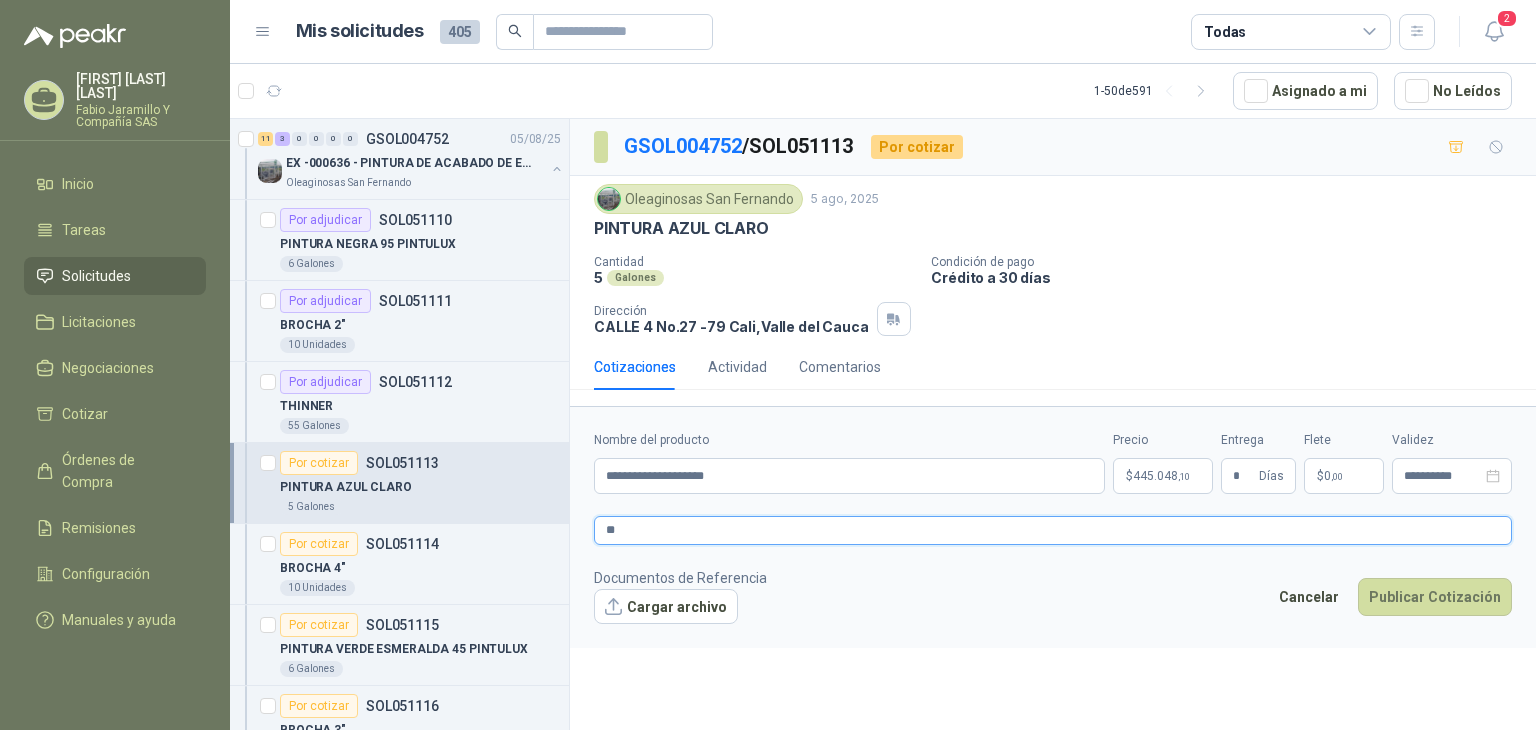 type 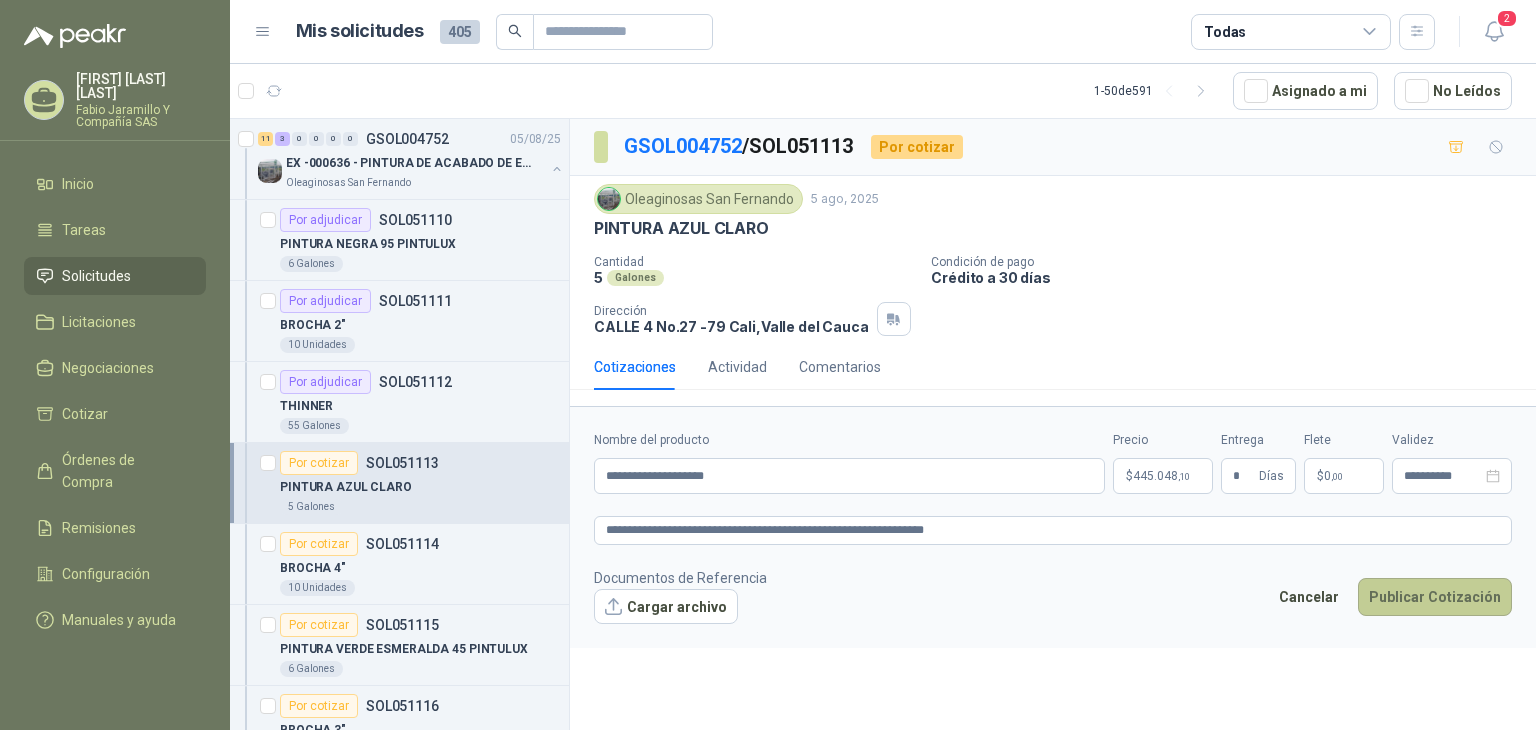click on "Publicar Cotización" at bounding box center (1435, 597) 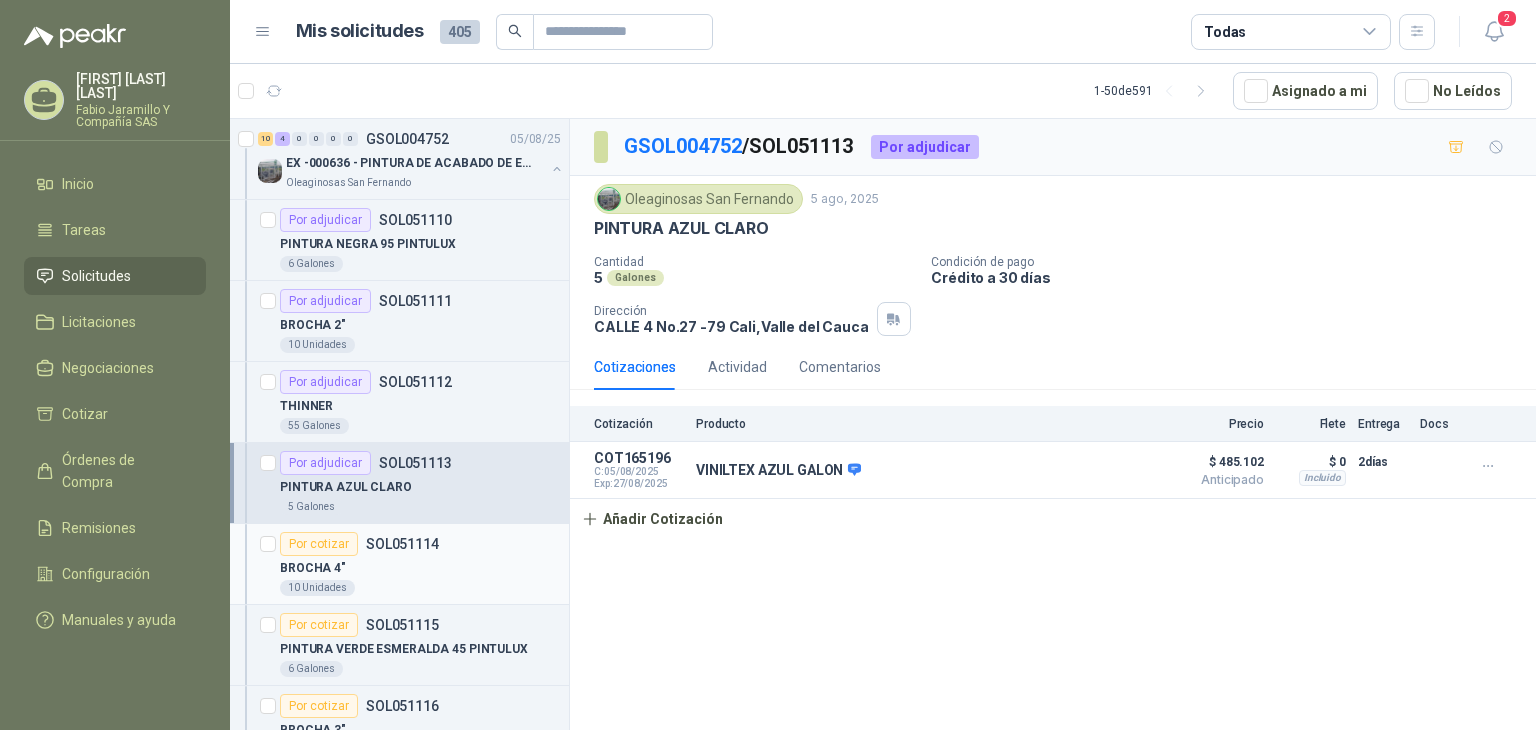 click on "BROCHA 4"" at bounding box center [420, 568] 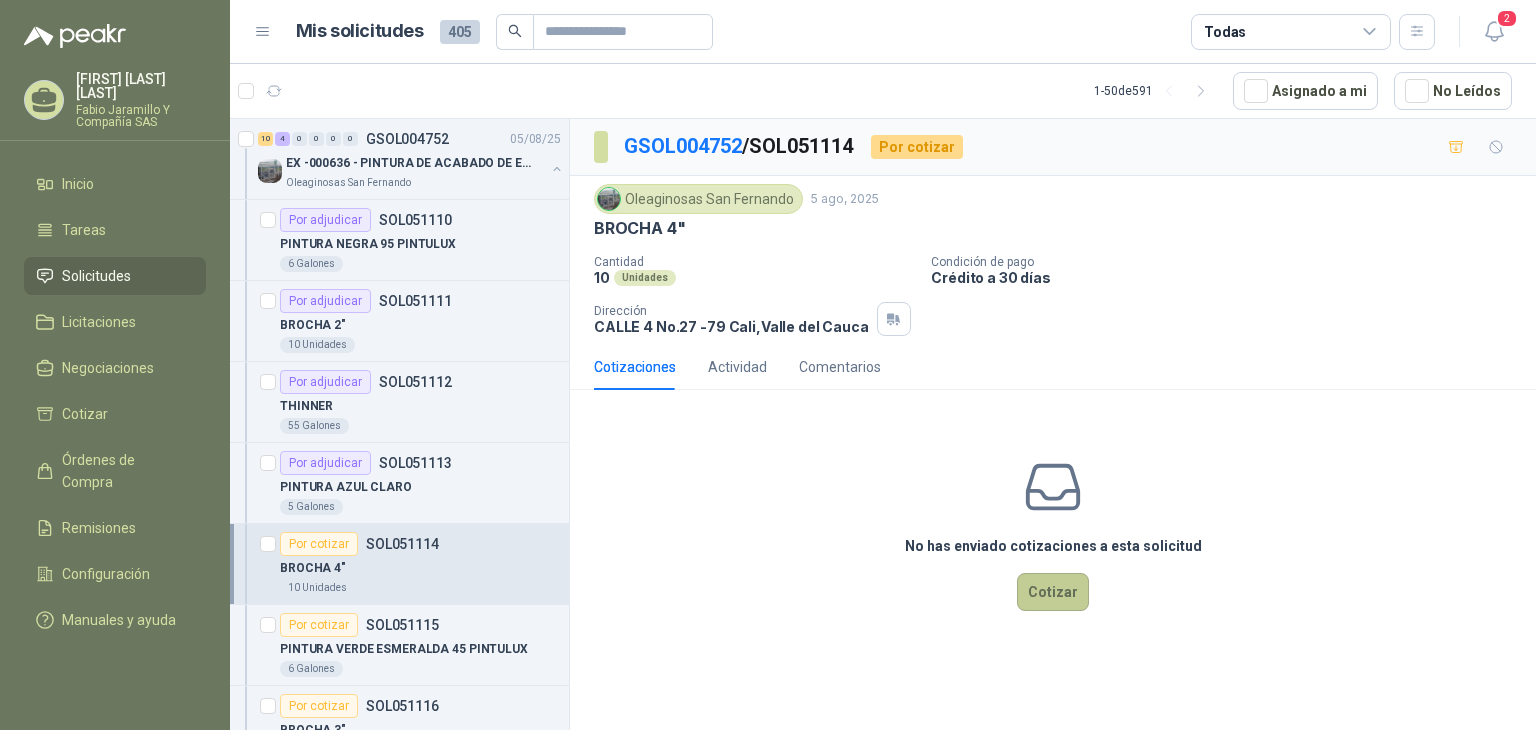 click on "Cotizar" at bounding box center [1053, 592] 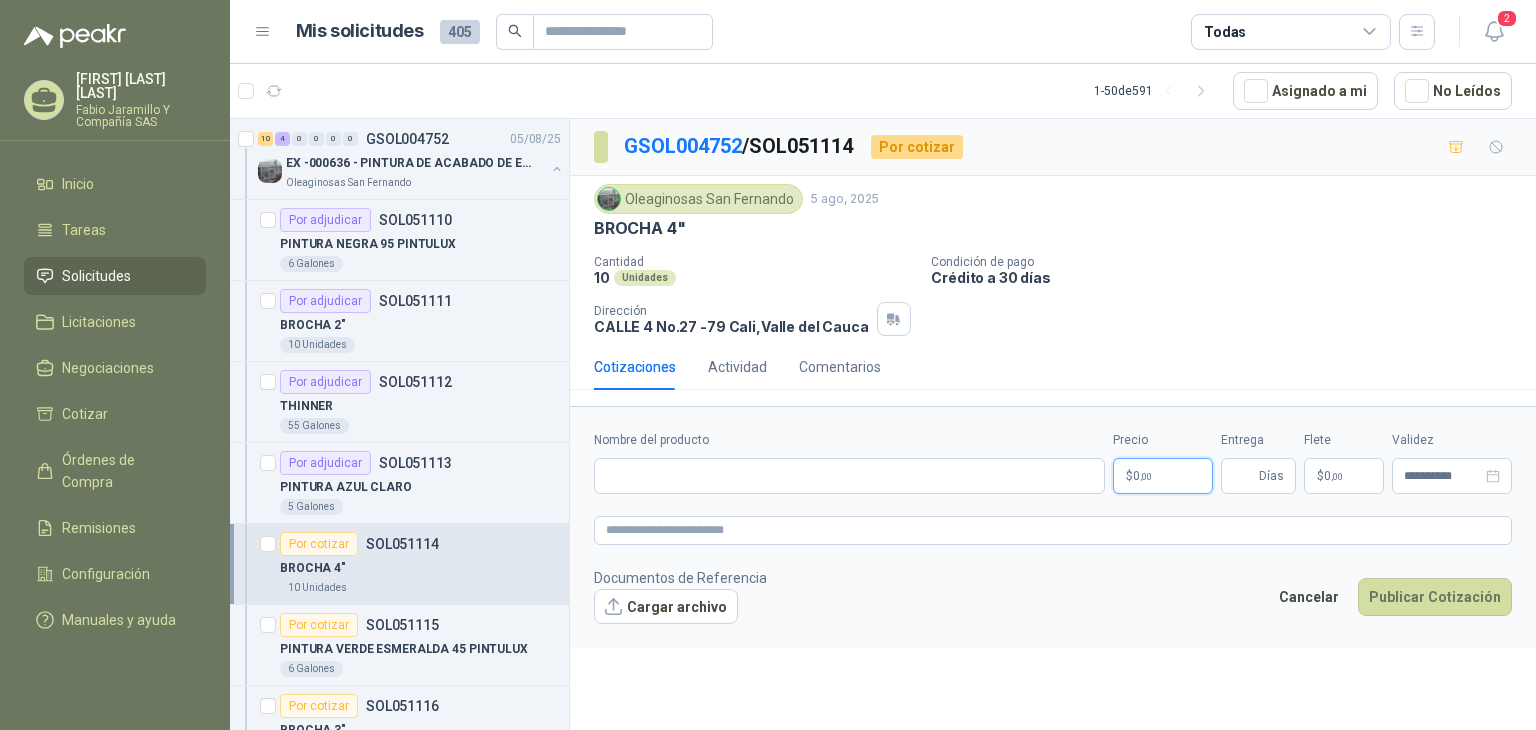click on "Ana Maria [LAST] Fabio Jaramillo Y Compañía SAS Inicio Tareas Solicitudes Licitaciones Negociaciones Cotizar Órdenes de Compra Remisiones Configuración Manuales y ayuda Mis solicitudes 405 Todas 2 1 - 50 de 591 Asignado a mi No Leídos 10 4 0 0 0 0 GSOL004752 05/08/25 EX -000636 - PINTURA DE ACABADO DE EQUIPOS, ESTRUC Oleaginosas San Fernando Por adjudicar SOL051110 PINTURA NEGRA 95 PINTULUX 6 Galones Por adjudicar SOL051111 BROCHA 2" 10 Unidades Por adjudicar SOL051112 THINNER 55 Galones Por adjudicar SOL051113 PINTURA AZUL CLARO 5 Galones Por cotizar SOL051114 BROCHA 4" 10 Unidades Por adjudicar SOL051115 PINTURA VERDE ESMERALDA 45 PINTULUX 6 Galones Por adjudicar SOL051116 BROCHA 3" 10 Unidades Por adjudicar SOL051117 PINTURA ESMALTE NARANJA 6 Galones Por adjudicar SOL051118 PINTURA VERDE MAQUINA 47 PINTULUX 10 Galones Por adjudicar SOL051119 PINTURA PINTUCOAT AZUL ESPANOL 40 10 Galones Por adjudicar SOL051120 6 Galones Por cotizar SOL051121 6" at bounding box center (768, 365) 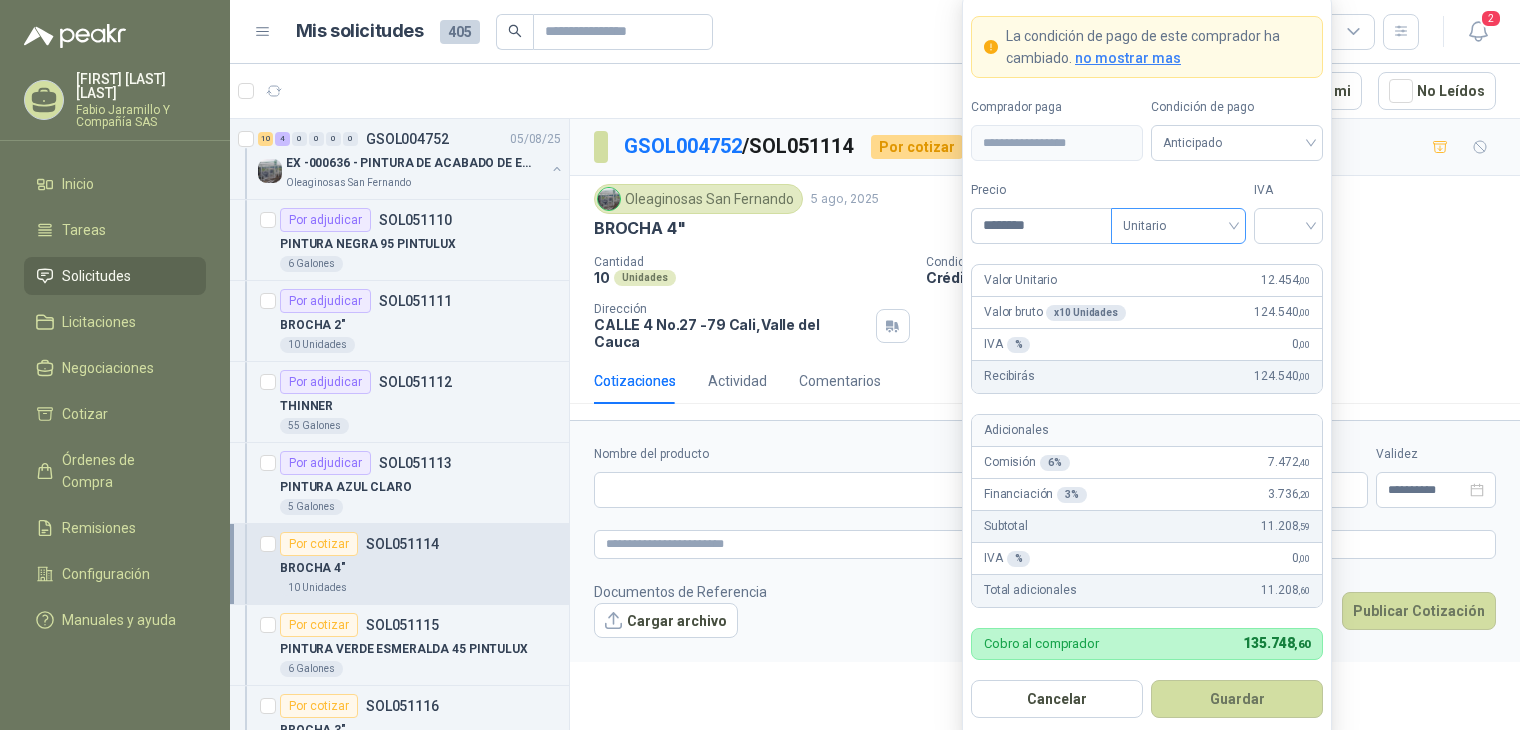 click on "Unitario" at bounding box center (1178, 226) 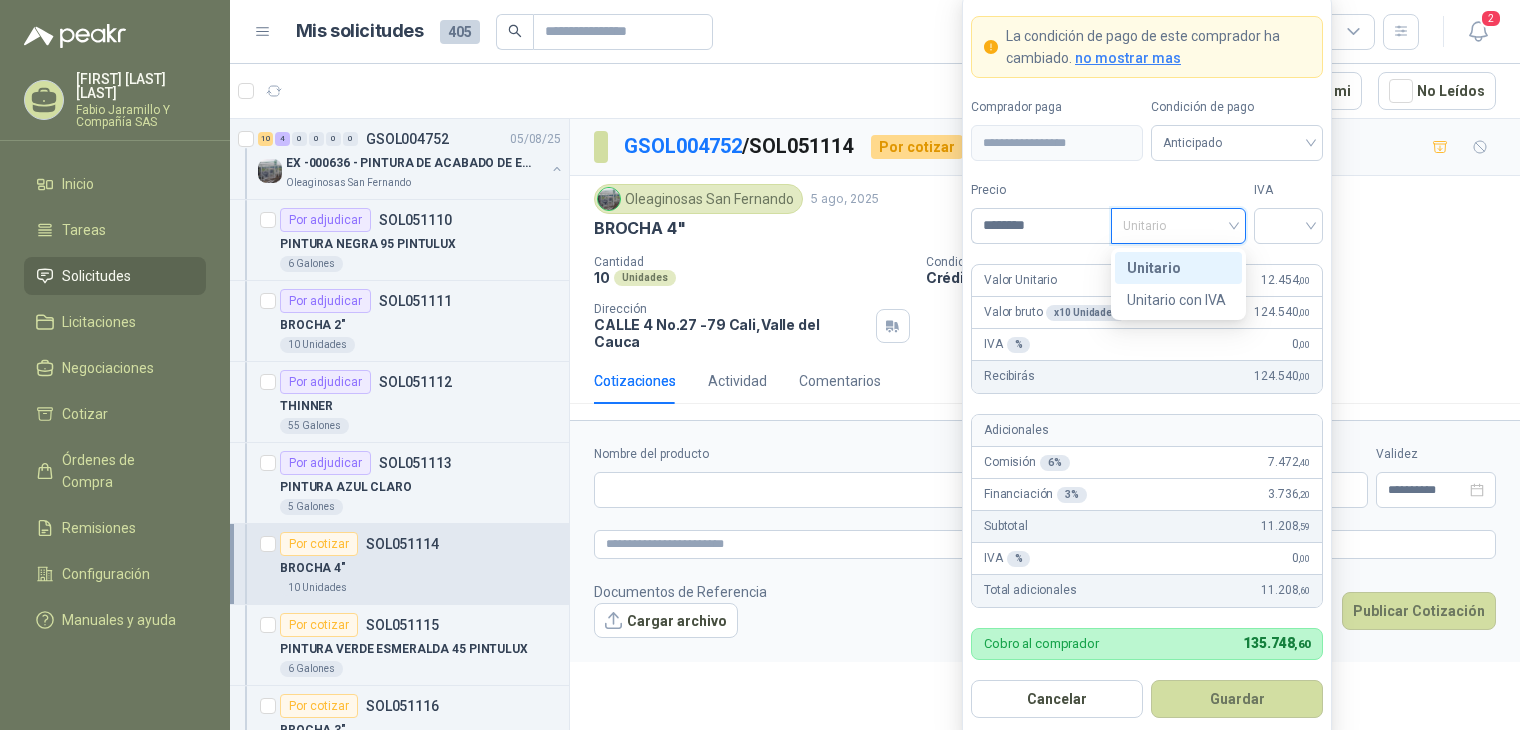 click on "Unitario" at bounding box center [1178, 268] 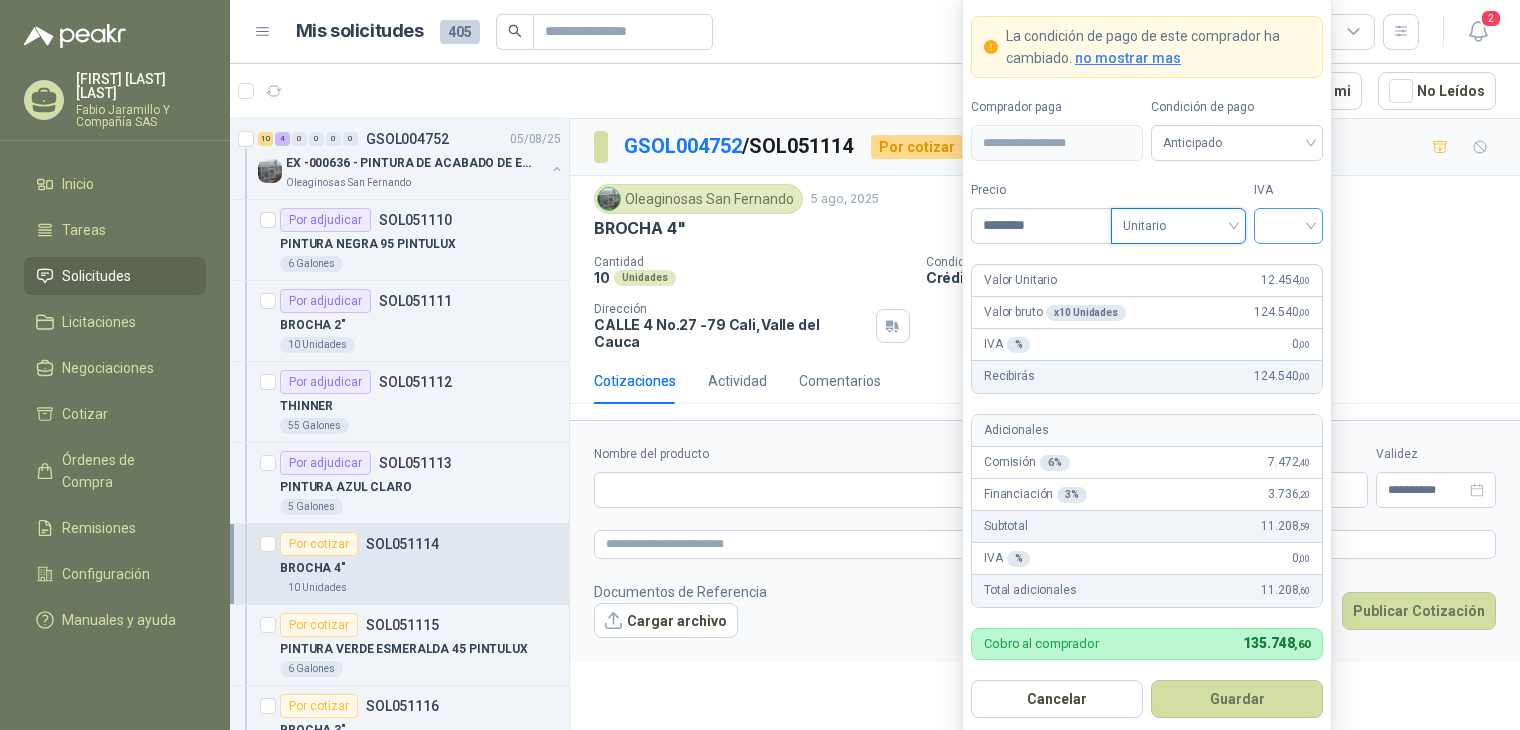 click at bounding box center [1288, 224] 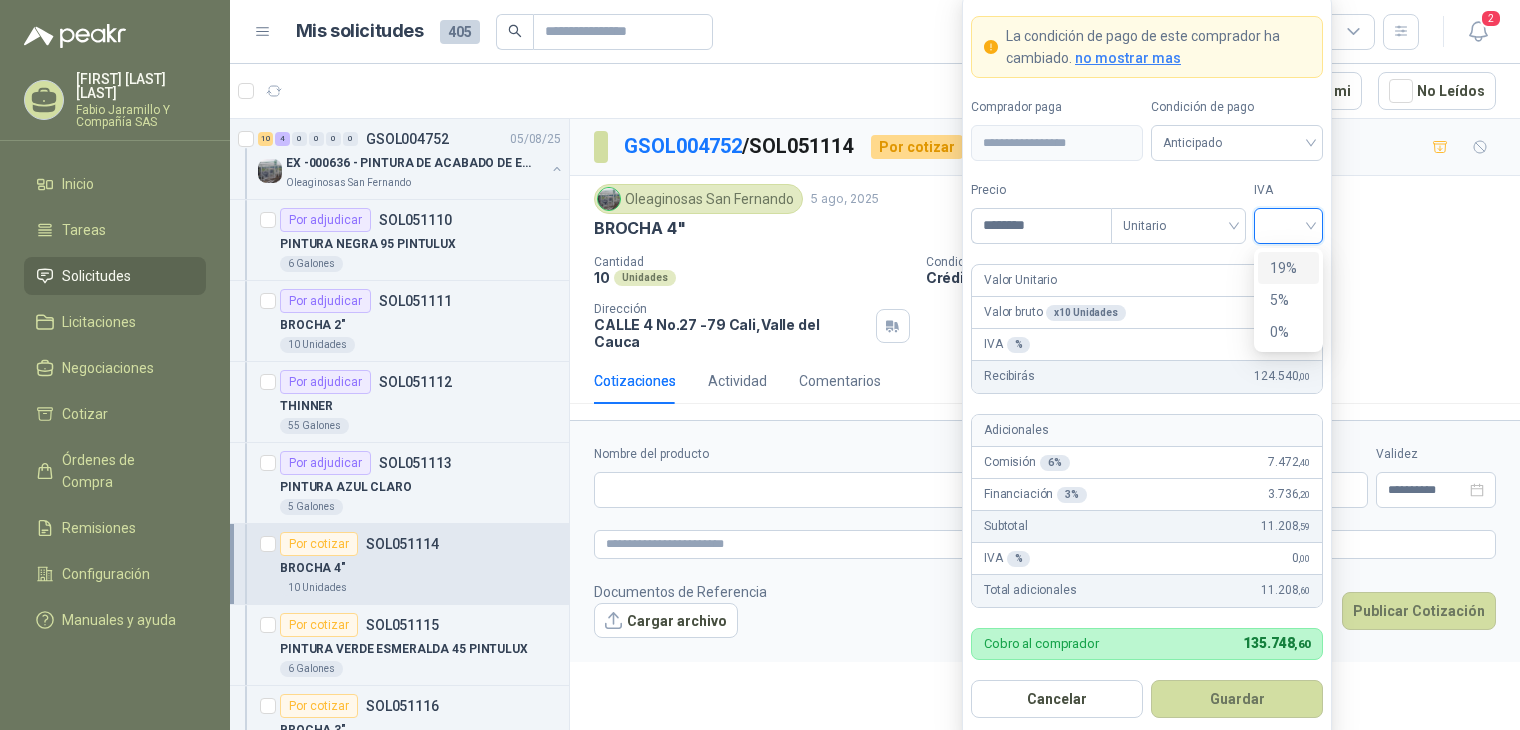 click on "19%" at bounding box center (1288, 268) 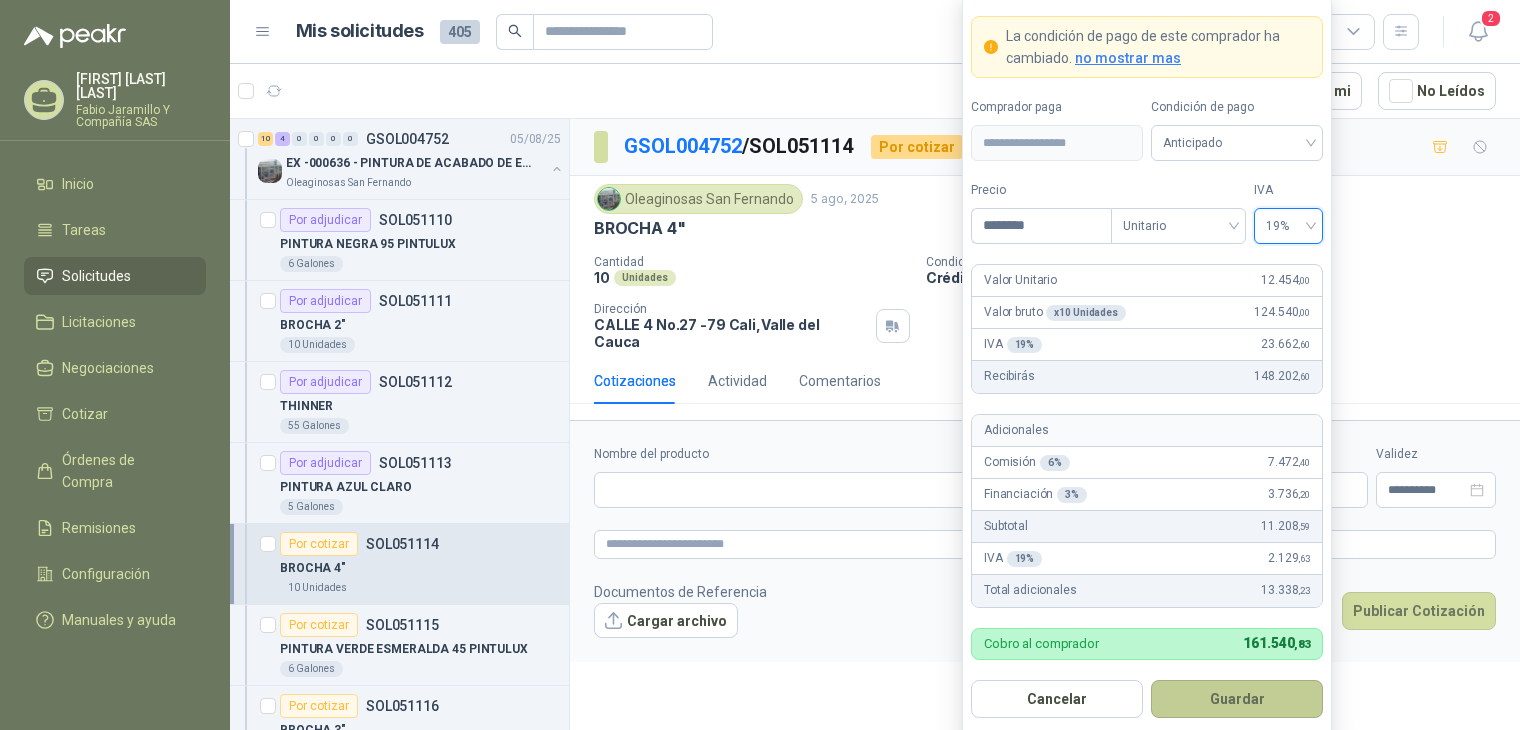 click on "Guardar" at bounding box center (1237, 699) 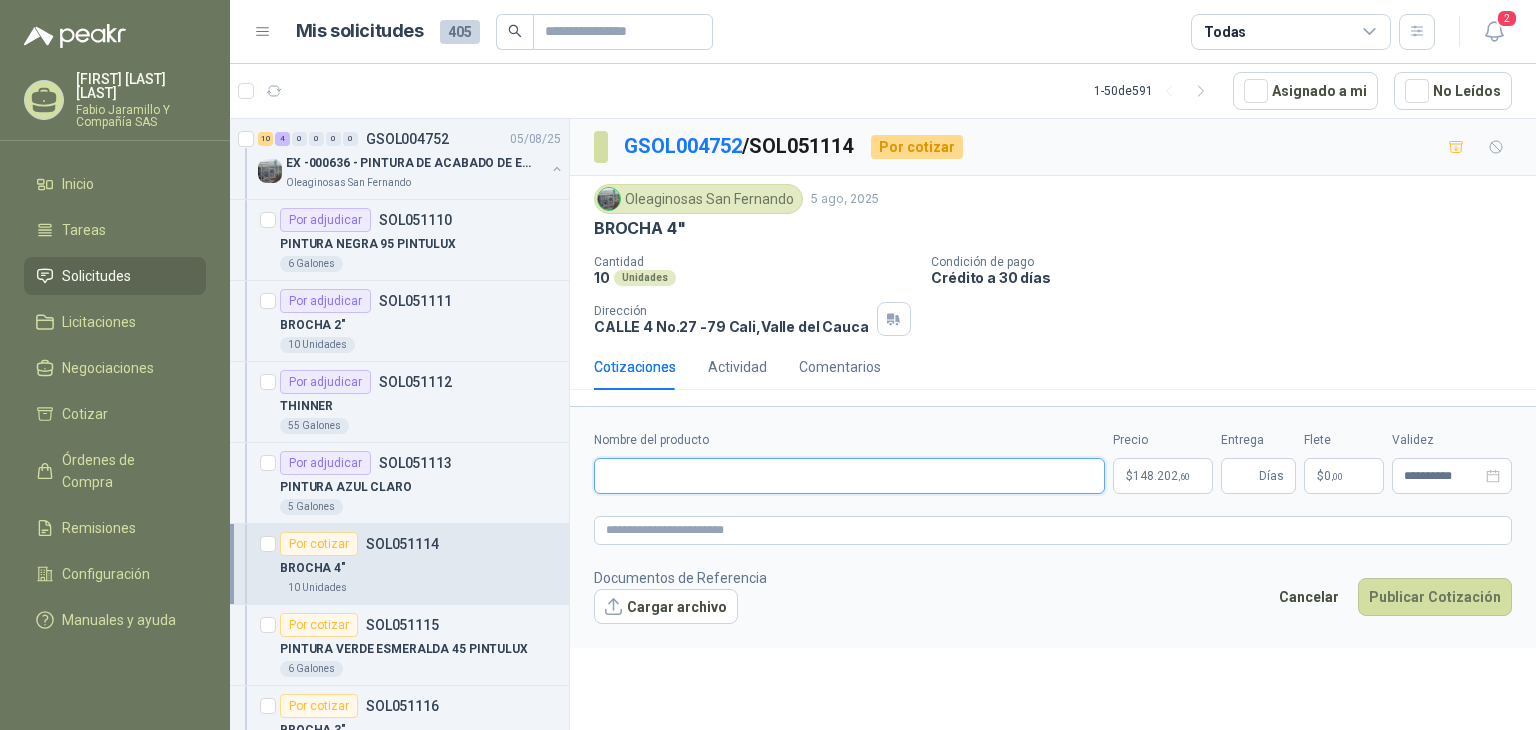 click on "Nombre del producto" at bounding box center [849, 476] 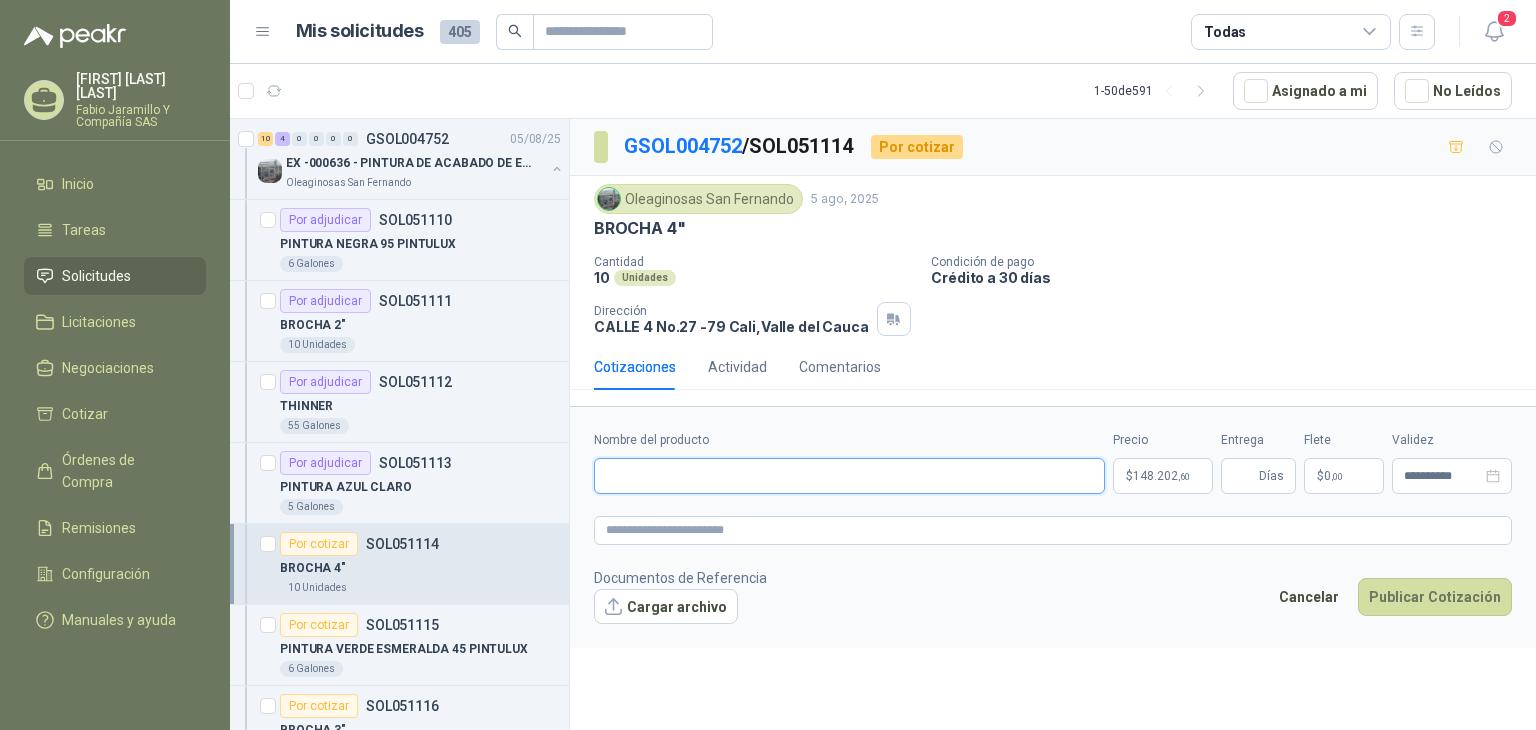 paste on "**********" 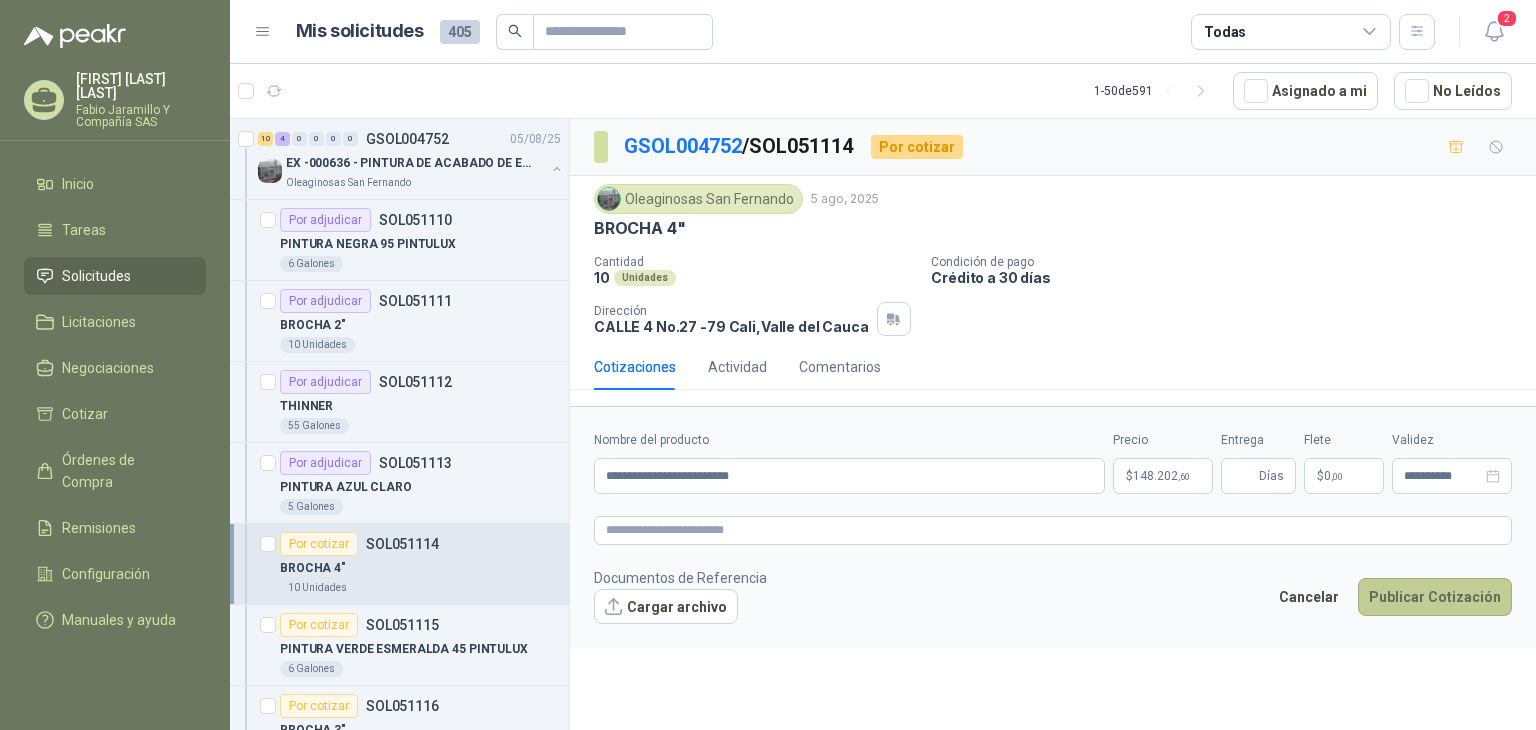 click on "Publicar Cotización" at bounding box center [1435, 597] 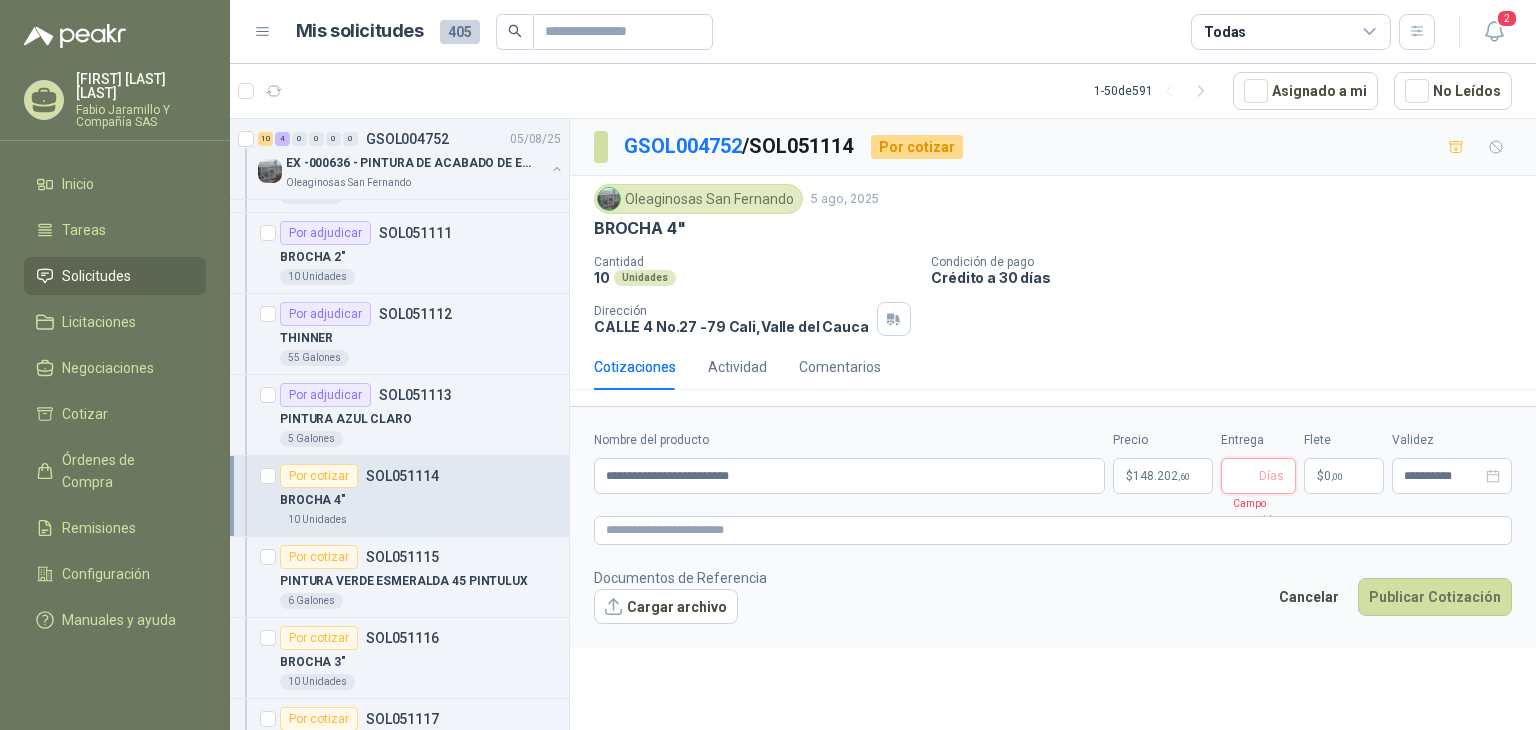 scroll, scrollTop: 100, scrollLeft: 0, axis: vertical 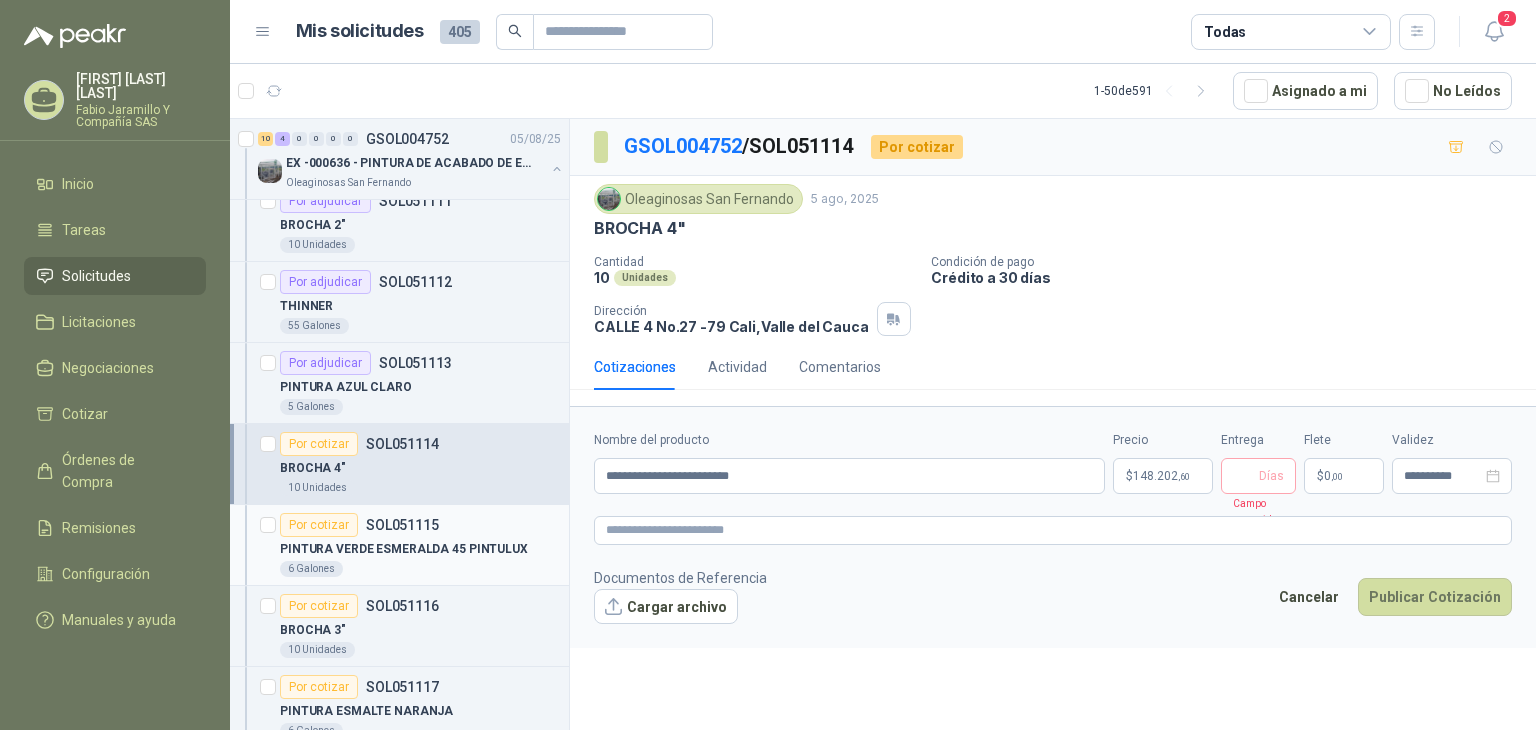 click on "PINTURA VERDE ESMERALDA 45 PINTULUX" at bounding box center (420, 549) 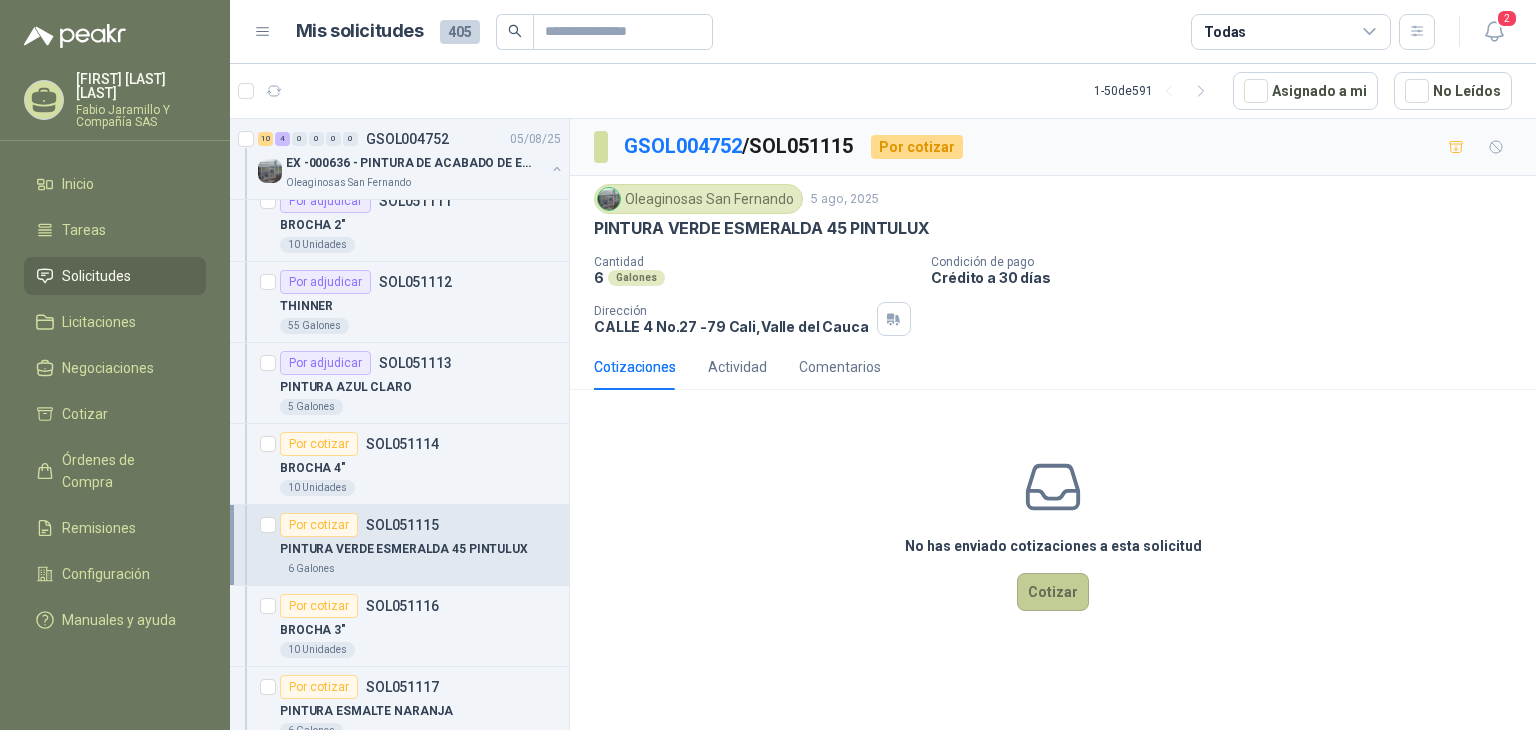 click on "Cotizar" at bounding box center (1053, 592) 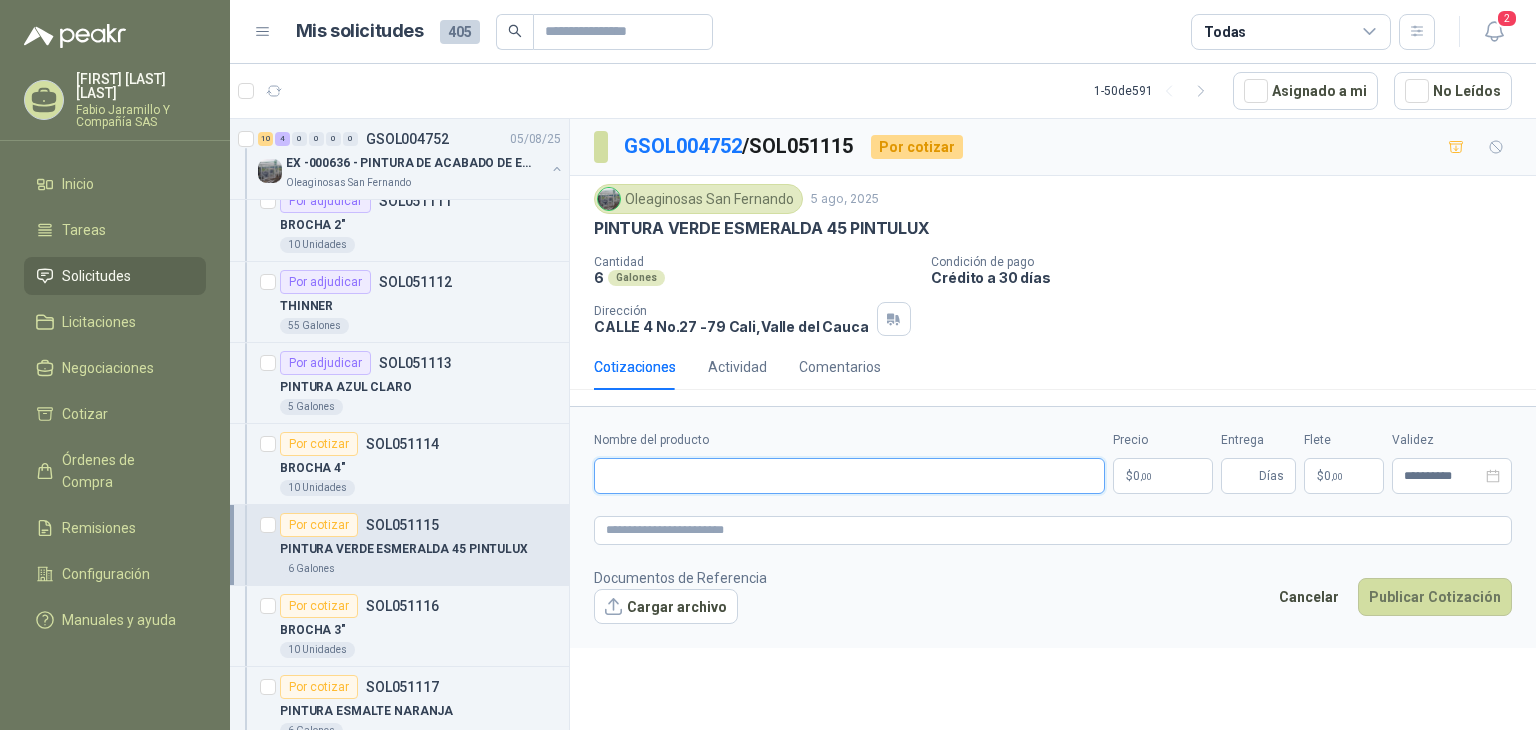 click on "Nombre del producto" at bounding box center [849, 476] 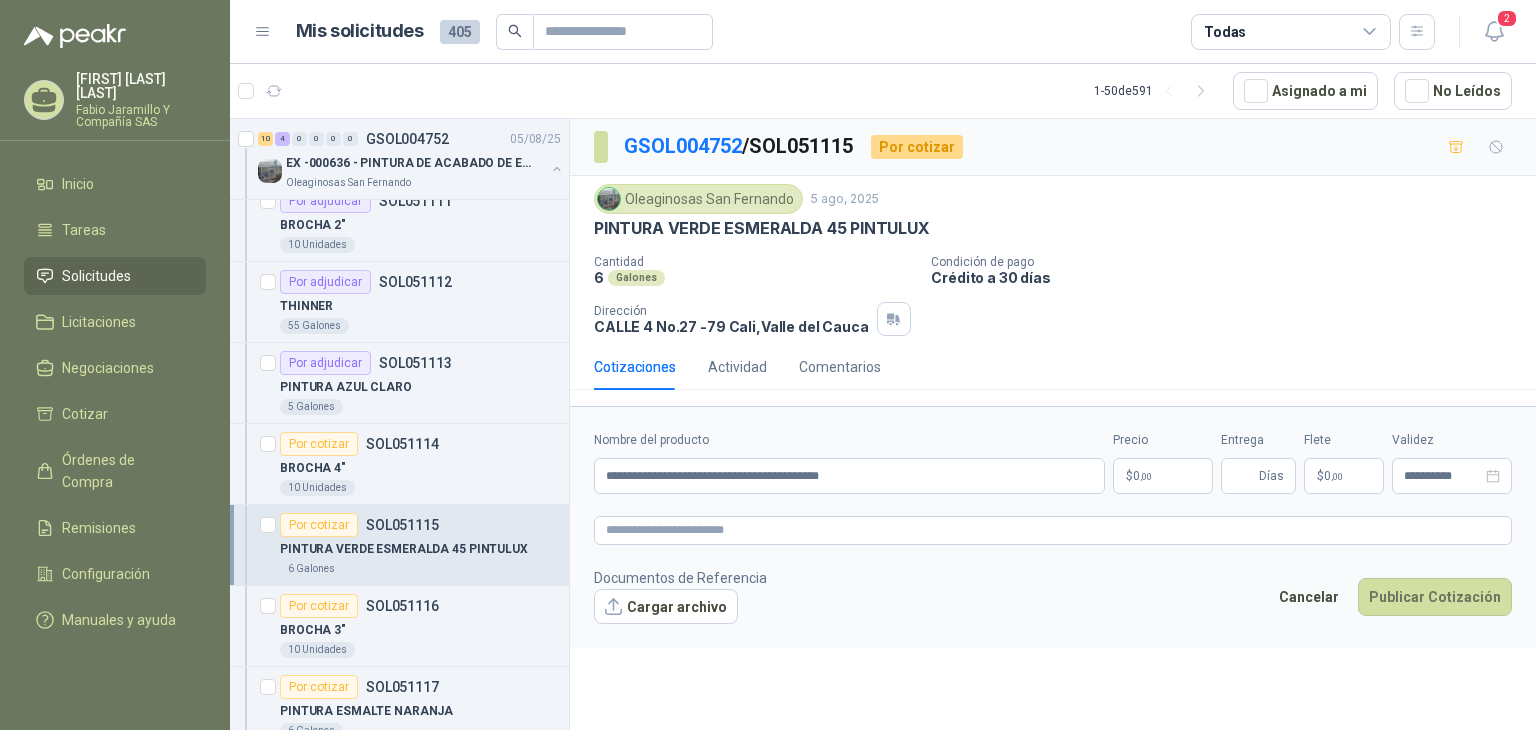 click on "$  0 ,00" at bounding box center [1163, 476] 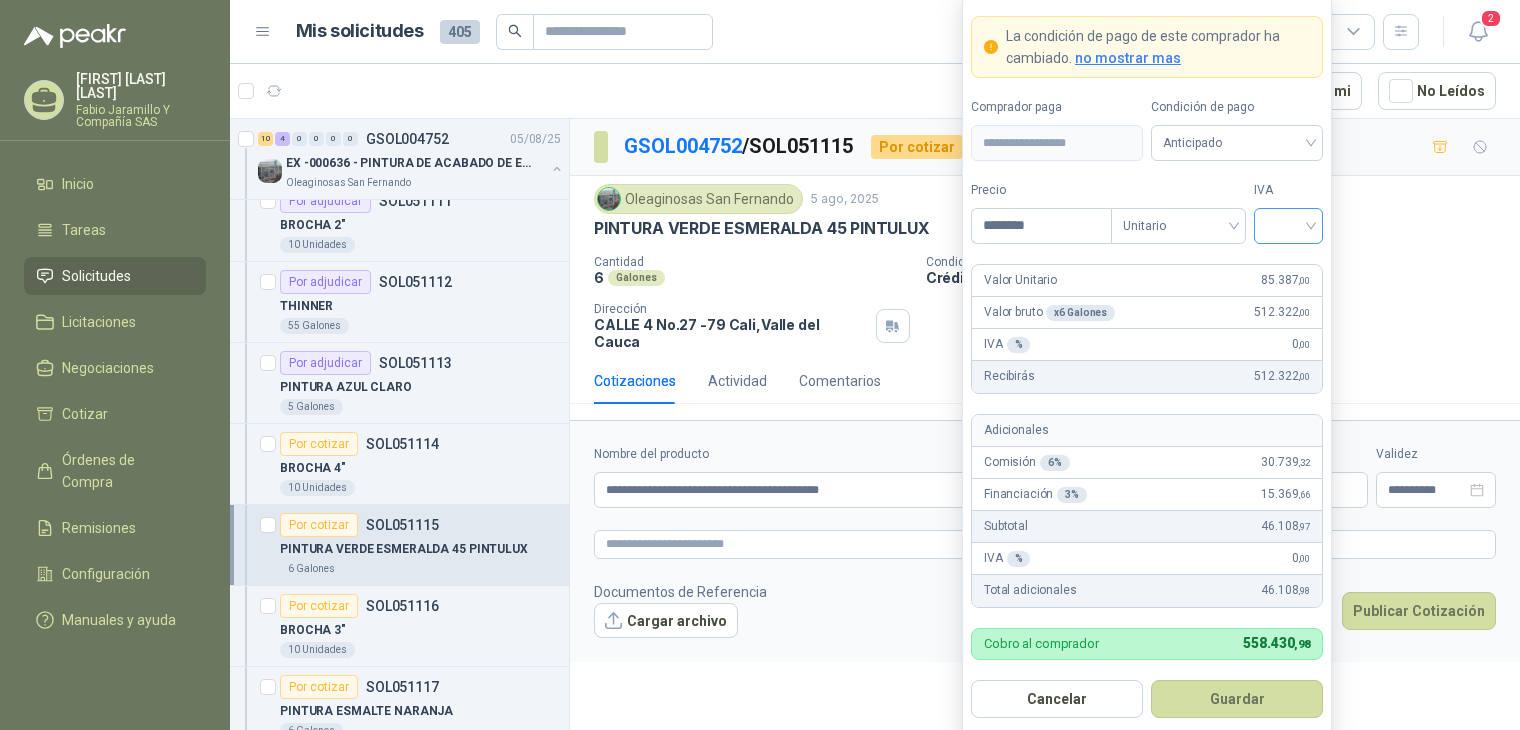 click at bounding box center (1288, 224) 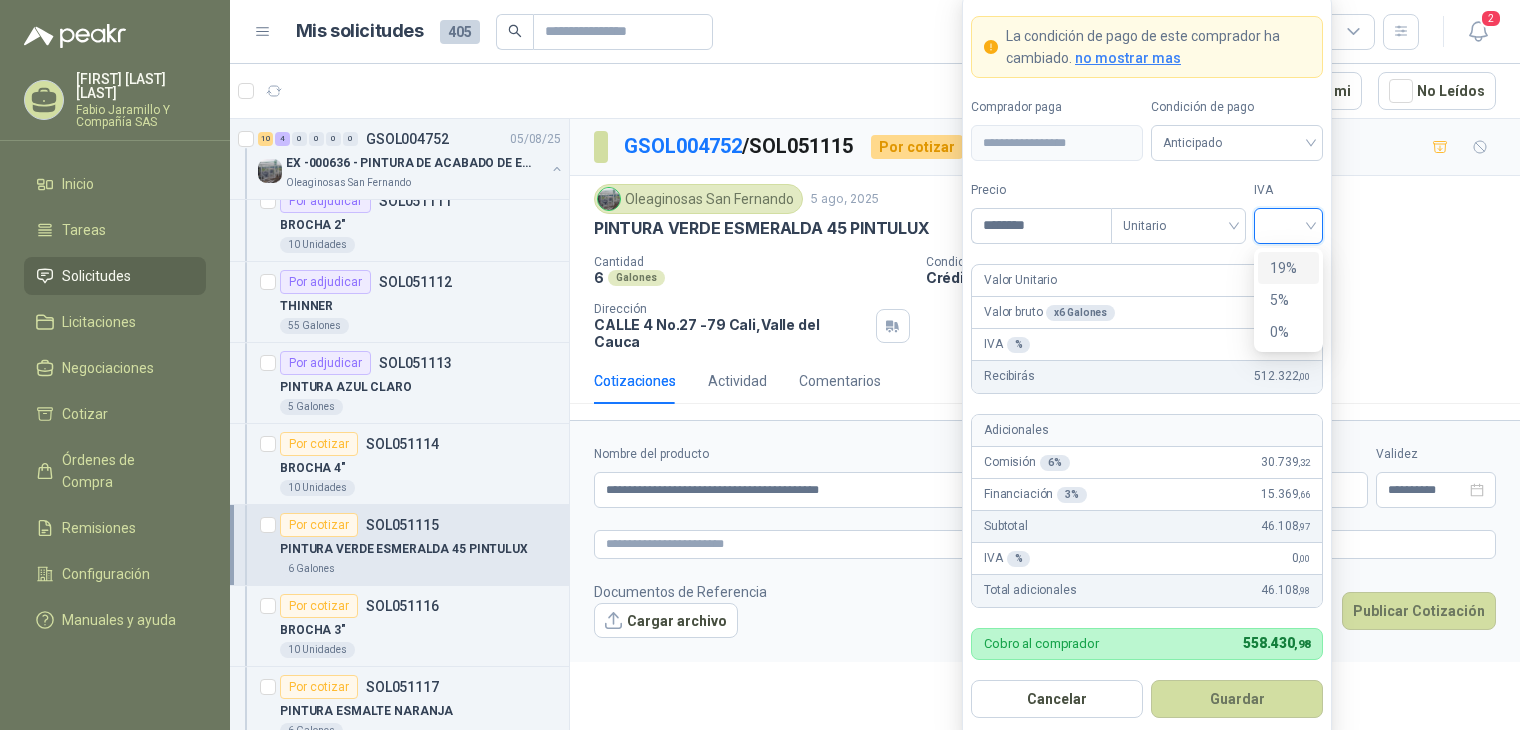 click on "19%" at bounding box center (1288, 268) 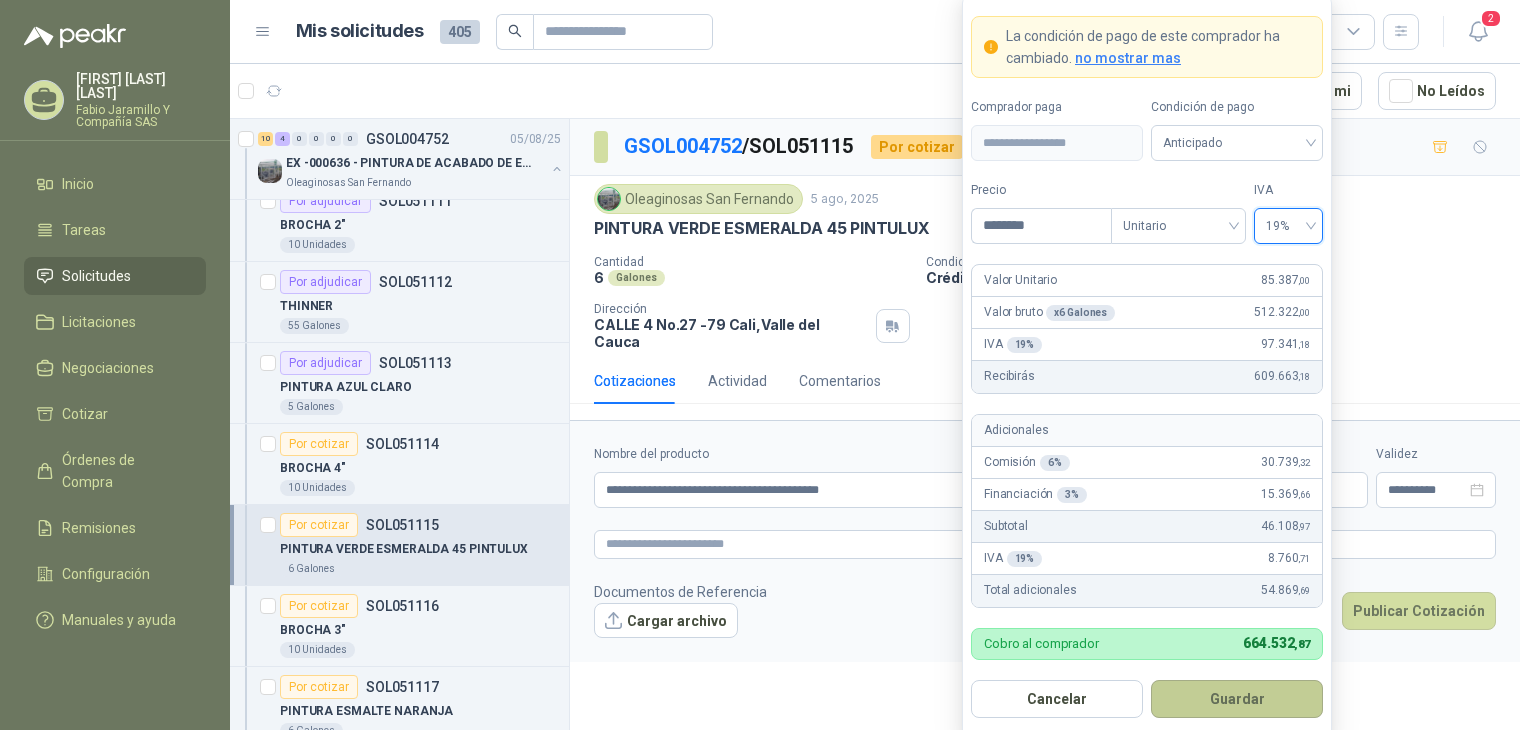 click on "Guardar" at bounding box center [1237, 699] 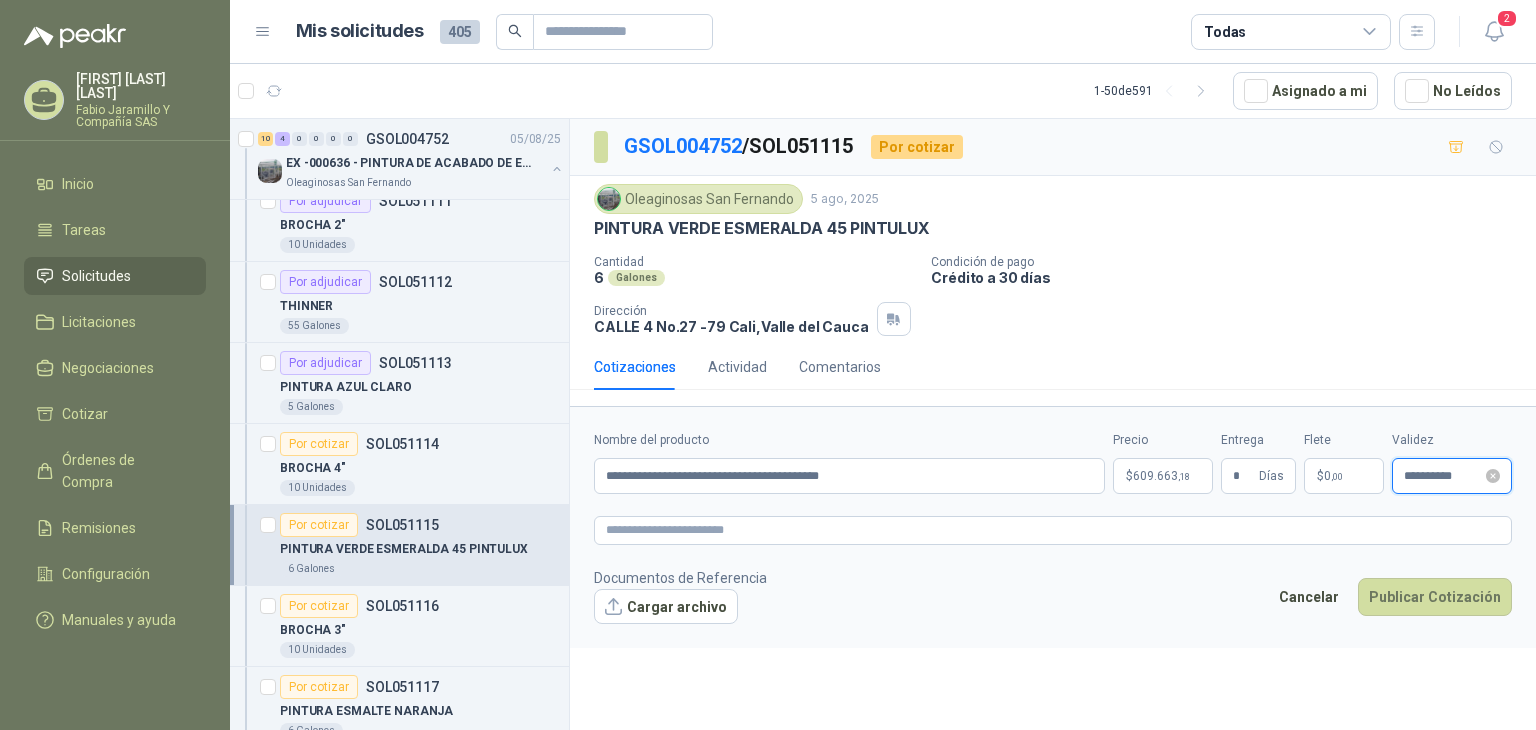 click on "**********" at bounding box center (1443, 476) 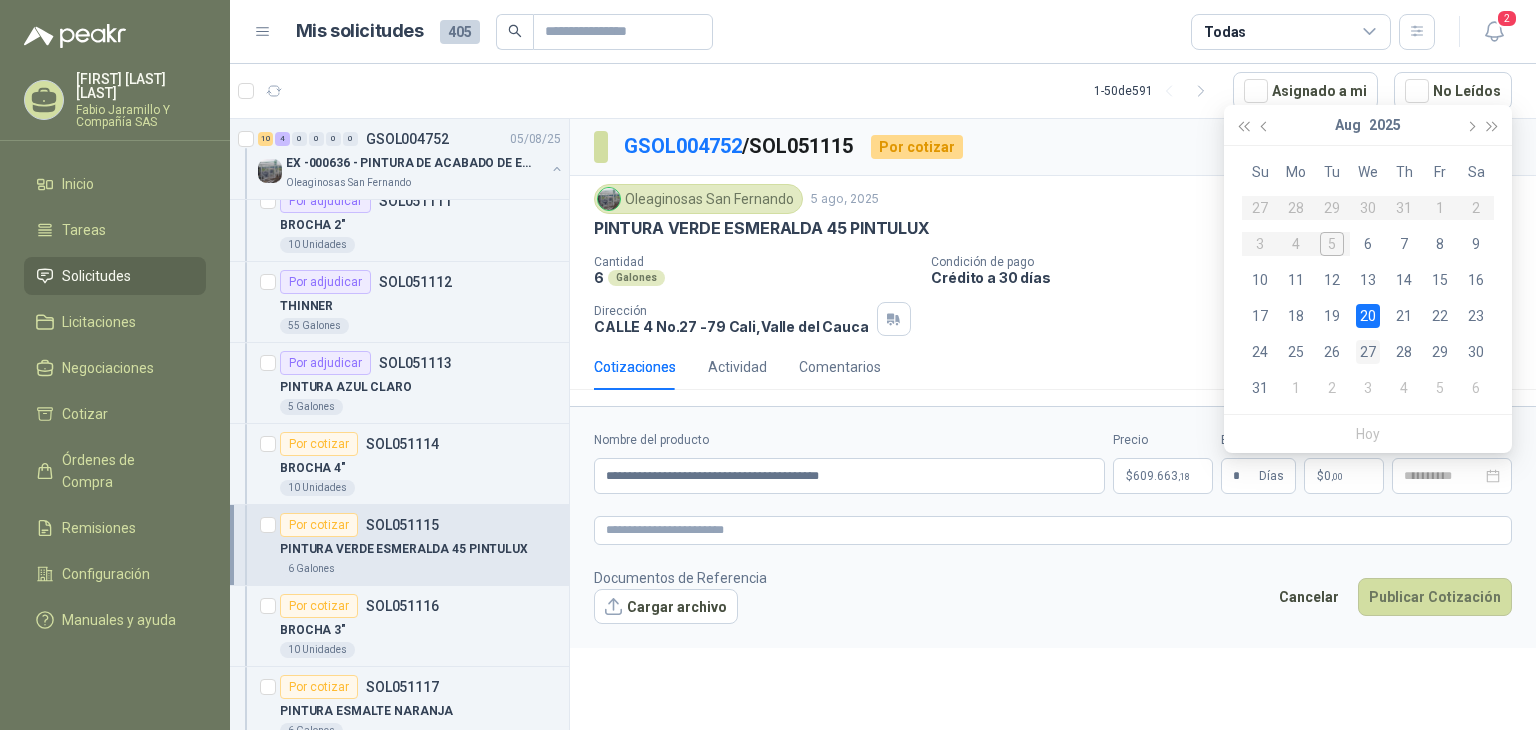 click on "27" at bounding box center (1368, 352) 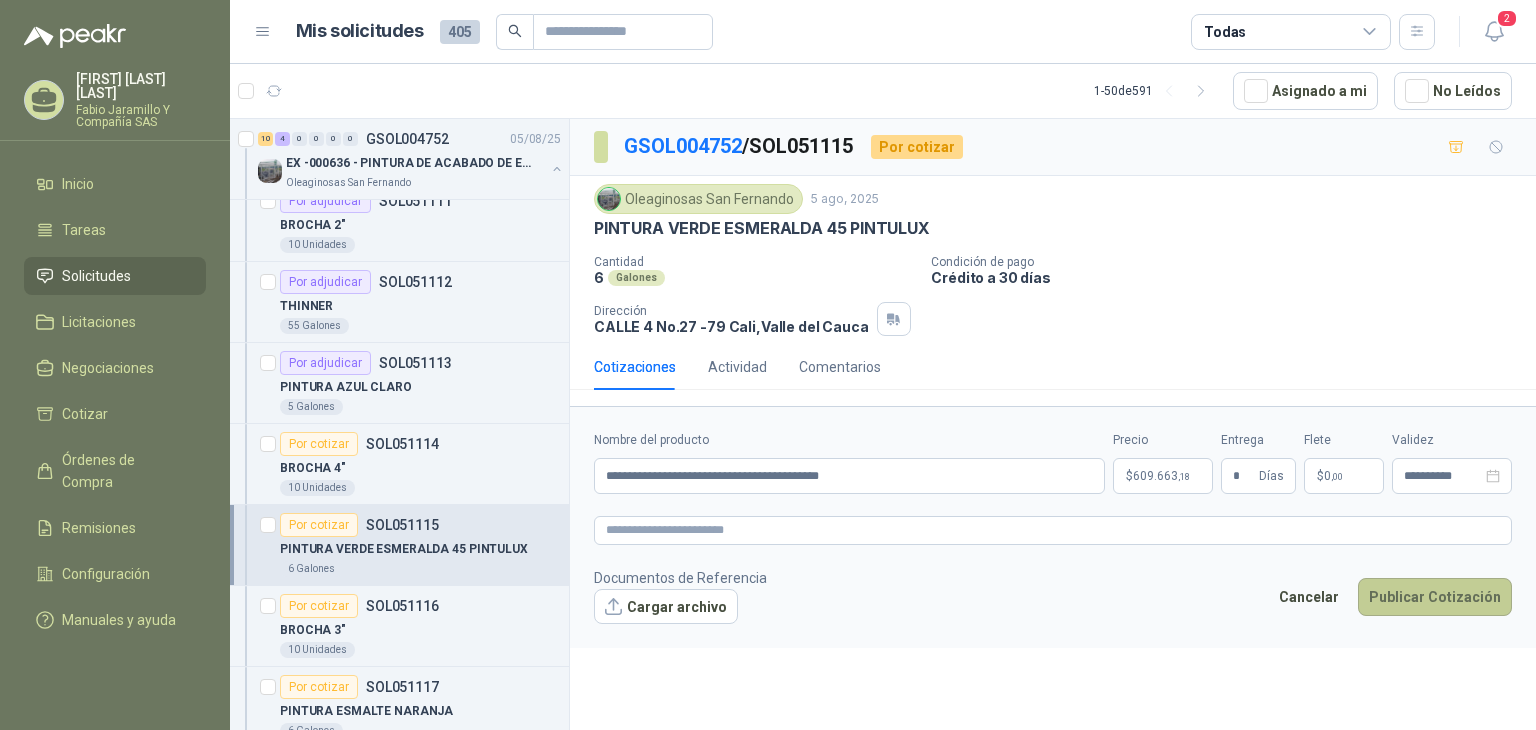 click on "Publicar Cotización" at bounding box center (1435, 597) 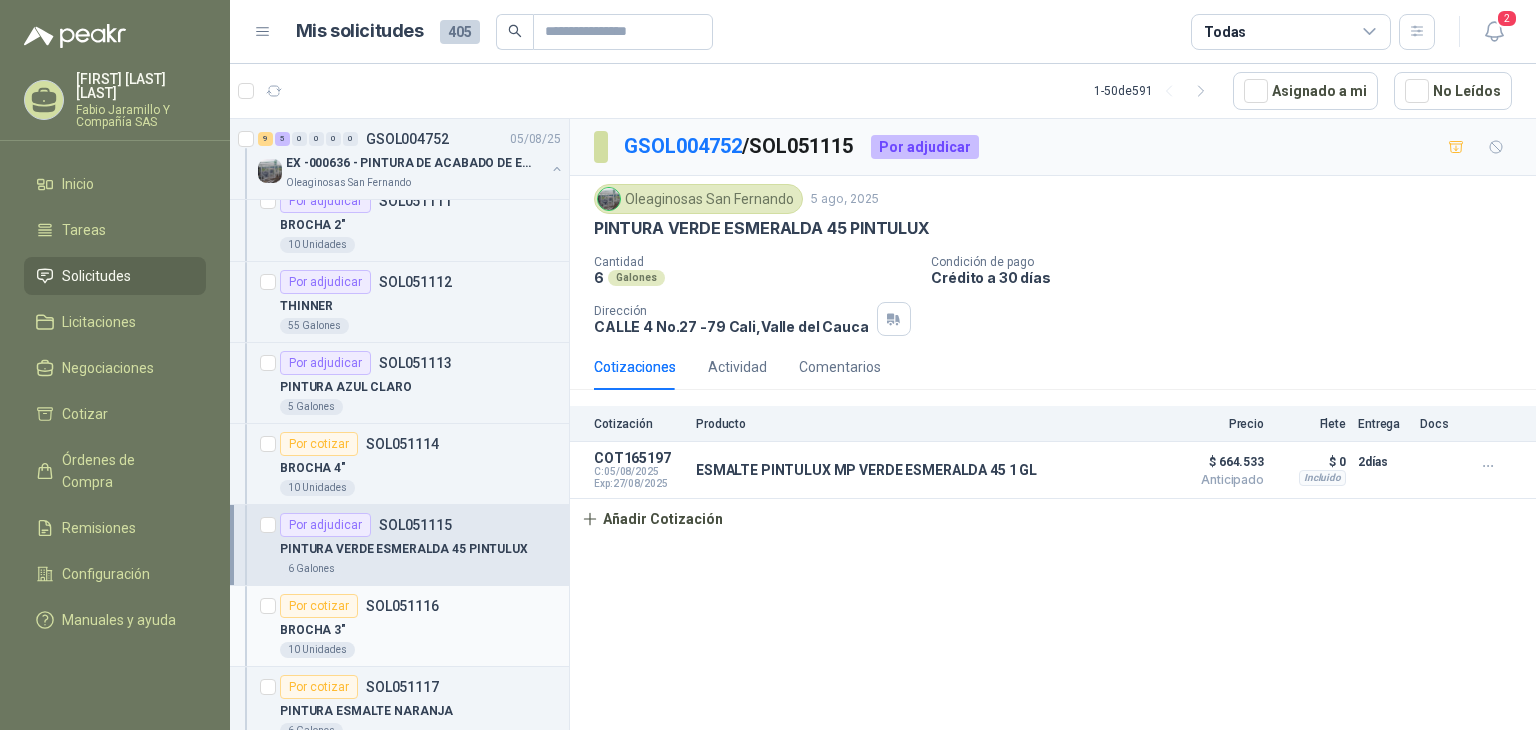 click on "BROCHA 3"" at bounding box center [420, 630] 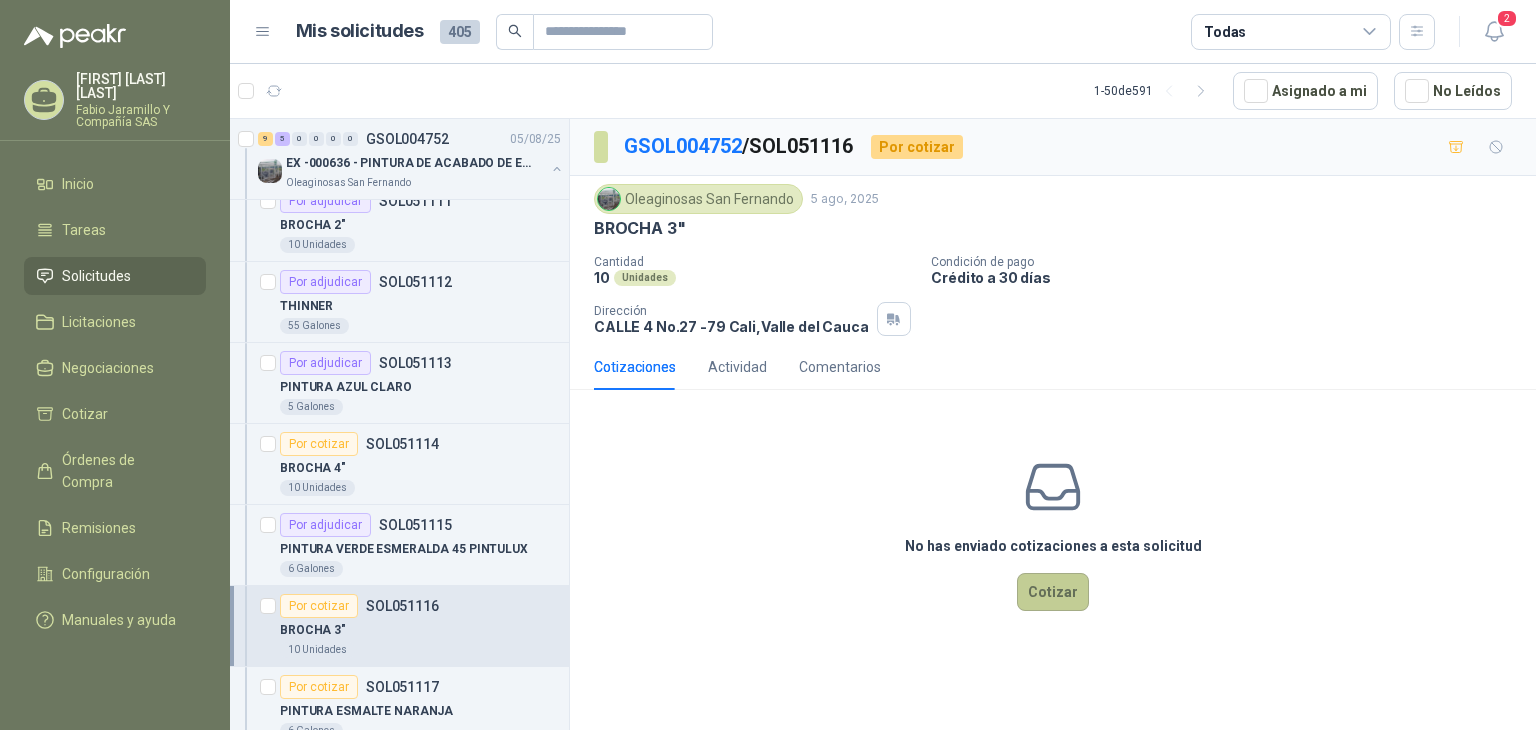 click on "Cotizar" at bounding box center [1053, 592] 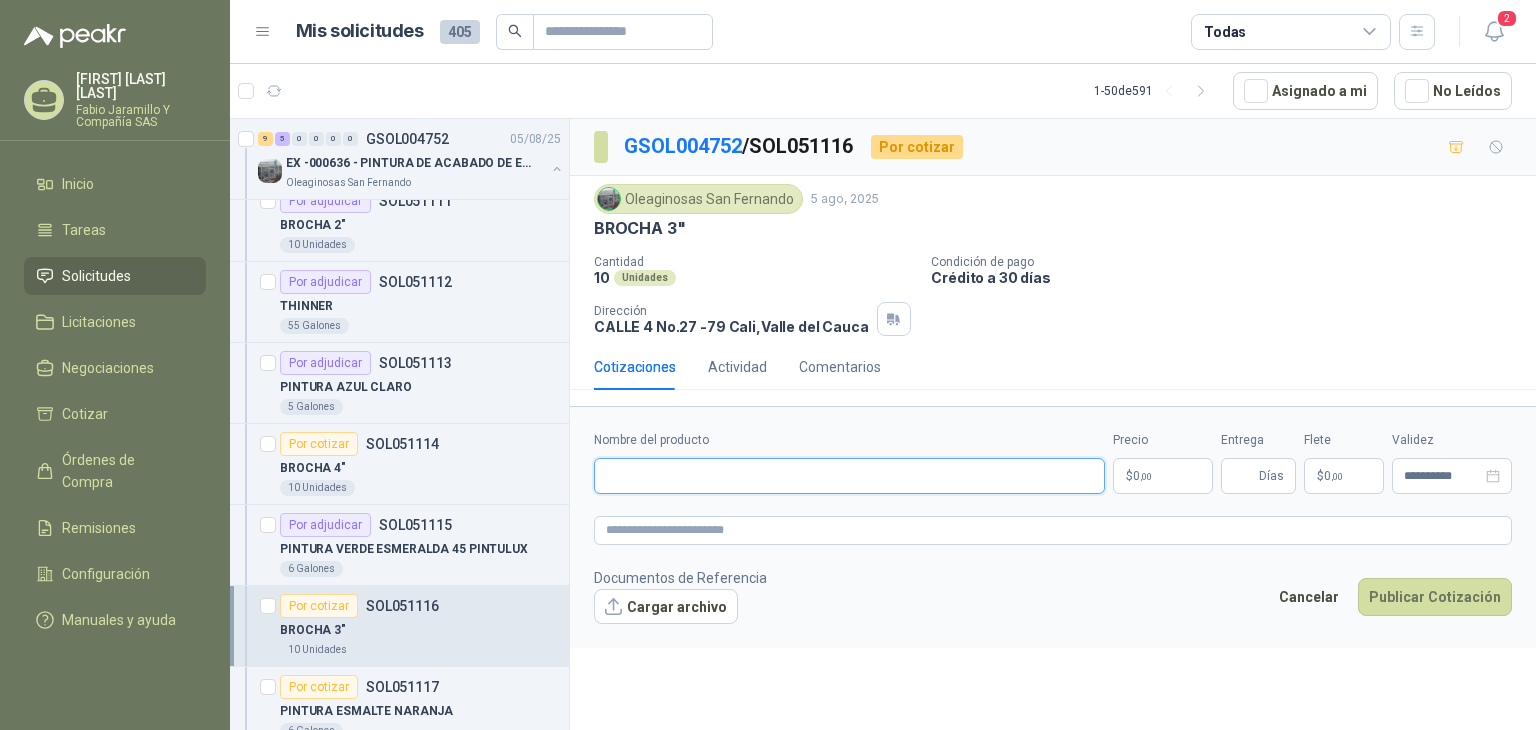 click on "Nombre del producto" at bounding box center (849, 476) 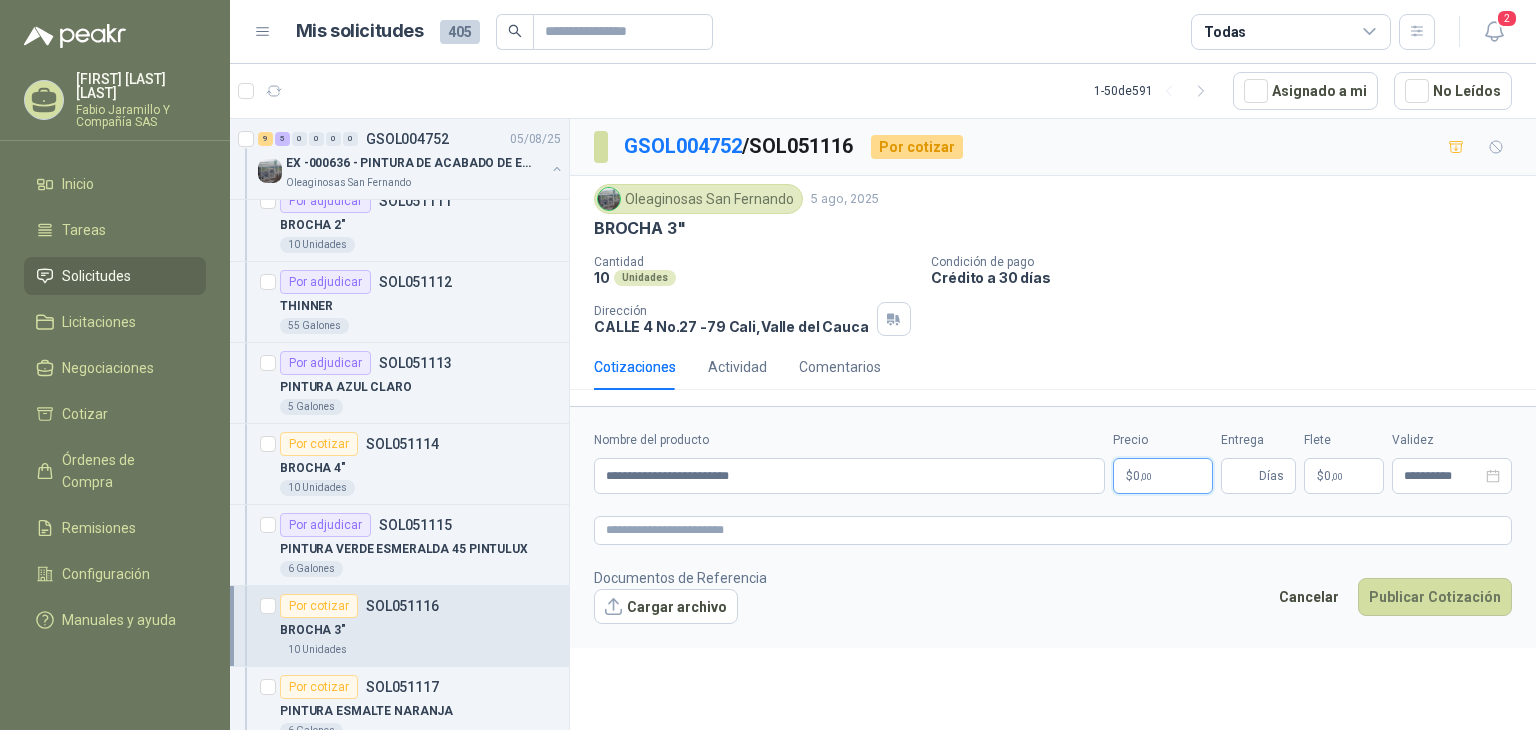 click on "Ana Maria [LAST] Fabio Jaramillo Y Compañía SAS Inicio Tareas Solicitudes Licitaciones Negociaciones Cotizar Órdenes de Compra Remisiones Configuración Manuales y ayuda Mis solicitudes 405 Todas 2 1 - 50 de 591 Asignado a mi No Leídos 9 5 0 0 0 0 GSOL004752 05/08/25 EX -000636 - PINTURA DE ACABADO DE EQUIPOS, ESTRUC Oleaginosas San Fernando Por adjudicar SOL051110 PINTURA NEGRA 95 PINTULUX 6 Galones Por adjudicar SOL051111 BROCHA 2" 10 Unidades Por adjudicar SOL051112 THINNER 55 Galones Por adjudicar SOL051113 PINTURA AZUL CLARO 5 Galones Por cotizar SOL051114 BROCHA 4" 10 Unidades Por adjudicar SOL051115 PINTURA VERDE ESMERALDA 45 PINTULUX 6 Galones Por cotizar SOL051116 BROCHA 3" 10 Unidades Por cotizar SOL051117 PINTURA ESMALTE NARANJA 6 Galones Por cotizar SOL051118 PINTURA VERDE MAQUINA 47 PINTULUX 10 Galones Por cotizar SOL051119 PINTURA PINTUCOAT AZUL ESPANOL 40 10 Galones Por cotizar SOL051120 6 Galones Por cotizar SOL051121 6" at bounding box center (768, 365) 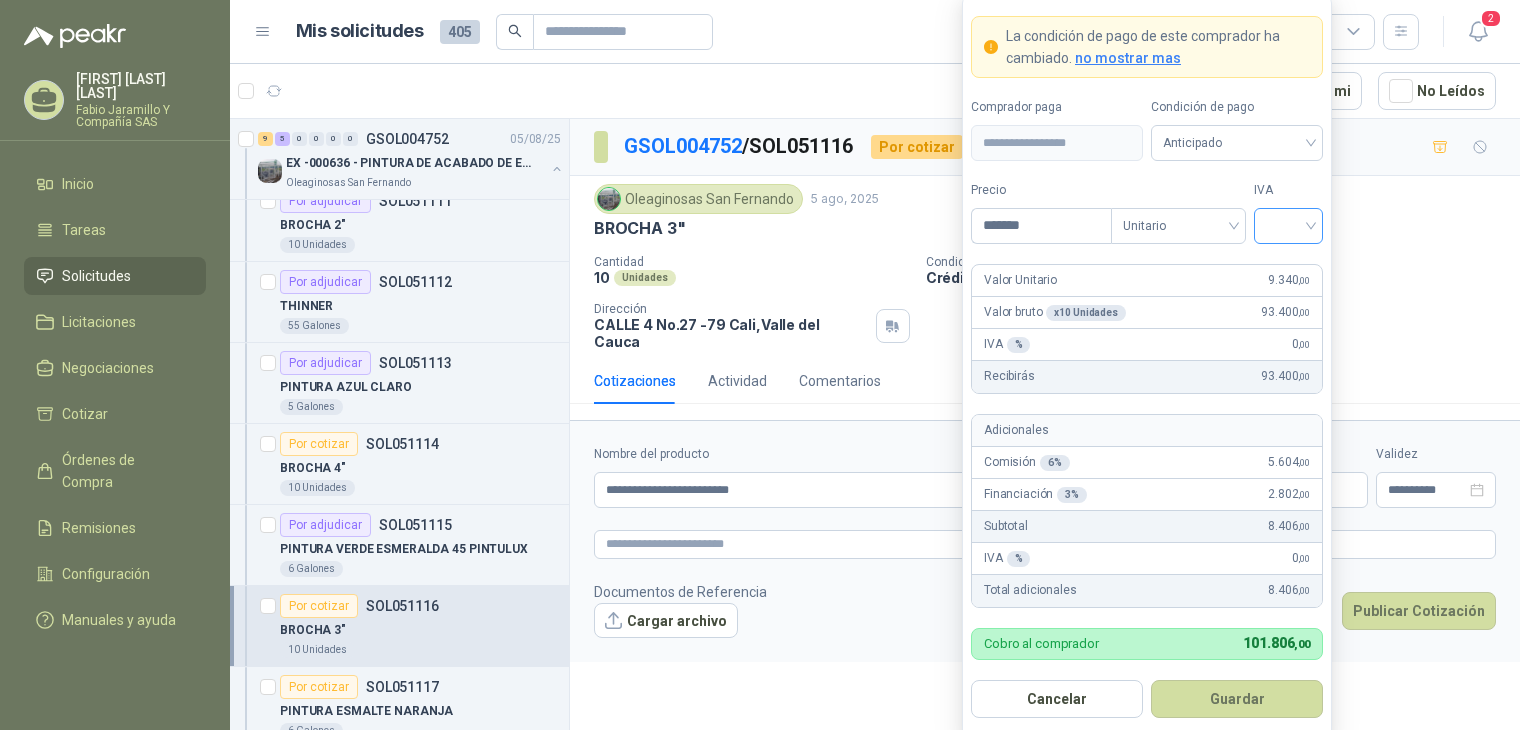 click at bounding box center [1288, 226] 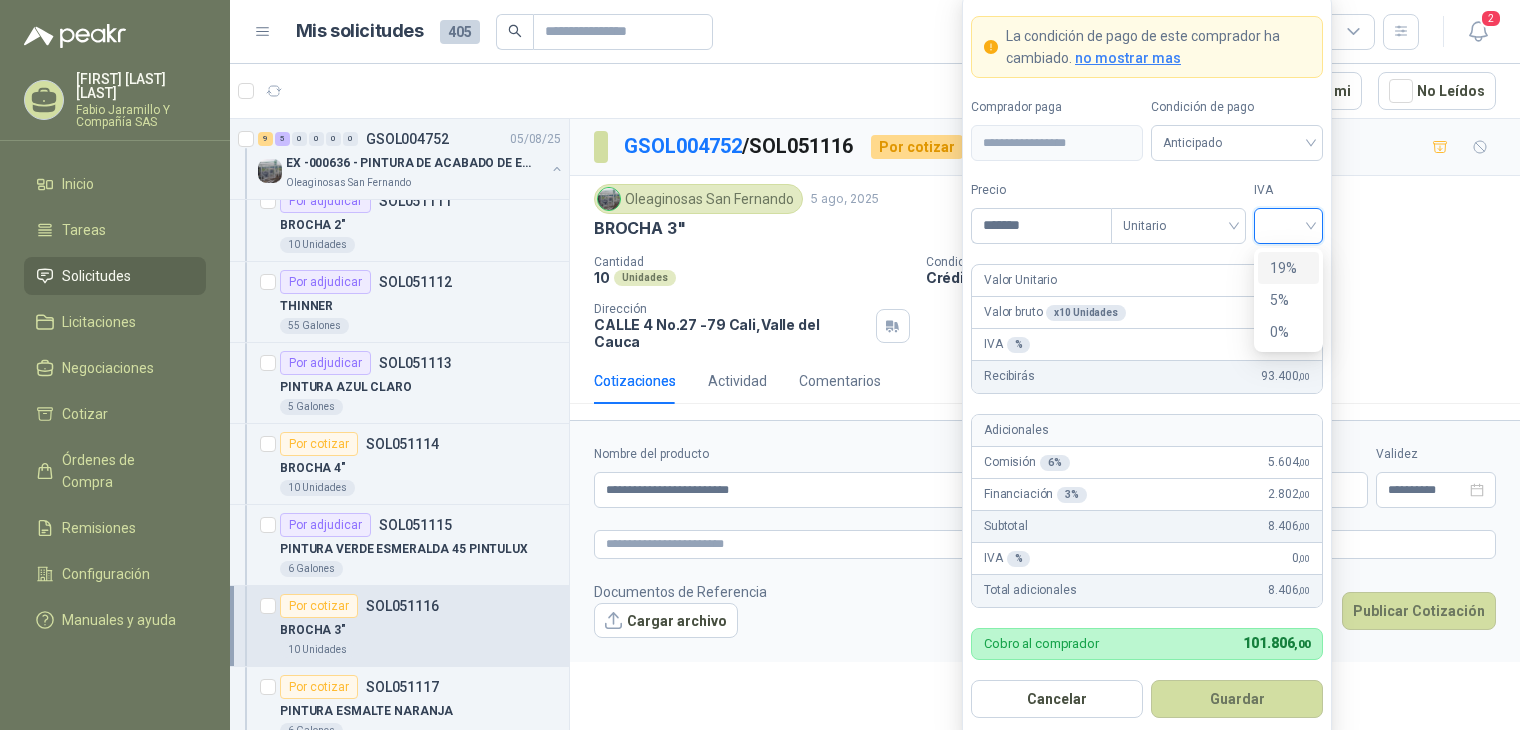 click on "19%" at bounding box center (1288, 268) 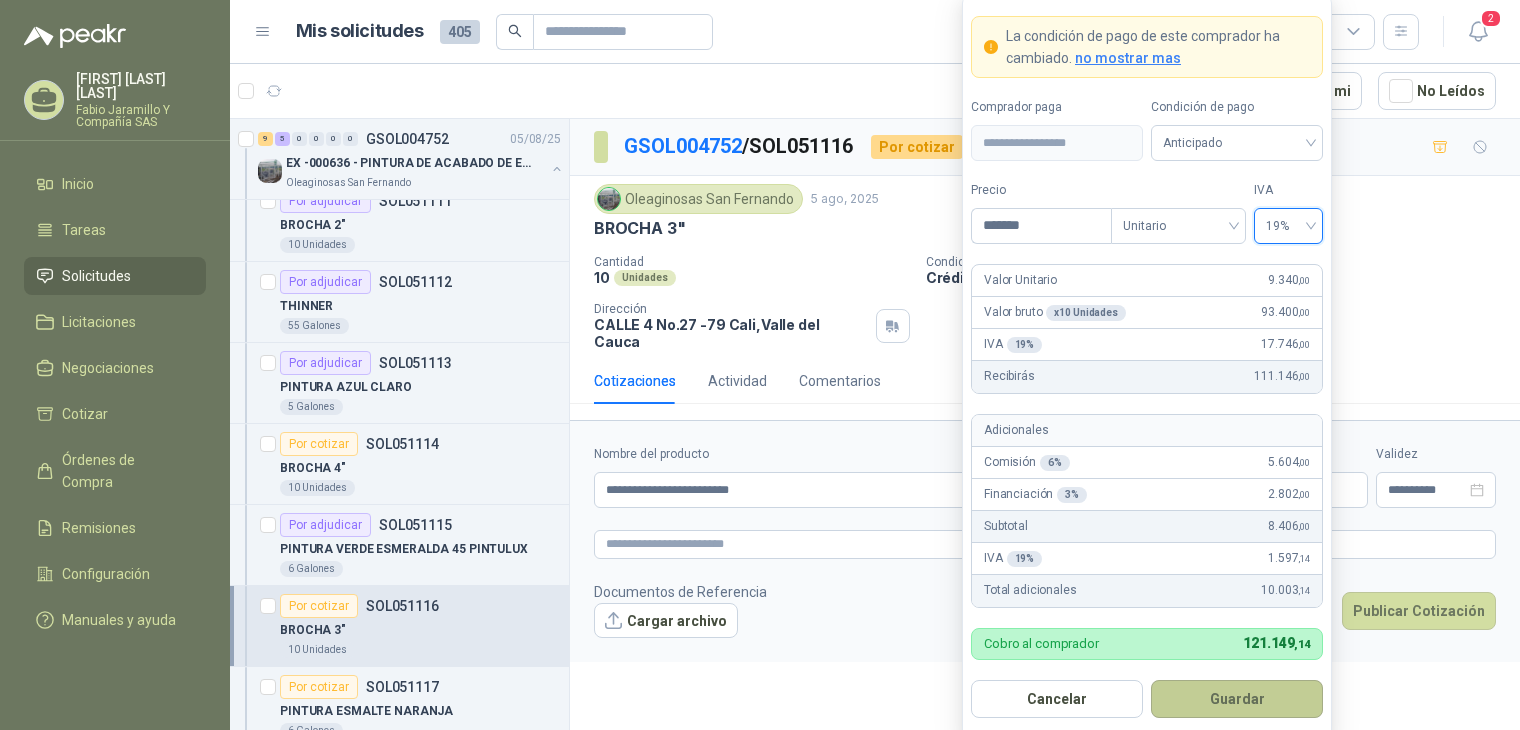 click on "Guardar" at bounding box center [1237, 699] 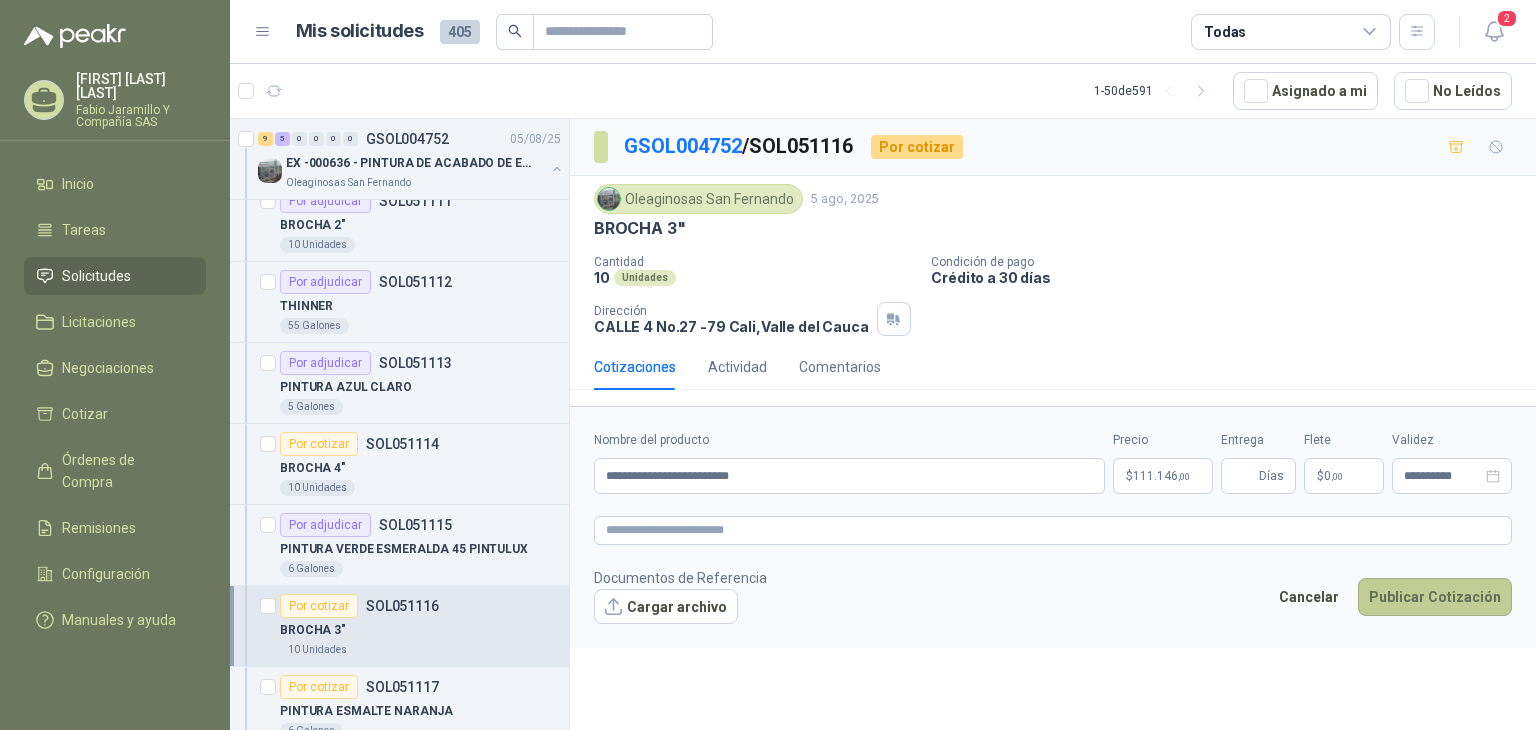 click on "Publicar Cotización" at bounding box center [1435, 597] 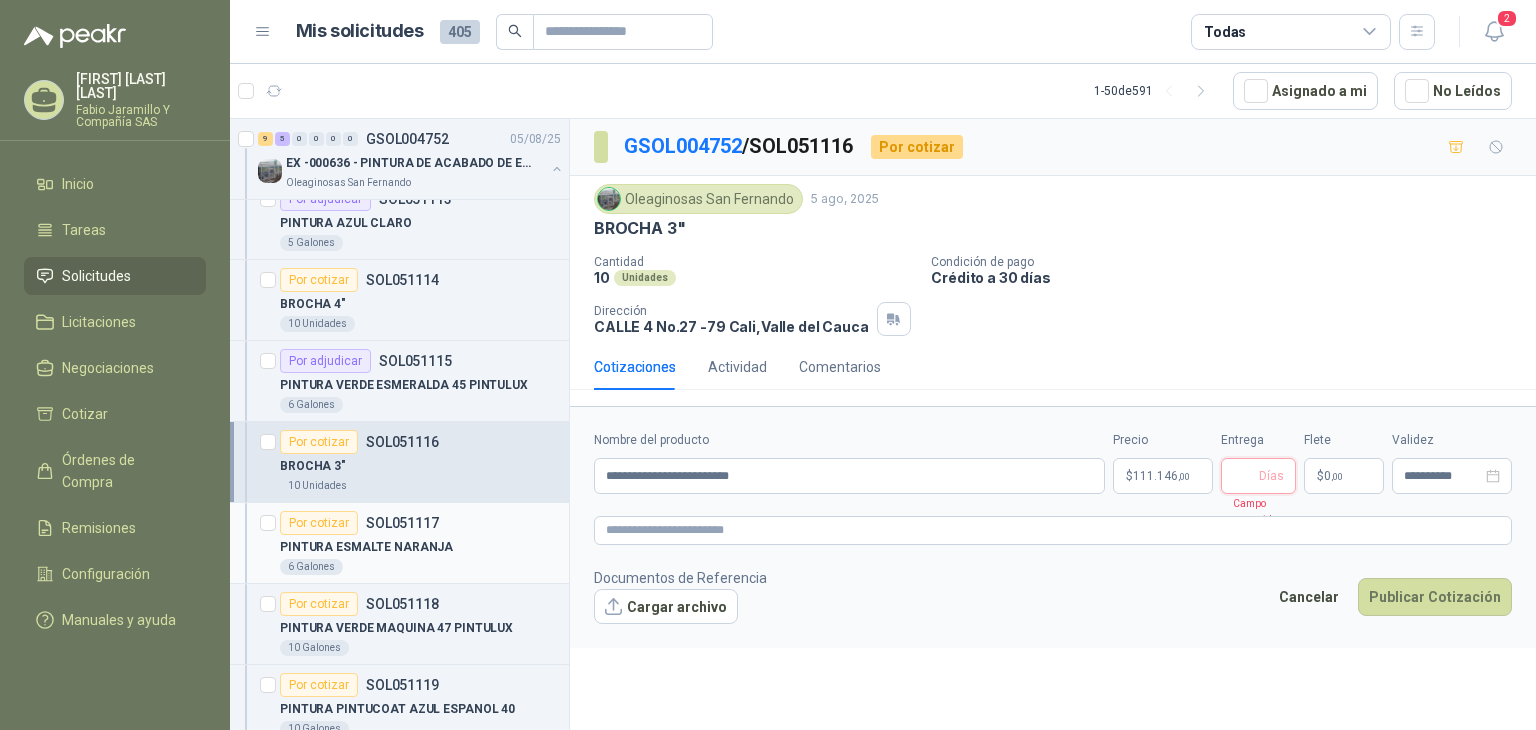 scroll, scrollTop: 300, scrollLeft: 0, axis: vertical 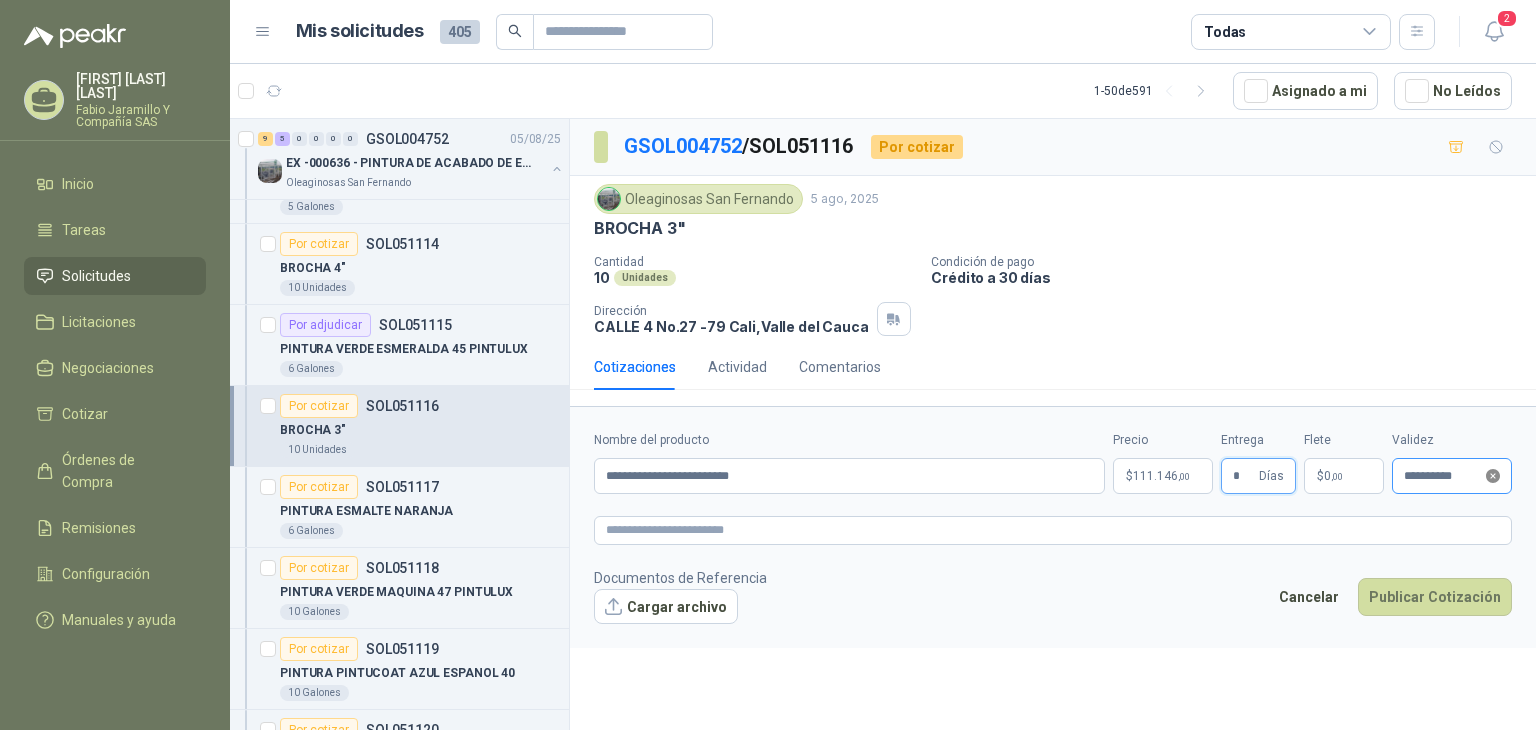 click 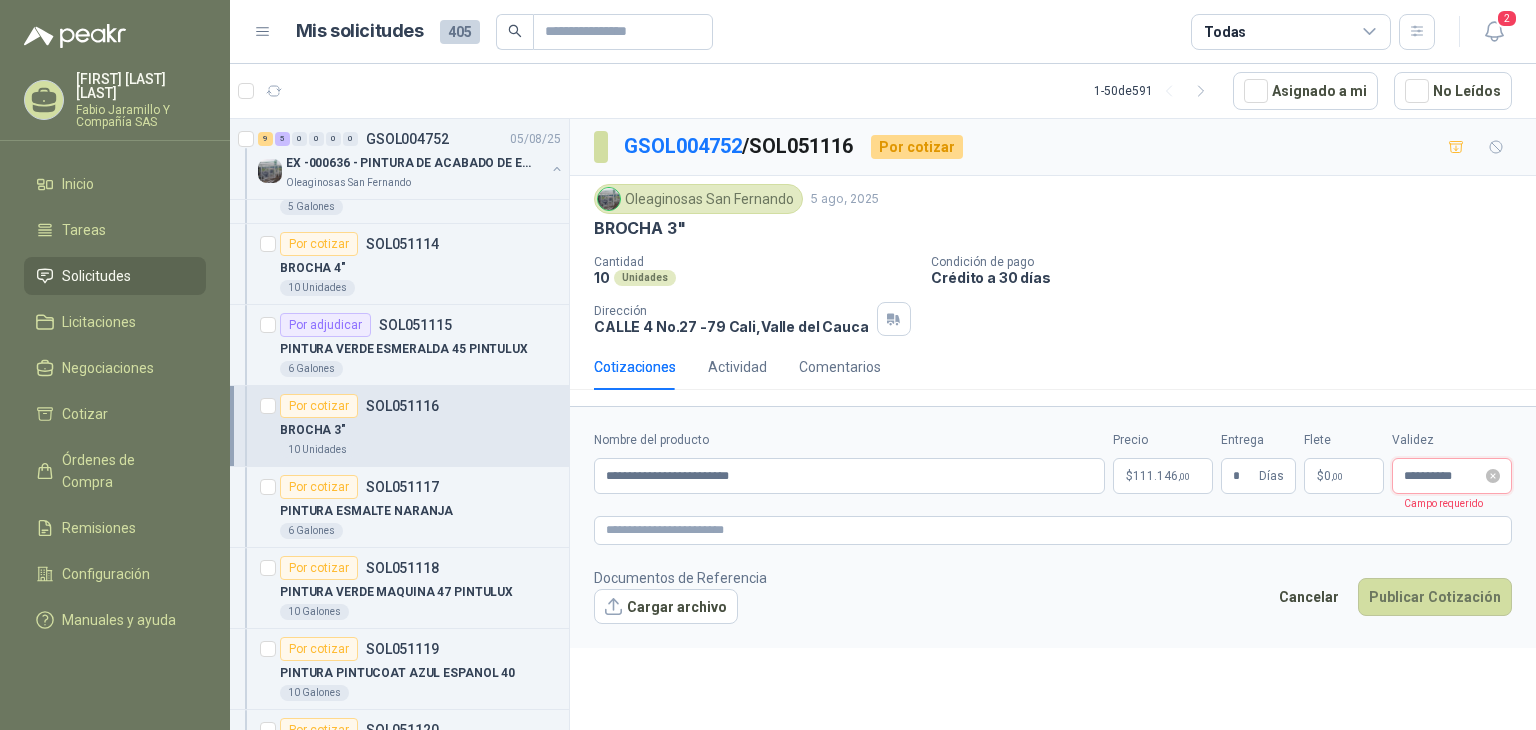 click on "**********" at bounding box center (1443, 476) 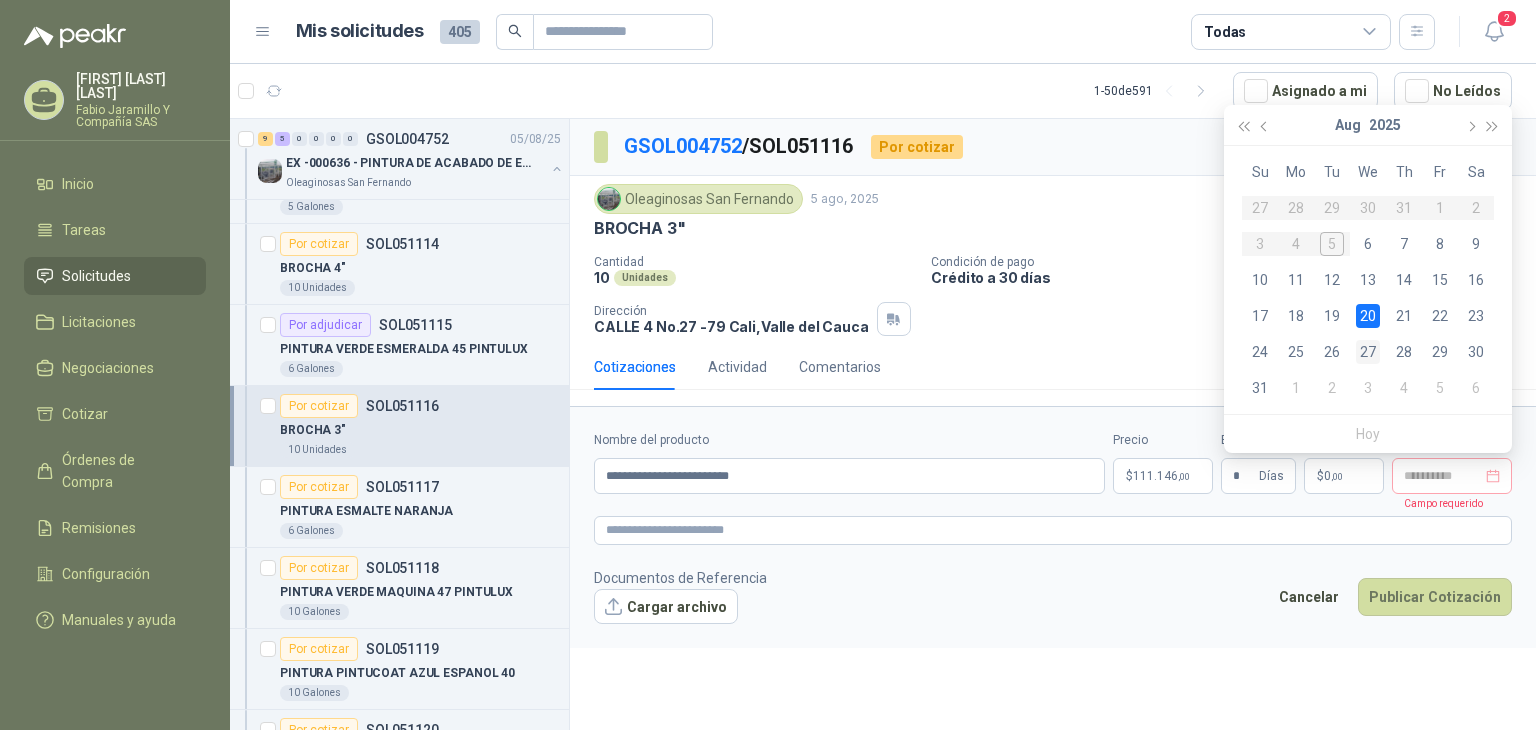 click on "27" at bounding box center [1368, 352] 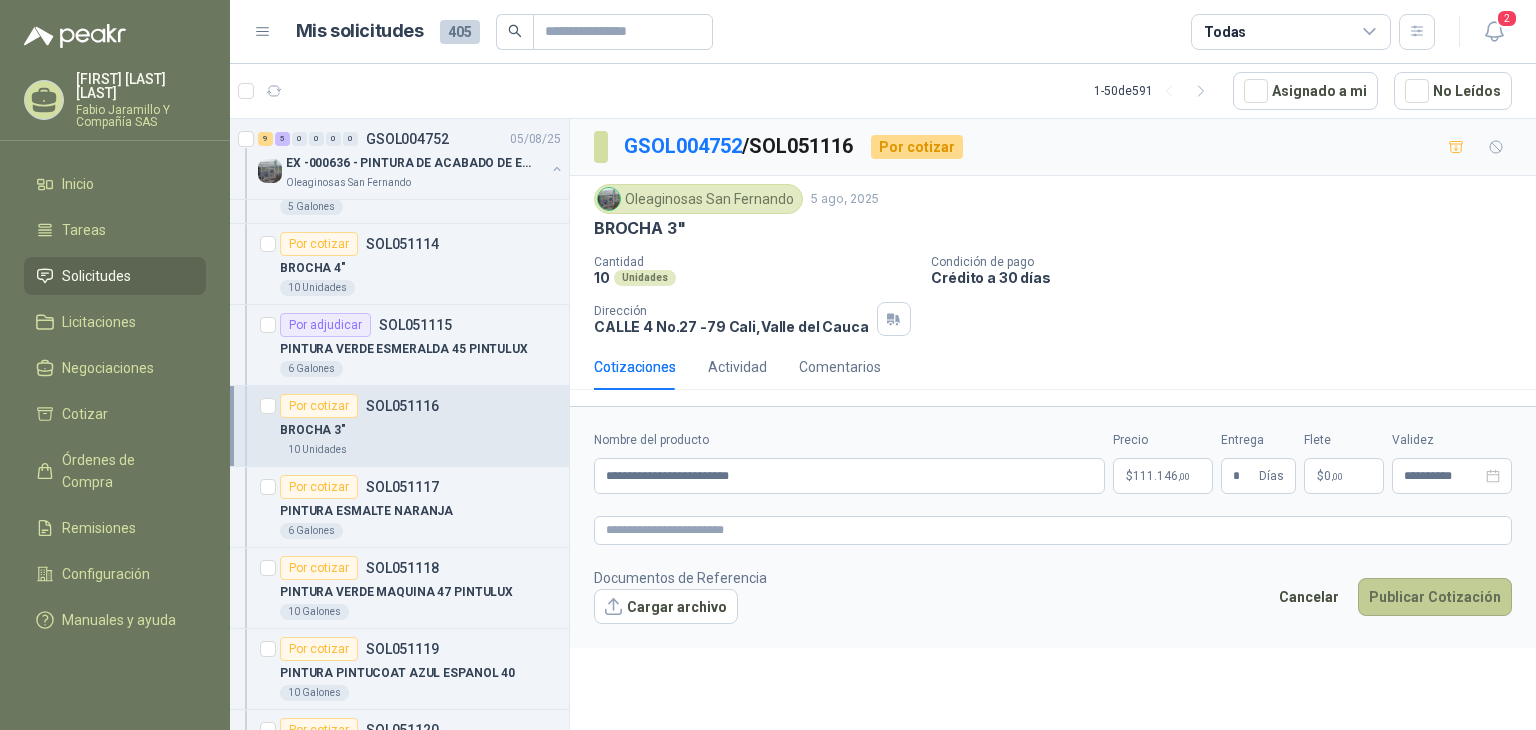 click on "Publicar Cotización" at bounding box center [1435, 597] 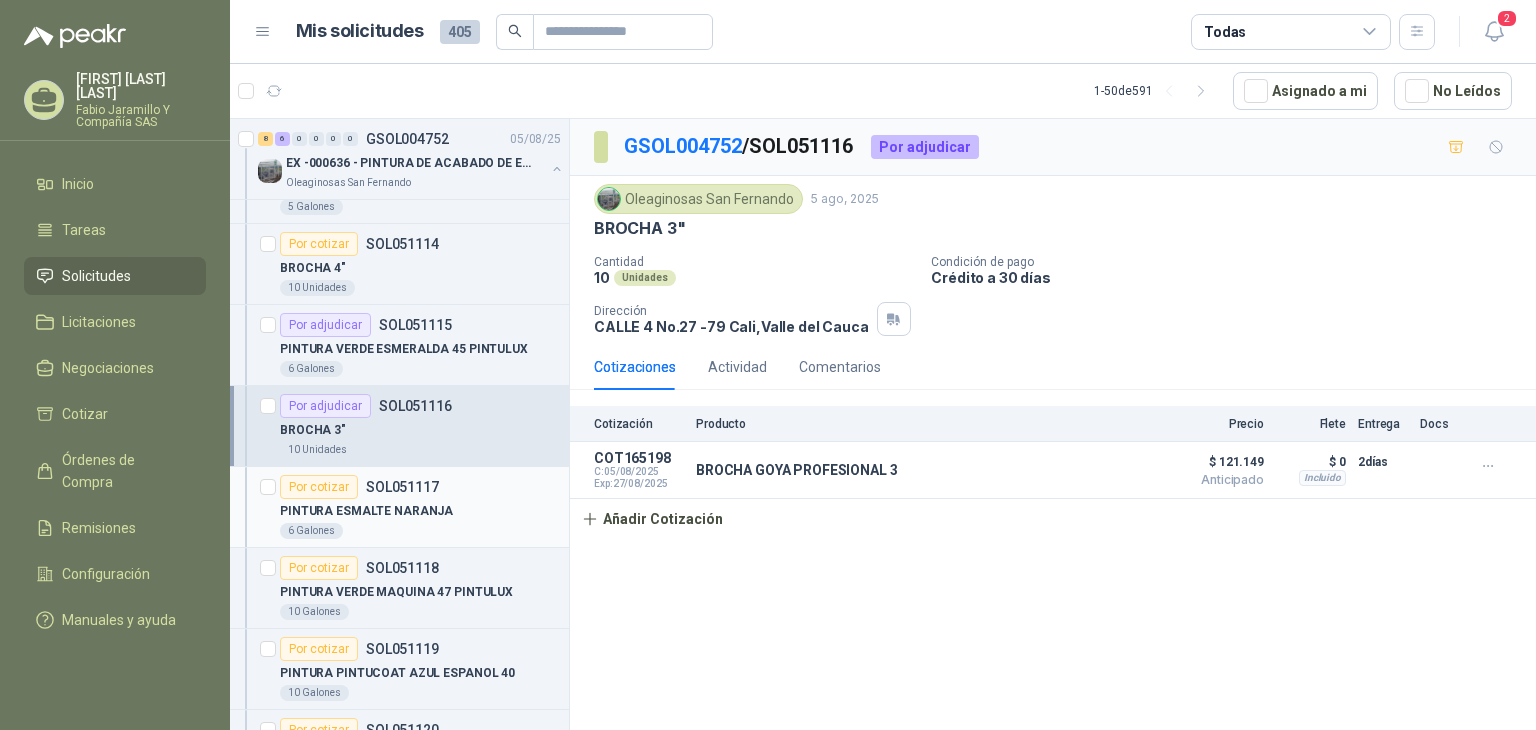 click on "PINTURA ESMALTE NARANJA" at bounding box center (366, 511) 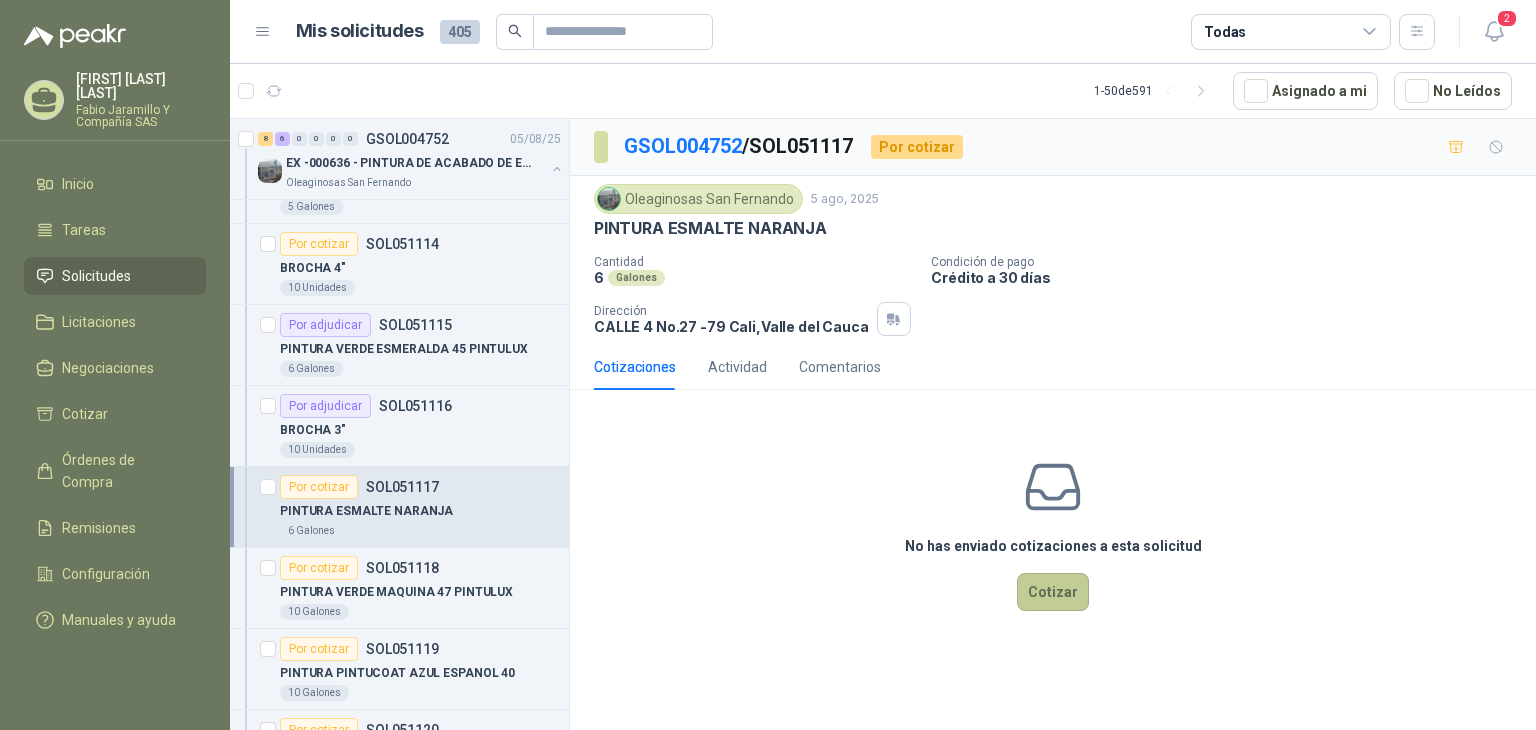 click on "Cotizar" at bounding box center (1053, 592) 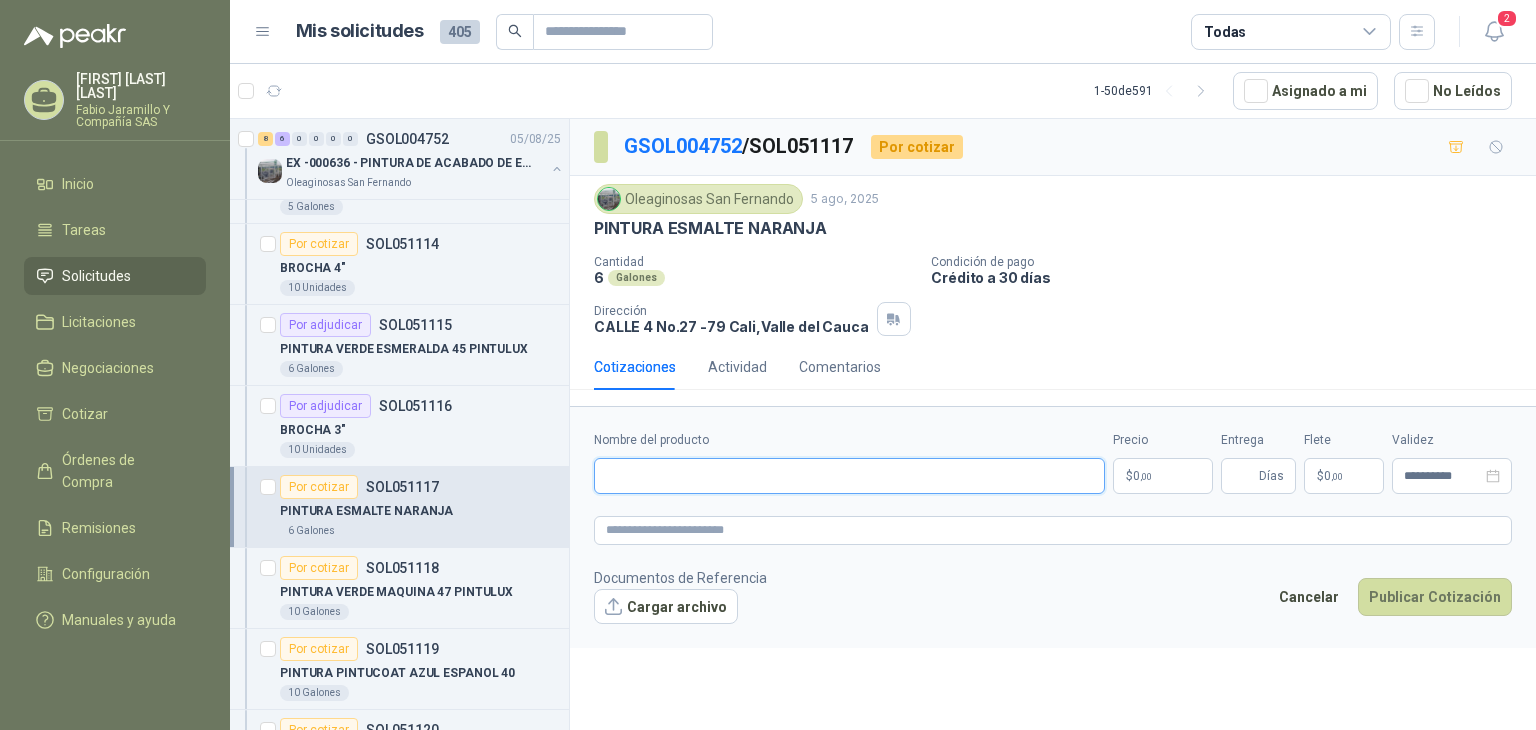 click on "Nombre del producto" at bounding box center [849, 476] 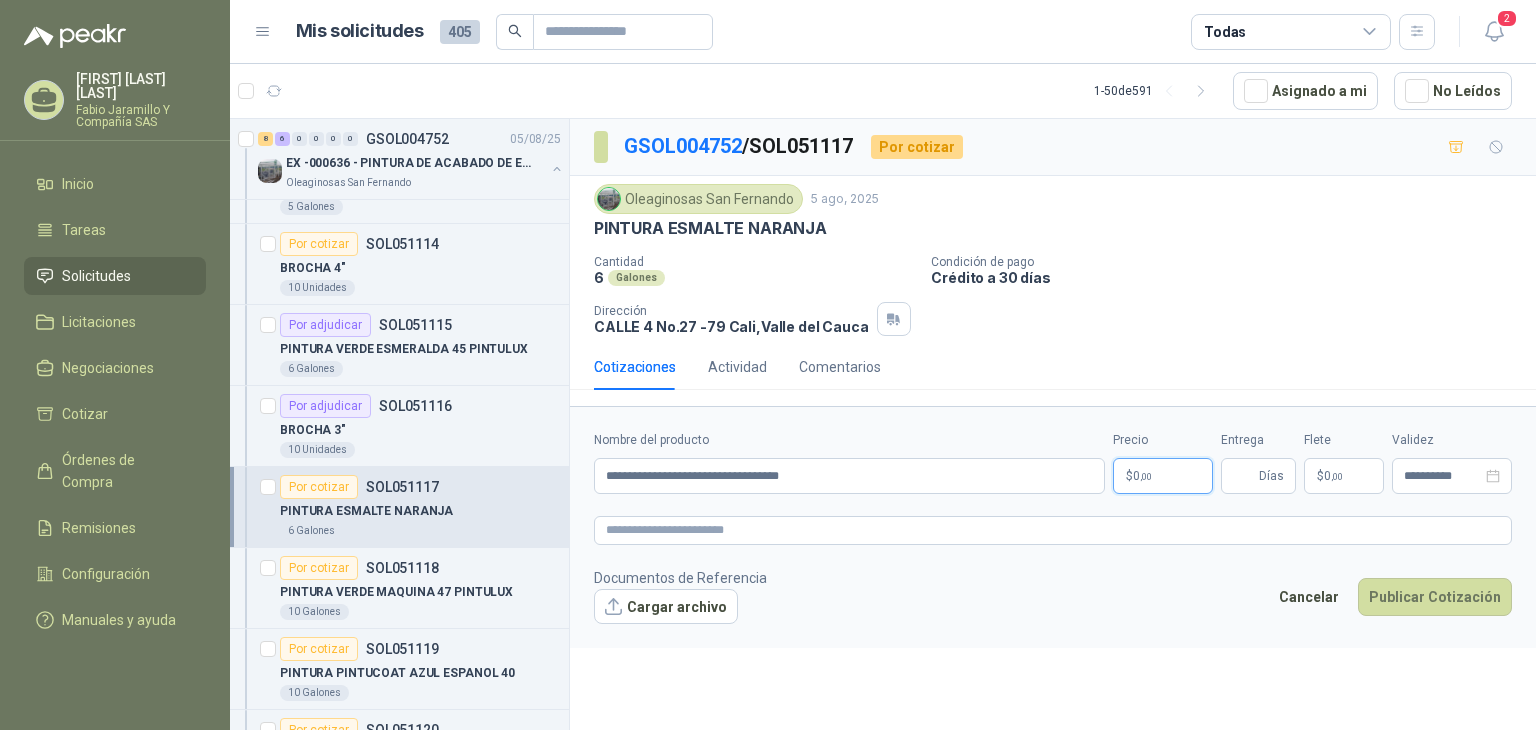 click on "Ana Maria [LAST] Fabio Jaramillo Y Compañía SAS Inicio Tareas Solicitudes Licitaciones Negociaciones Cotizar Órdenes de Compra Remisiones Configuración Manuales y ayuda Mis solicitudes 405 Todas 2 1 - 50 de 591 Asignado a mi No Leídos 8 6 0 0 0 0 GSOL004752 05/08/25 EX -000636 - PINTURA DE ACABADO DE EQUIPOS, ESTRUC Oleaginosas San Fernando Por adjudicar SOL051110 PINTURA NEGRA 95 PINTULUX 6 Galones Por adjudicar SOL051111 BROCHA 2" 10 Unidades Por adjudicar SOL051112 THINNER 55 Galones Por adjudicar SOL051113 PINTURA AZUL CLARO 5 Galones Por cotizar SOL051114 BROCHA 4" 10 Unidades Por adjudicar SOL051115 PINTURA VERDE ESMERALDA 45 PINTULUX 6 Galones Por adjudicar SOL051116 BROCHA 3" 10 Unidades Por cotizar SOL051117 PINTURA ESMALTE NARANJA 6 Galones Por cotizar SOL051118 PINTURA VERDE MAQUINA 47 PINTULUX 10 Galones Por cotizar SOL051119 PINTURA PINTUCOAT AZUL ESPANOL 40 10 Galones Por cotizar SOL051120 6 Galones Por cotizar SOL051121 6" at bounding box center (768, 365) 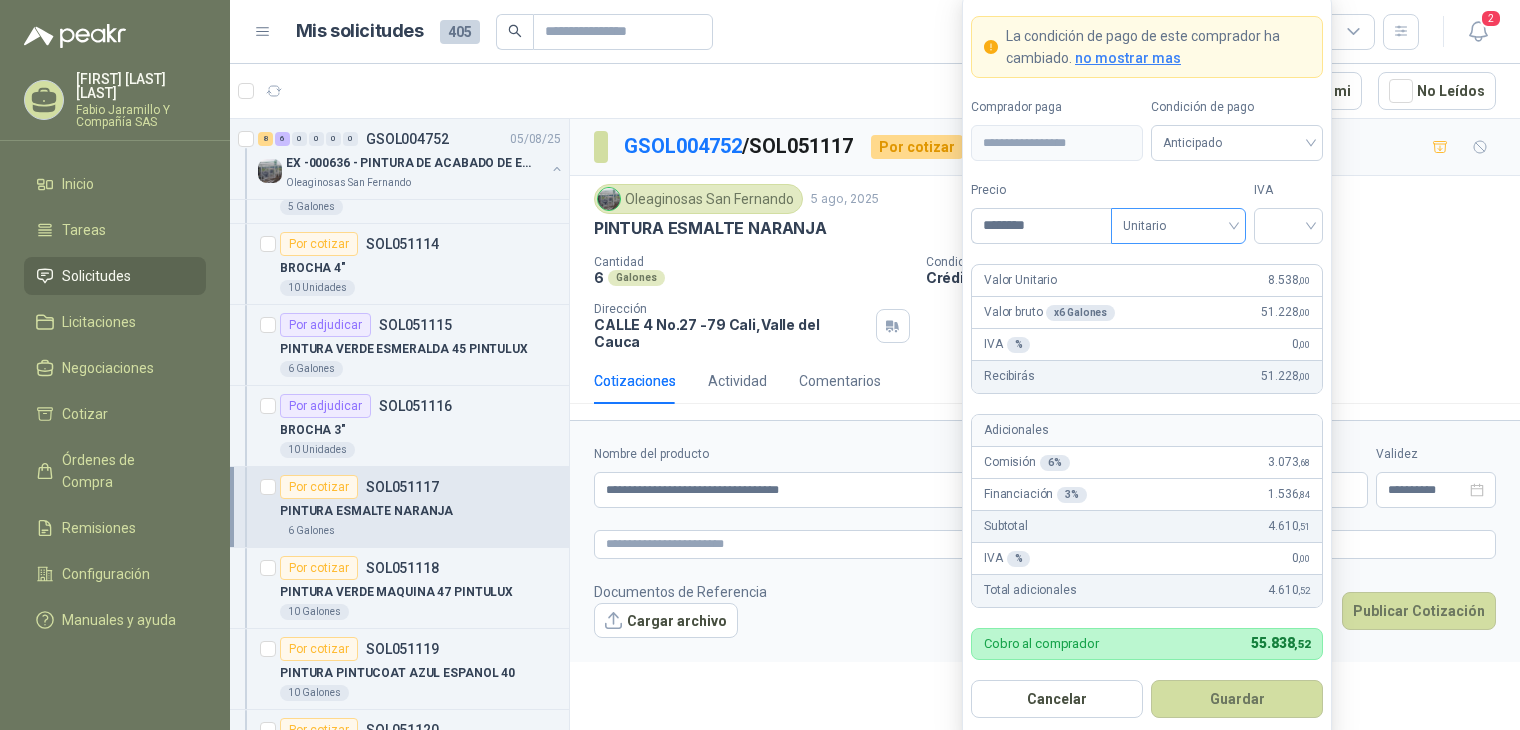 click on "Guardar" at bounding box center [1237, 699] 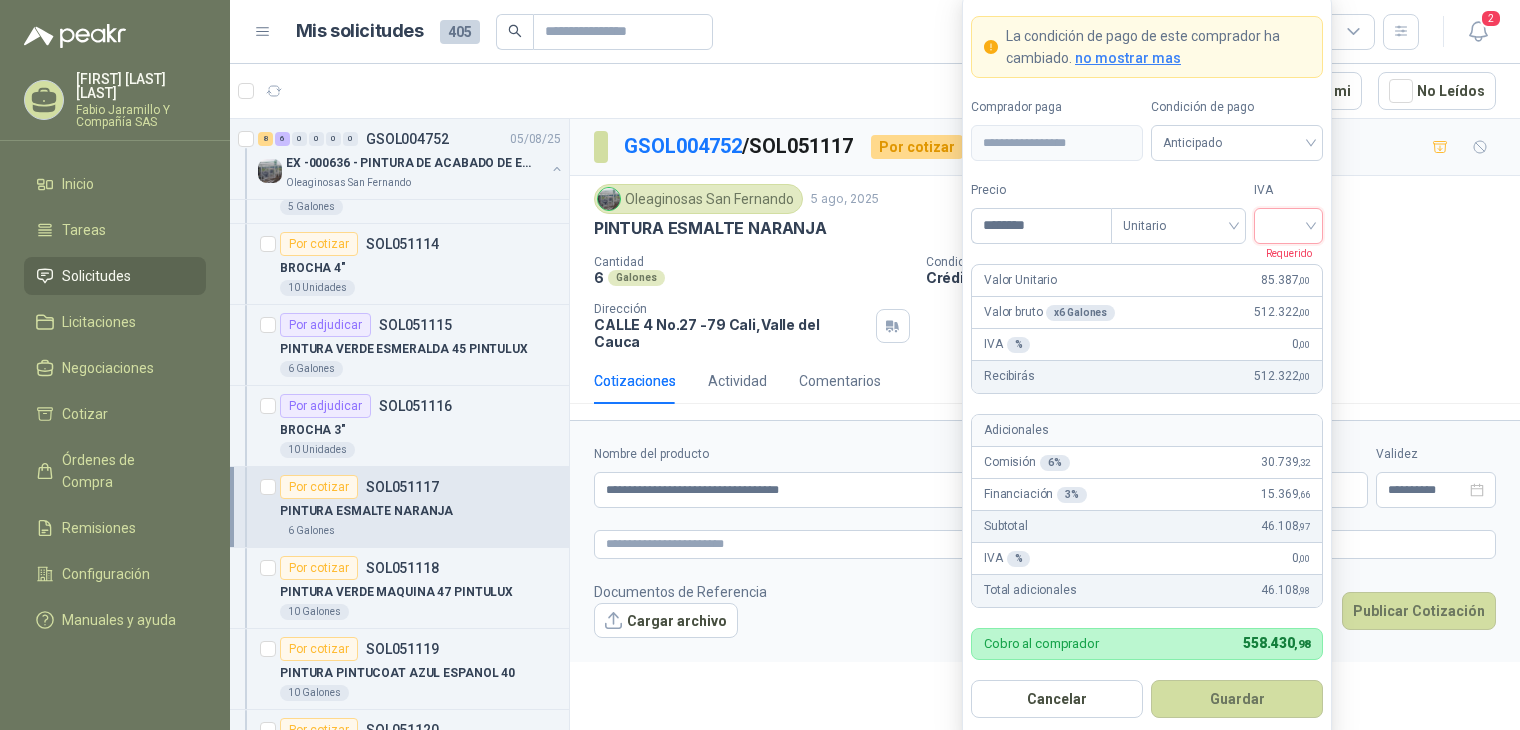 click at bounding box center [1288, 224] 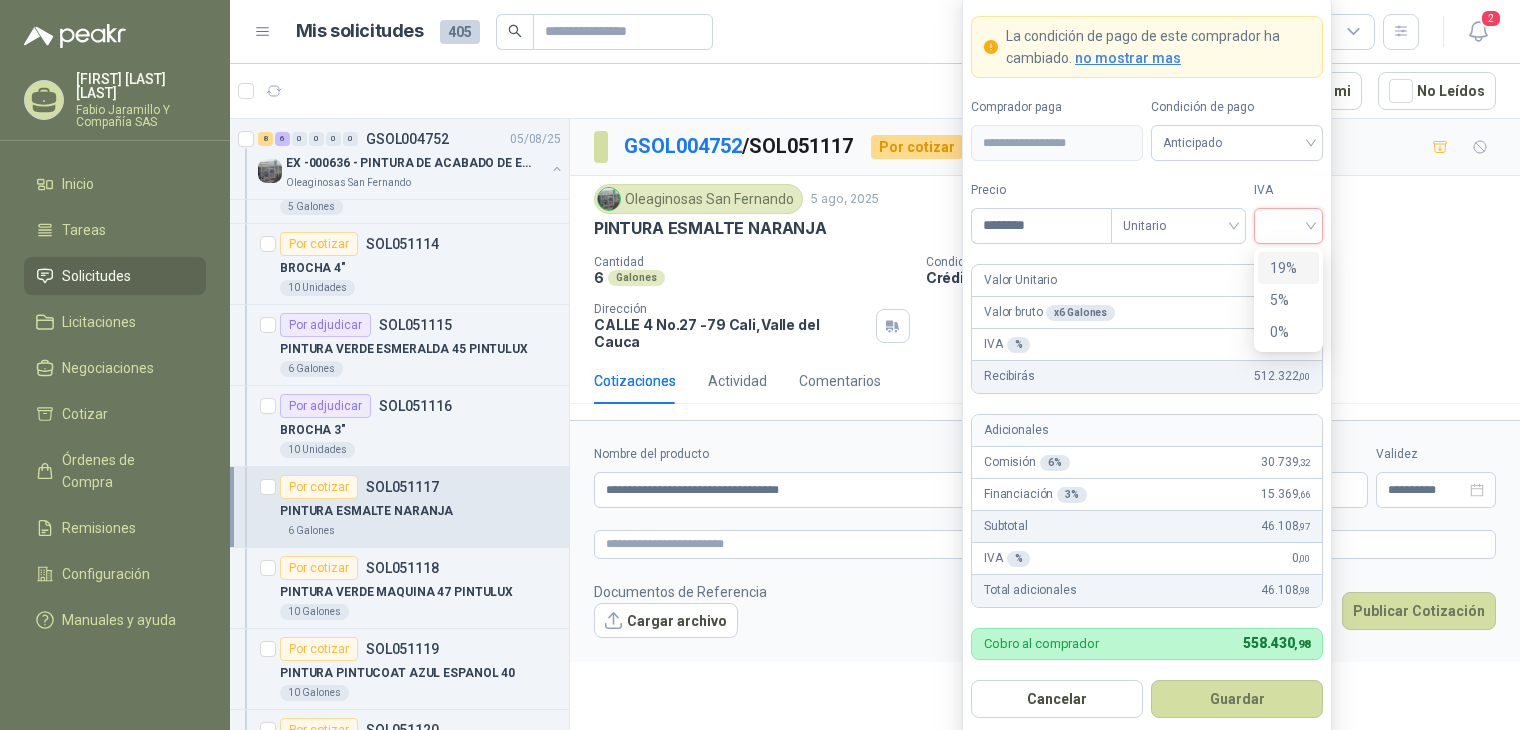 click on "19%" at bounding box center (1288, 268) 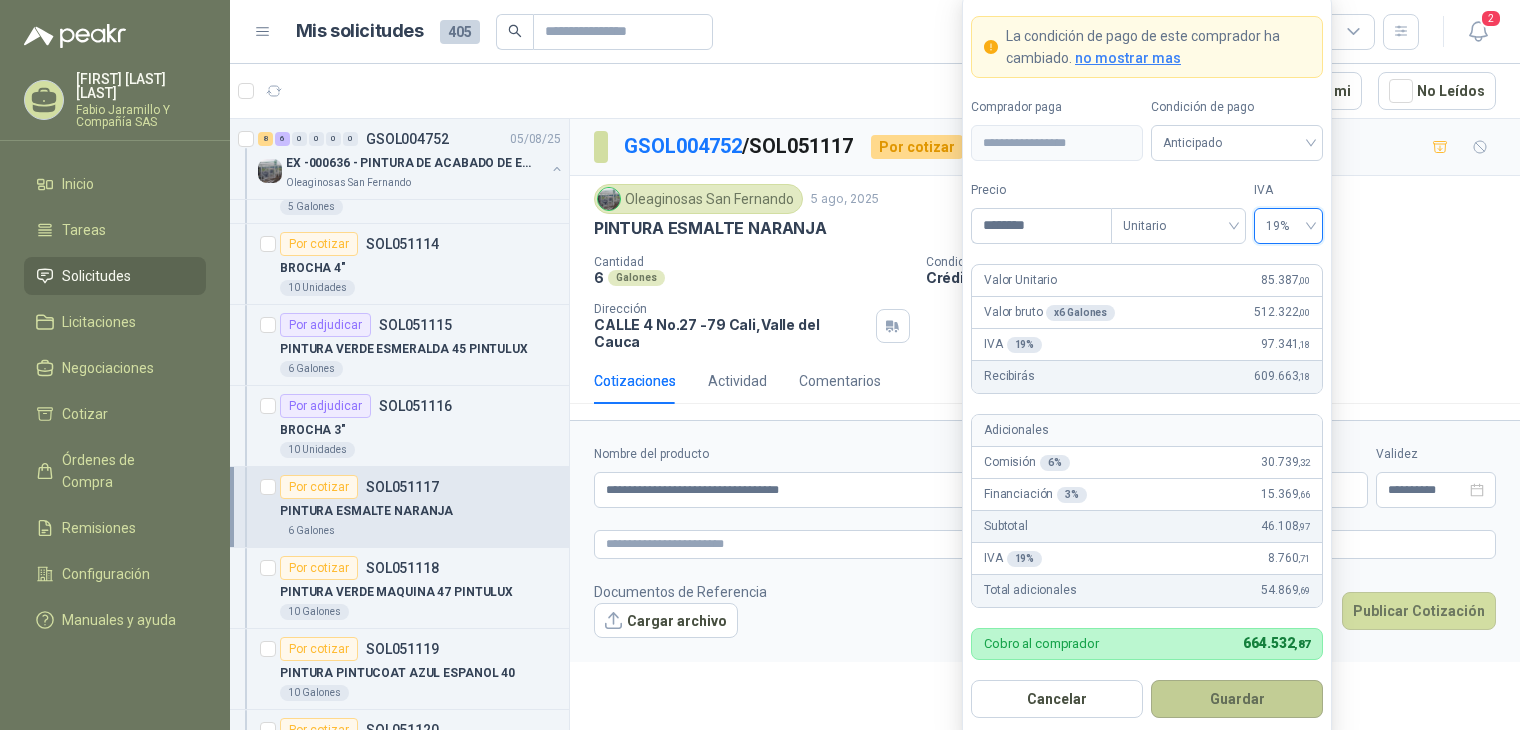 click on "Guardar" at bounding box center [1237, 699] 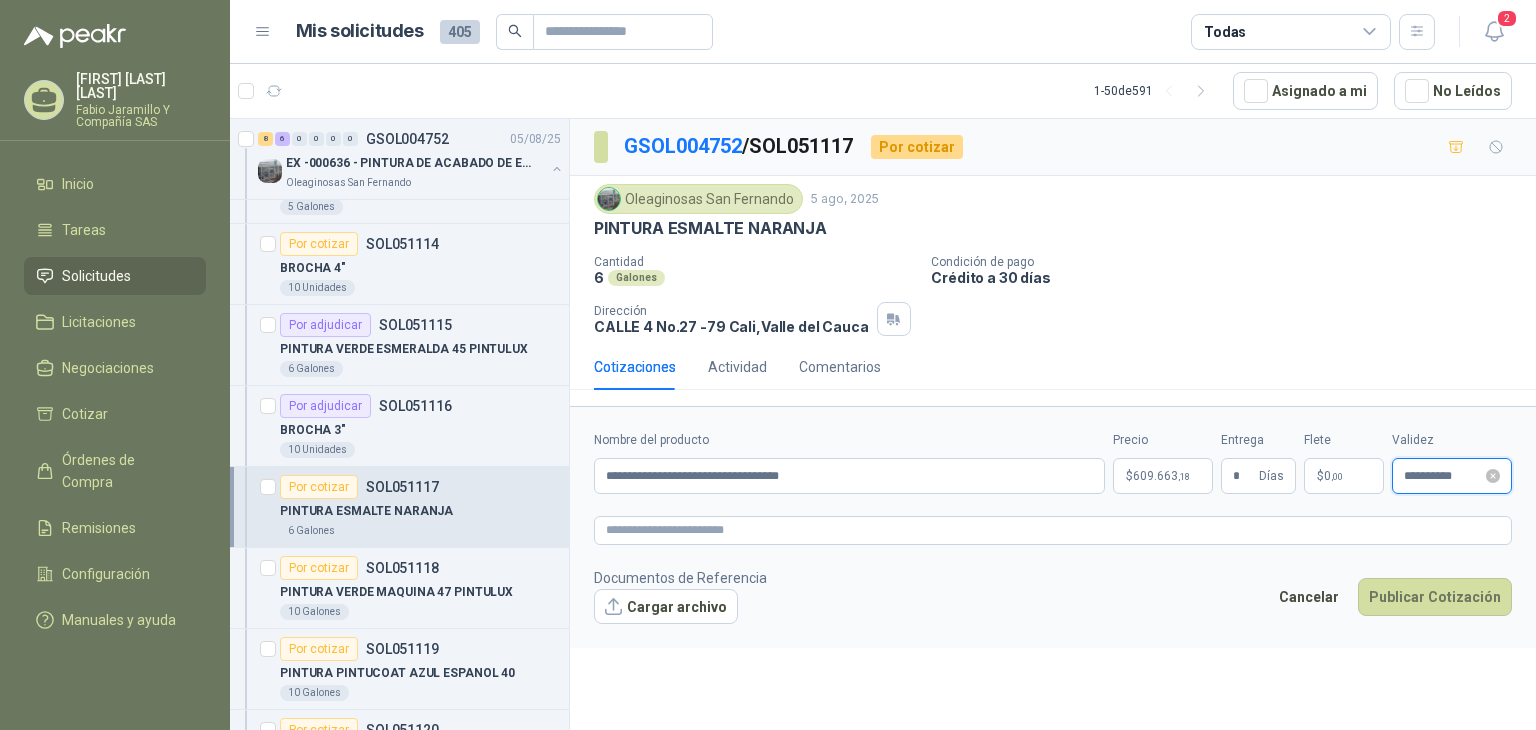 click on "**********" at bounding box center [1443, 476] 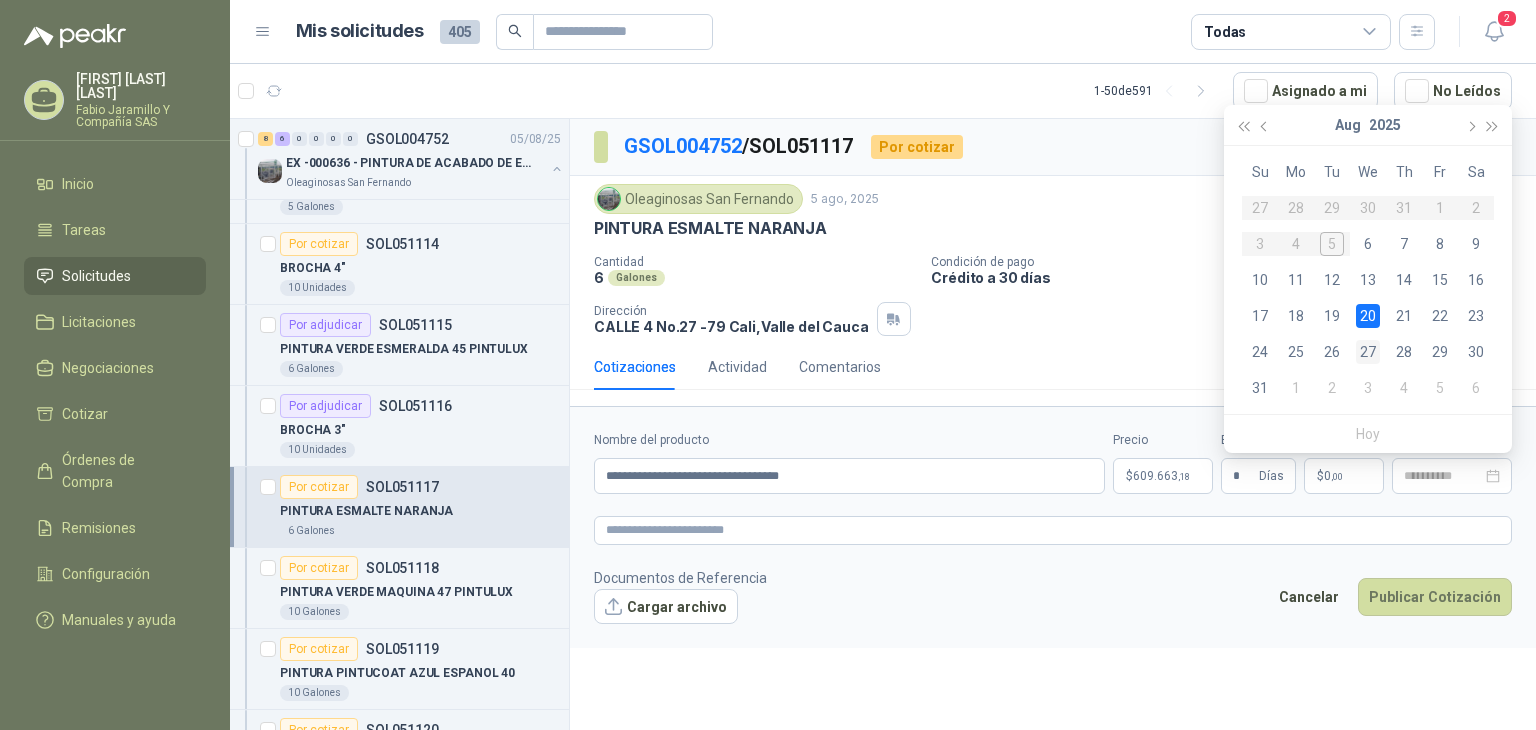 click on "27" at bounding box center (1368, 352) 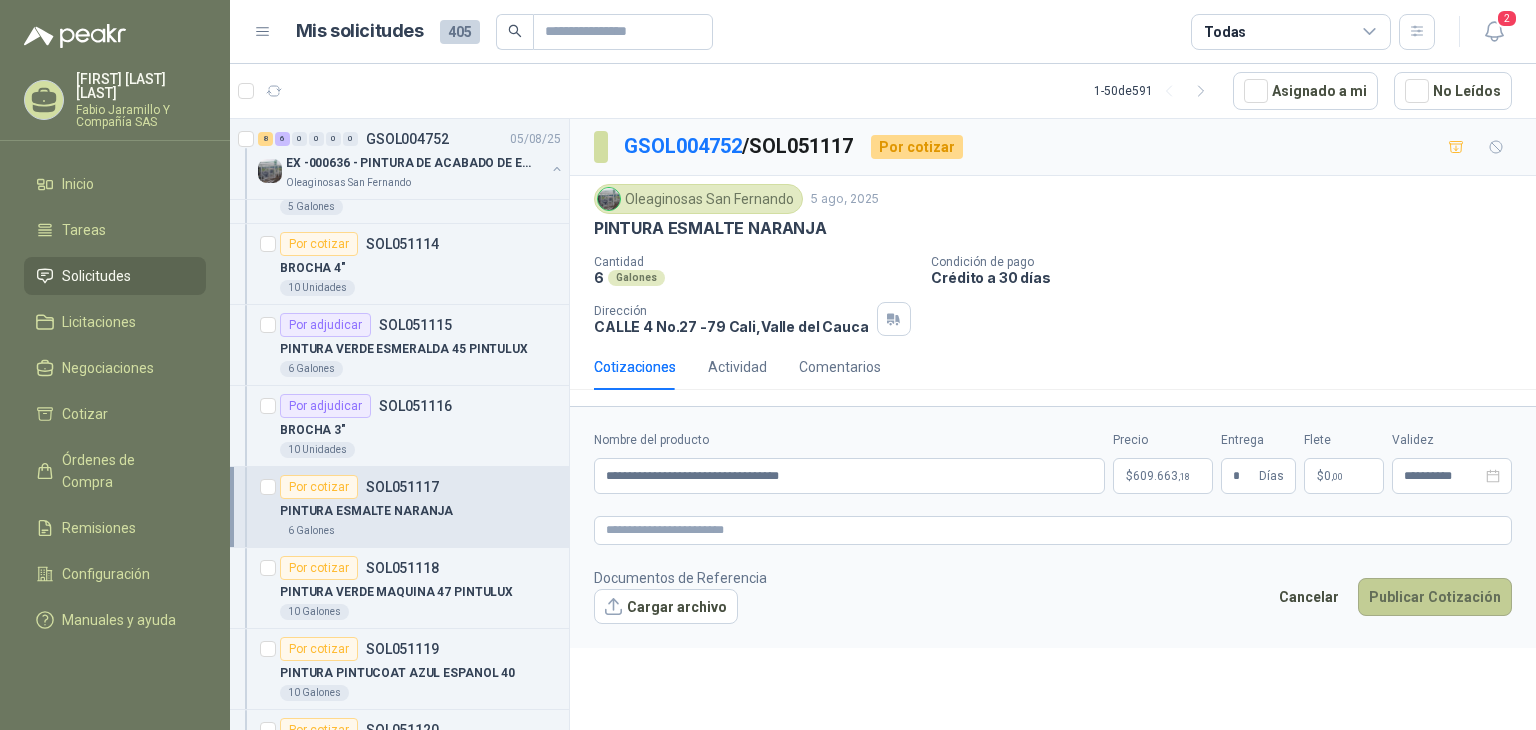 click on "Publicar Cotización" at bounding box center [1435, 597] 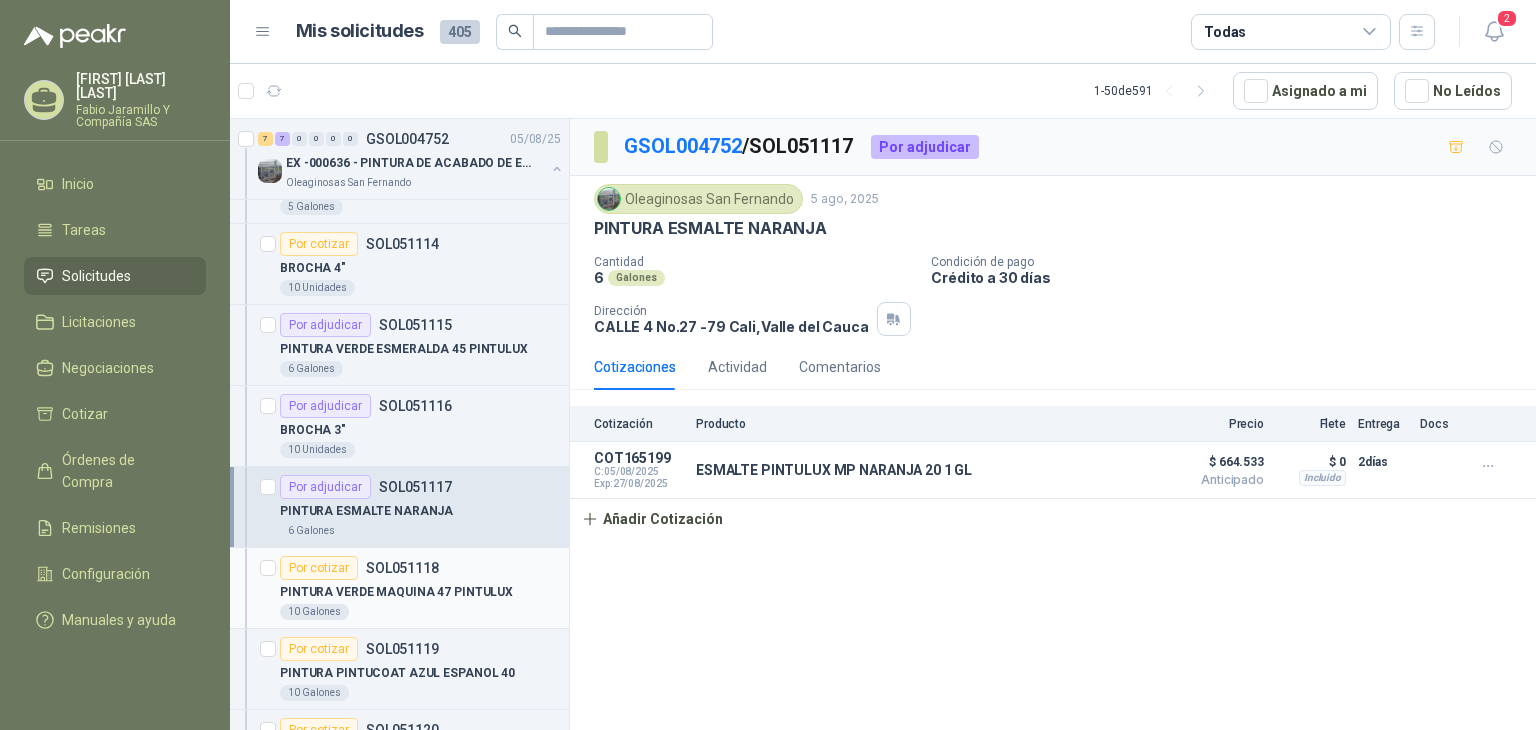 click on "PINTURA VERDE MAQUINA 47 PINTULUX" at bounding box center [420, 592] 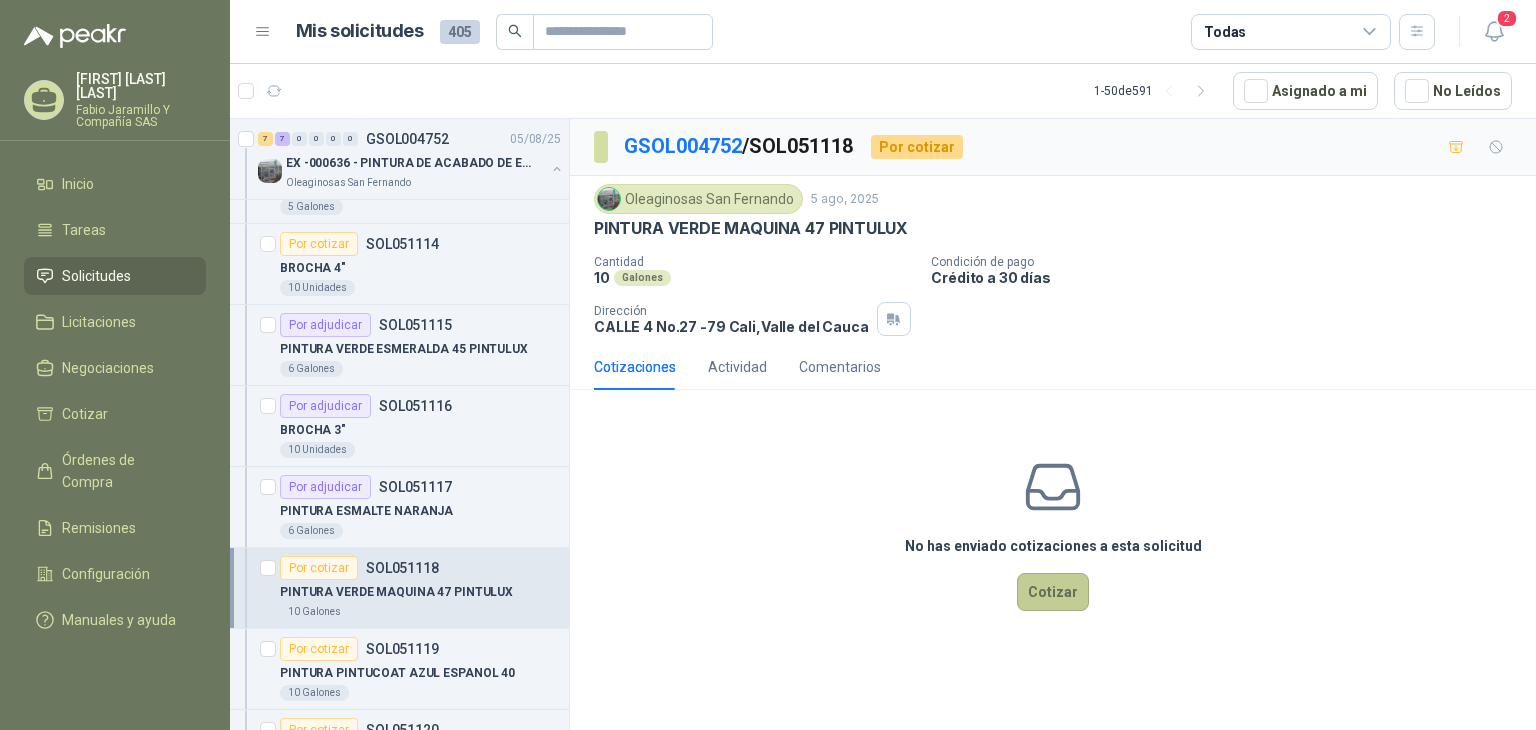 click on "Cotizar" at bounding box center (1053, 592) 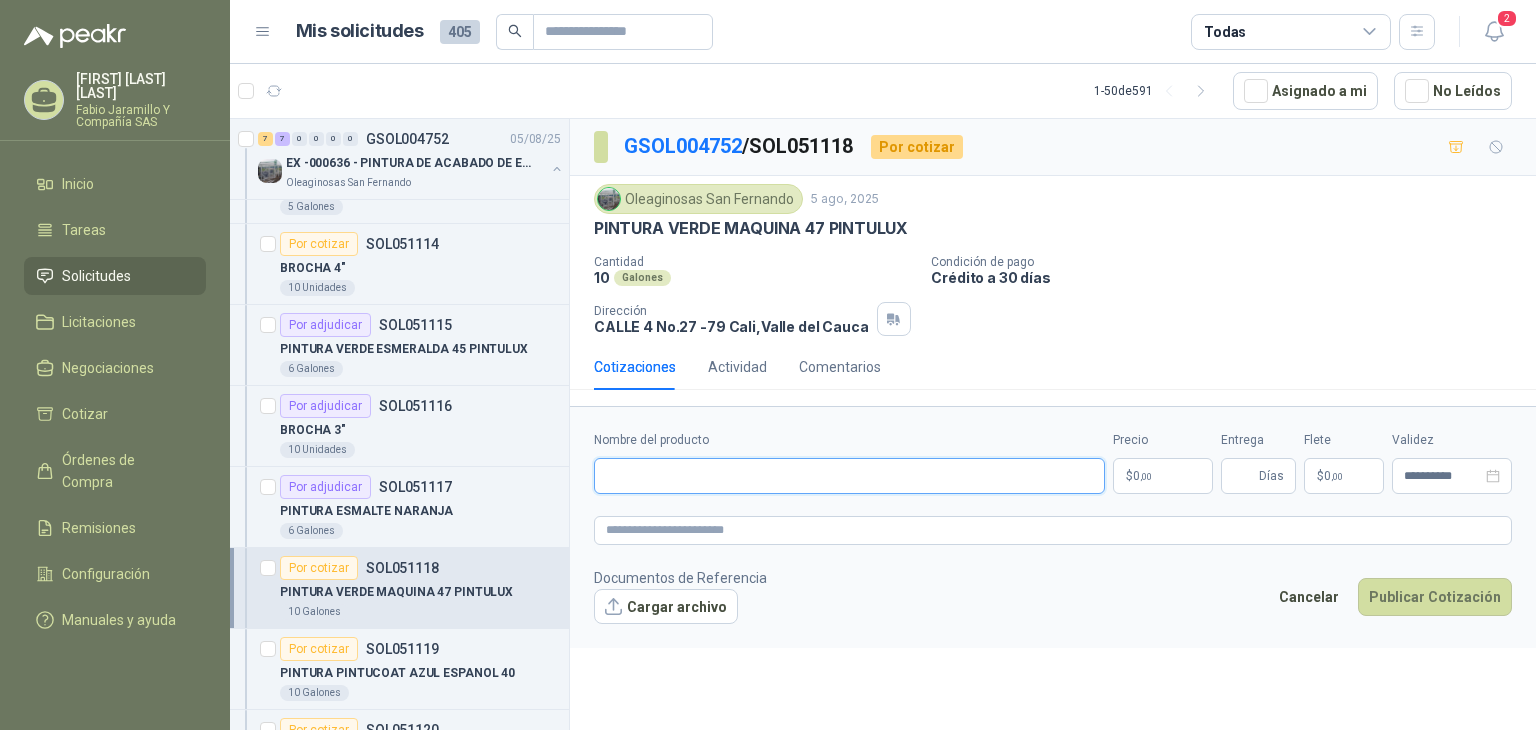 click on "Nombre del producto" at bounding box center [849, 476] 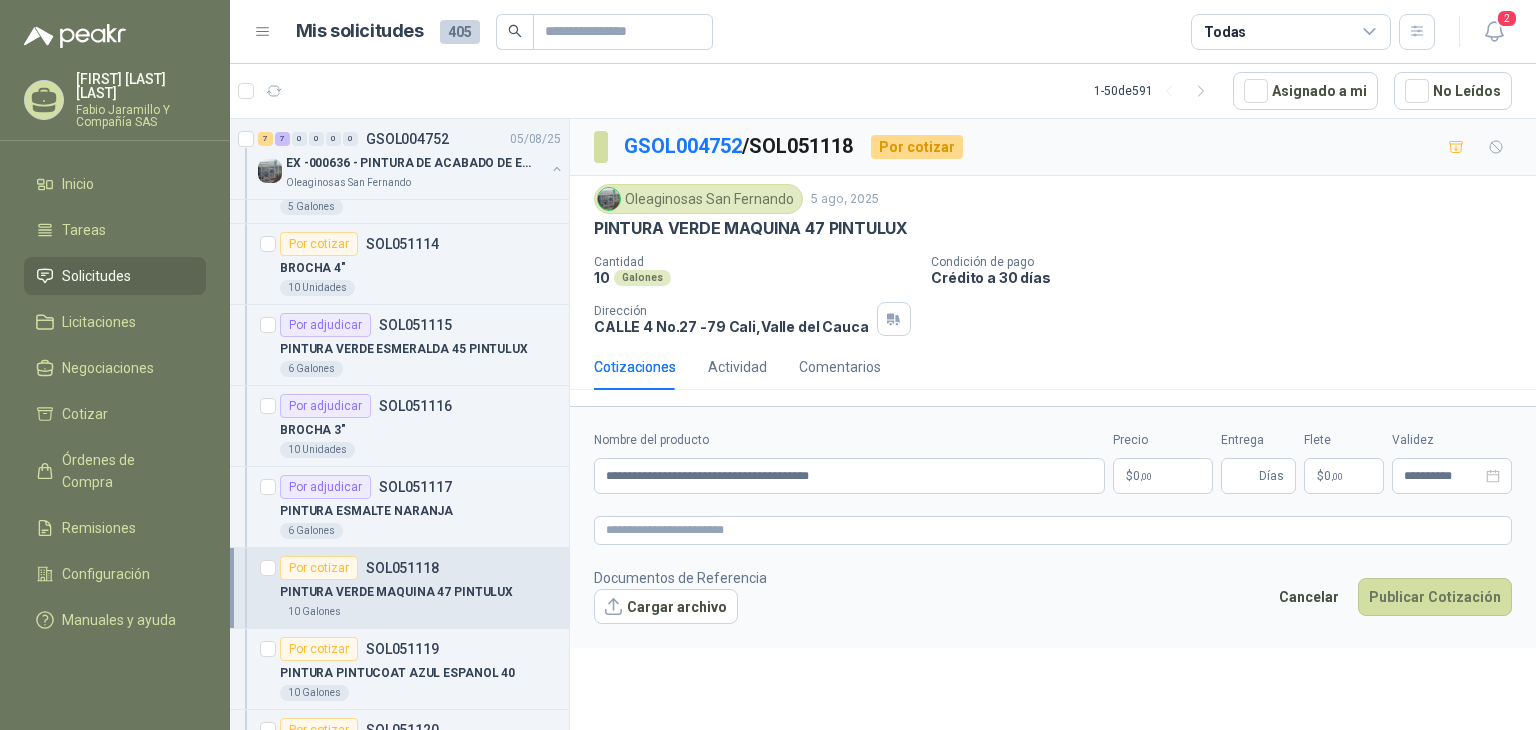 click on "$  0 ,00" at bounding box center [1163, 476] 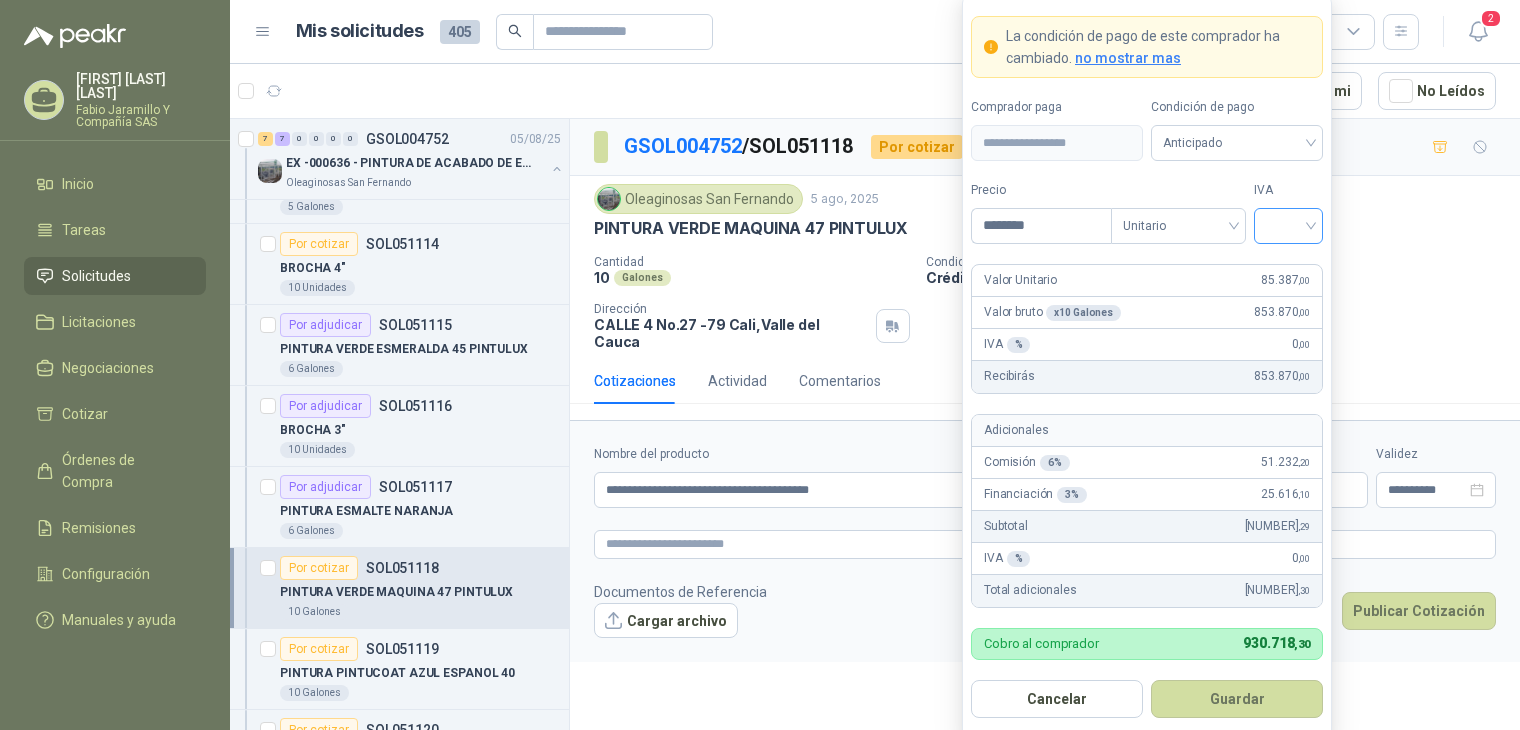 click at bounding box center (1288, 224) 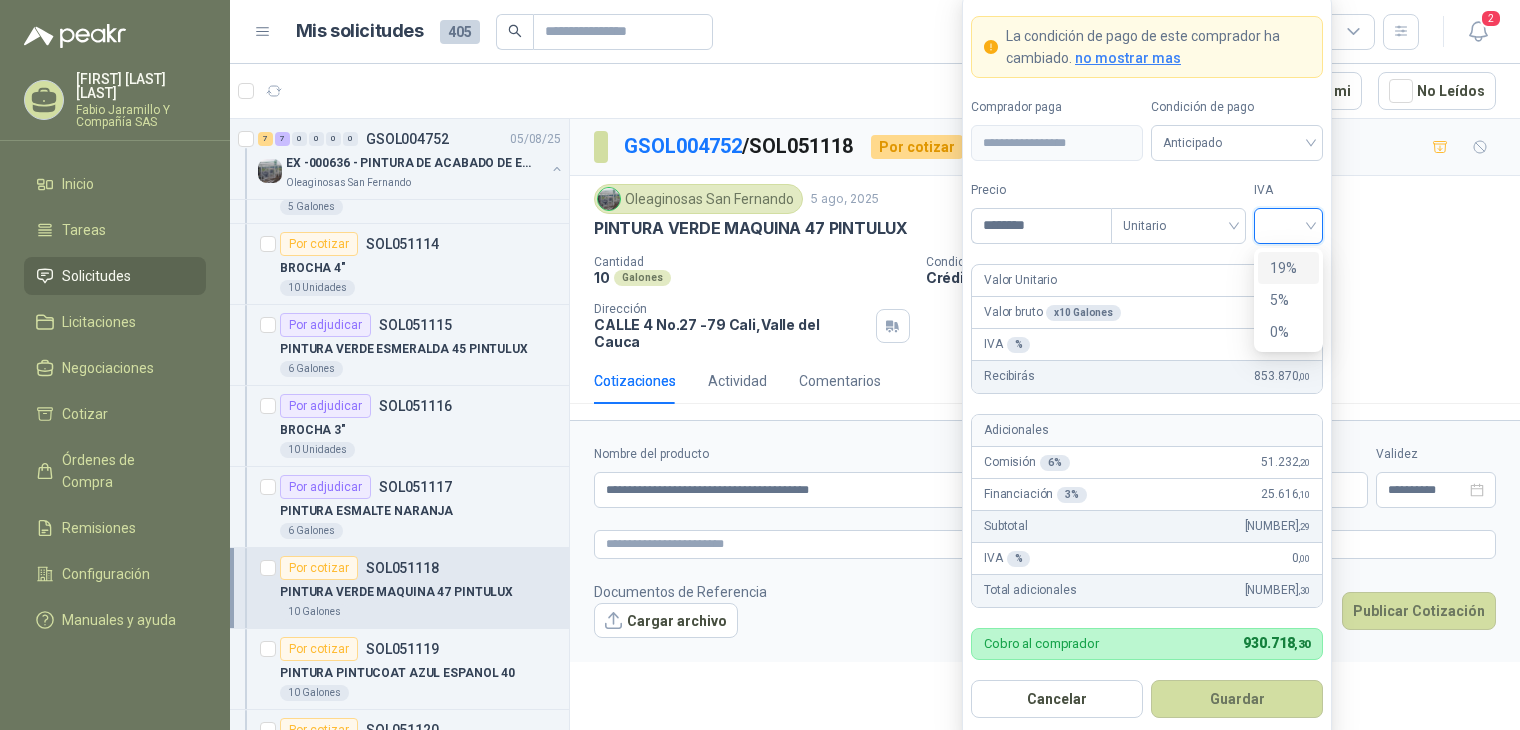 click on "19%" at bounding box center [1288, 268] 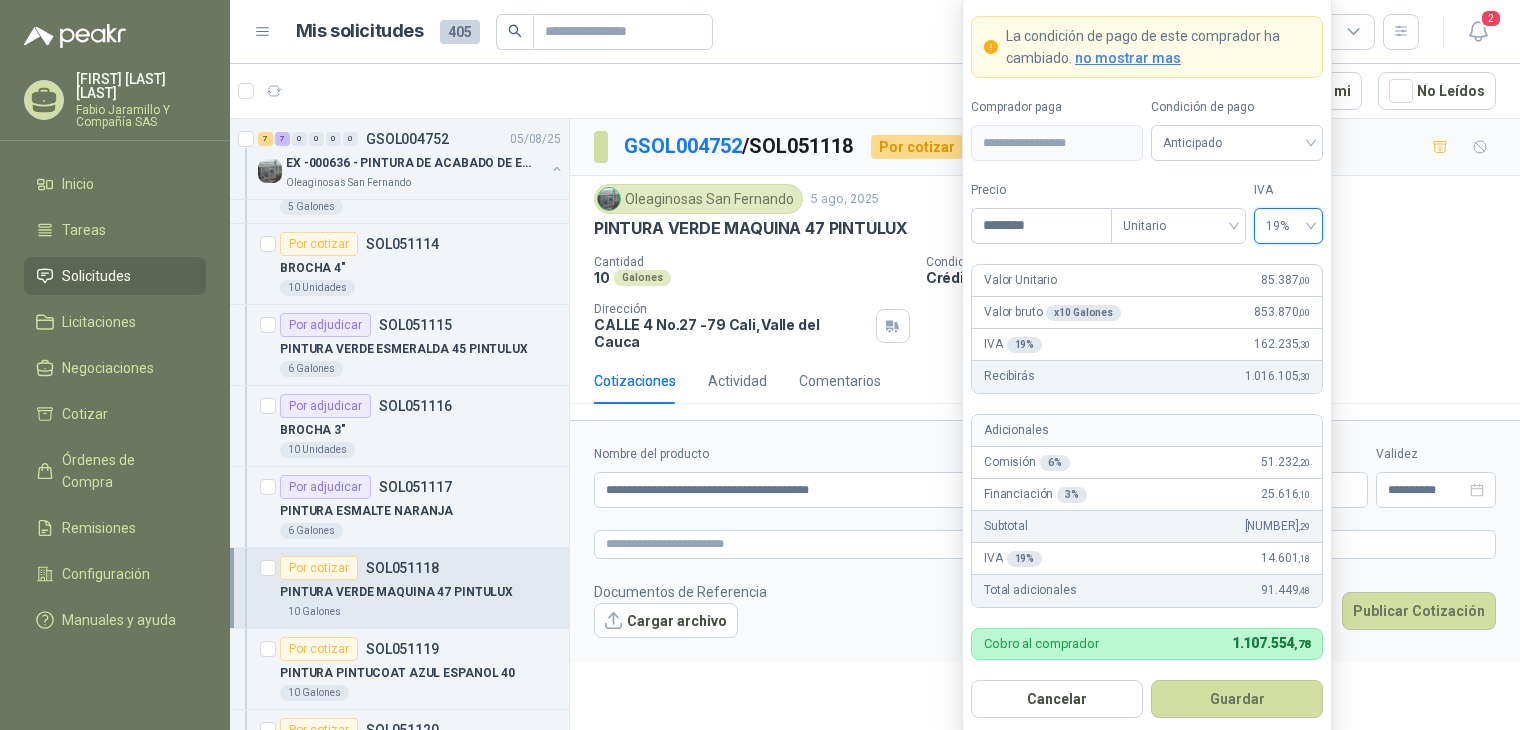 click on "Guardar" at bounding box center (1237, 699) 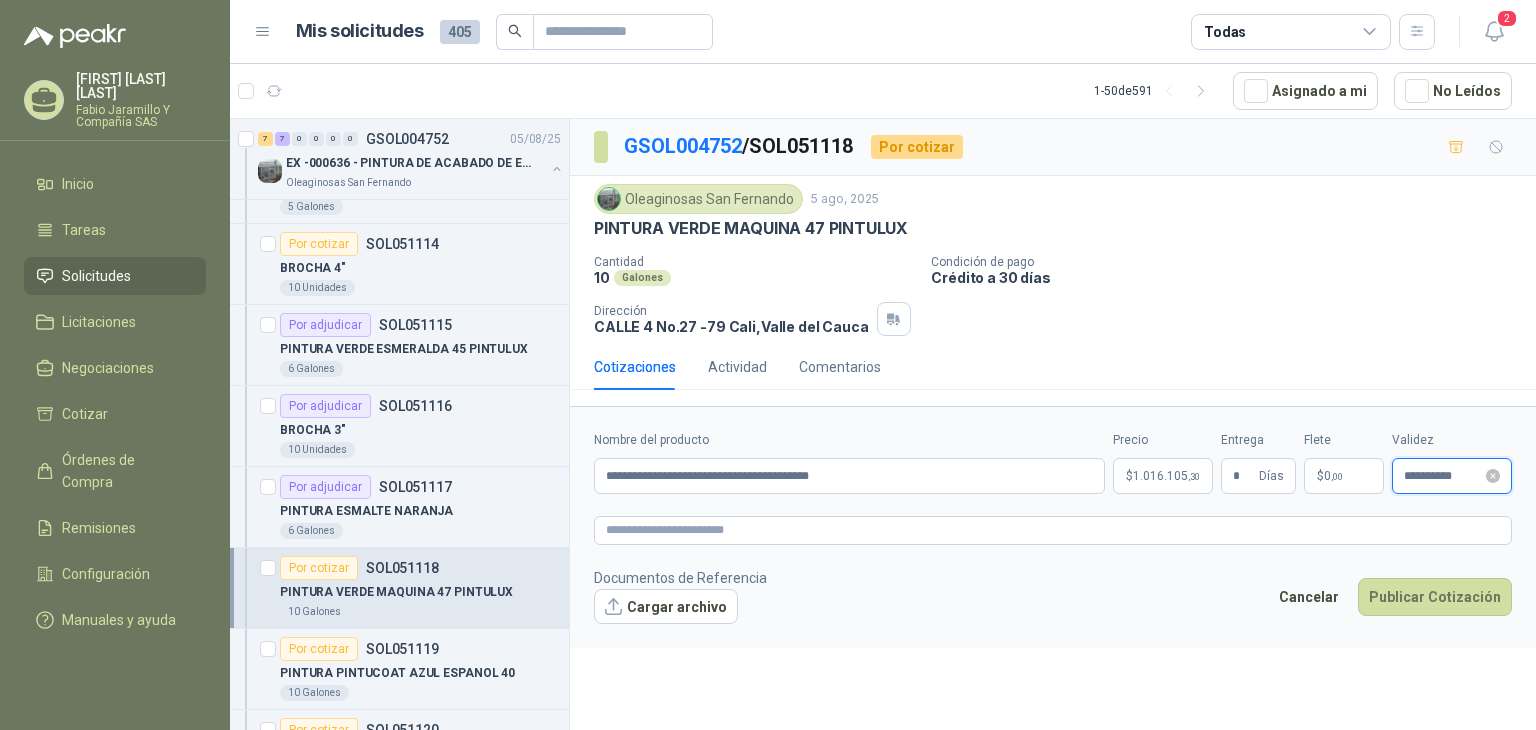 click on "**********" at bounding box center [1443, 476] 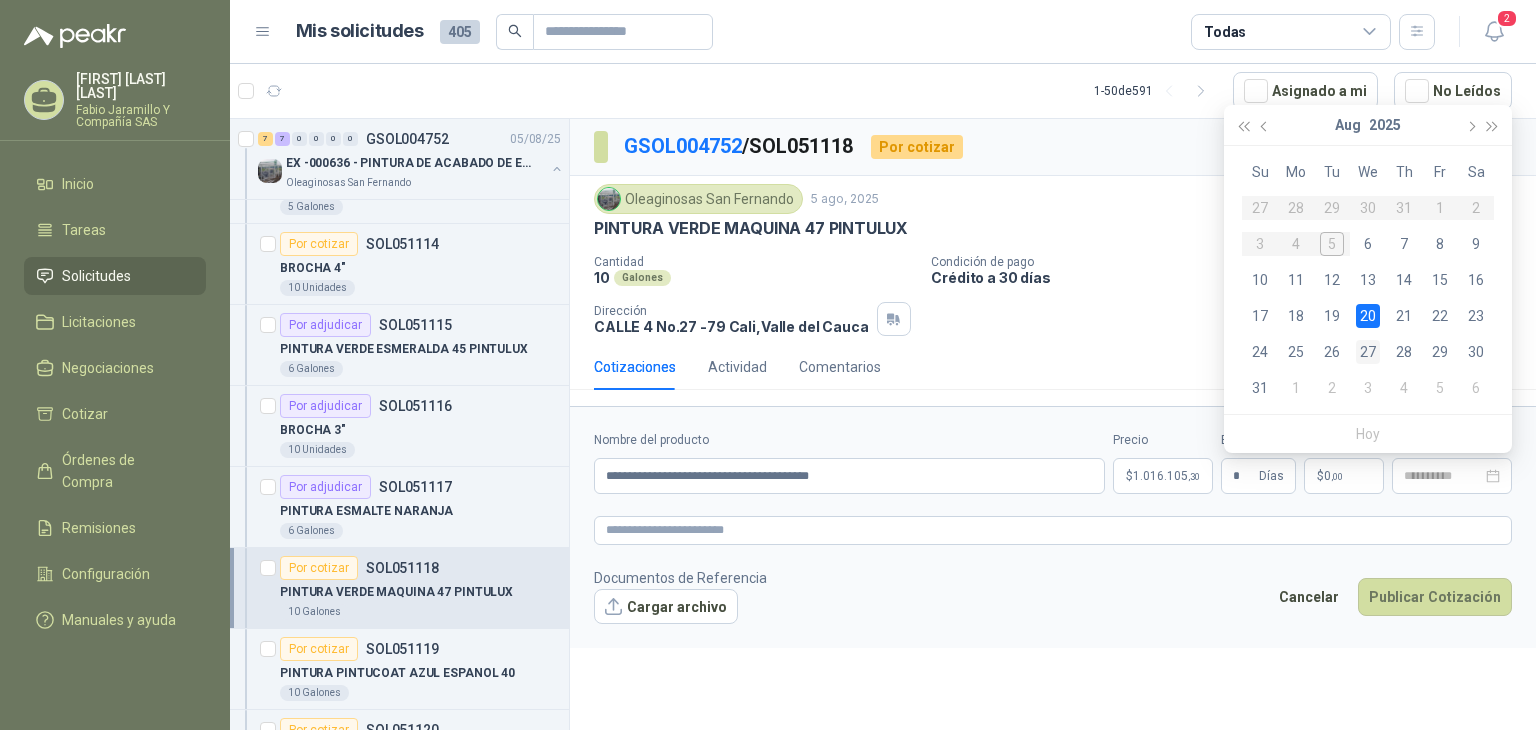 click on "27" at bounding box center (1368, 352) 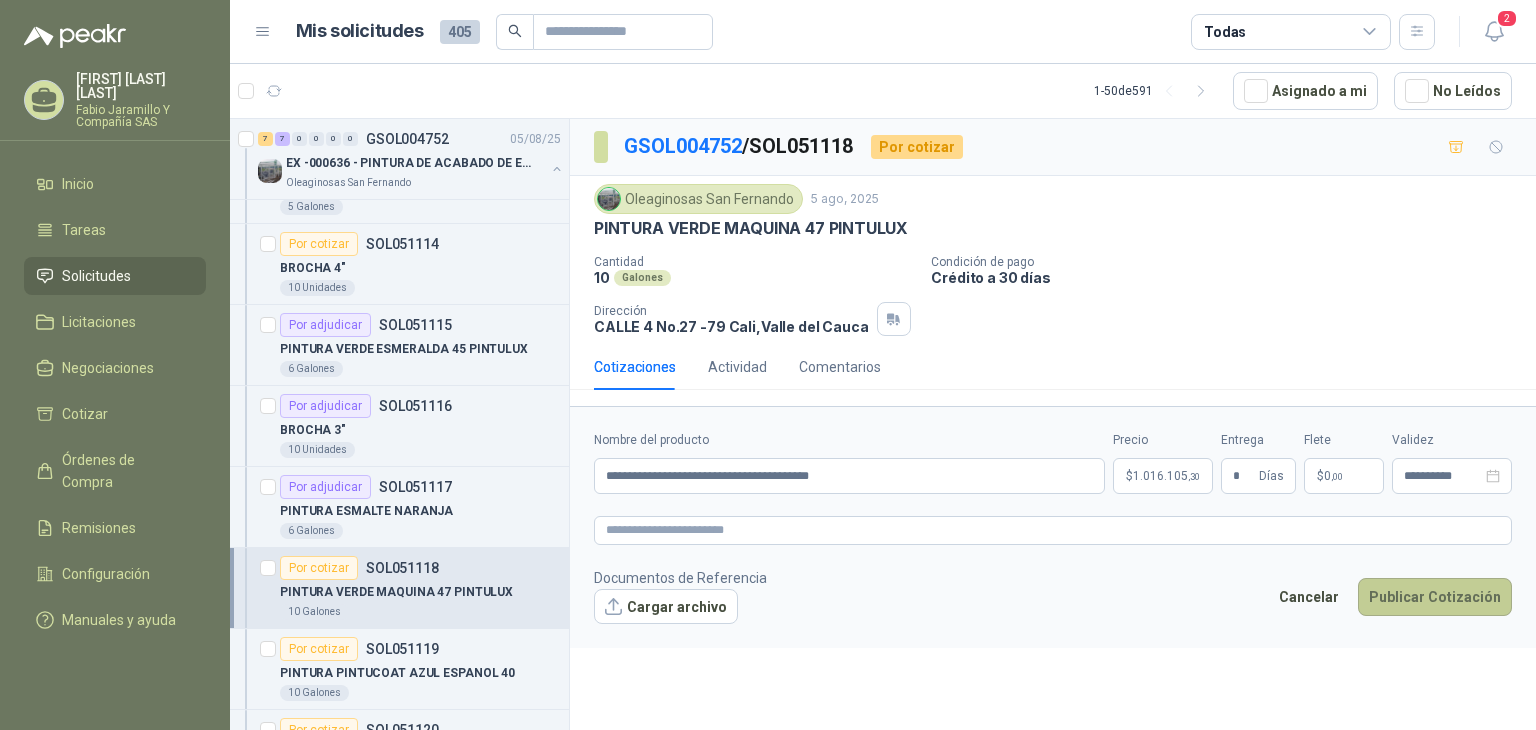 click on "Publicar Cotización" at bounding box center (1435, 597) 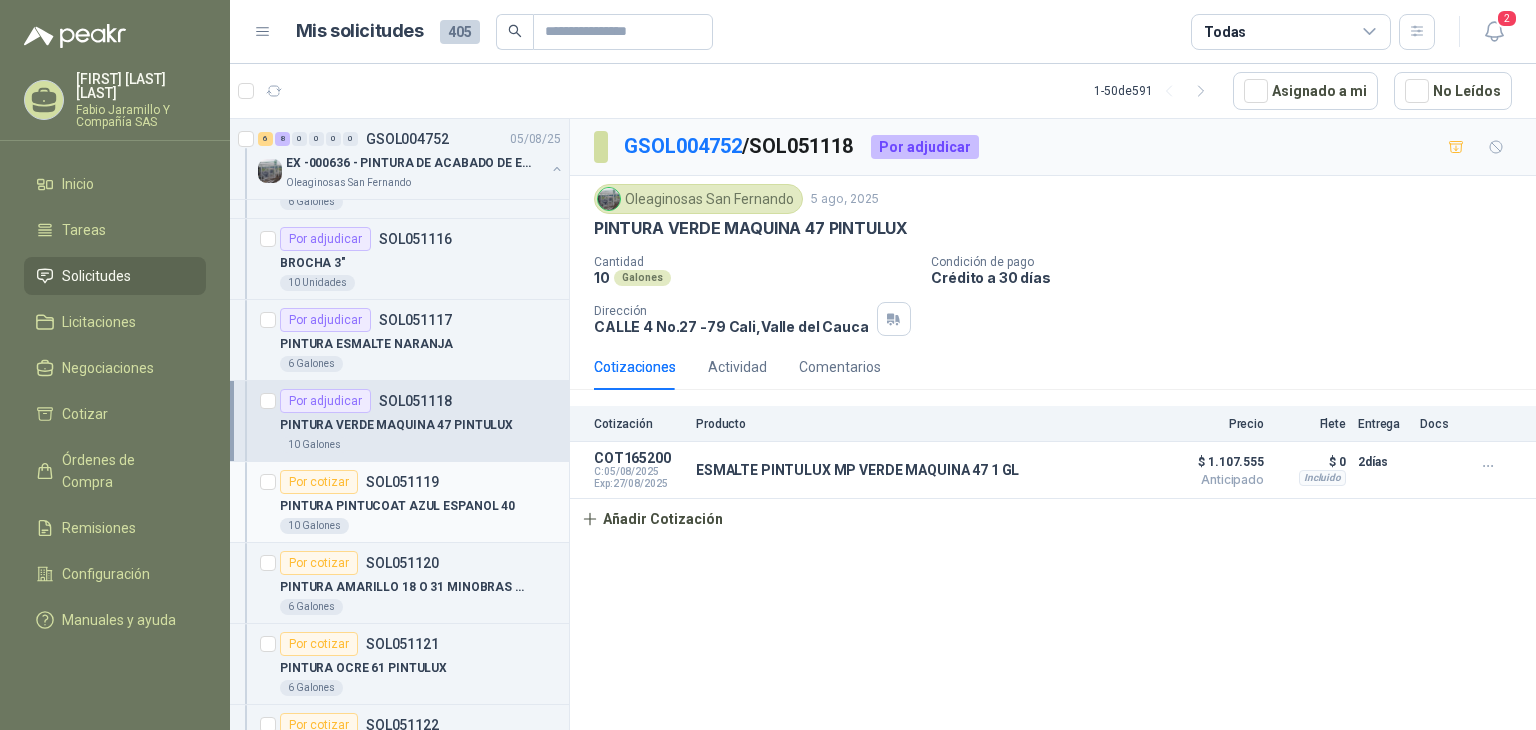 scroll, scrollTop: 500, scrollLeft: 0, axis: vertical 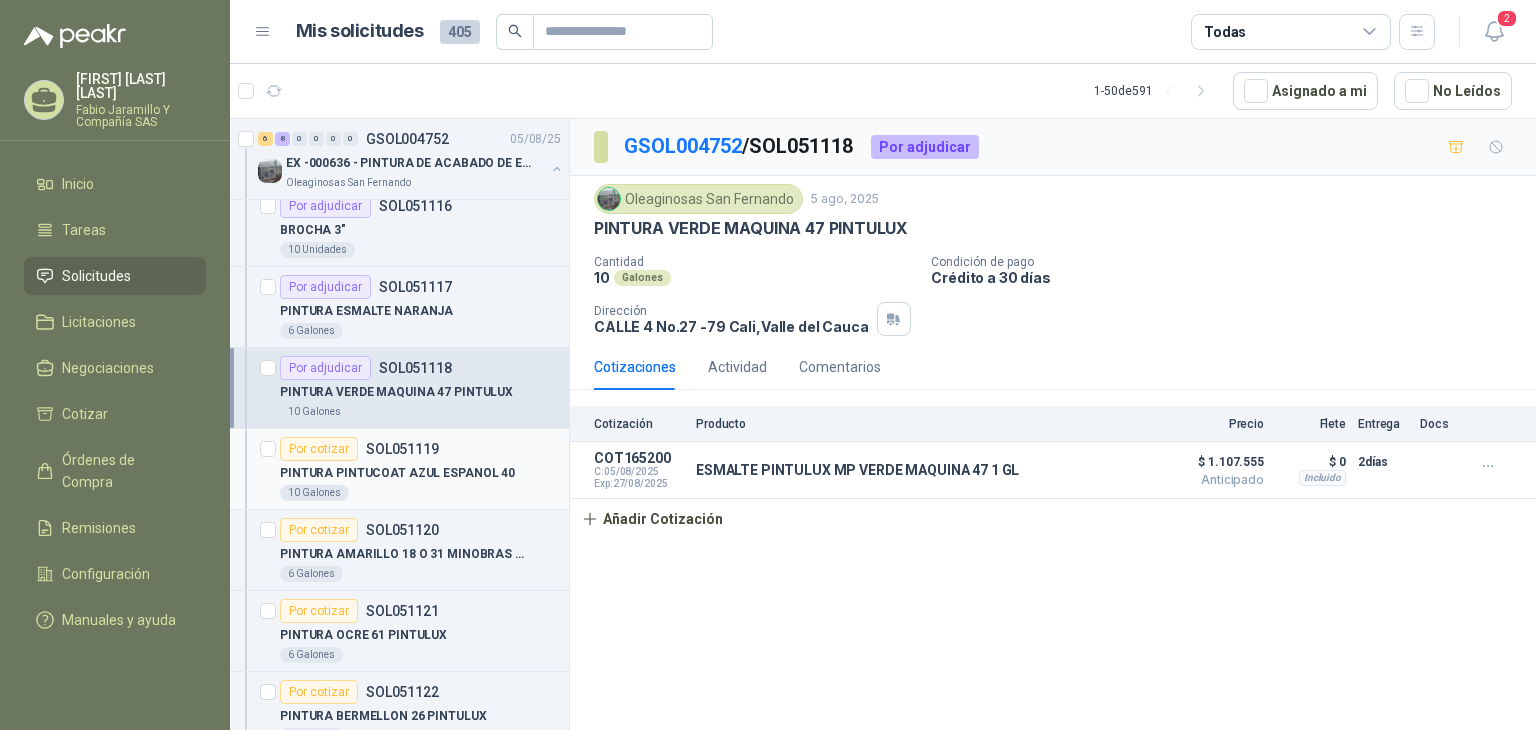 click on "10   Galones" at bounding box center [420, 493] 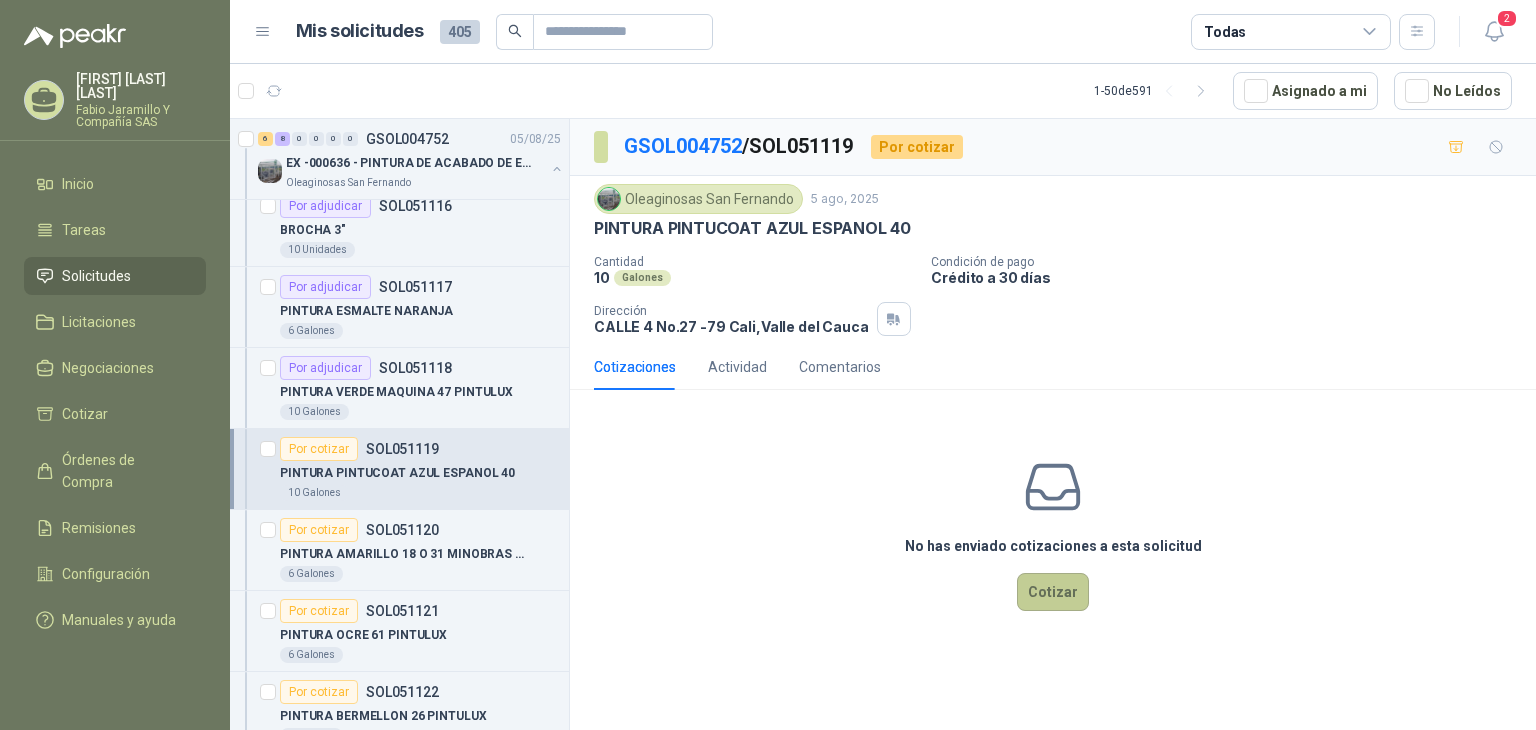 click on "Cotizar" at bounding box center [1053, 592] 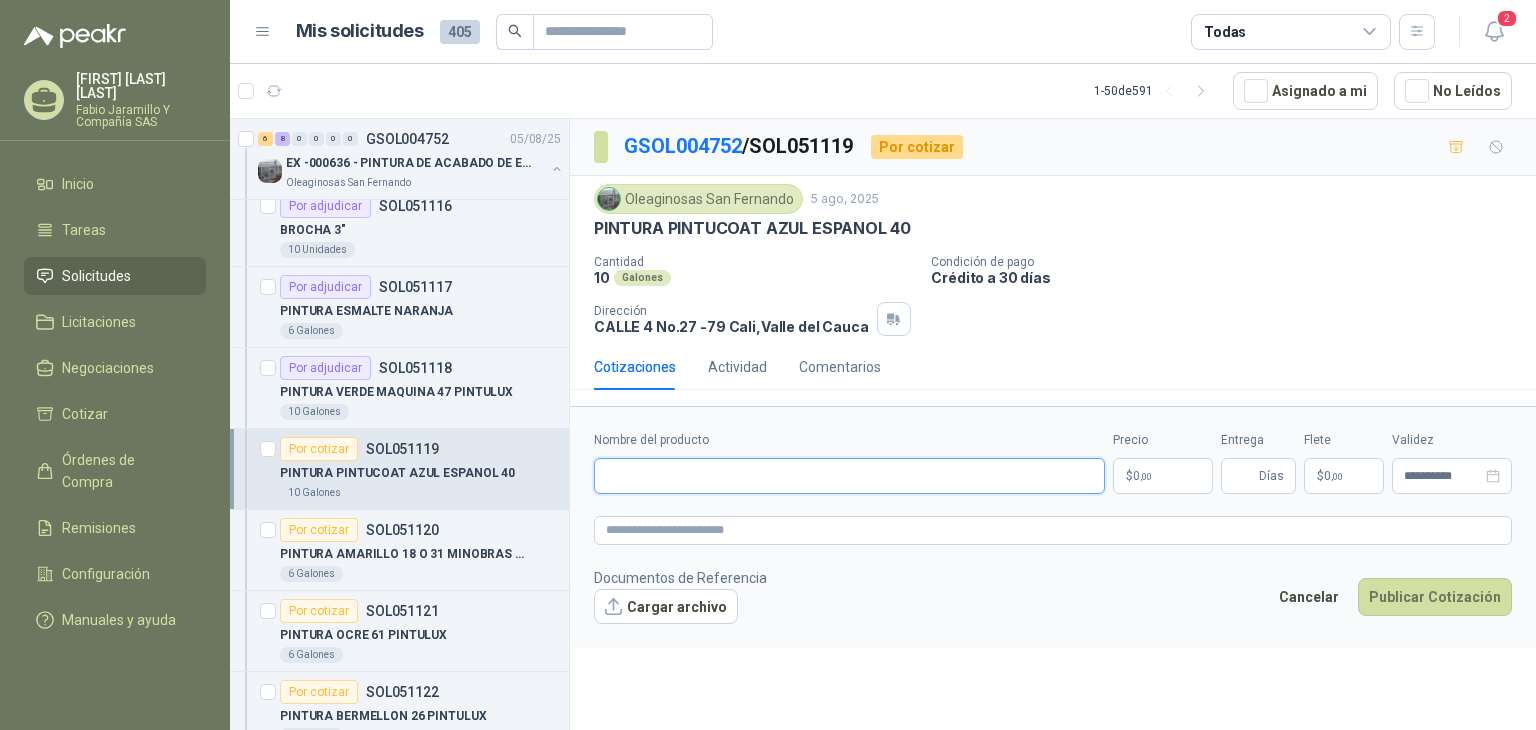 click on "Nombre del producto" at bounding box center (849, 476) 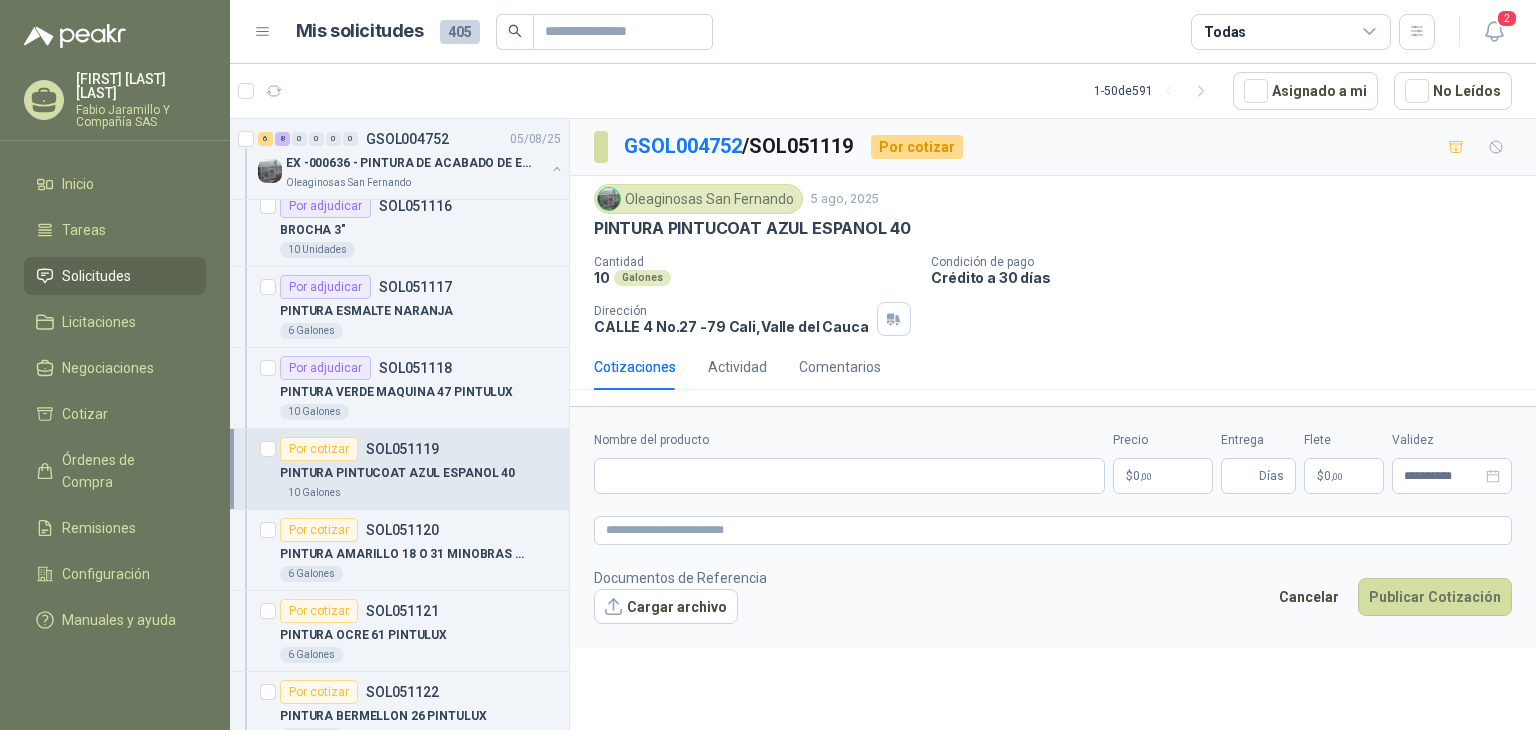 click on "Ana Maria [LAST] Fabio Jaramillo Y Compañía SAS Inicio Tareas Solicitudes Licitaciones Negociaciones Cotizar Órdenes de Compra Remisiones Configuración Manuales y ayuda Mis solicitudes 405 Todas 2 1 - 50 de 591 Asignado a mi No Leídos 6 8 0 0 0 0 GSOL004752 05/08/25 EX -000636 - PINTURA DE ACABADO DE EQUIPOS, ESTRUC Oleaginosas San Fernando Por adjudicar SOL051110 PINTURA NEGRA 95 PINTULUX 6 Galones Por adjudicar SOL051111 BROCHA 2" 10 Unidades Por adjudicar SOL051112 THINNER 55 Galones Por adjudicar SOL051113 PINTURA AZUL CLARO 5 Galones Por cotizar SOL051114 BROCHA 4" 10 Unidades Por adjudicar SOL051115 PINTURA VERDE ESMERALDA 45 PINTULUX 6 Galones Por adjudicar SOL051116 BROCHA 3" 10 Unidades Por adjudicar SOL051117 PINTURA ESMALTE NARANJA 6 Galones Por adjudicar SOL051118 PINTURA VERDE MAQUINA 47 PINTULUX 10 Galones Por cotizar SOL051119 PINTURA PINTUCOAT AZUL ESPANOL 40 10 Galones Por cotizar SOL051120 6 Galones Por cotizar 6 4" at bounding box center (768, 365) 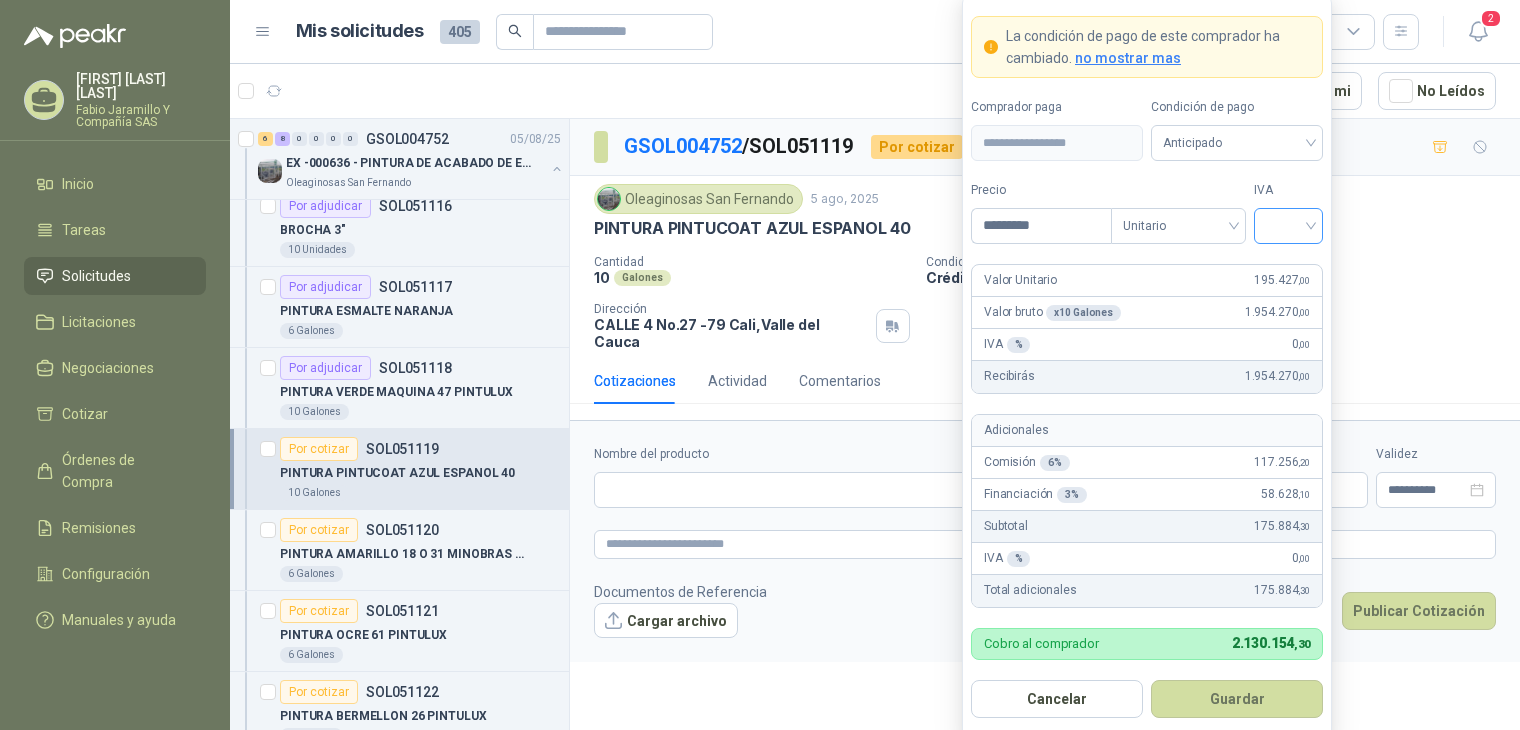 click at bounding box center (1288, 224) 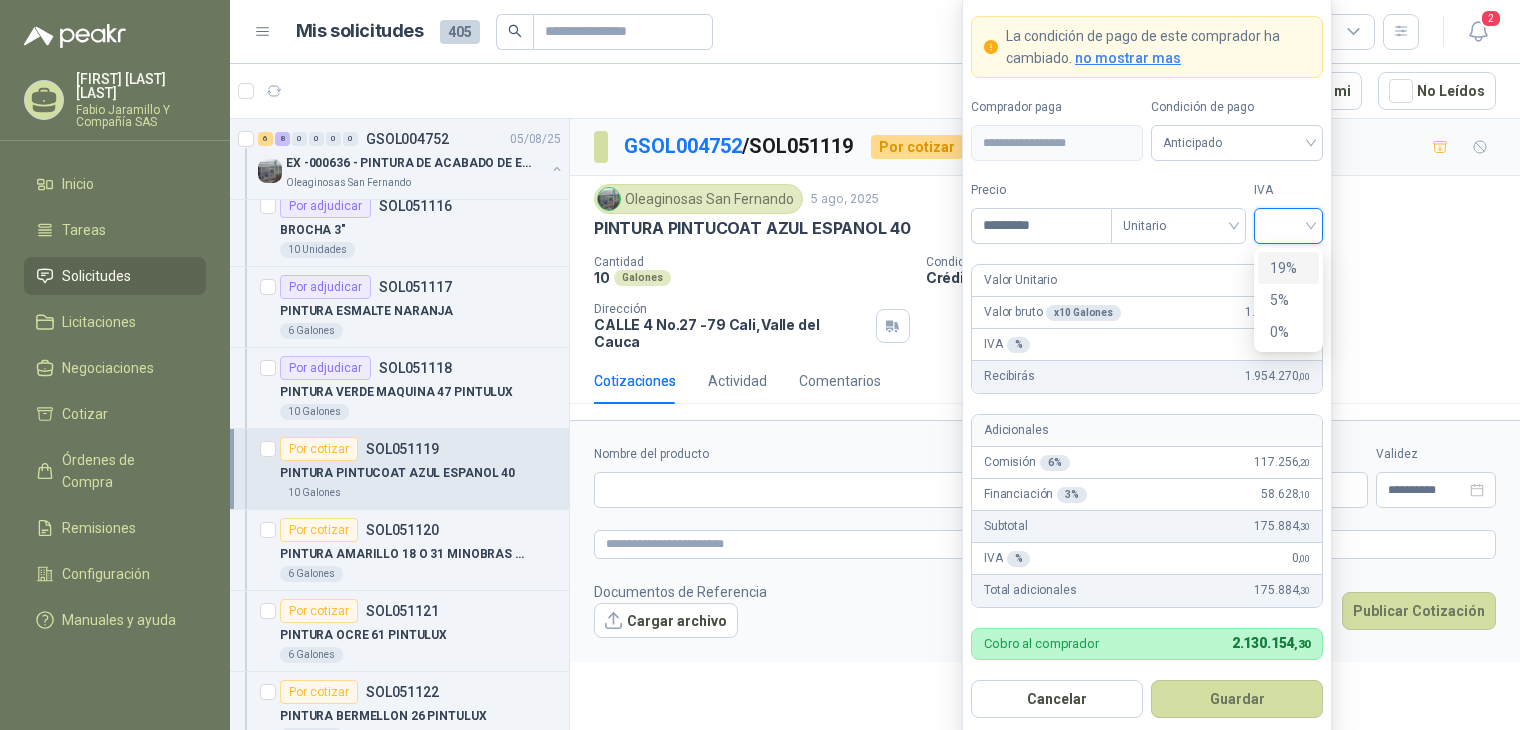 click on "19%" at bounding box center [1288, 268] 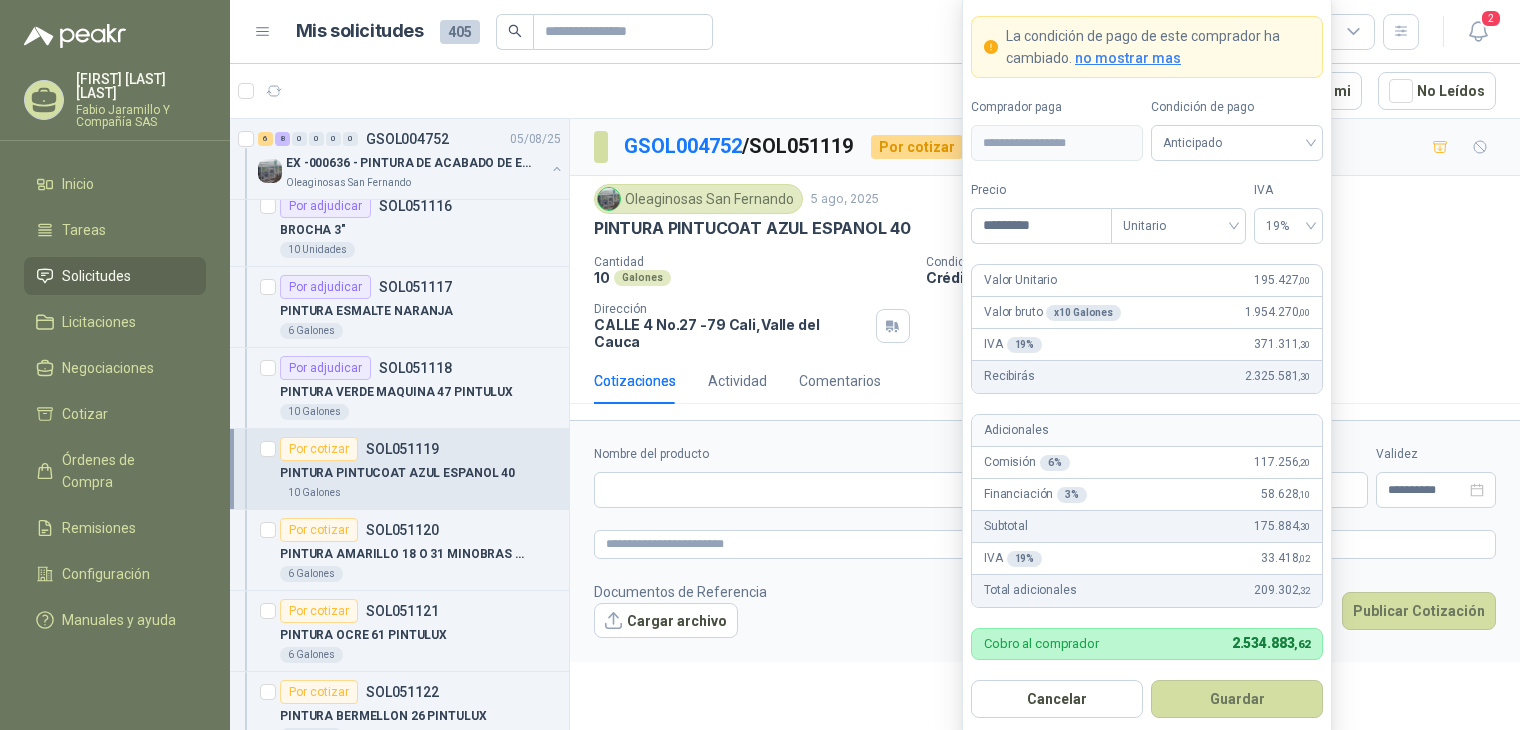 drag, startPoint x: 1235, startPoint y: 693, endPoint x: 1236, endPoint y: 661, distance: 32.01562 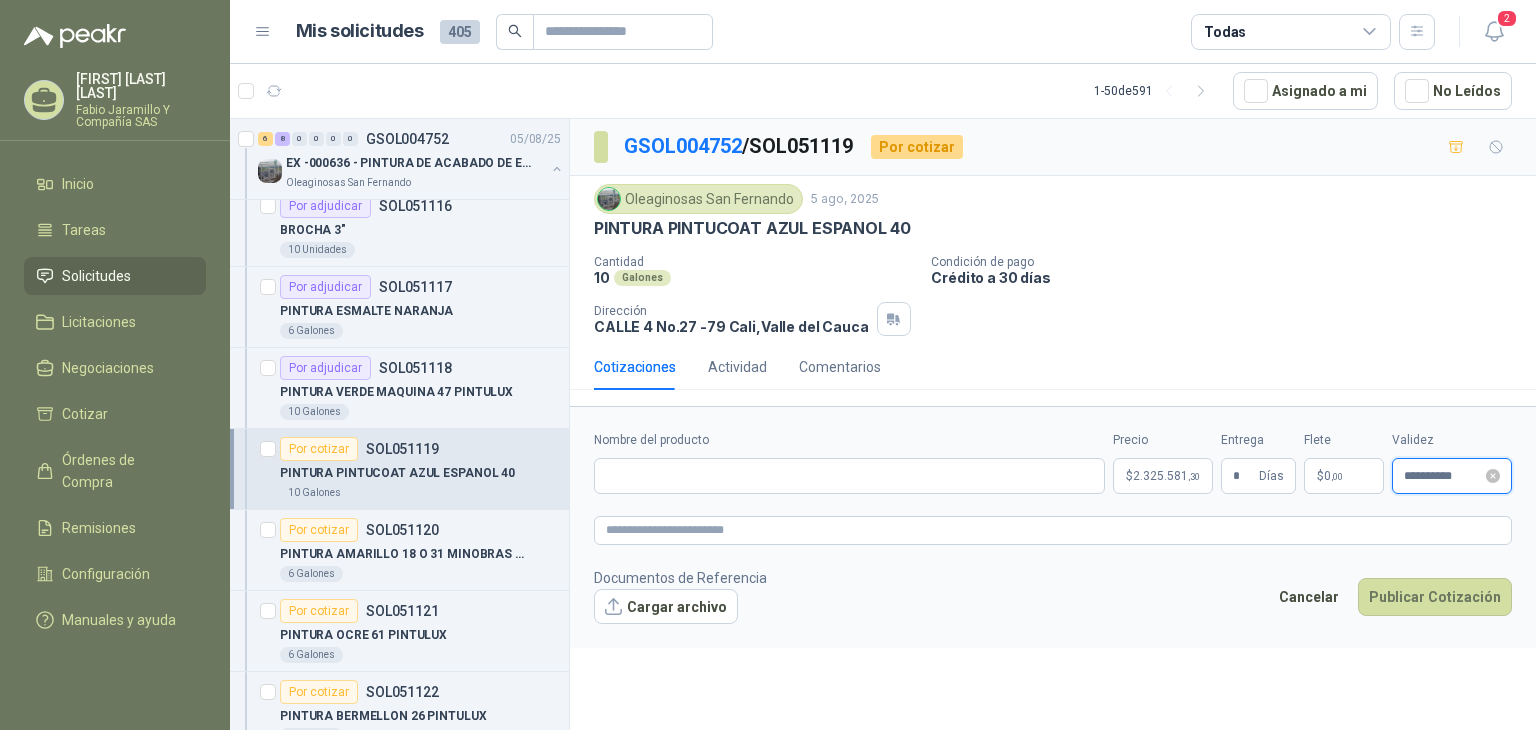 click on "**********" at bounding box center (1443, 476) 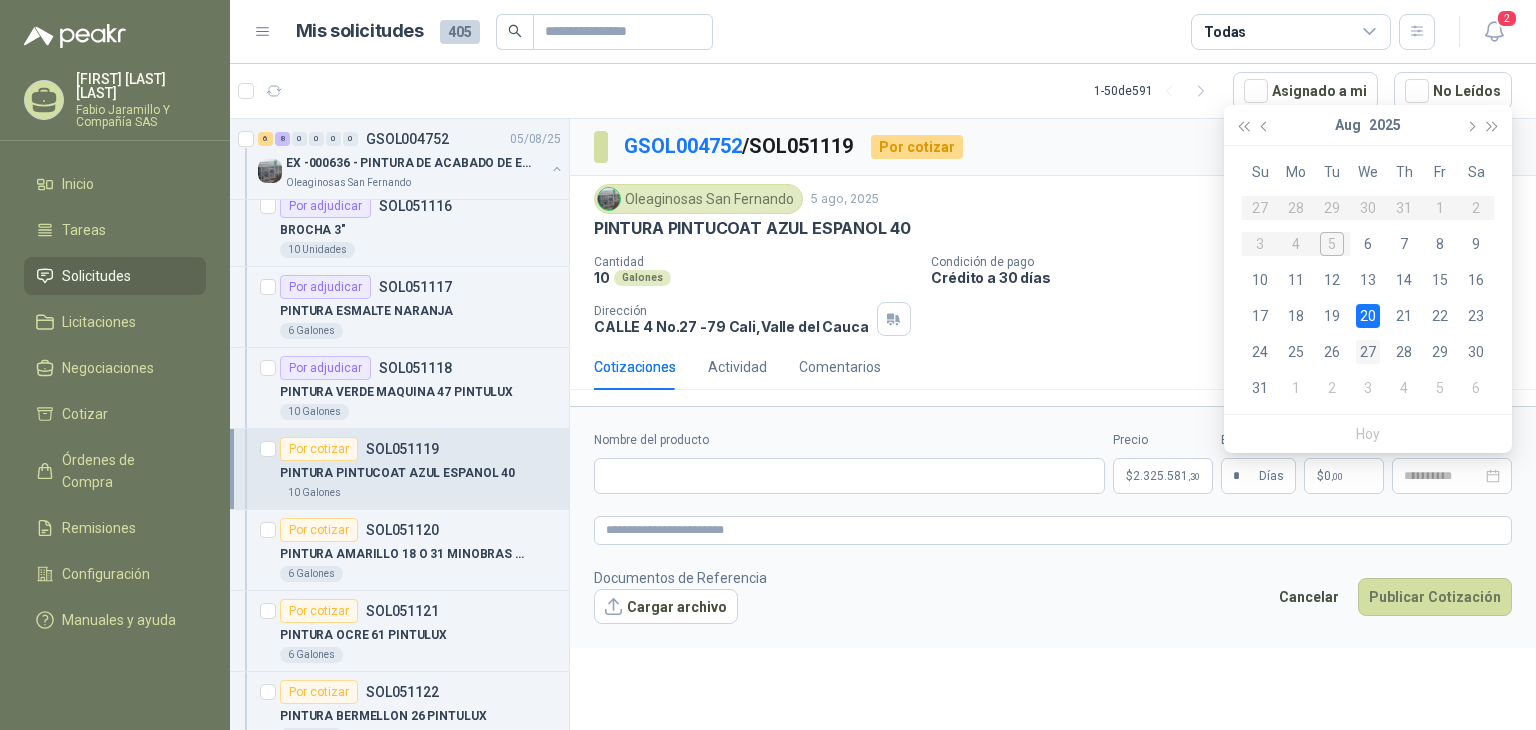 click on "27" at bounding box center [1368, 352] 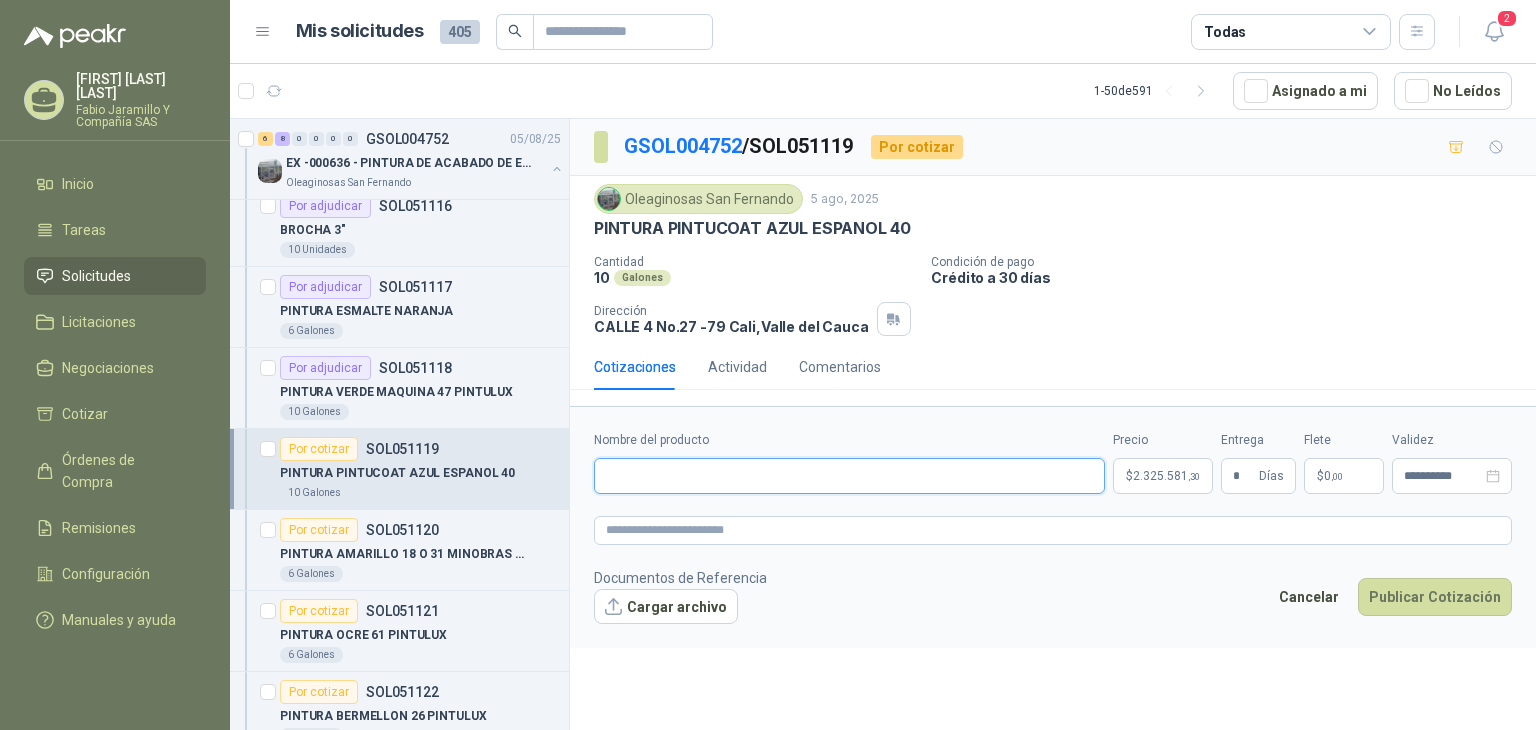 click on "Nombre del producto" at bounding box center [849, 476] 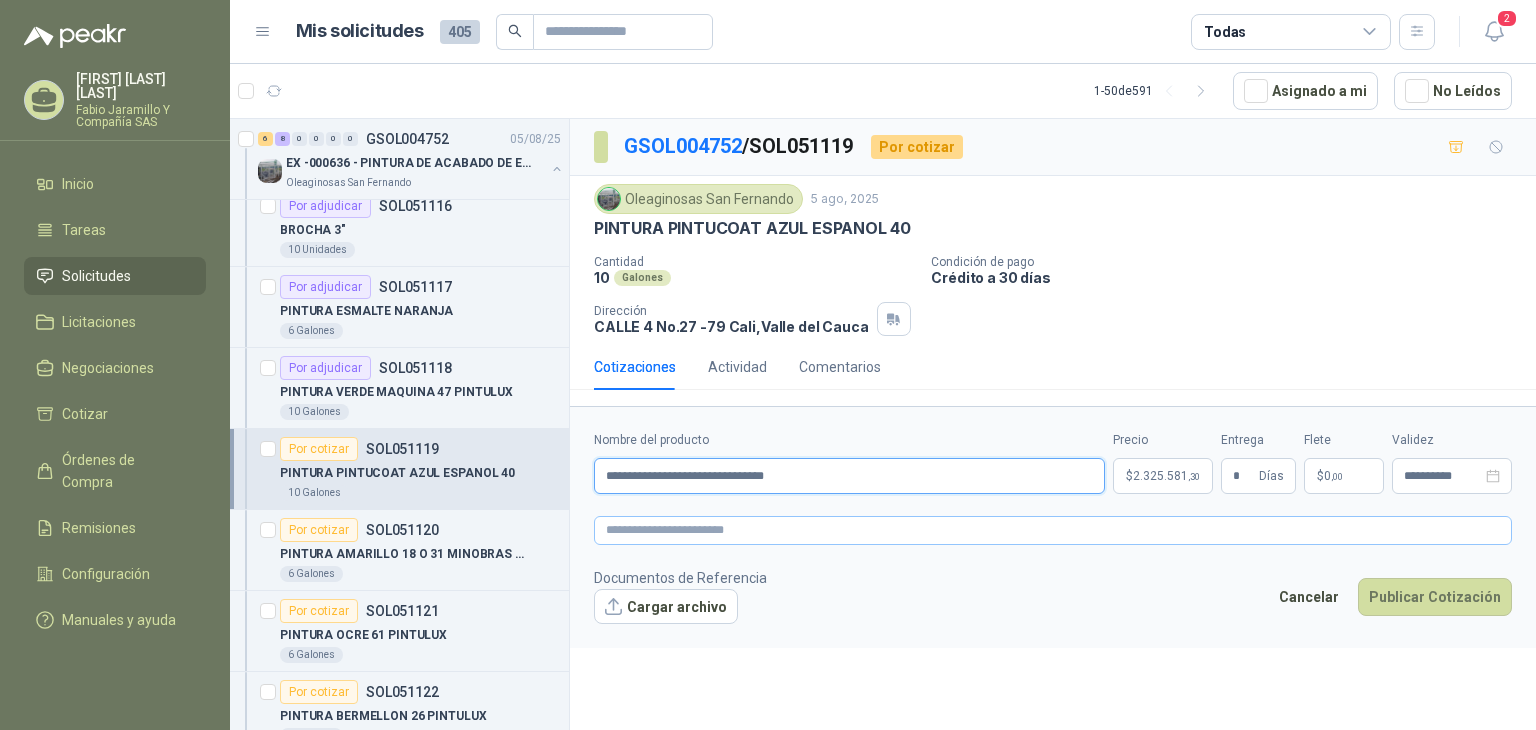 paste on "**********" 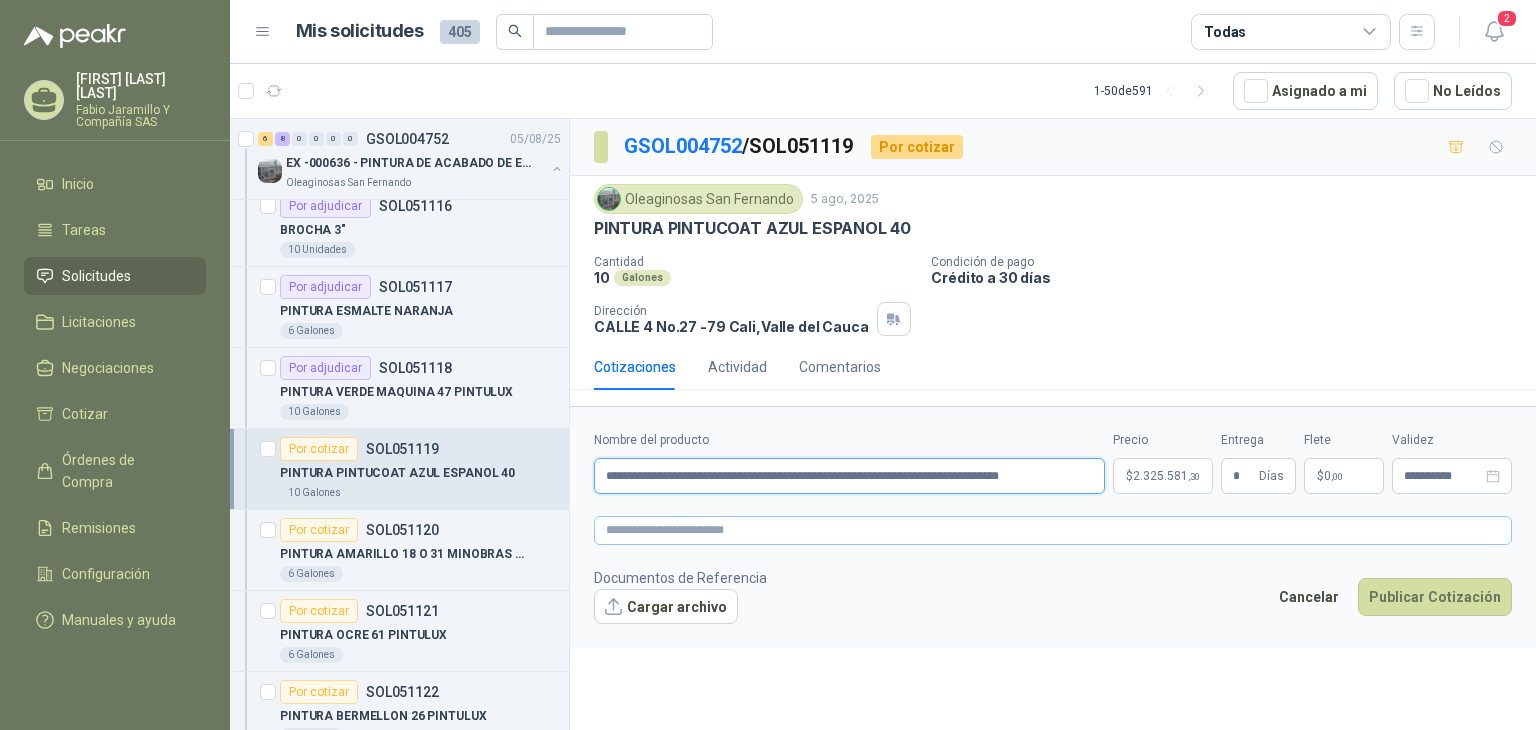 scroll, scrollTop: 0, scrollLeft: 8, axis: horizontal 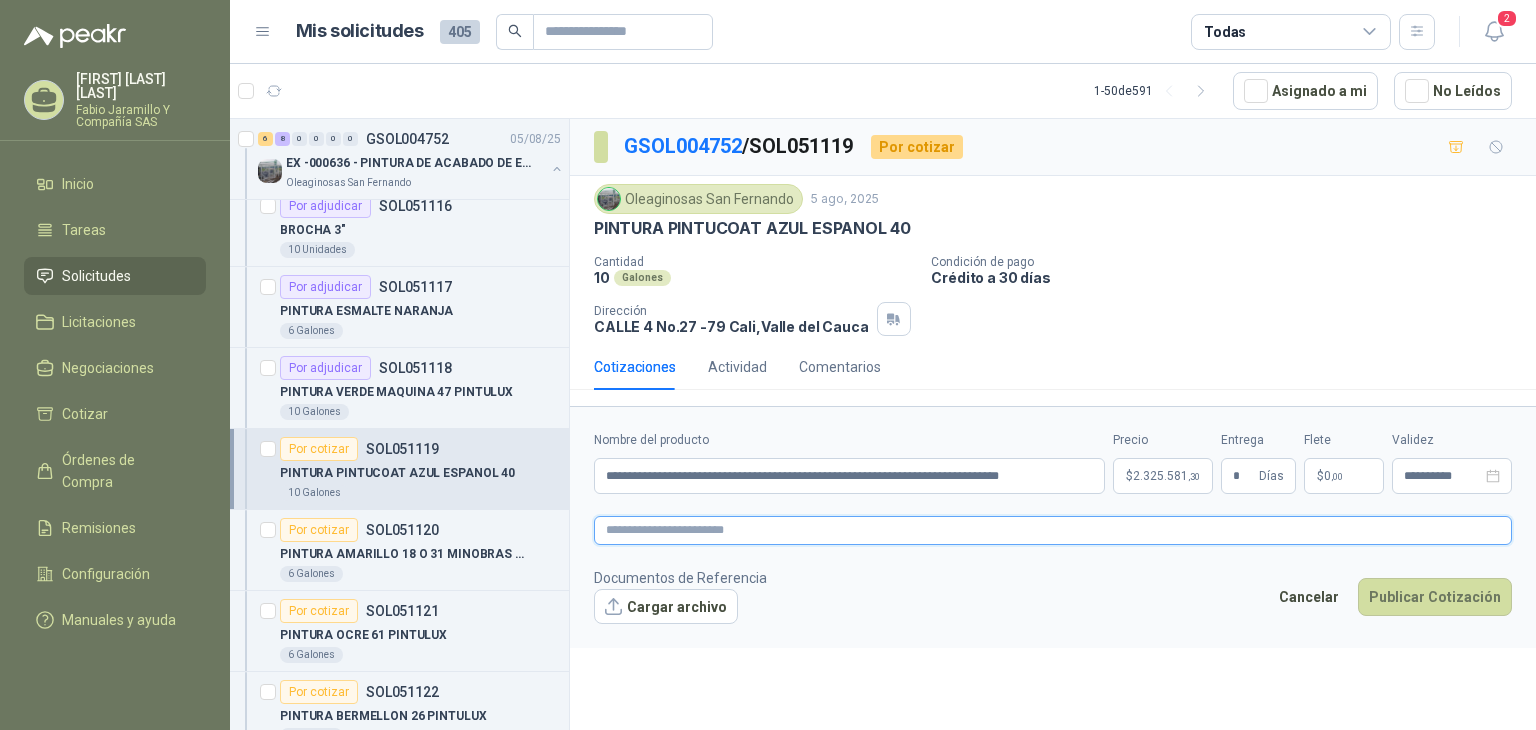 click at bounding box center [1053, 530] 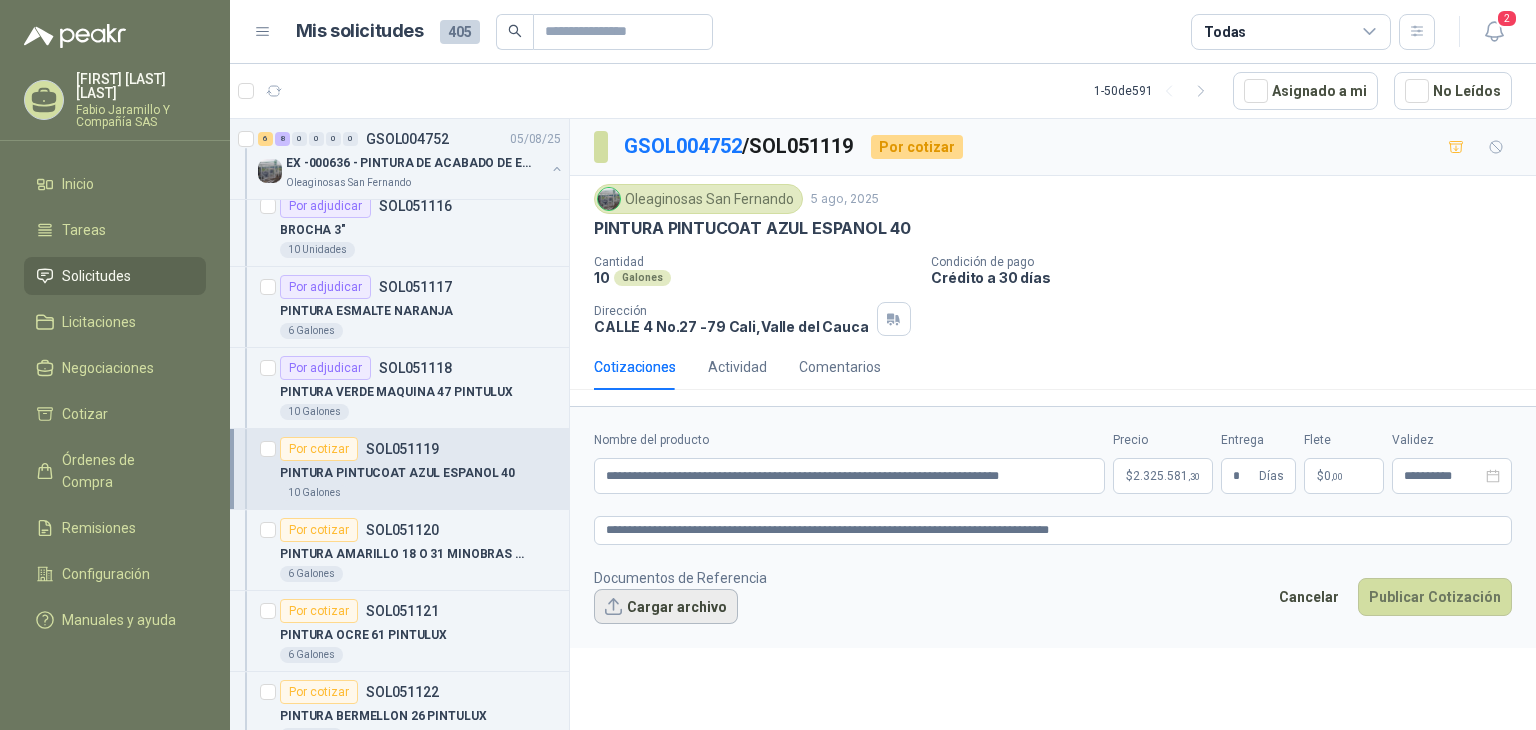 click on "Cargar archivo" at bounding box center (666, 607) 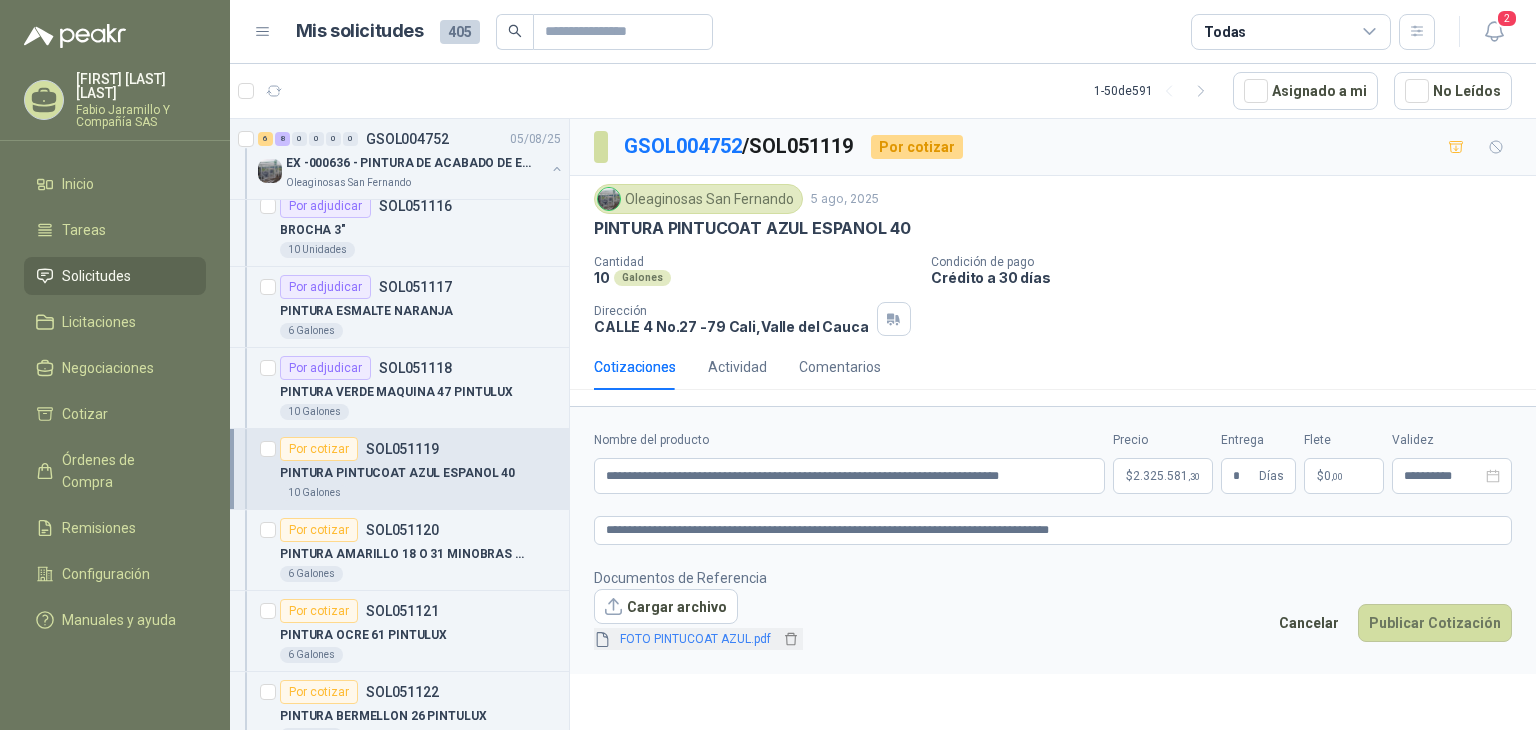 click on "FOTO PINTUCOAT AZUL.pdf" at bounding box center (695, 639) 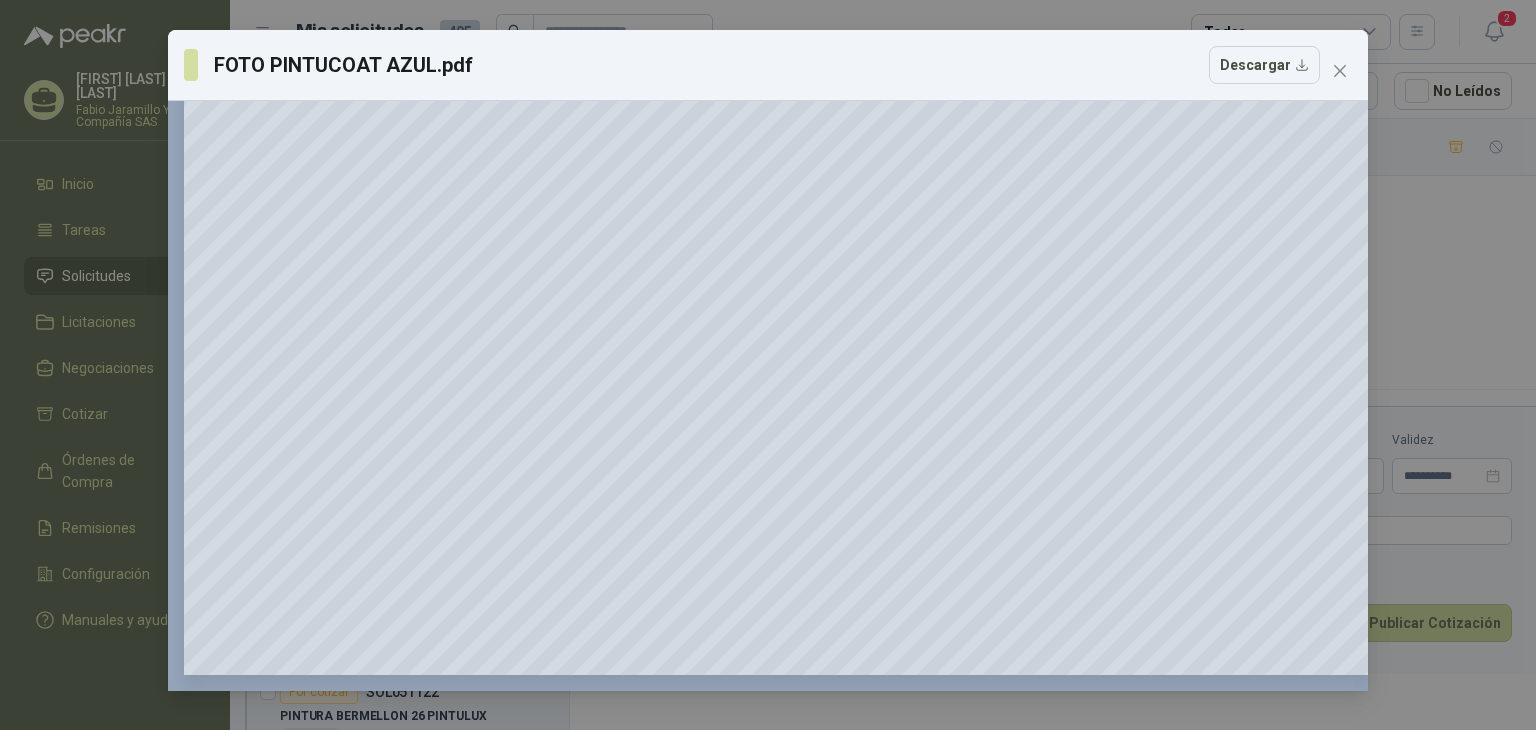 scroll, scrollTop: 0, scrollLeft: 0, axis: both 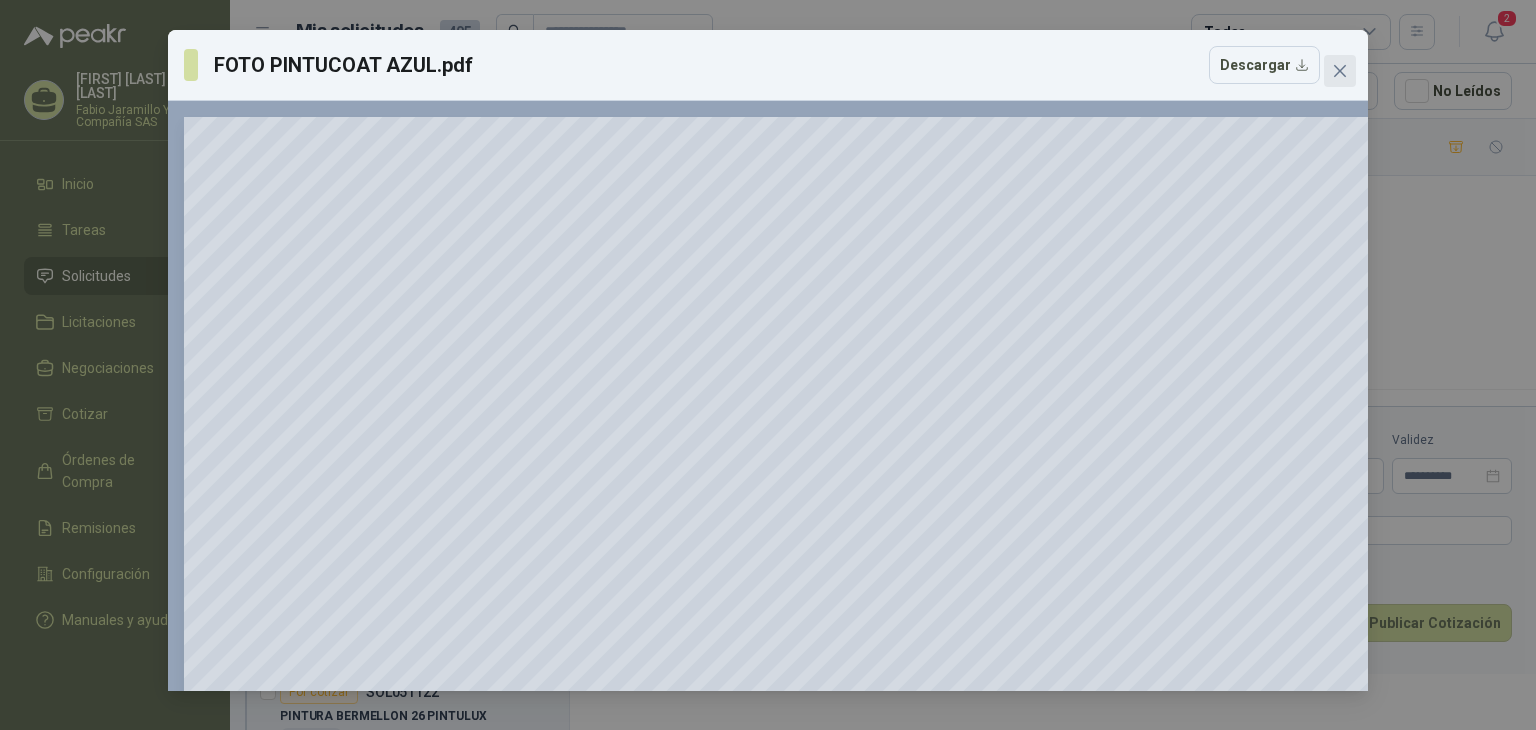 click at bounding box center [1340, 71] 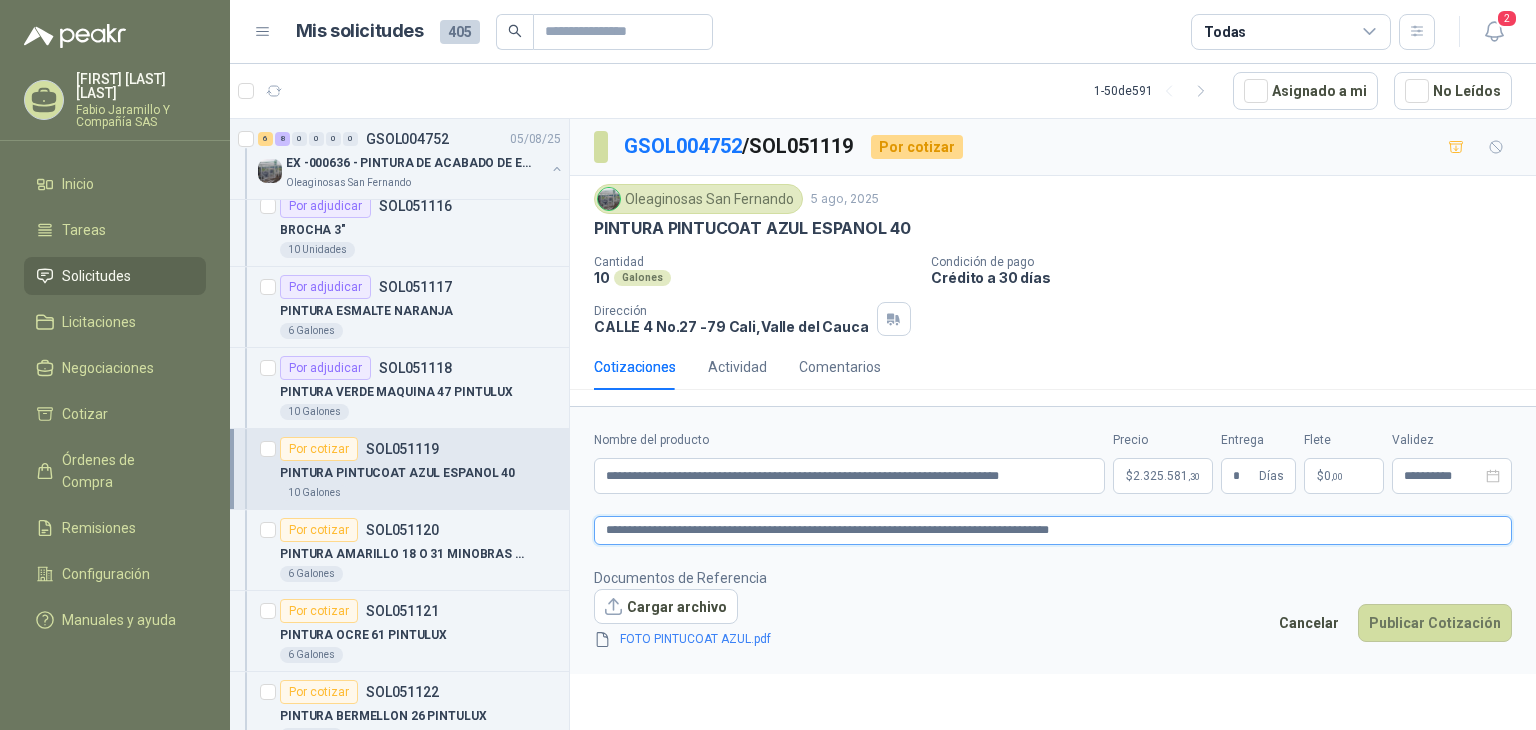 click on "**********" at bounding box center (1053, 530) 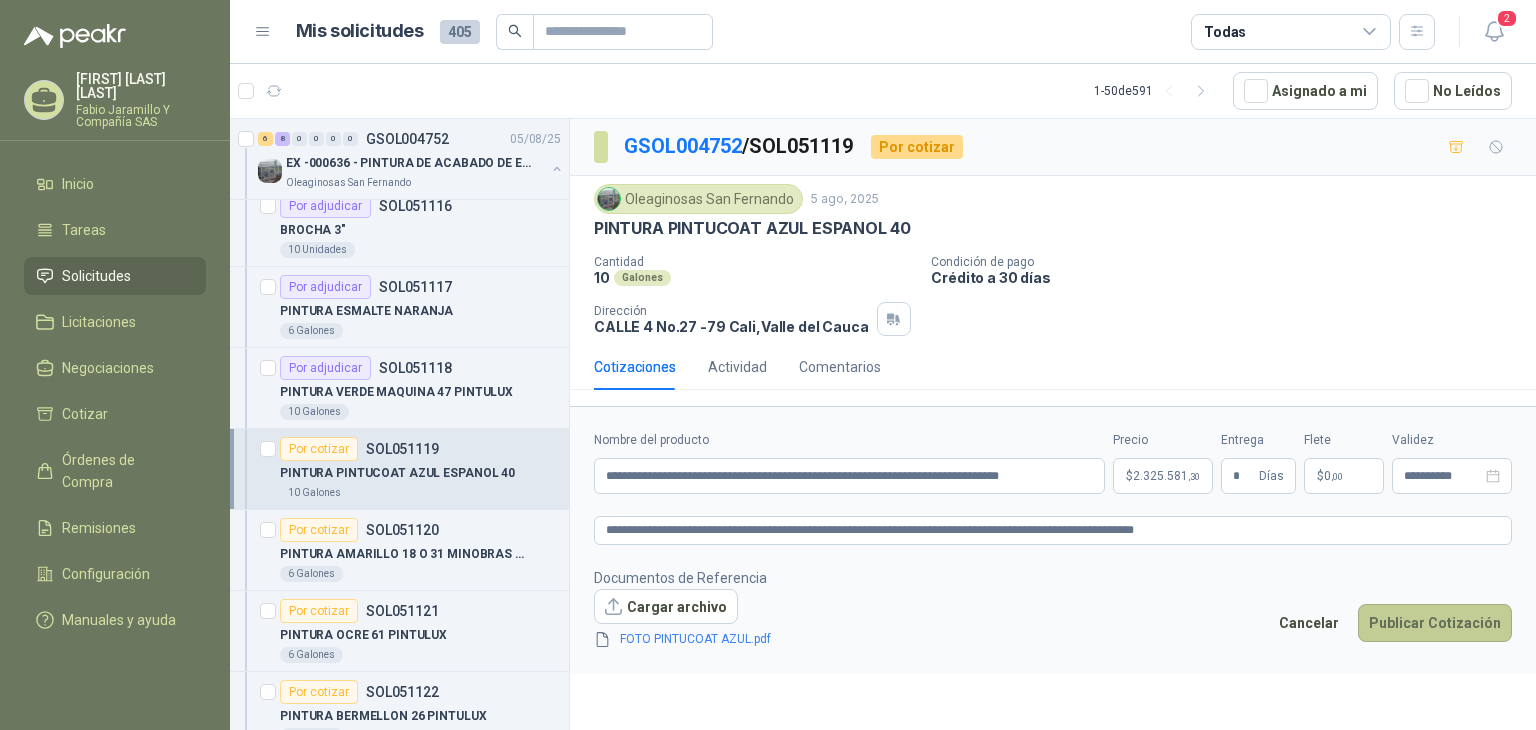 click on "Publicar Cotización" at bounding box center (1435, 623) 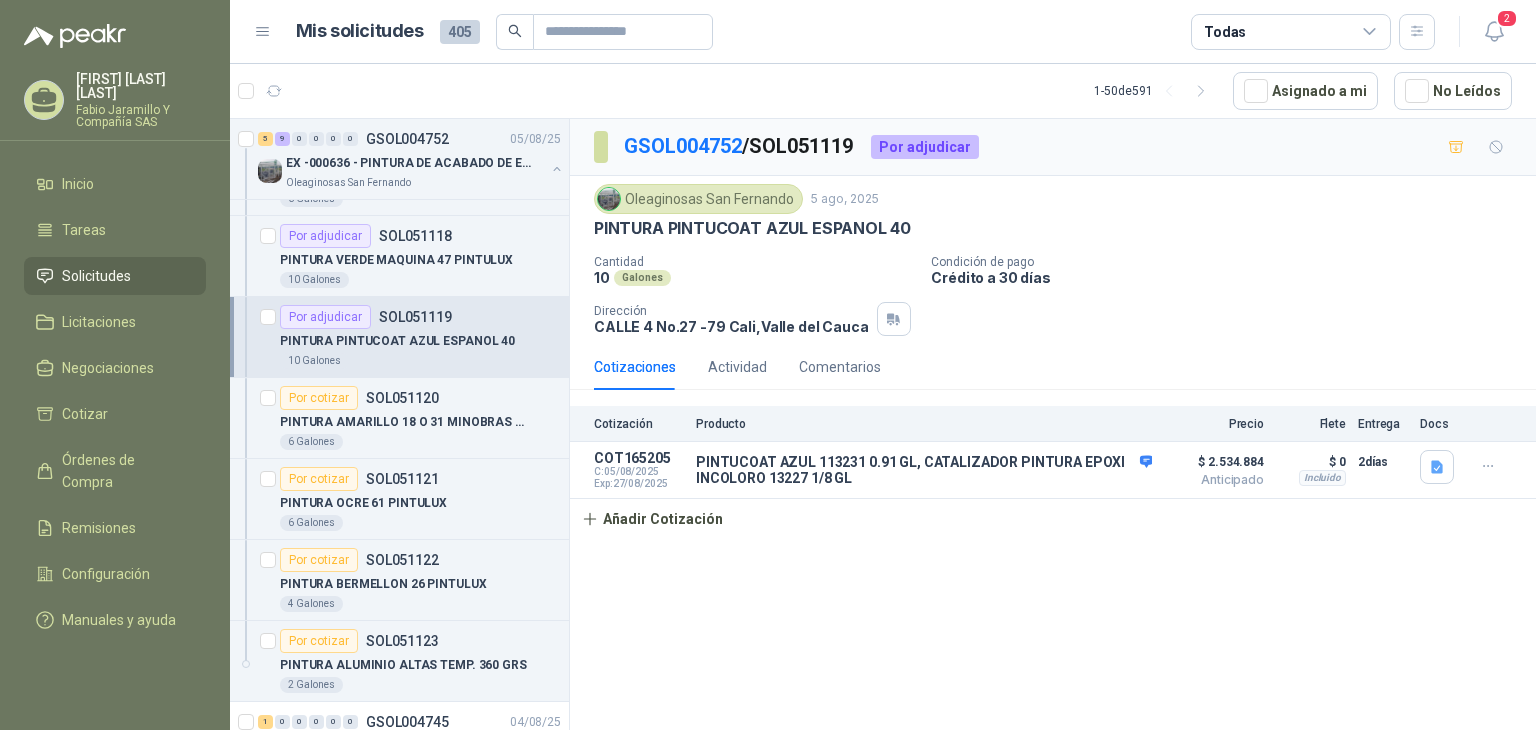 scroll, scrollTop: 600, scrollLeft: 0, axis: vertical 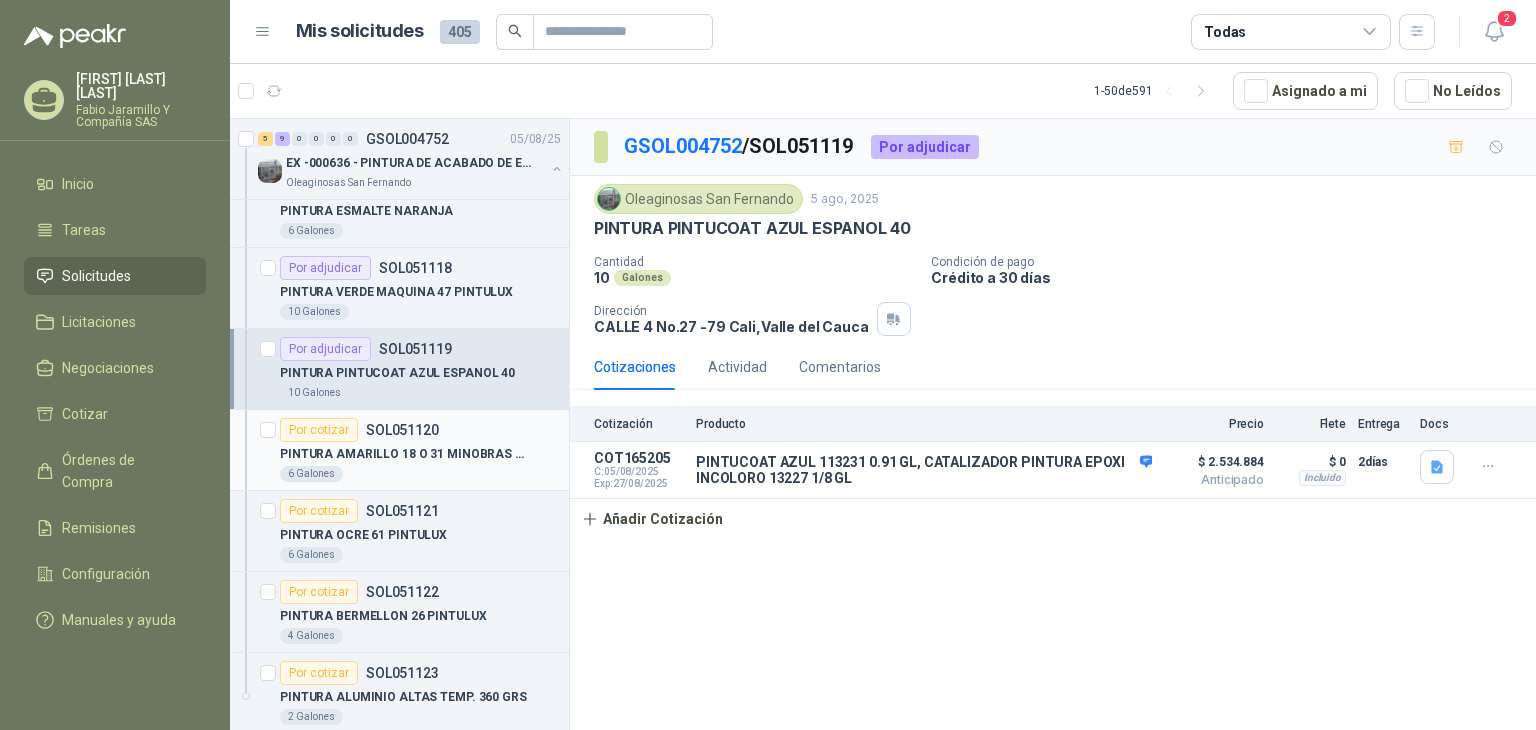 click on "PINTURA AMARILLO 18 O 31 MINOBRAS PINTUL" at bounding box center [404, 454] 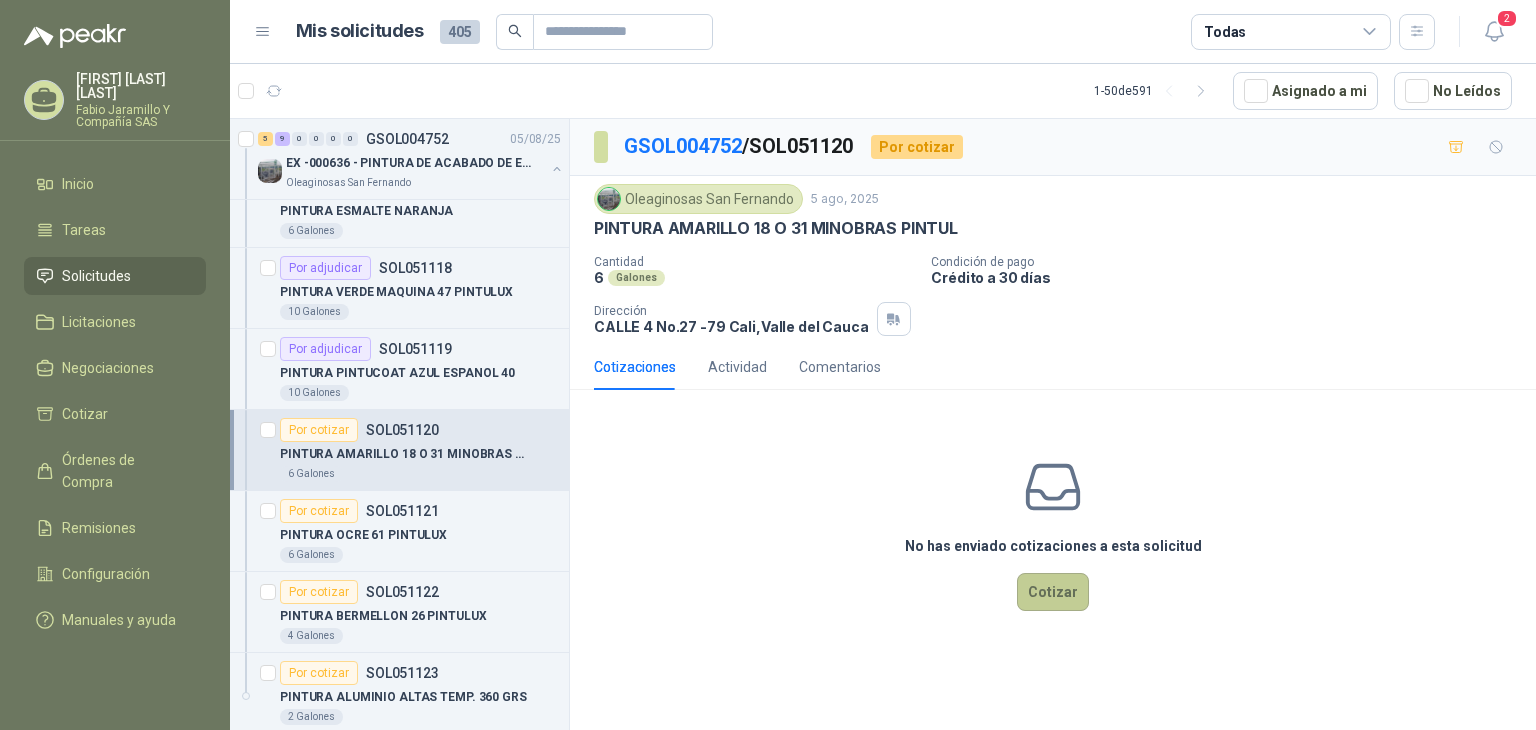click on "Cotizar" at bounding box center (1053, 592) 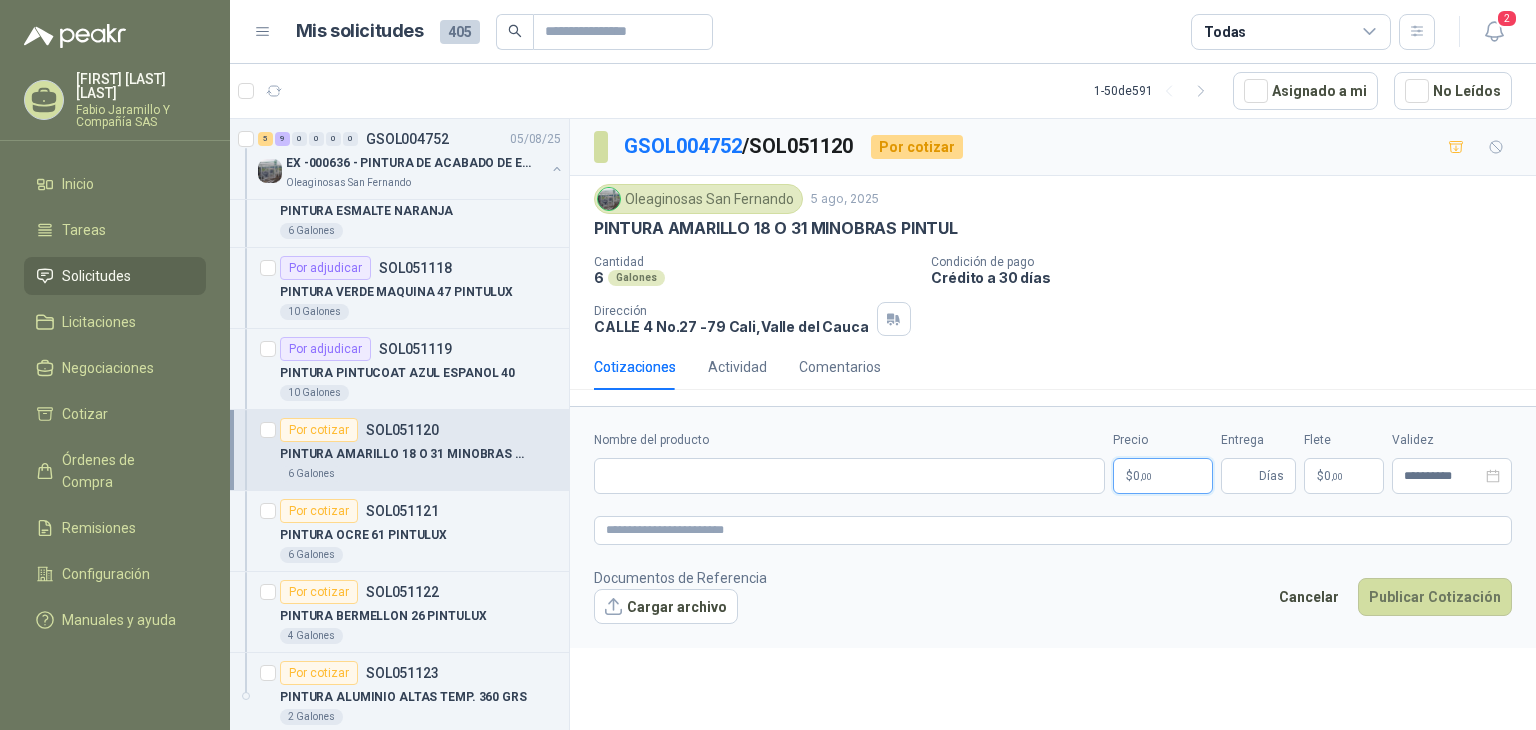 click on "Ana Maria [LAST] Fabio Jaramillo Y Compañía SAS Inicio Tareas Solicitudes Licitaciones Negociaciones Cotizar Órdenes de Compra Remisiones Configuración Manuales y ayuda Mis solicitudes 405 Todas 2 1 - 50 de 591 Asignado a mi No Leídos 5 9 0 0 0 0 GSOL004752 05/08/25 EX -000636 - PINTURA DE ACABADO DE EQUIPOS, ESTRUC Oleaginosas San Fernando Por adjudicar SOL051110 PINTURA NEGRA 95 PINTULUX 6 Galones Por adjudicar SOL051111 BROCHA 2" 10 Unidades Por adjudicar SOL051112 THINNER 55 Galones Por adjudicar SOL051113 PINTURA AZUL CLARO 5 Galones Por cotizar SOL051114 BROCHA 4" 10 Unidades Por adjudicar SOL051115 PINTURA VERDE ESMERALDA 45 PINTULUX 6 Galones Por adjudicar SOL051116 BROCHA 3" 10 Unidades Por adjudicar SOL051117 PINTURA ESMALTE NARANJA 6 Galones Por adjudicar SOL051118 PINTURA VERDE MAQUINA 47 PINTULUX 10 Galones Por adjudicar SOL051119 PINTURA PINTUCOAT AZUL ESPANOL 40 10 Galones Por cotizar SOL051120 6 Galones Por cotizar 6 4" at bounding box center (768, 365) 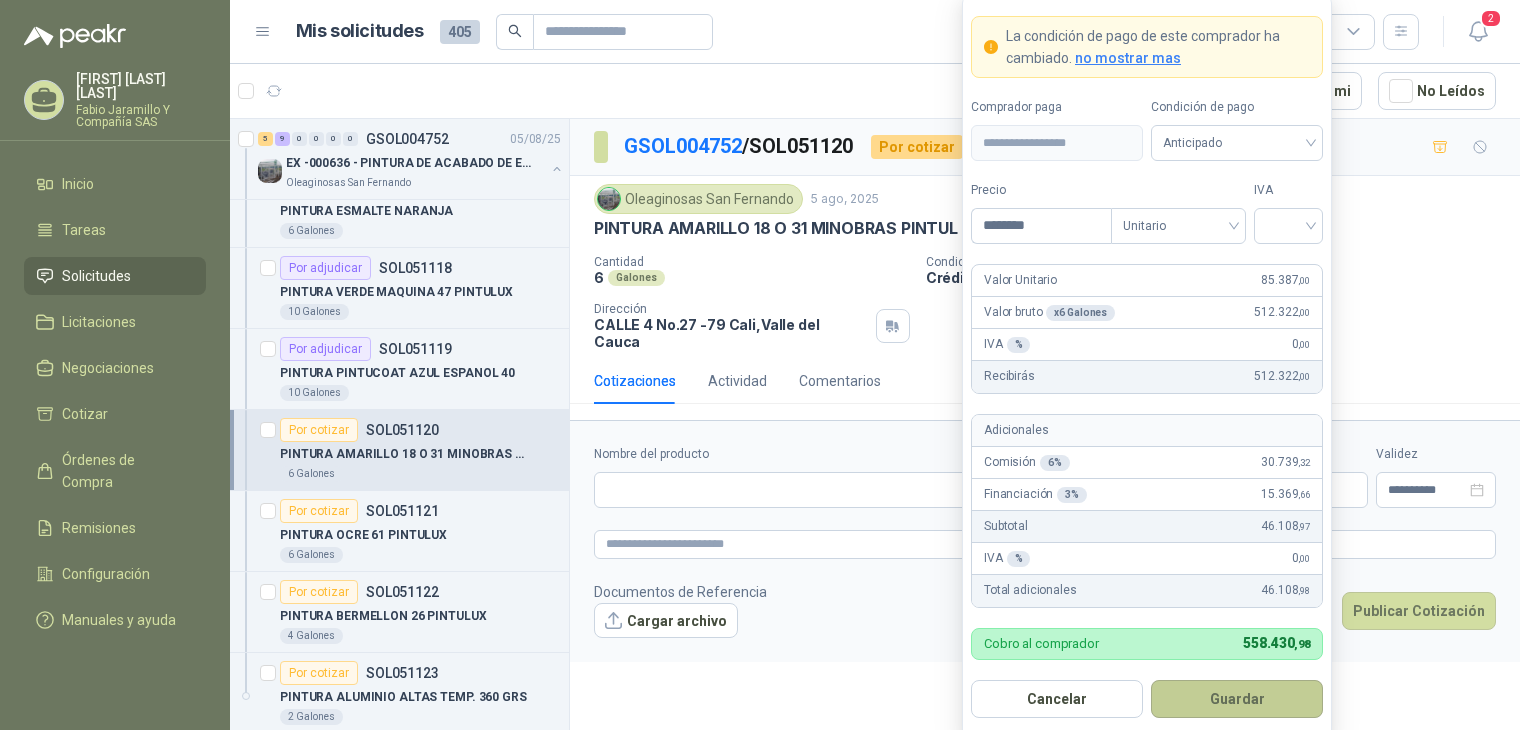 click on "Guardar" at bounding box center [1237, 699] 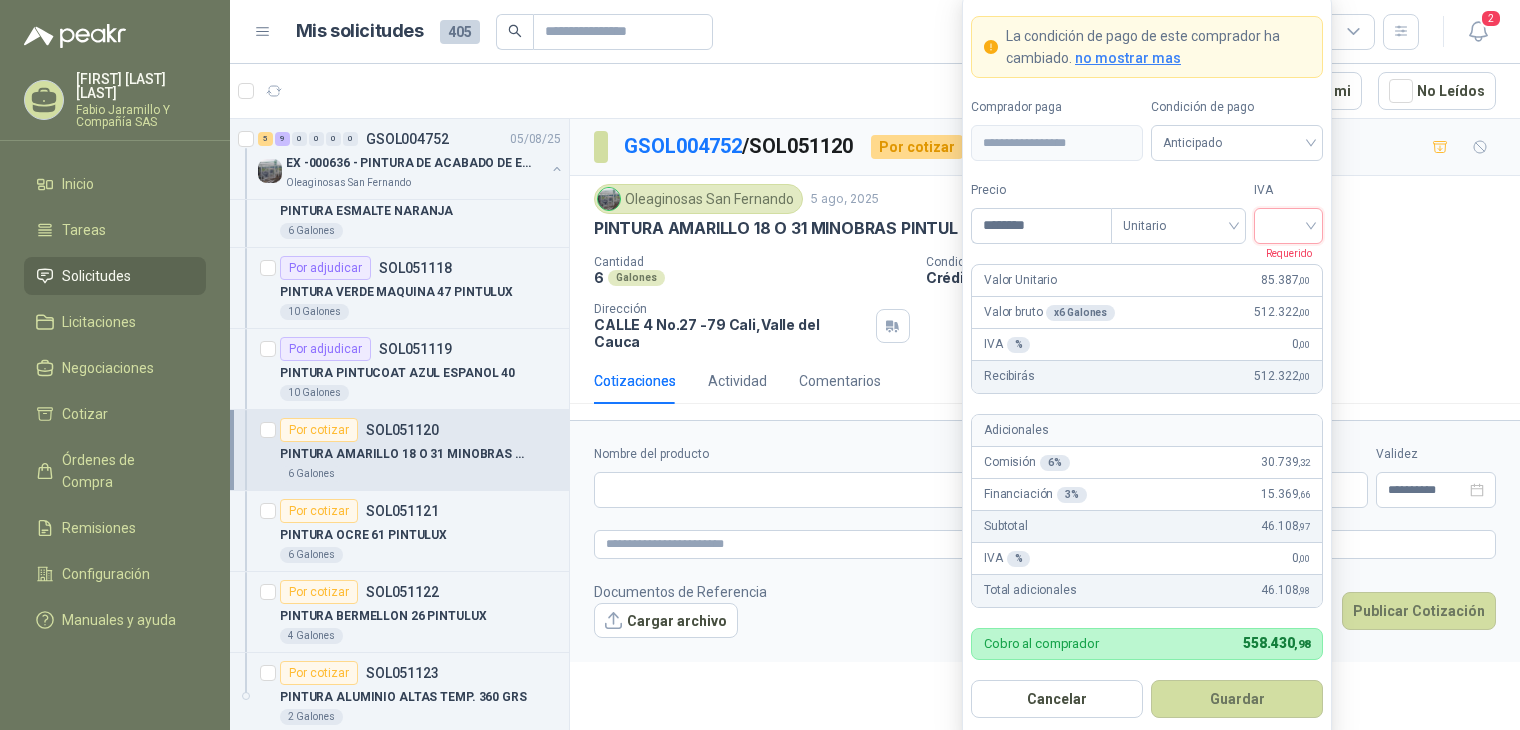 click at bounding box center [1288, 224] 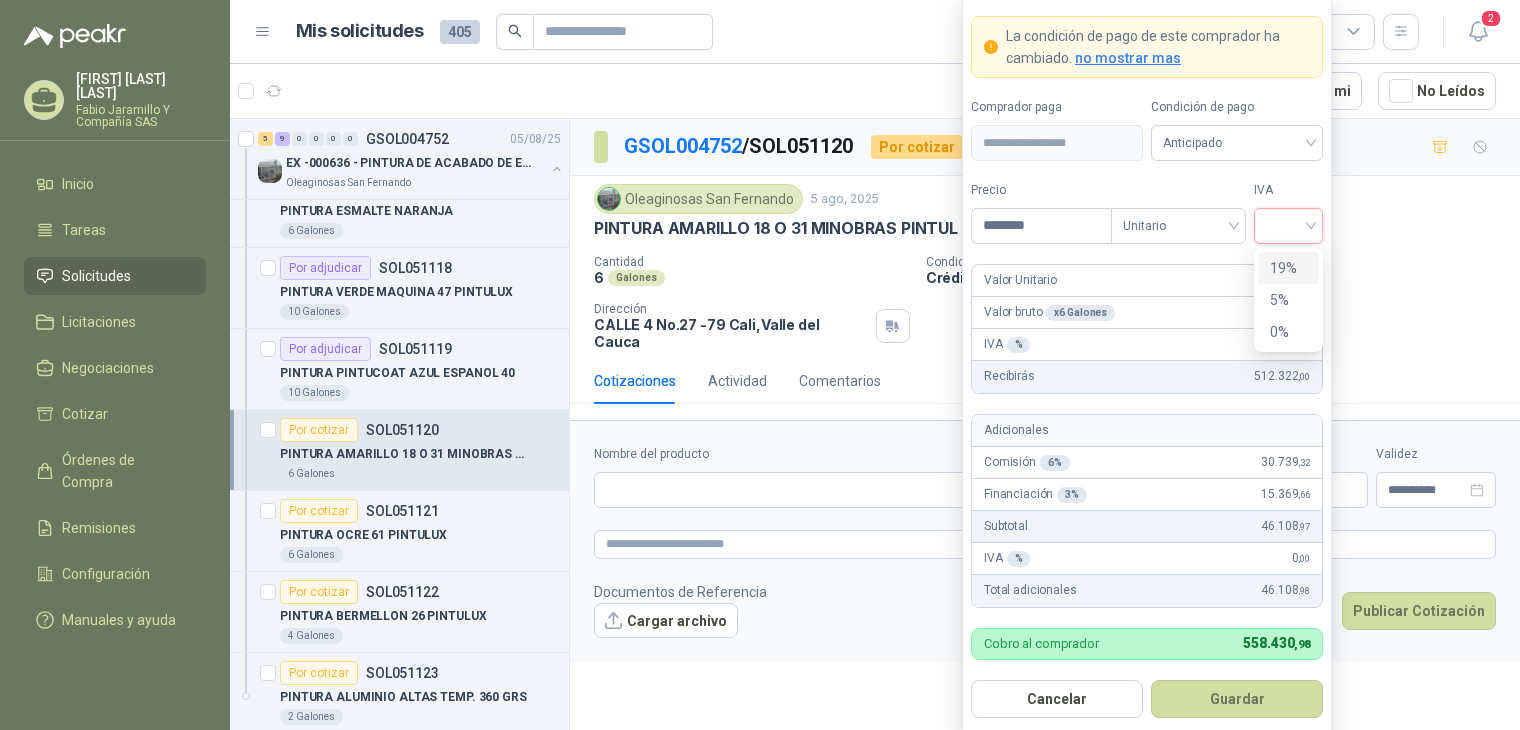 click on "19%" at bounding box center (1288, 268) 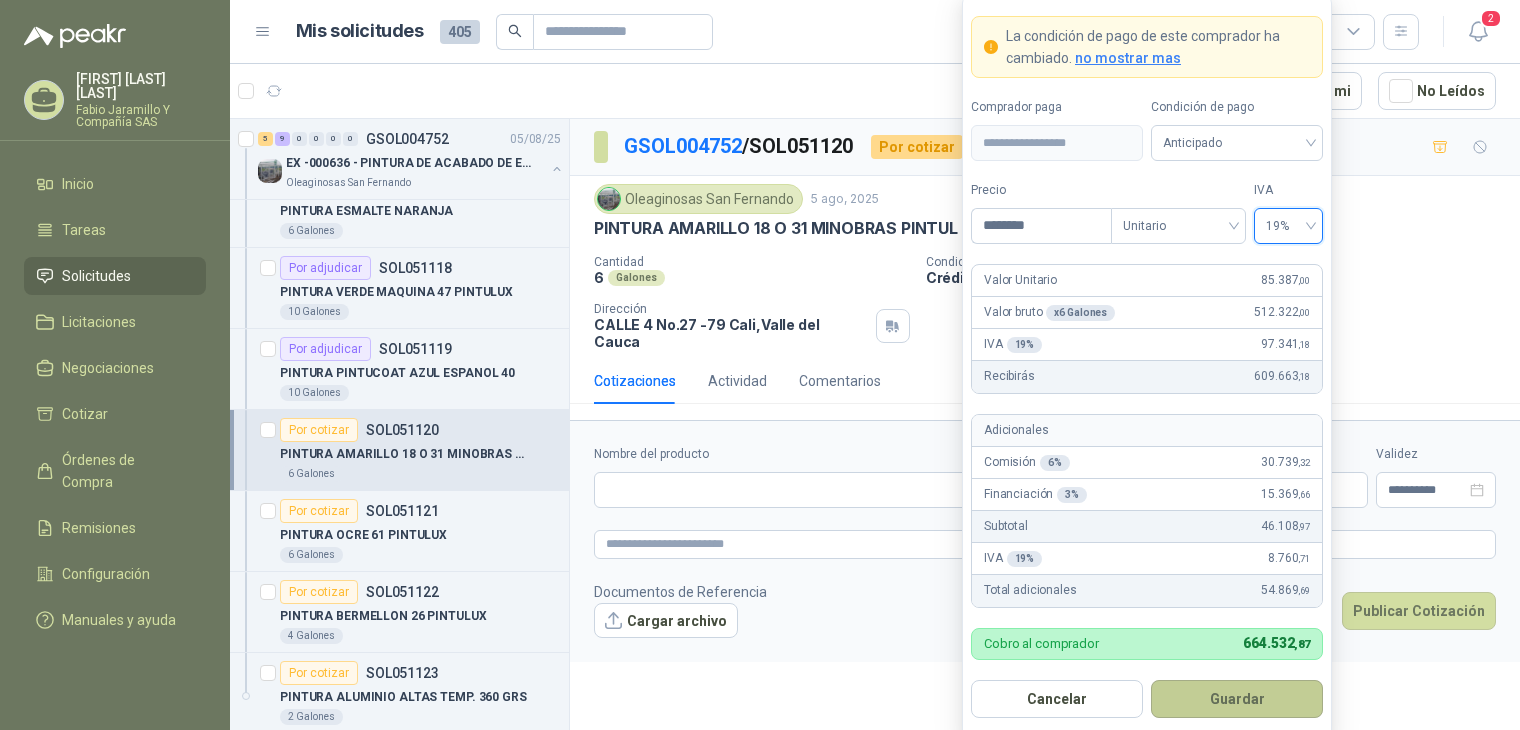 click on "Guardar" at bounding box center [1237, 699] 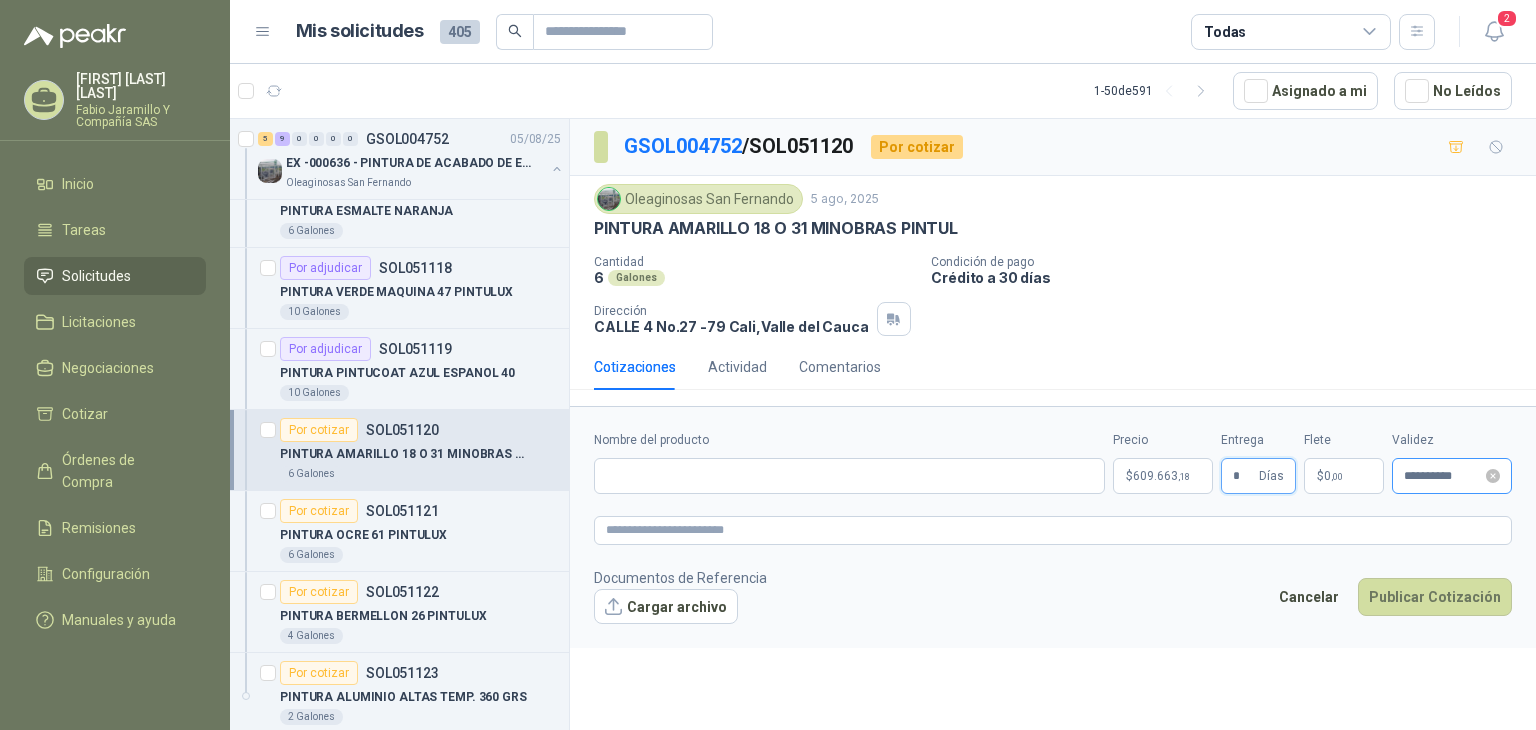 click on "**********" at bounding box center [1452, 476] 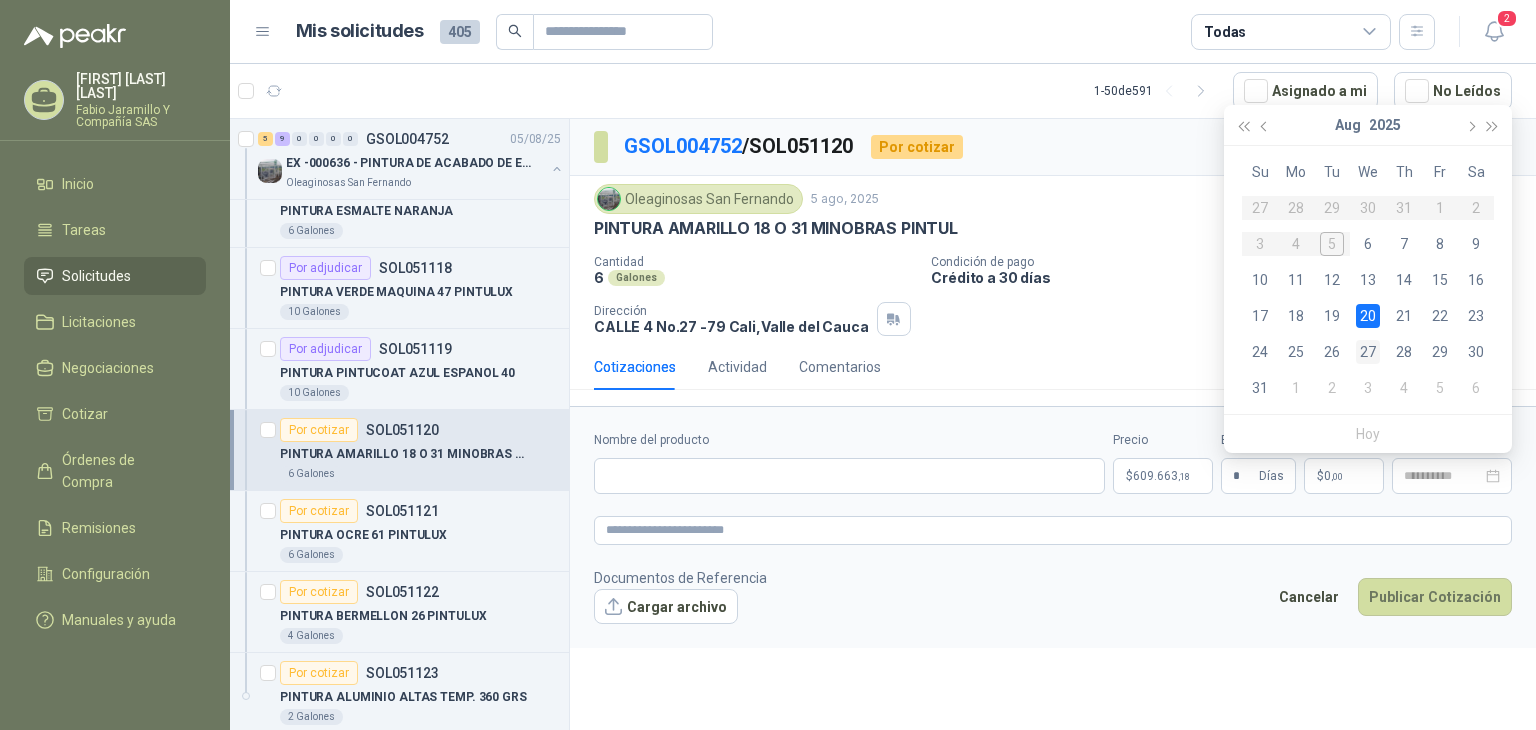 click on "27" at bounding box center (1368, 352) 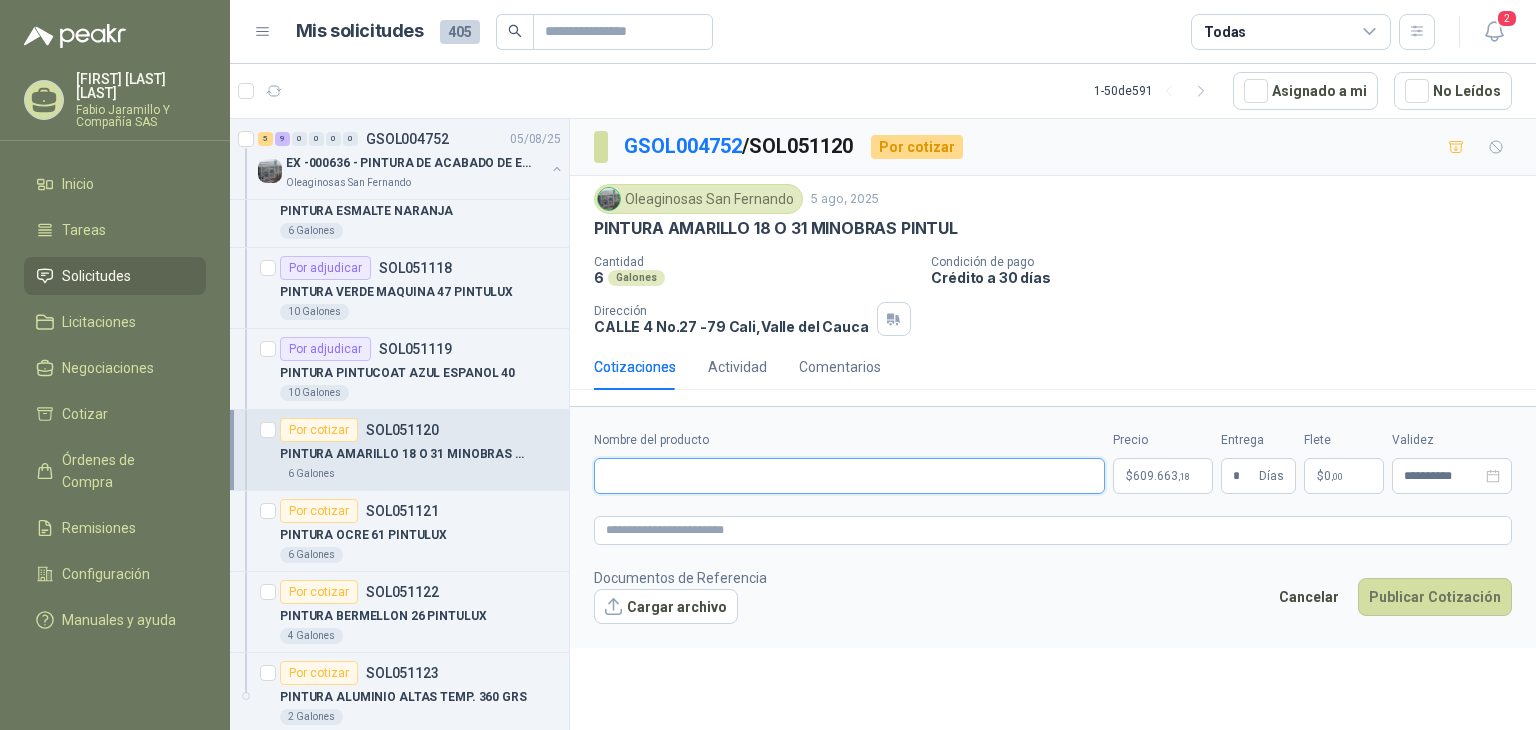 click on "Nombre del producto" at bounding box center [849, 476] 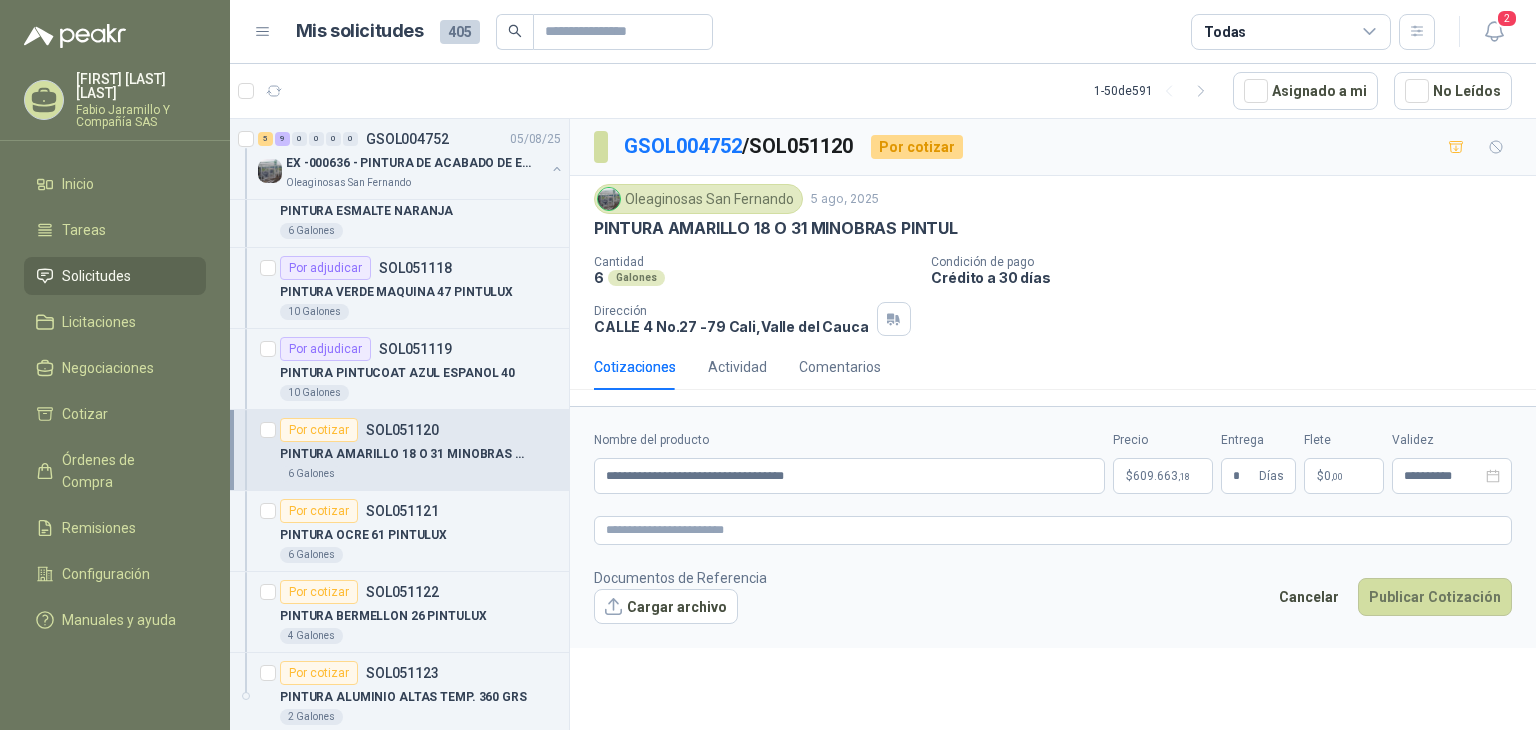 click on "Documentos de Referencia Cargar archivo Cancelar Publicar Cotización" at bounding box center [1053, 596] 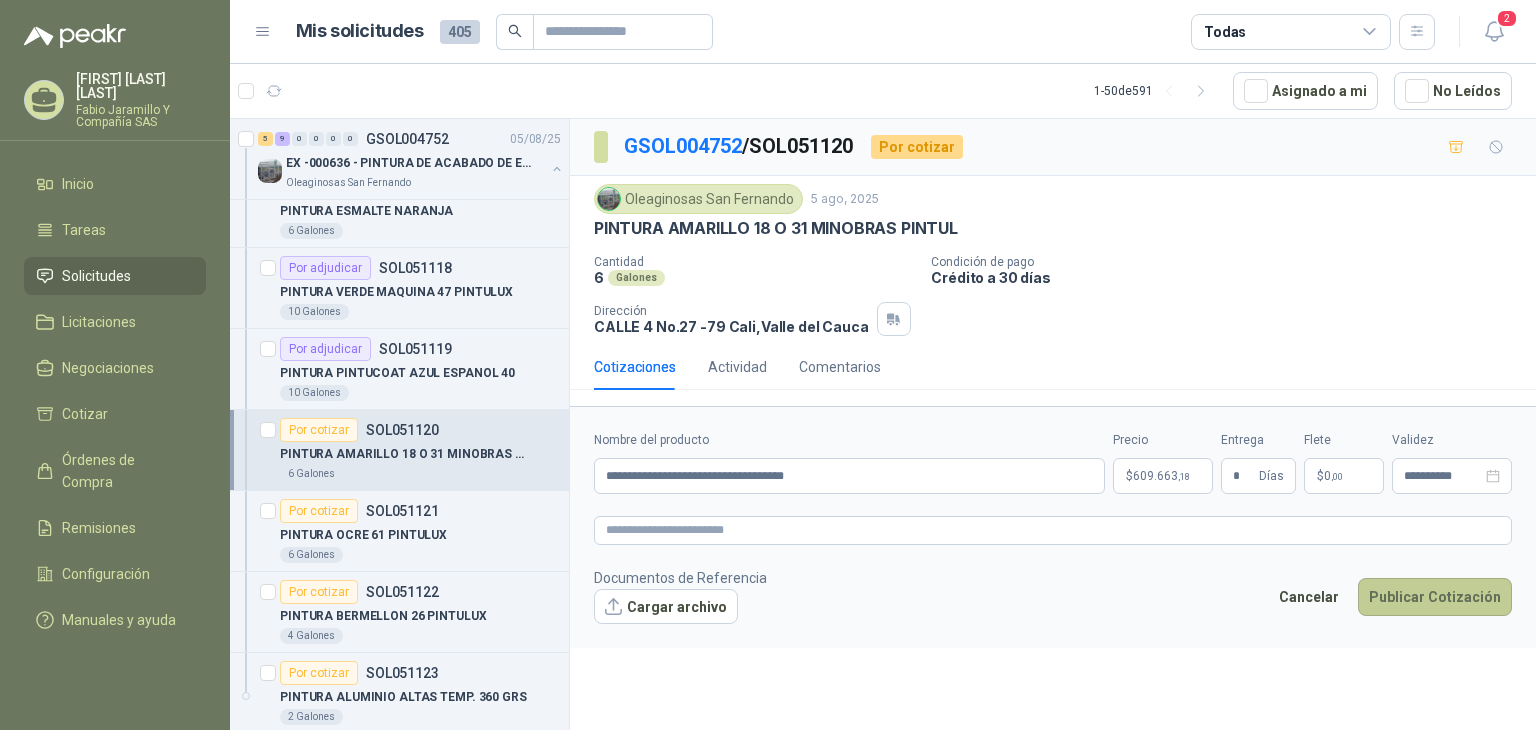 click on "Publicar Cotización" at bounding box center (1435, 597) 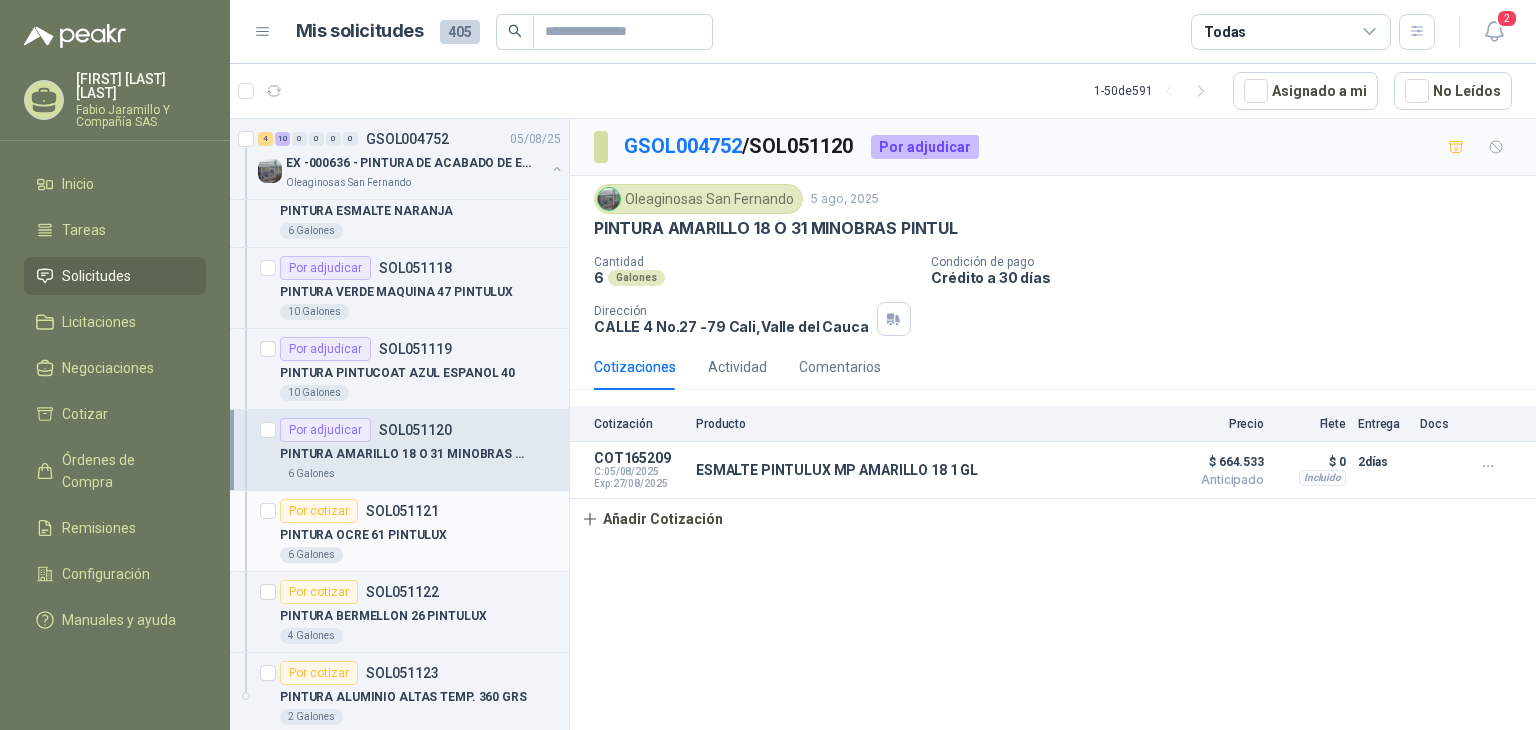click on "PINTURA OCRE 61 PINTULUX" at bounding box center (363, 535) 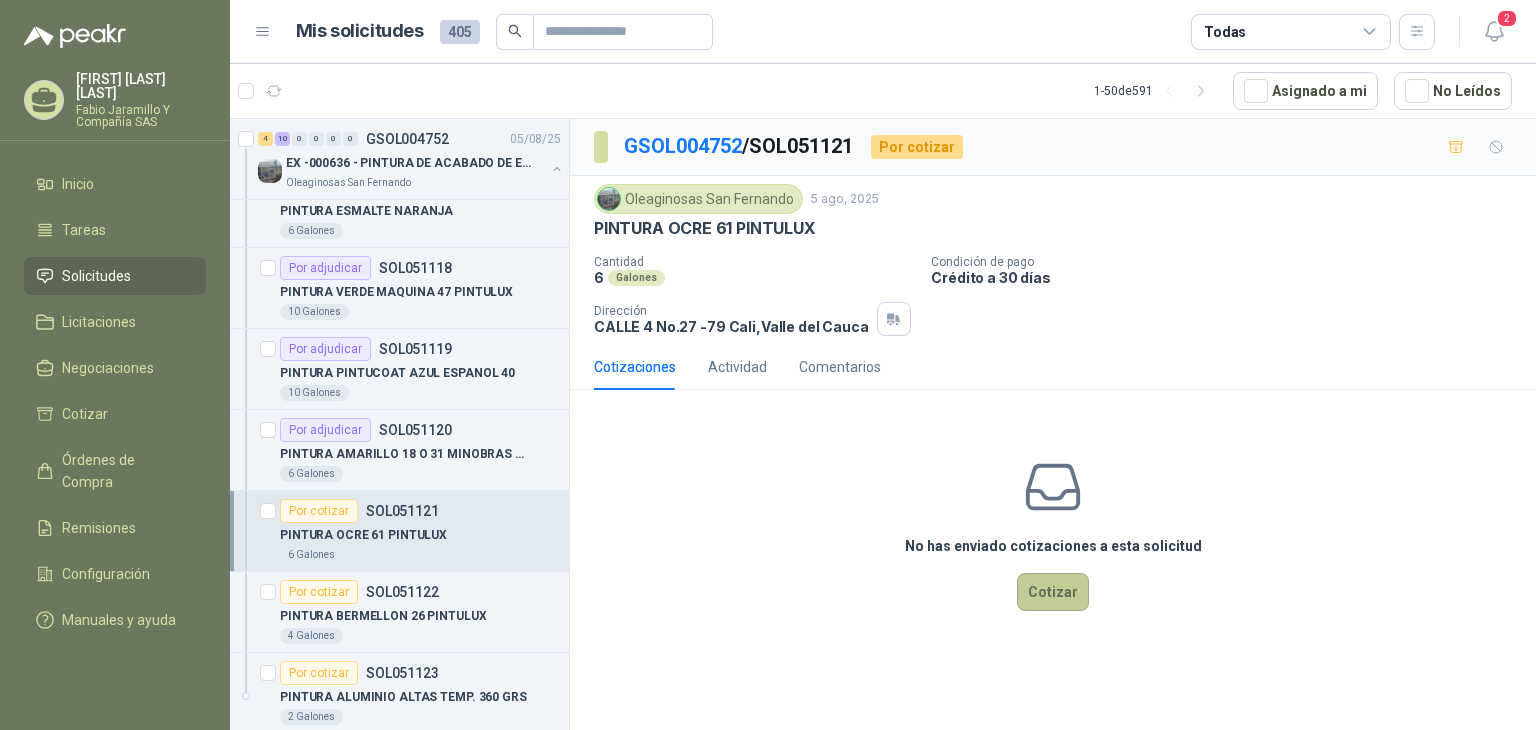 click on "Cotizar" at bounding box center (1053, 592) 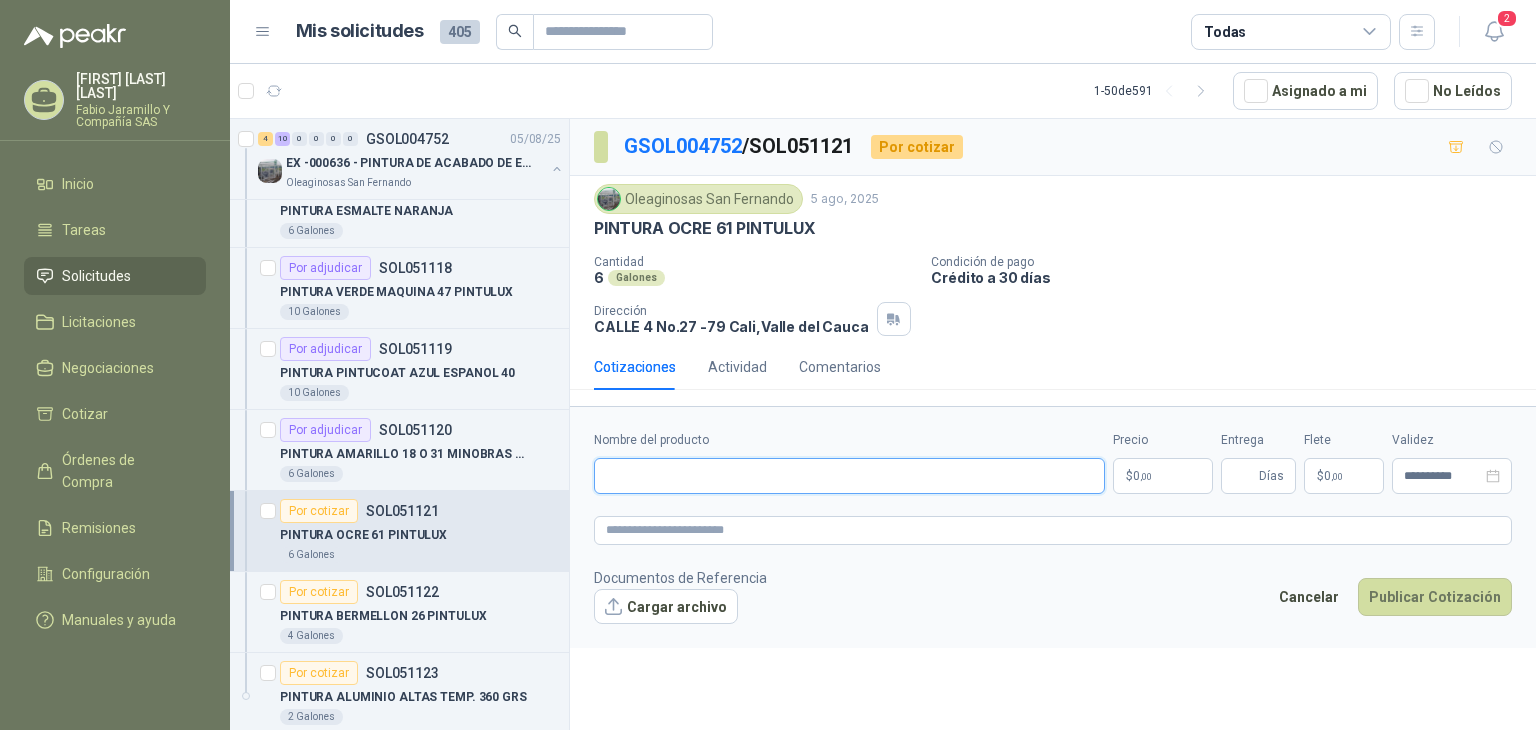 click on "Nombre del producto" at bounding box center [849, 476] 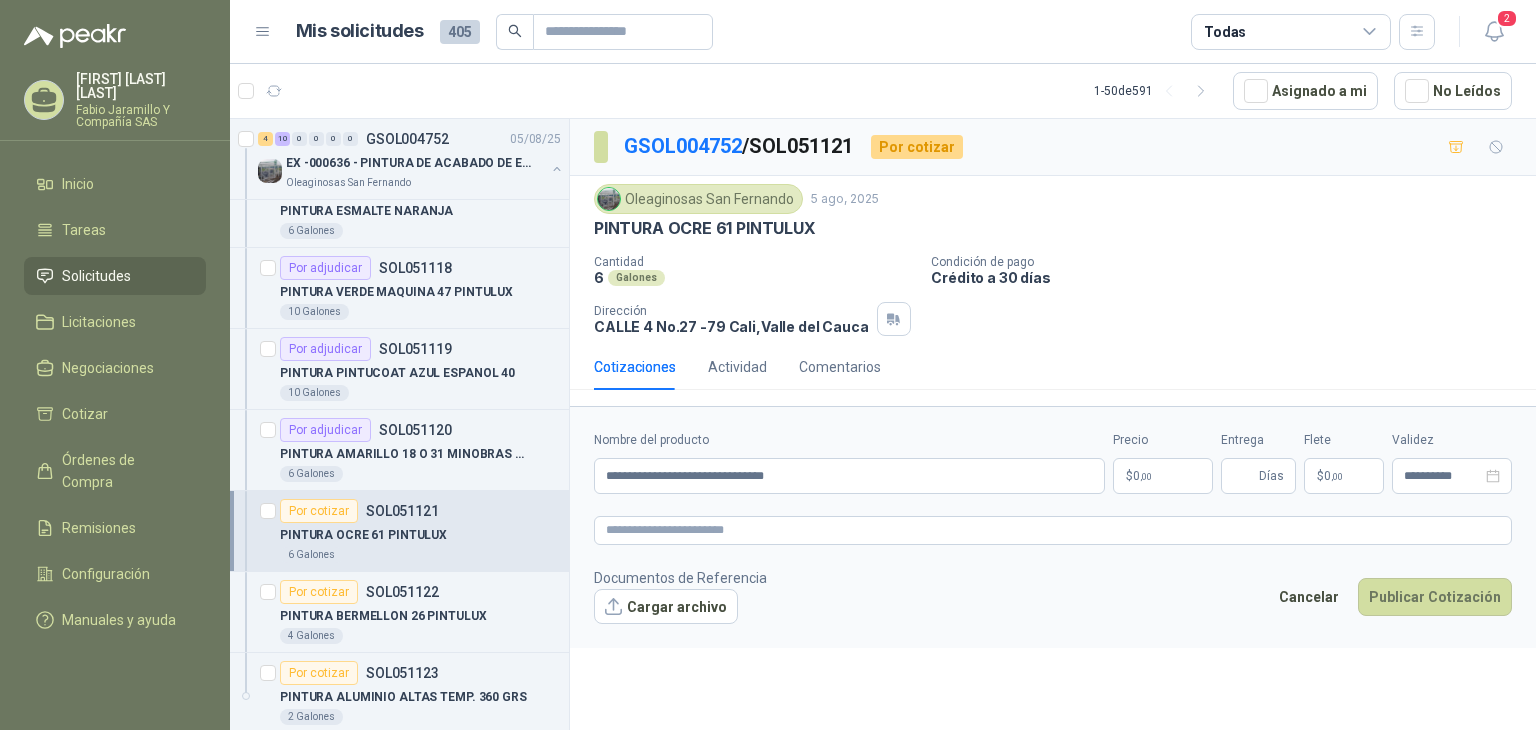 click on "$  0 ,00" at bounding box center [1163, 476] 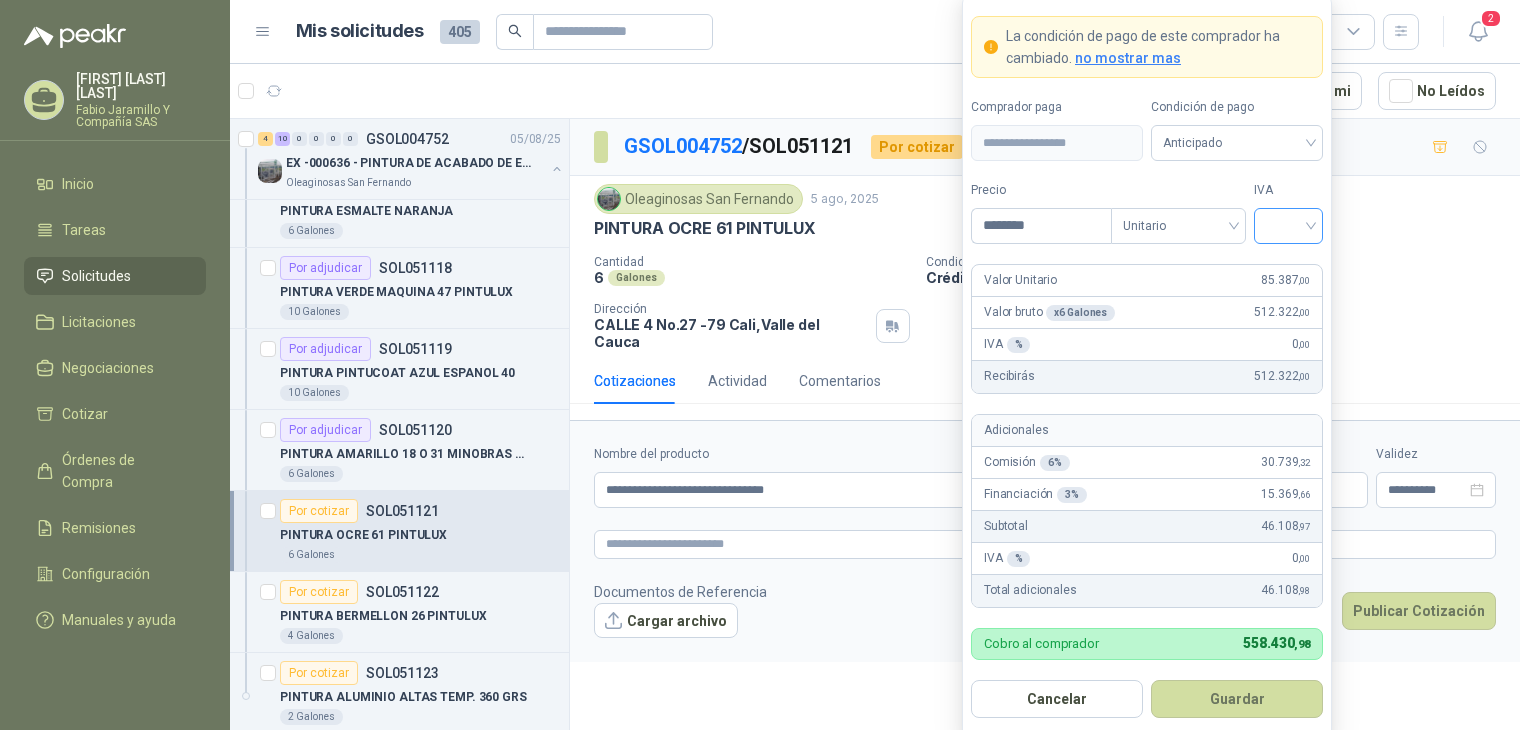 click at bounding box center (1288, 224) 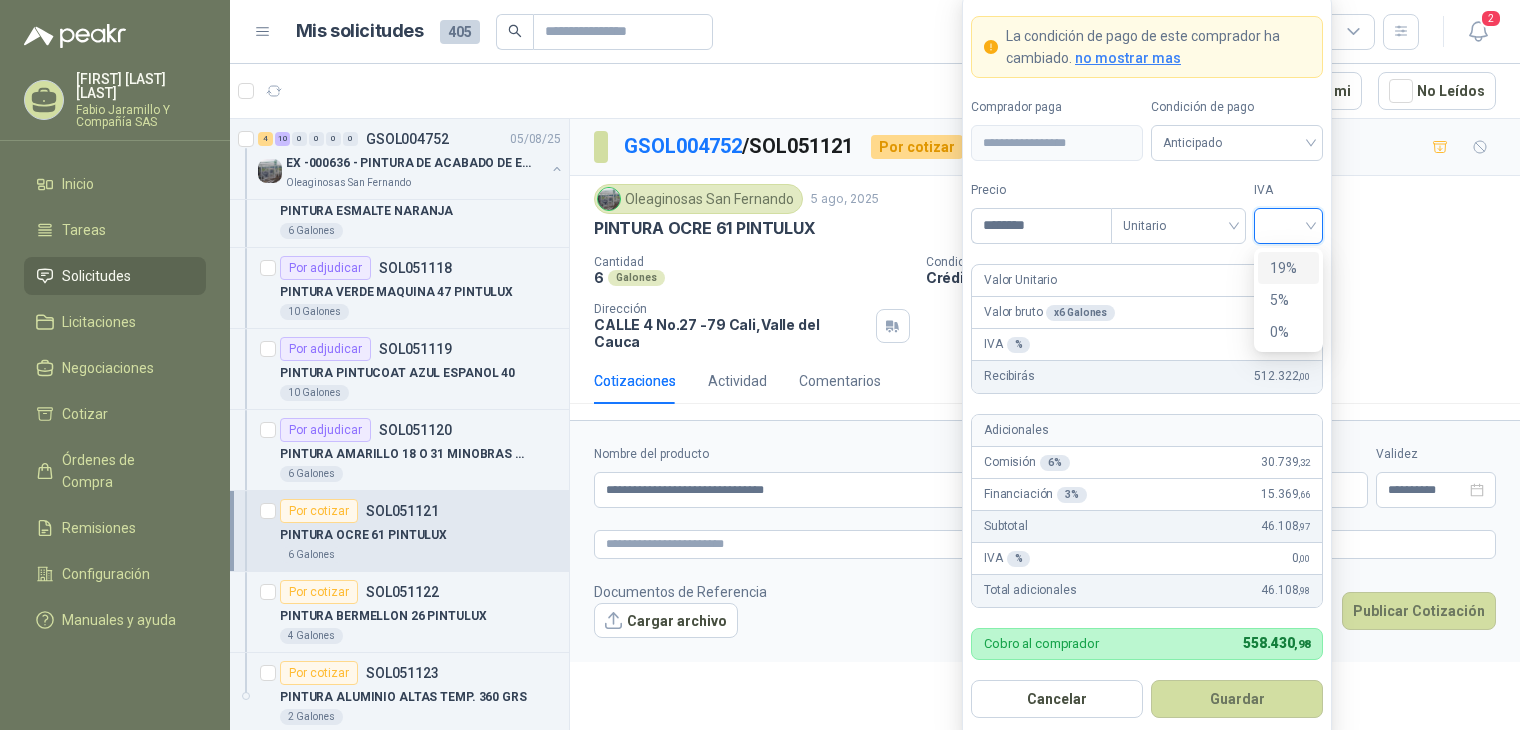 click on "19%" at bounding box center [1288, 268] 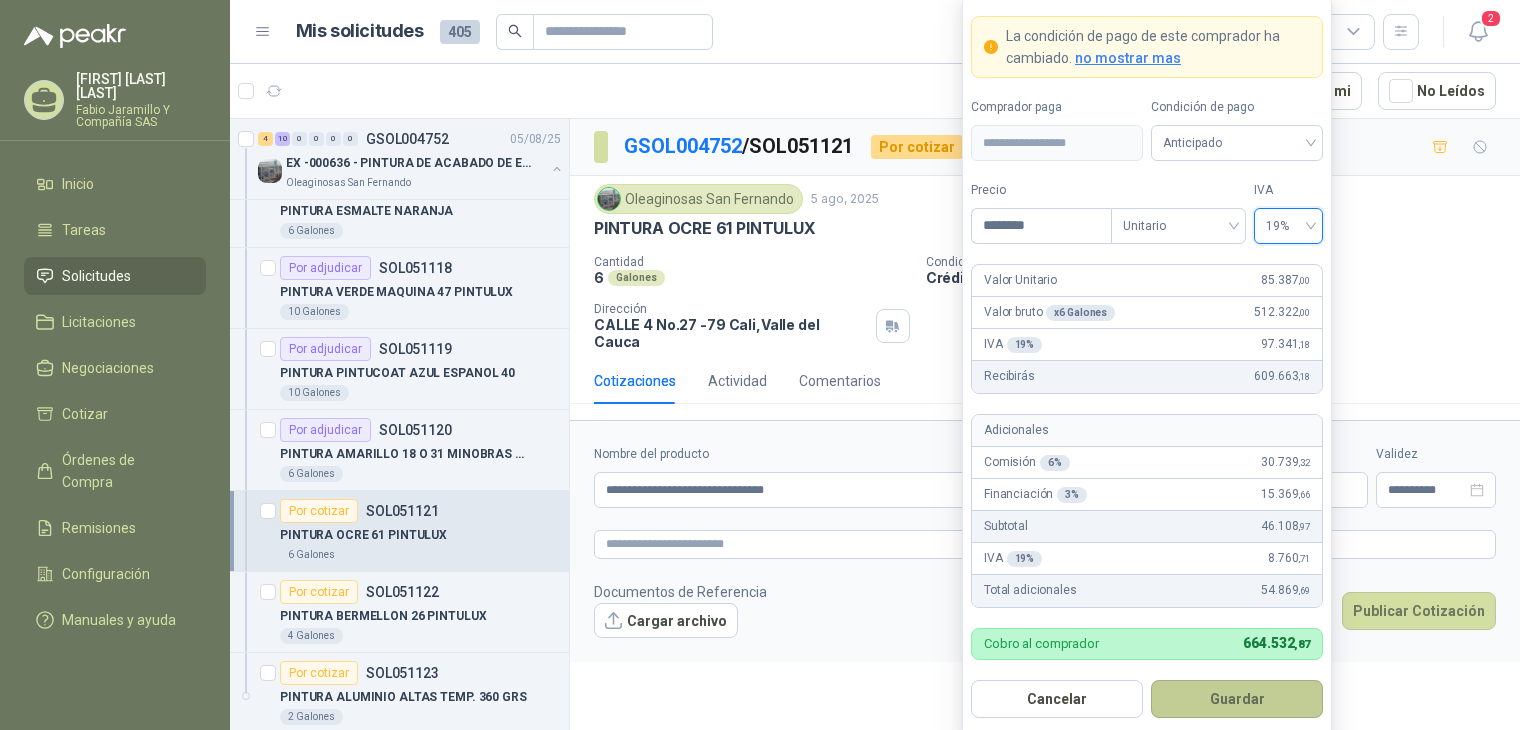 click on "Guardar" at bounding box center (1237, 699) 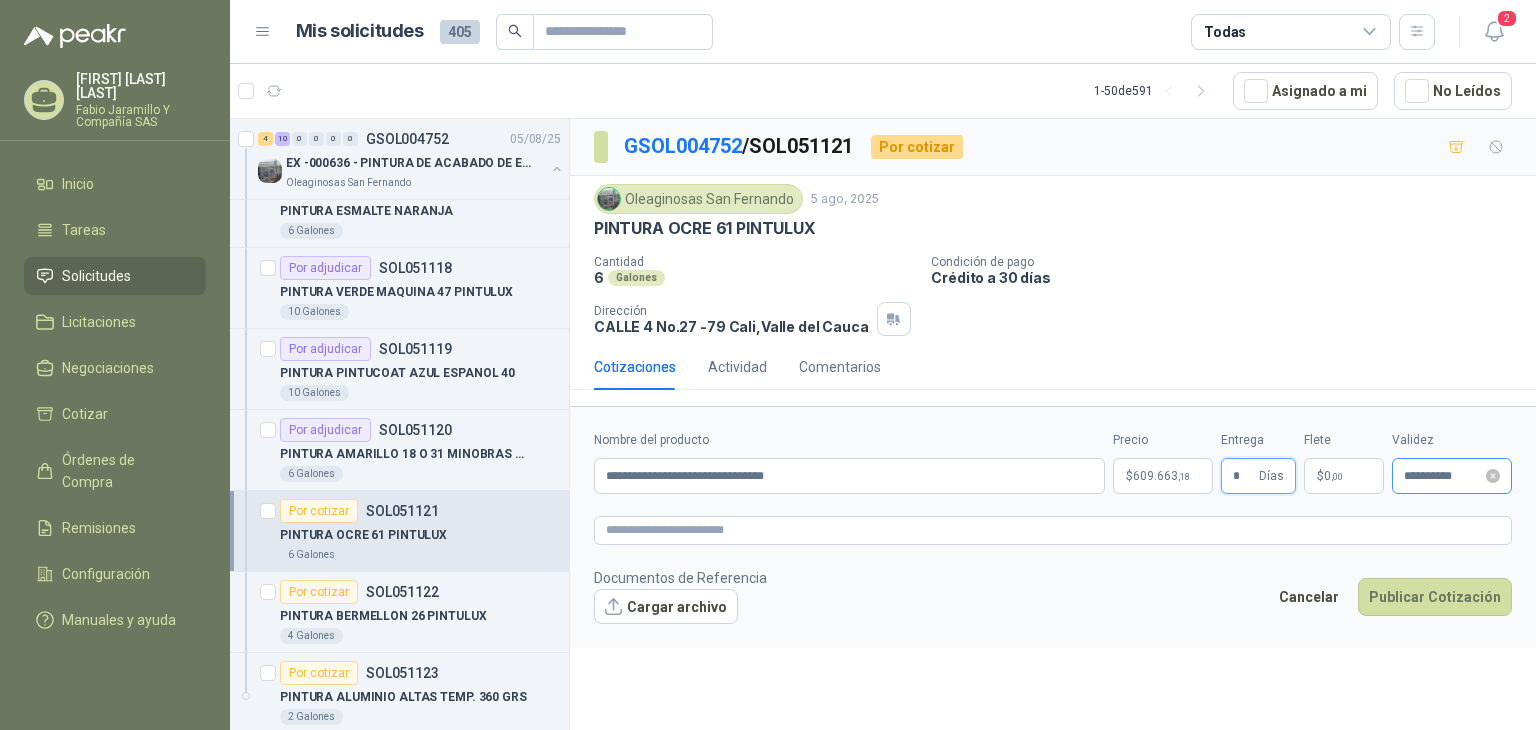 click on "**********" at bounding box center [1452, 476] 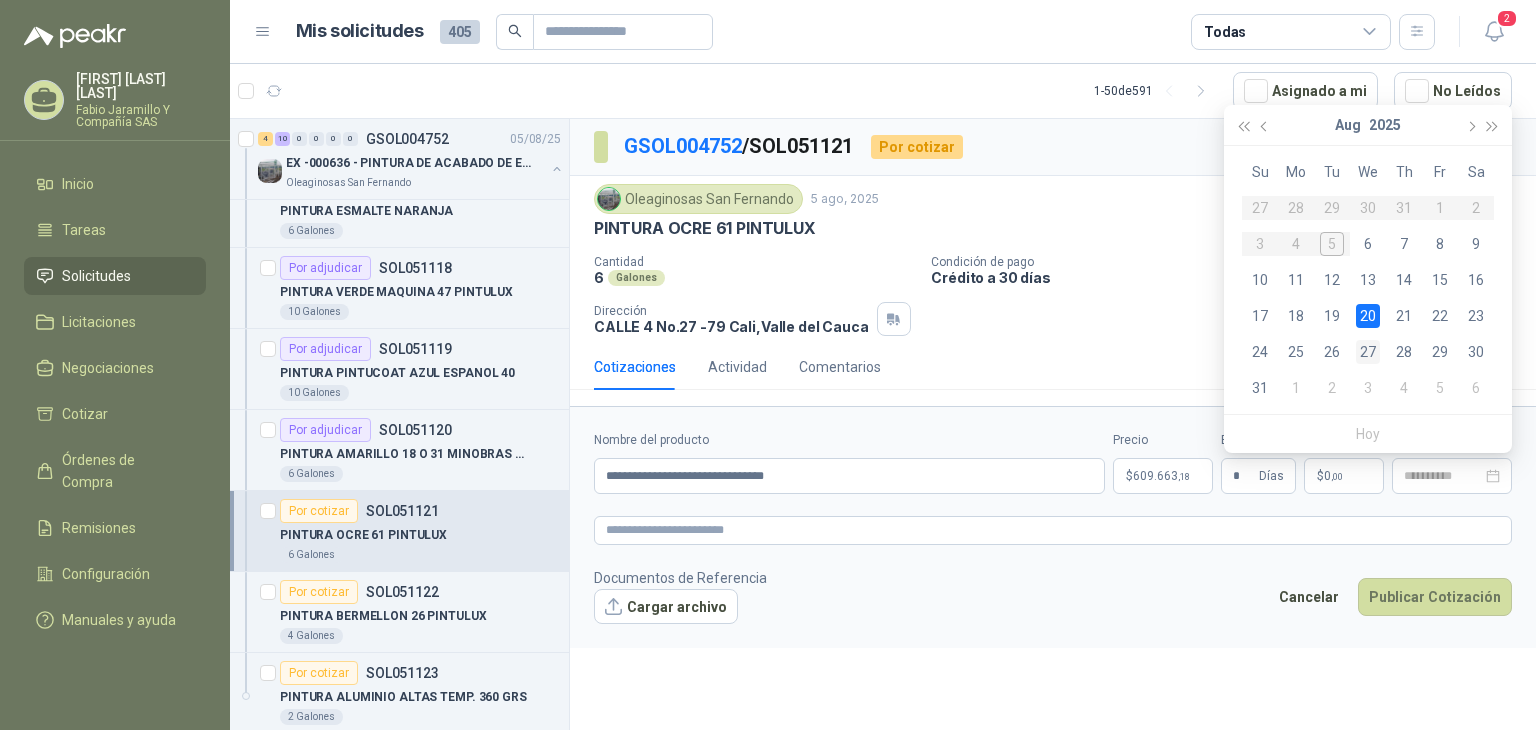 click on "27" at bounding box center [1368, 352] 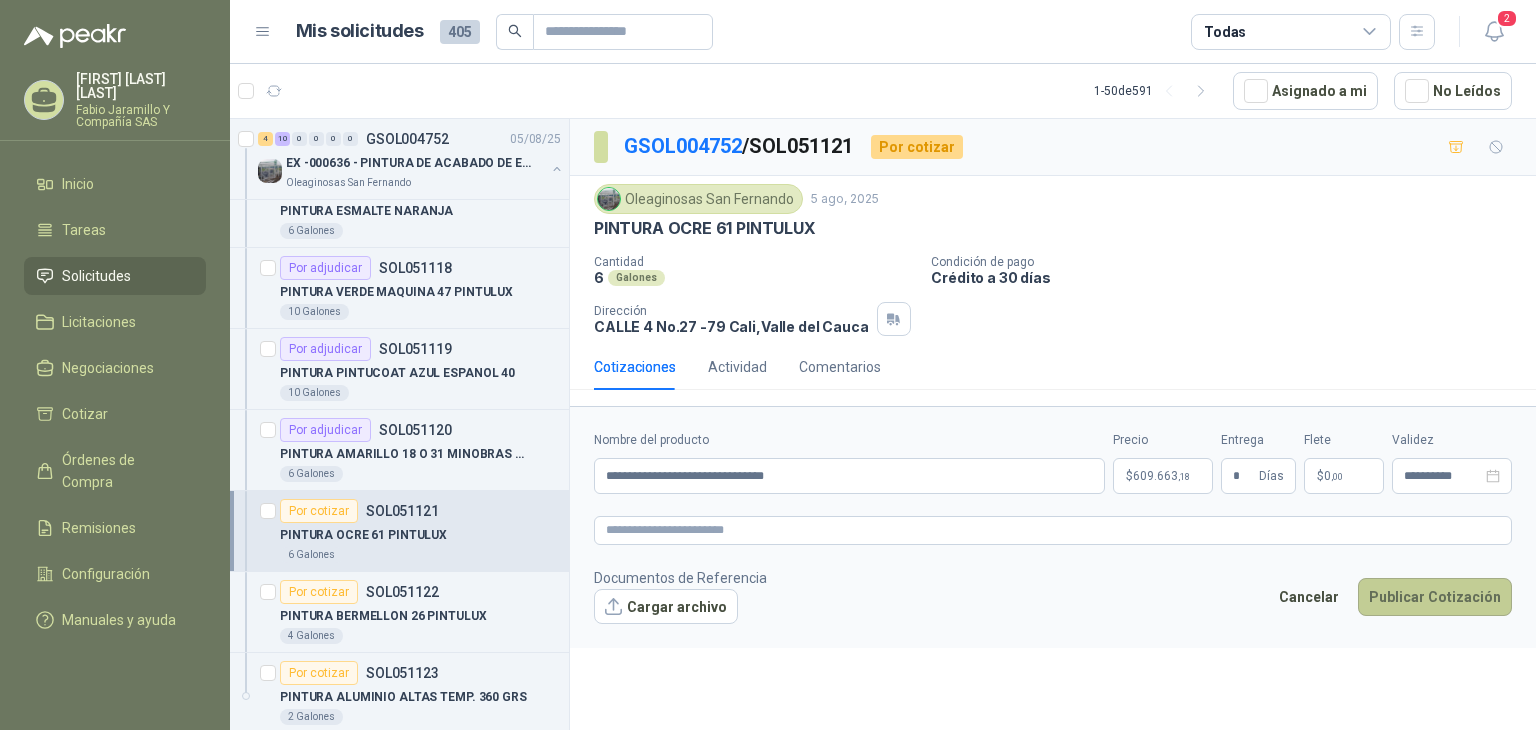 click on "Publicar Cotización" at bounding box center (1435, 597) 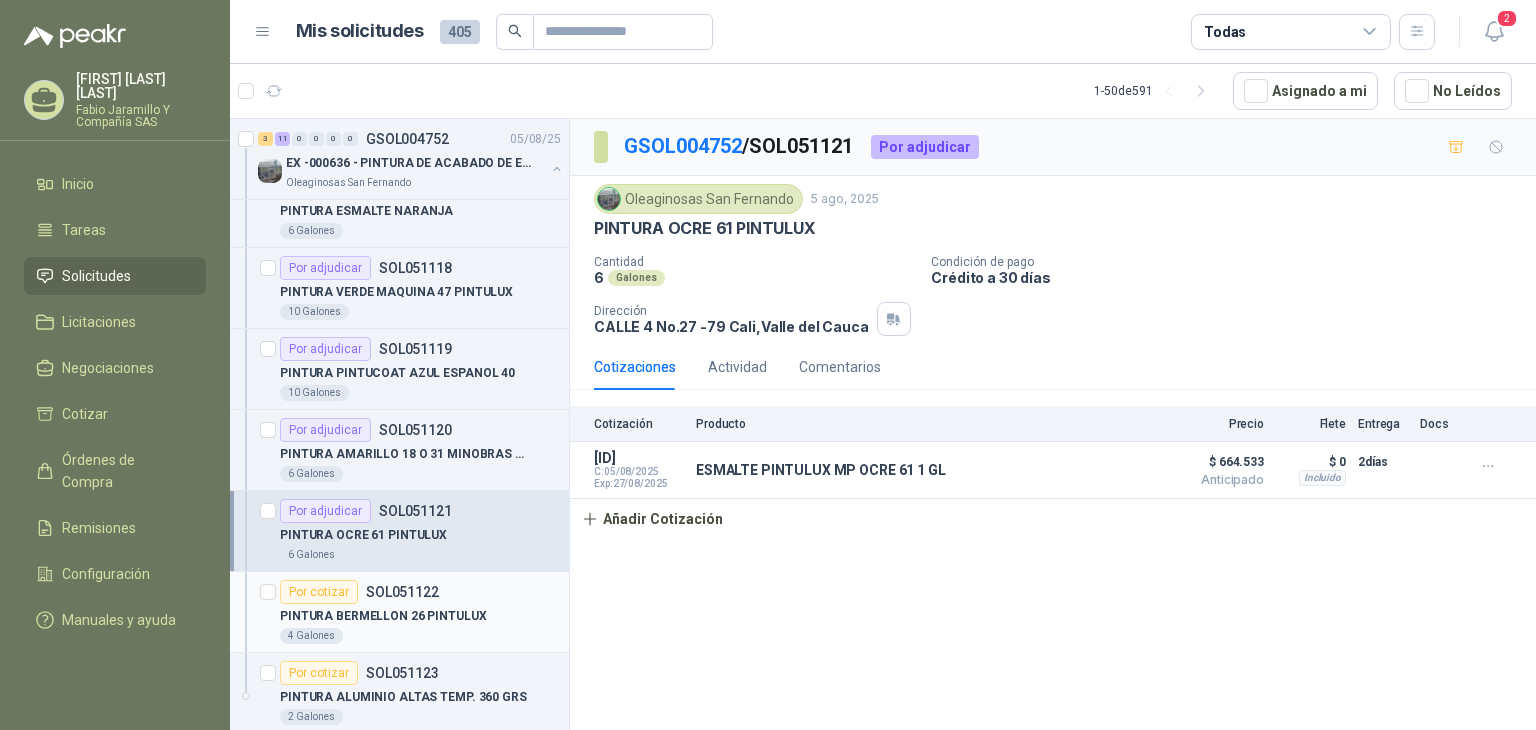 click on "PINTURA BERMELLON 26 PINTULUX" at bounding box center [420, 616] 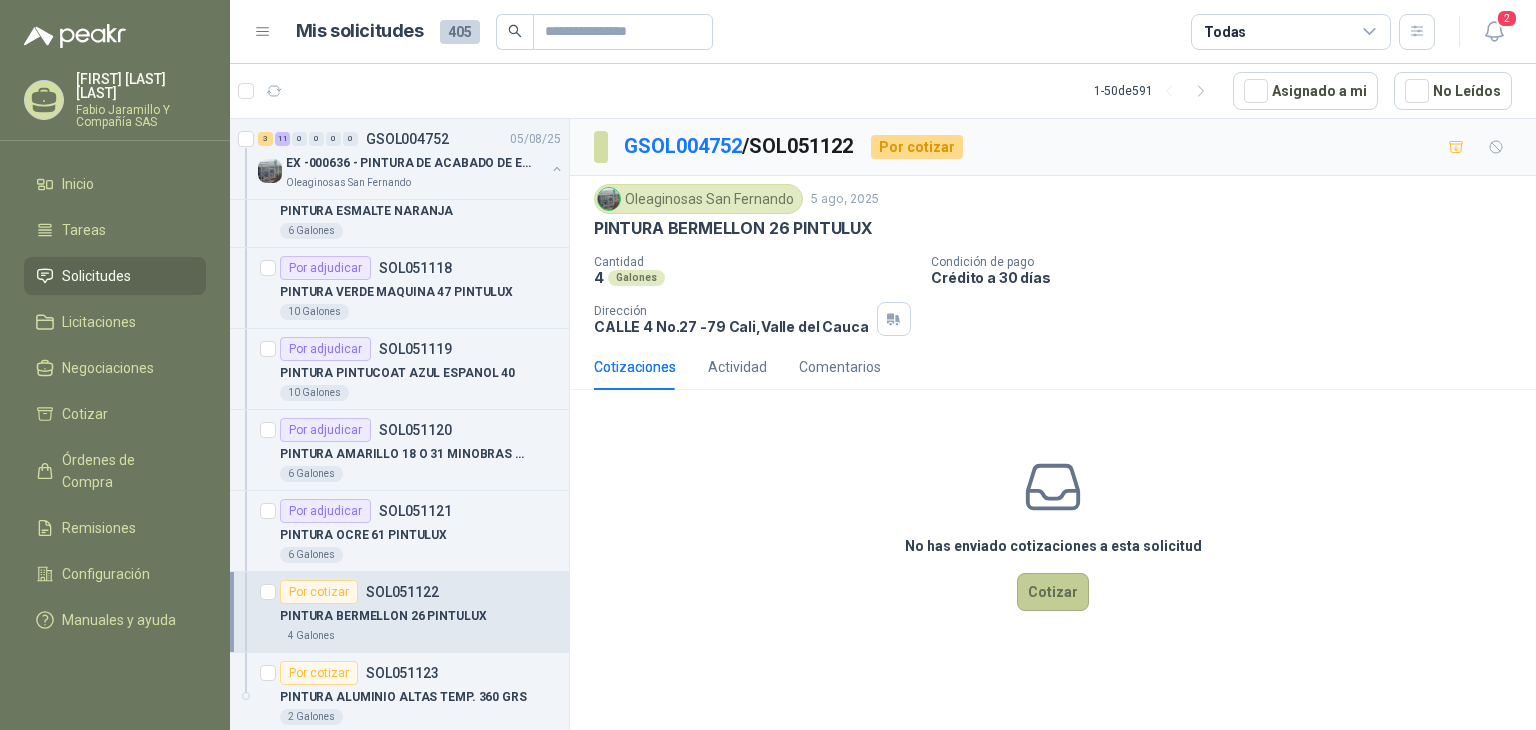 click on "Cotizar" at bounding box center (1053, 592) 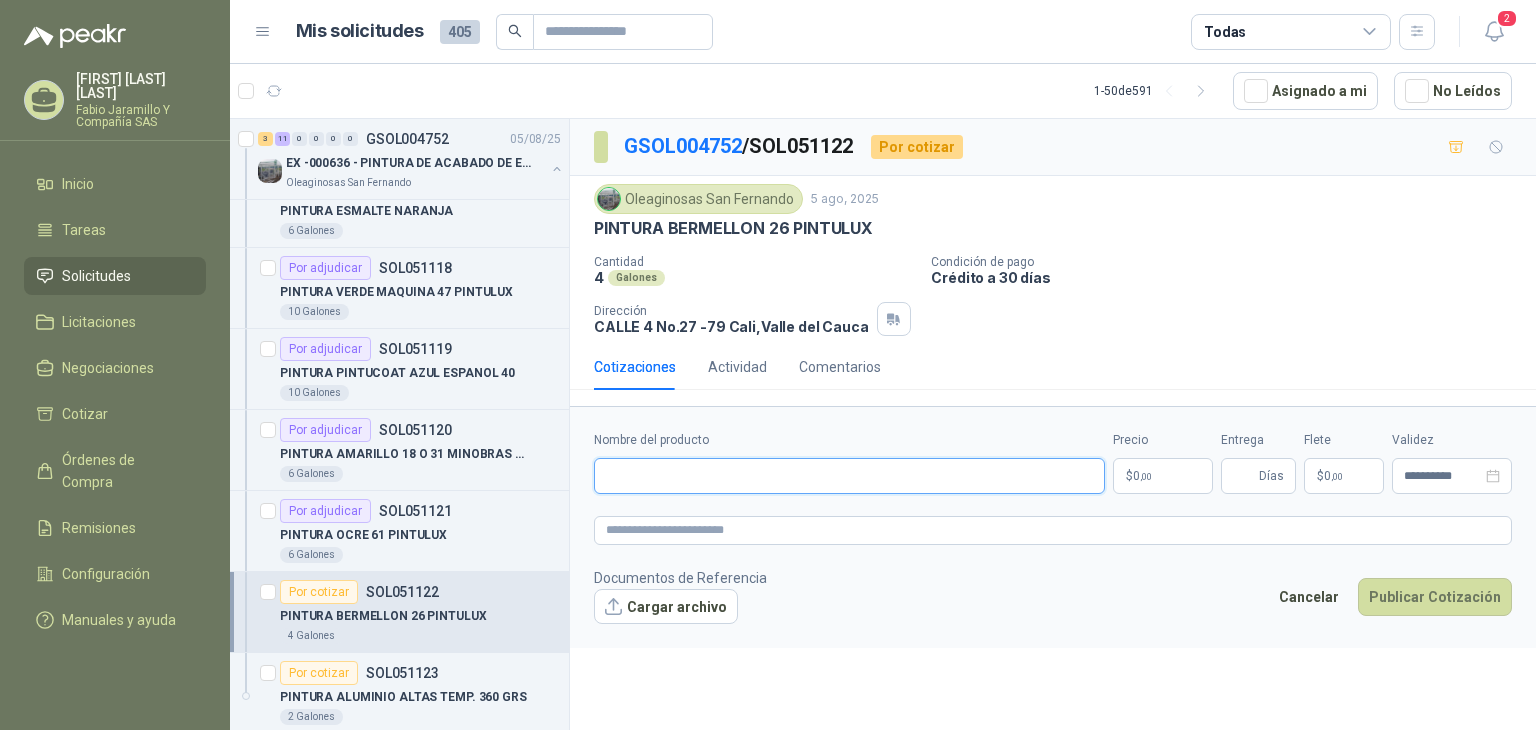 click on "Nombre del producto" at bounding box center [849, 476] 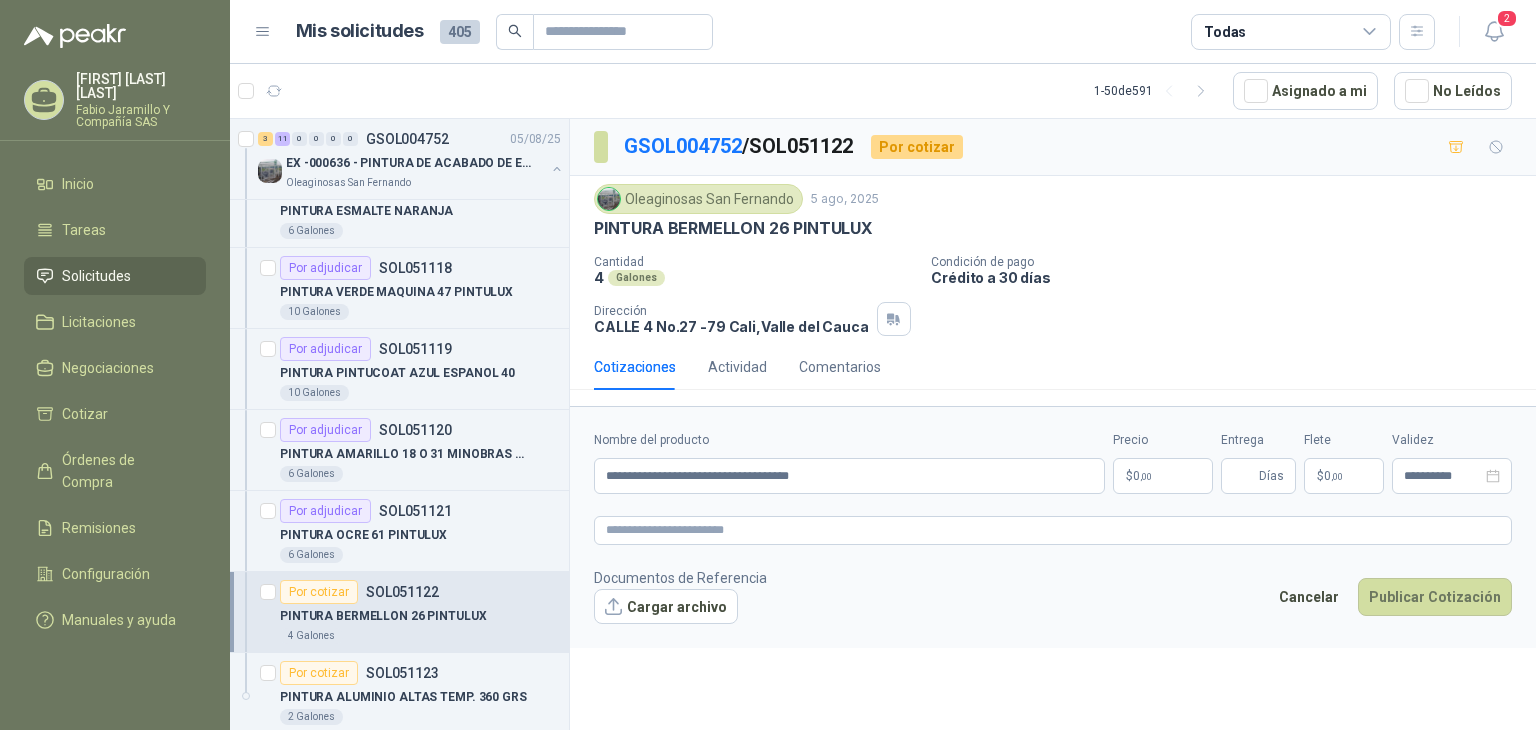 click on ",00" at bounding box center [1146, 476] 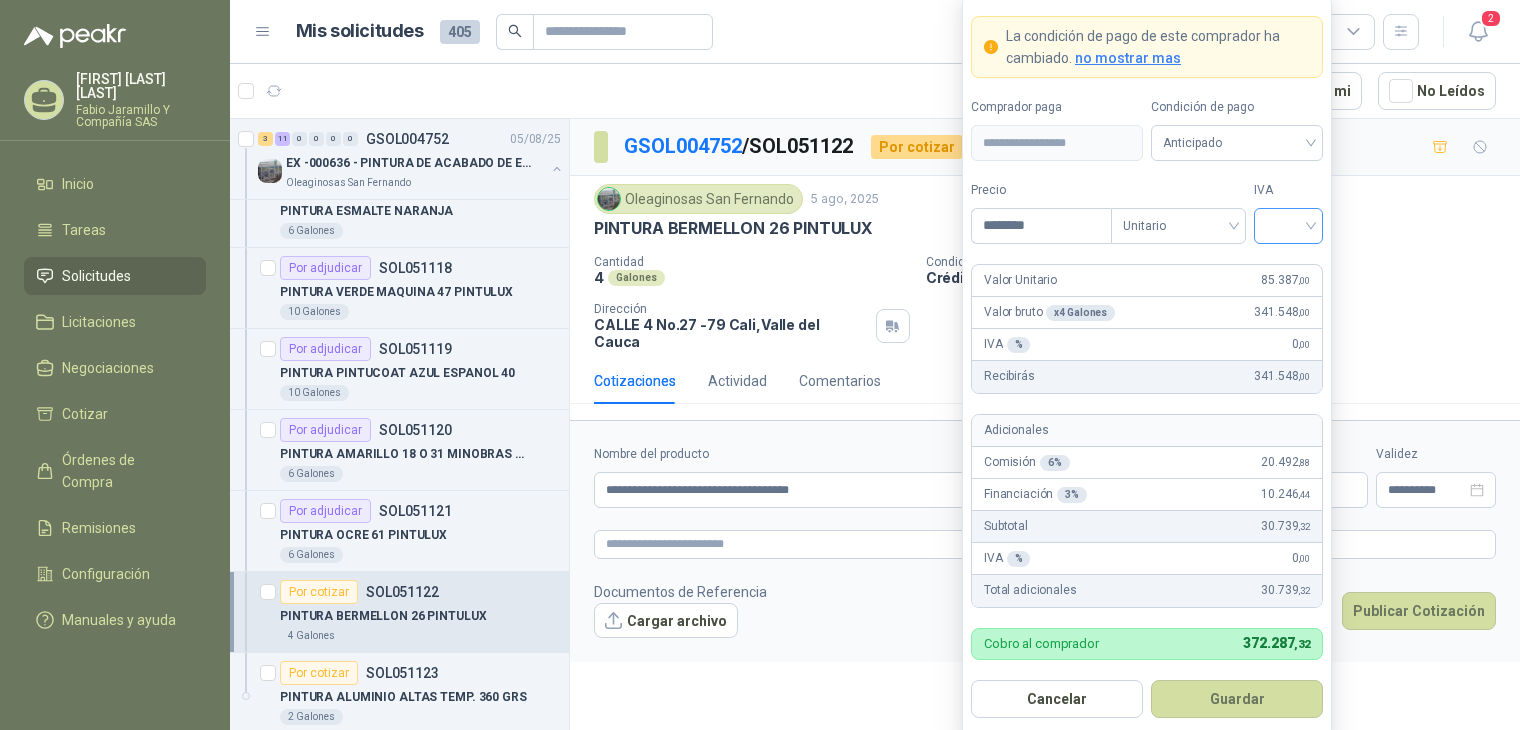 click at bounding box center [1288, 224] 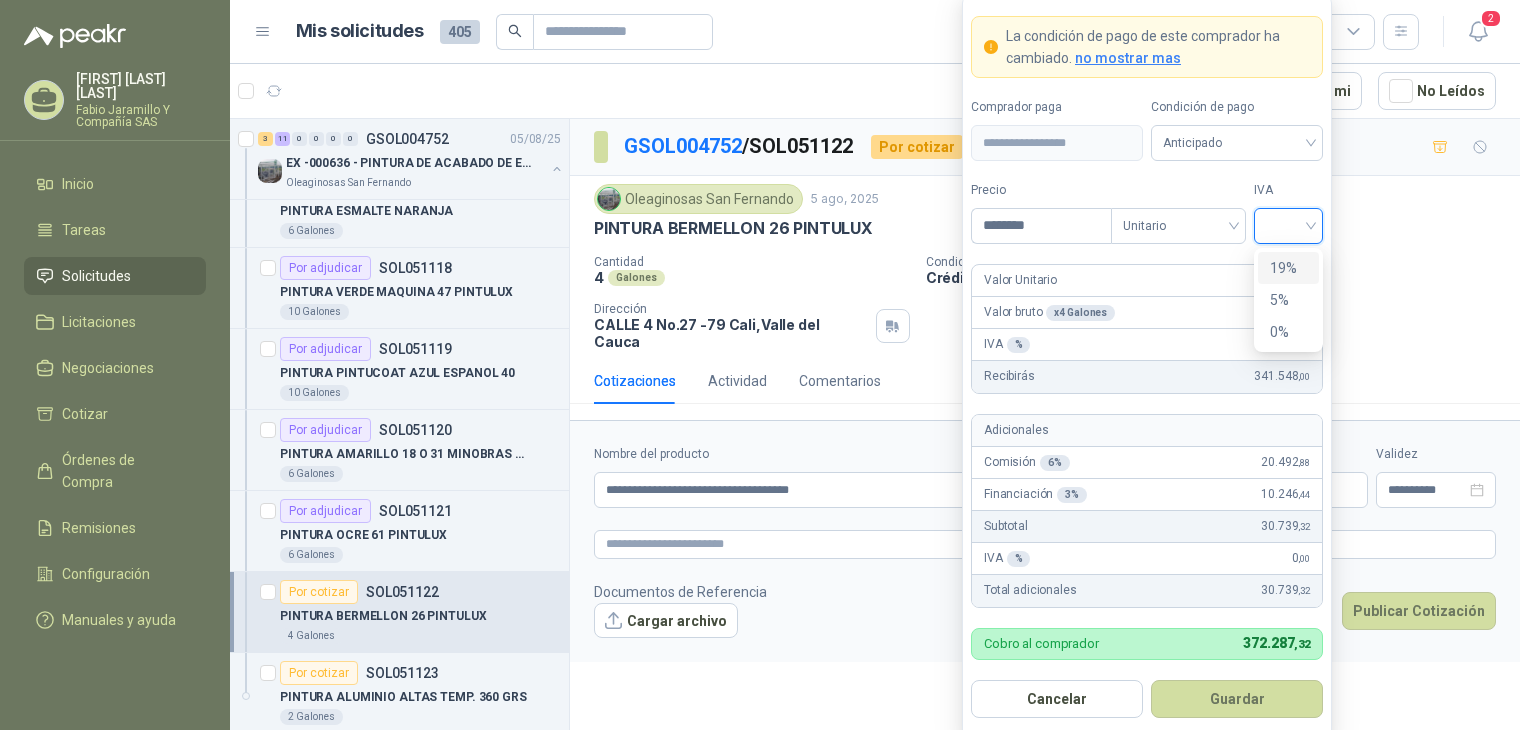 click on "19%" at bounding box center [1288, 268] 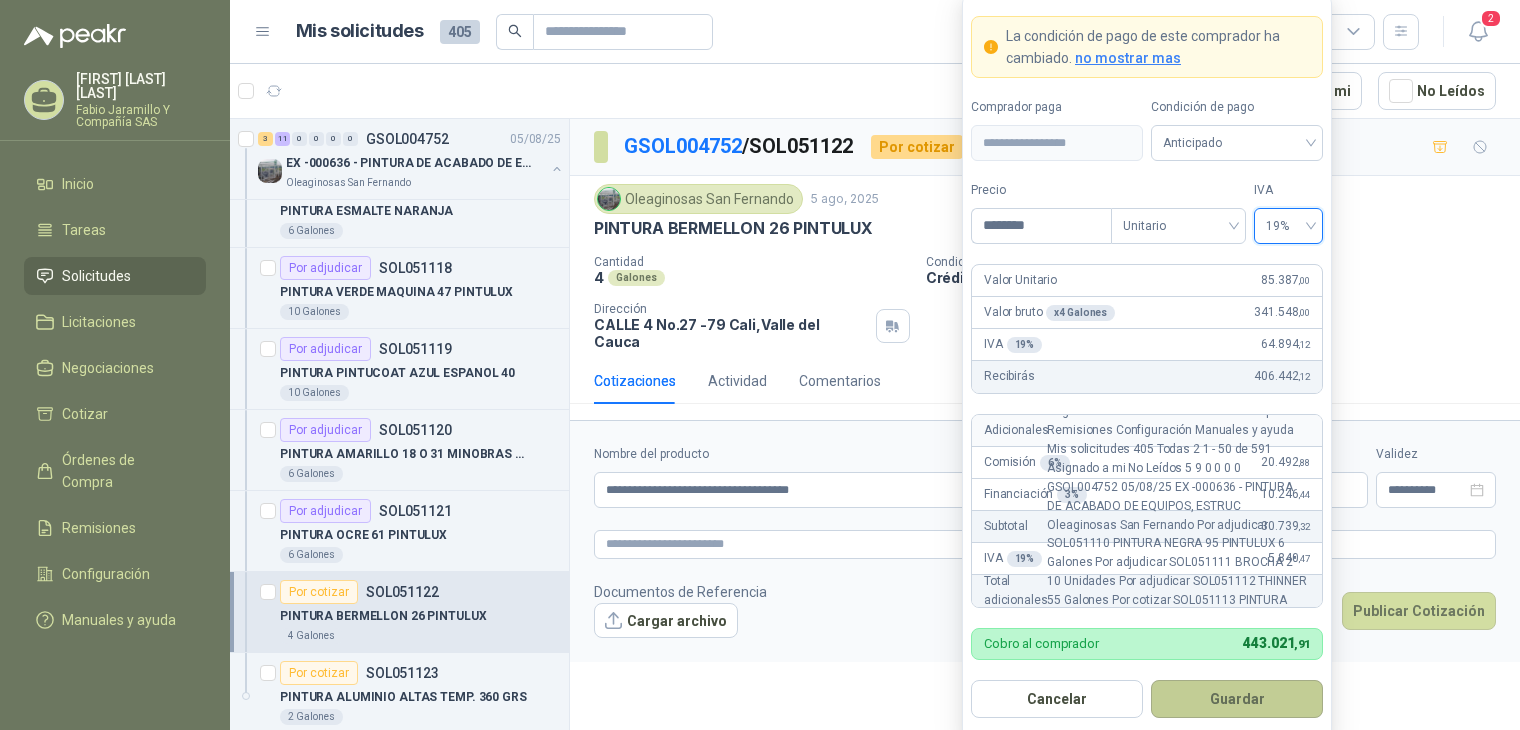 click on "Guardar" at bounding box center [1237, 699] 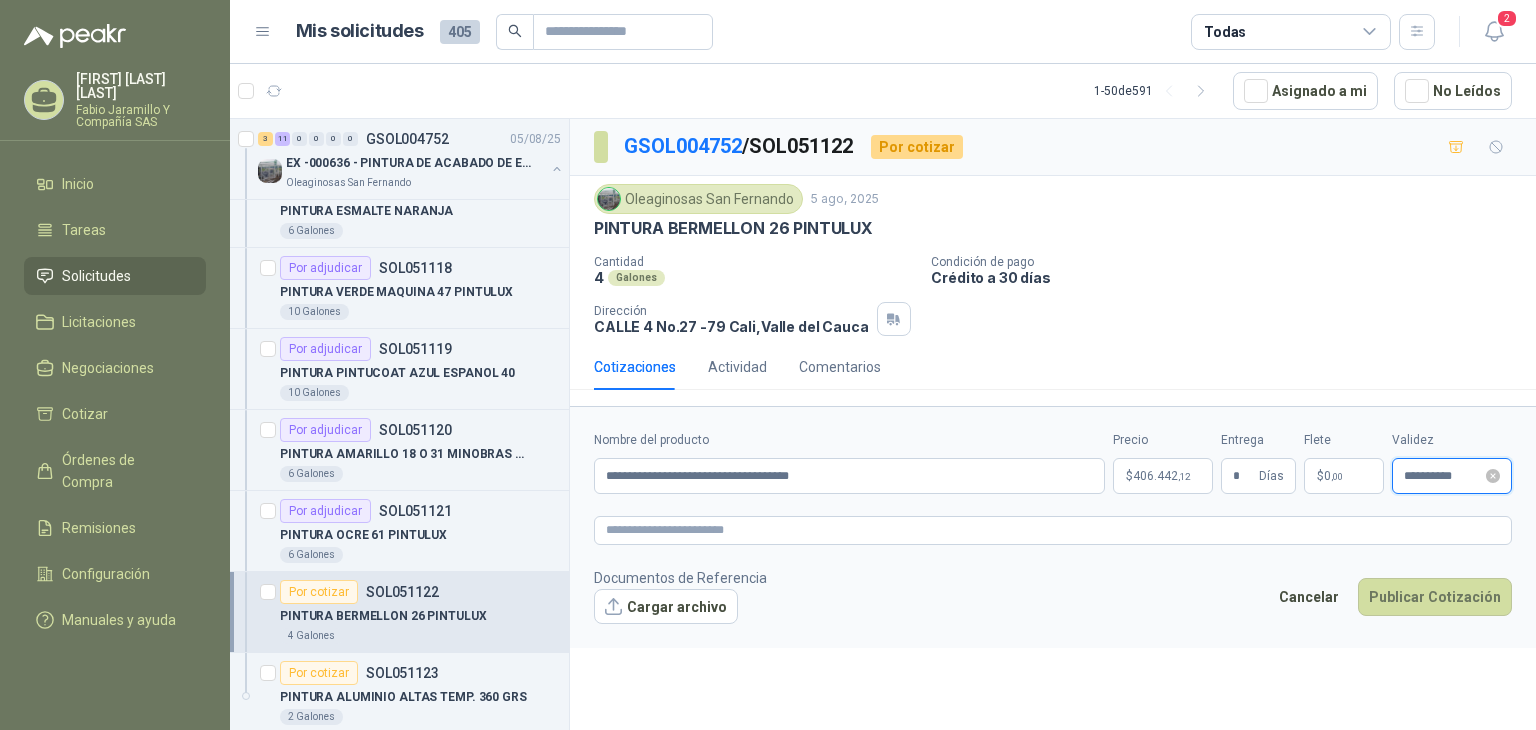 click on "**********" at bounding box center [1452, 476] 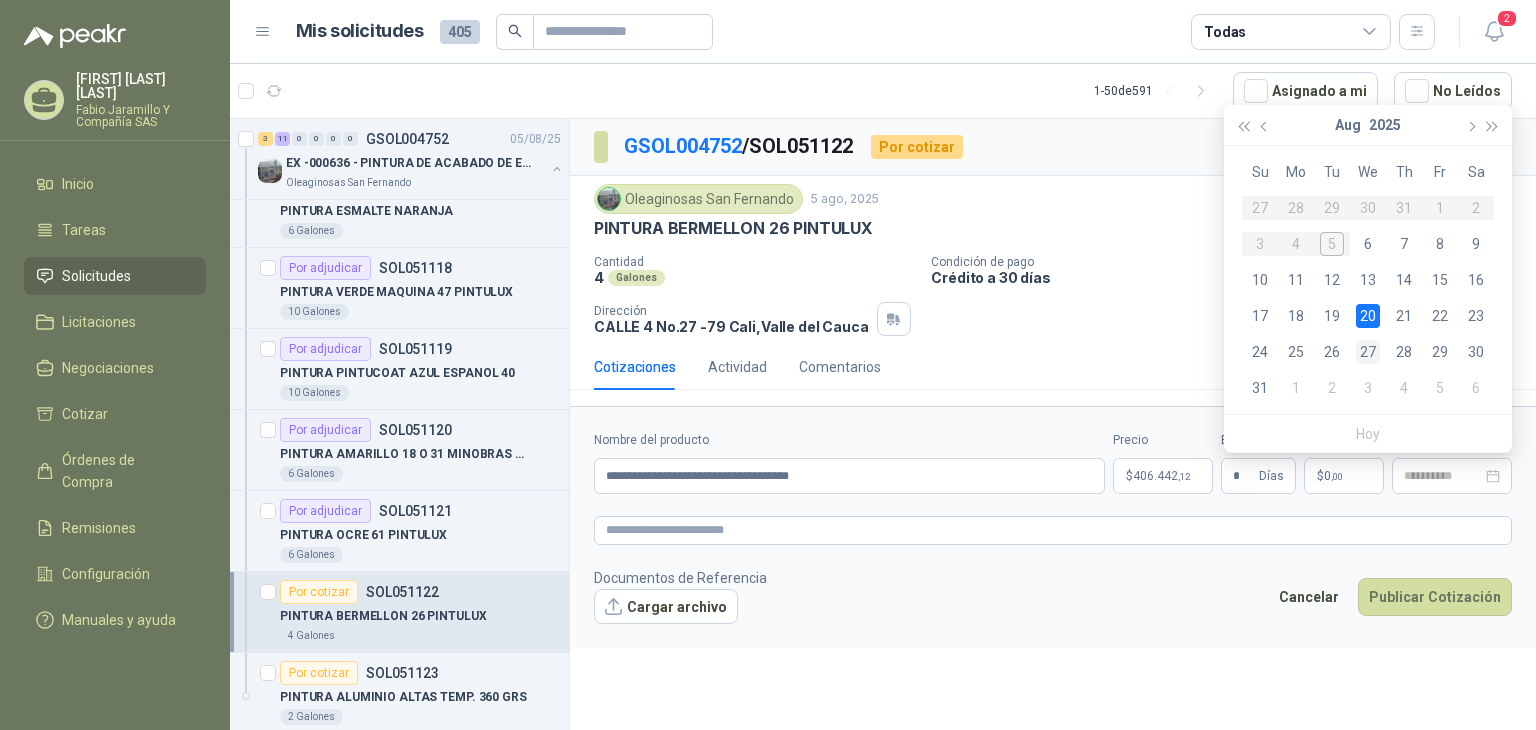 click on "27" at bounding box center [1368, 352] 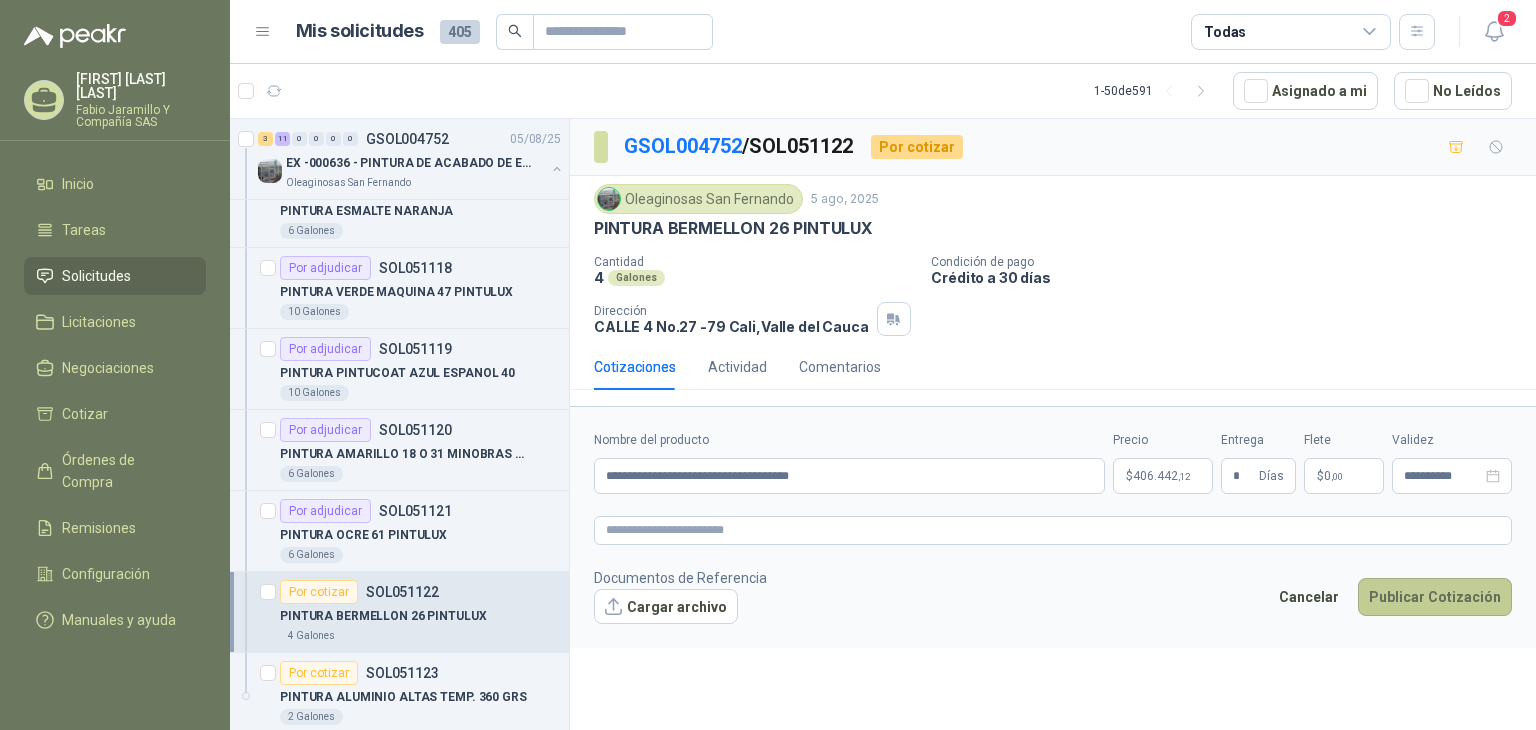 click on "Publicar Cotización" at bounding box center [1435, 597] 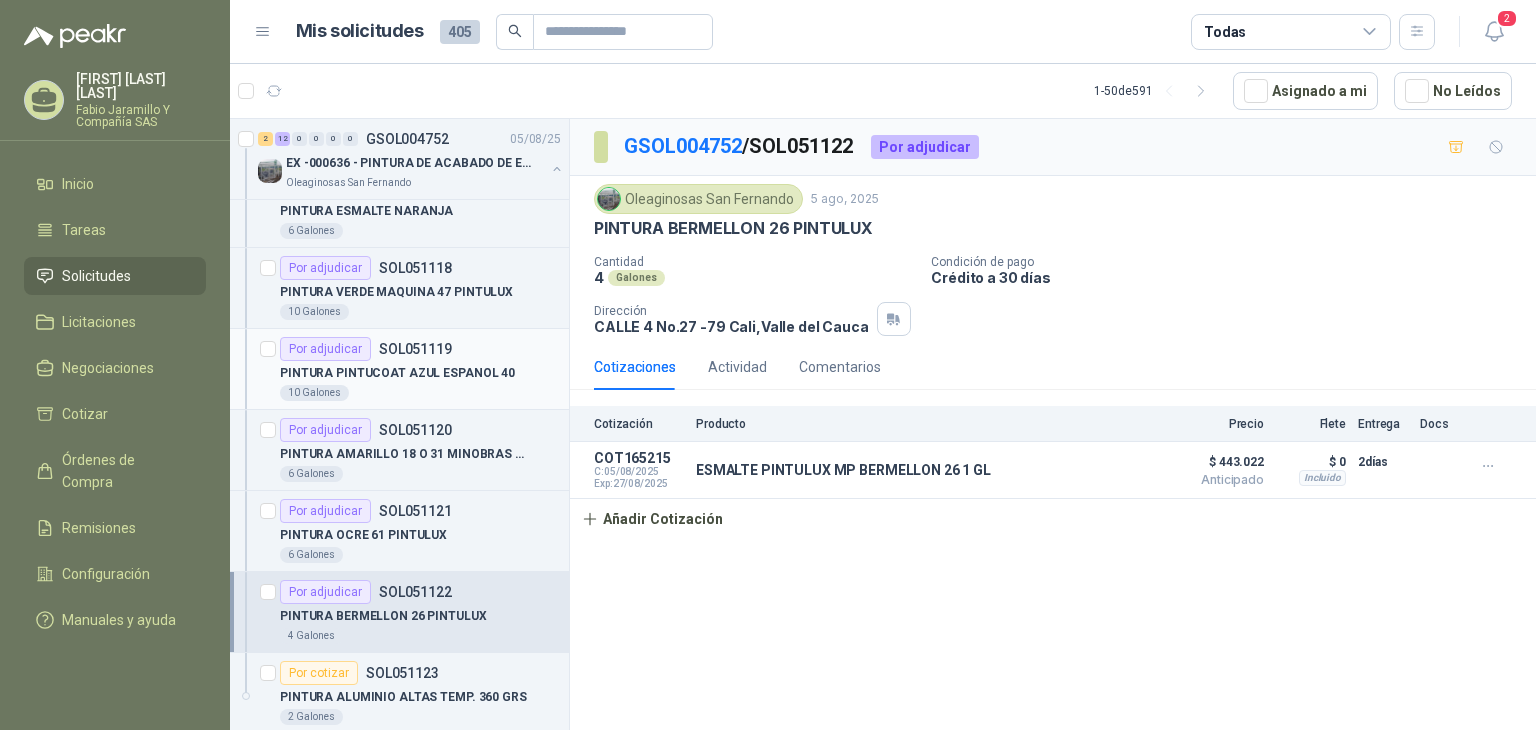 scroll, scrollTop: 700, scrollLeft: 0, axis: vertical 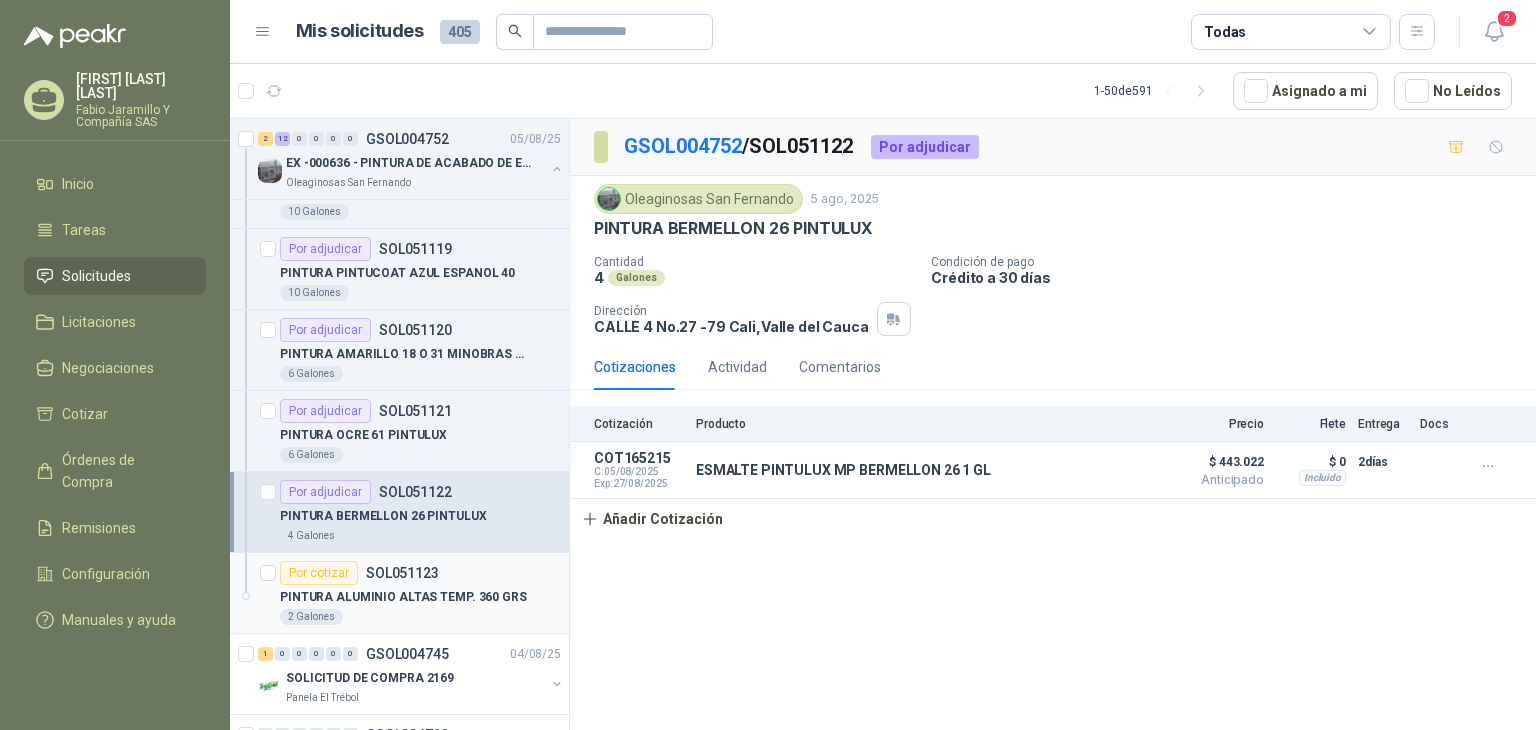 click on "PINTURA ALUMINIO ALTAS TEMP. 360 GRS" at bounding box center (403, 597) 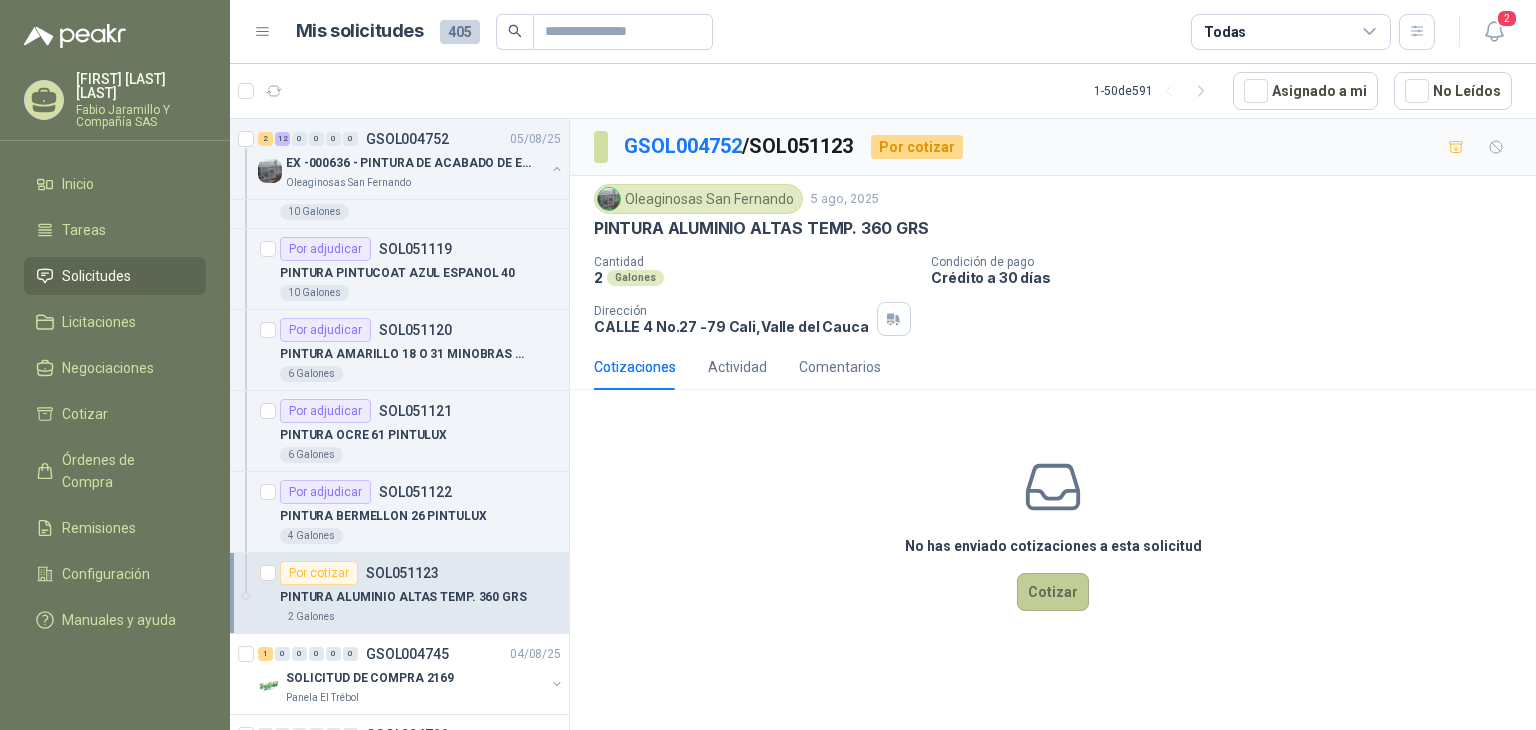 click on "Cotizar" at bounding box center (1053, 592) 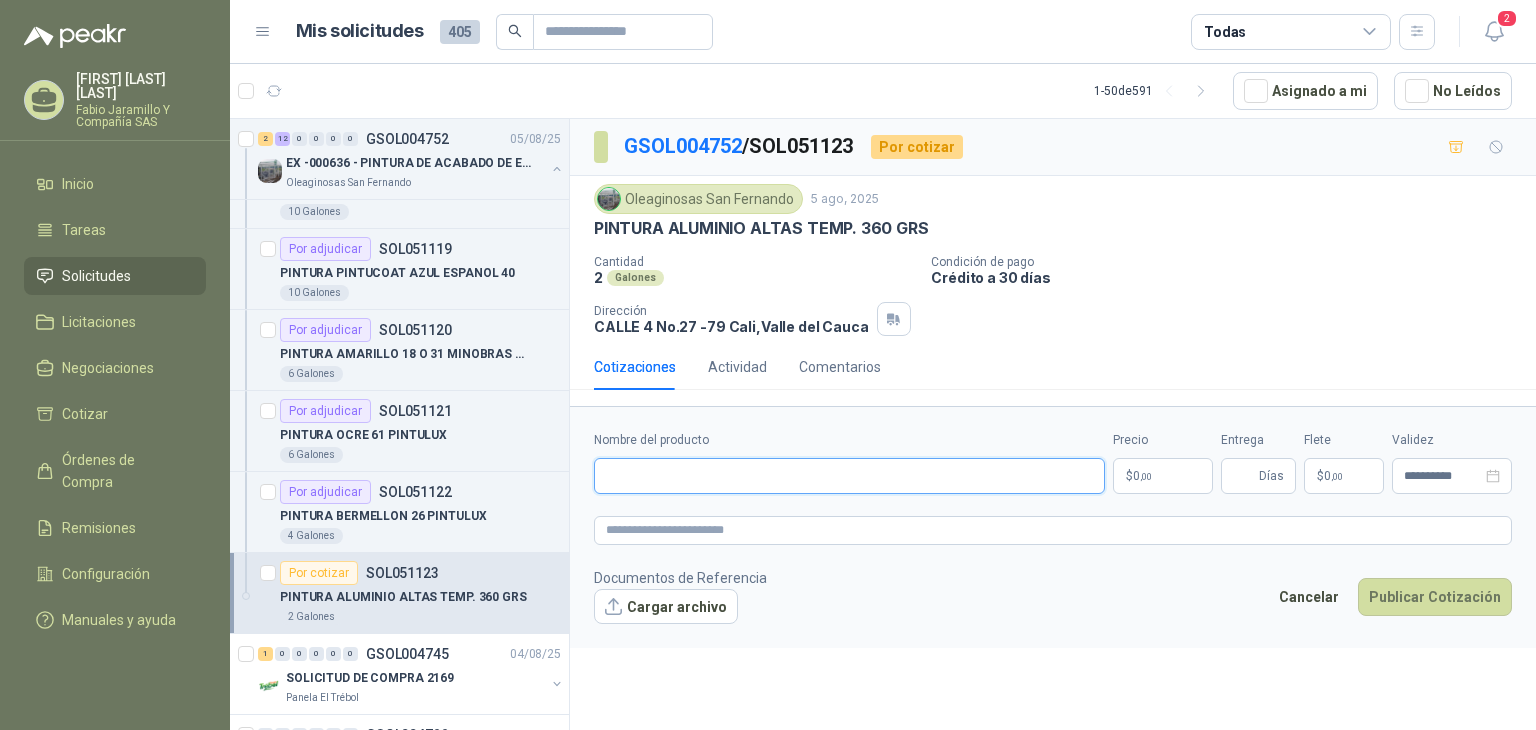 click on "Nombre del producto" at bounding box center (849, 476) 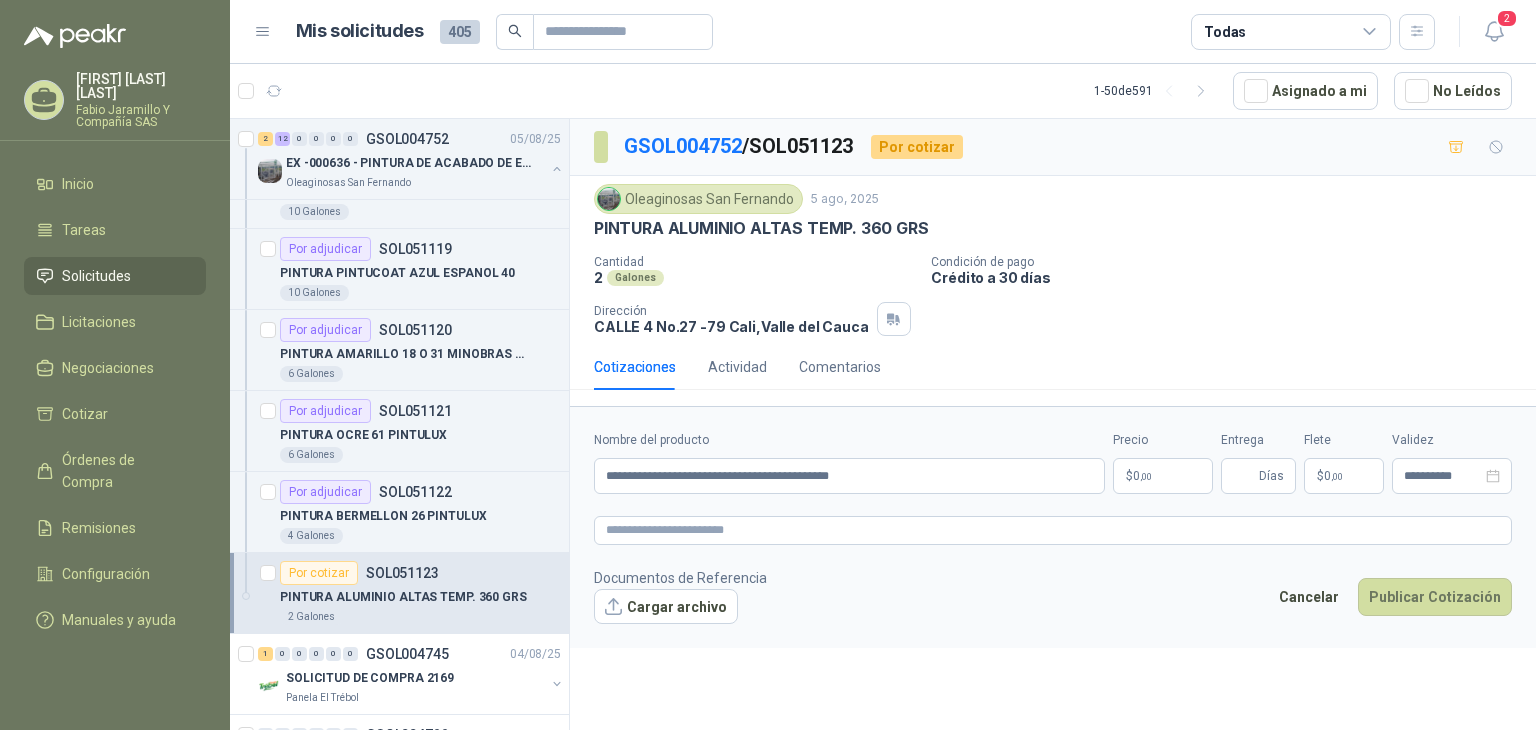 click on "$  0 ,00" at bounding box center [1163, 476] 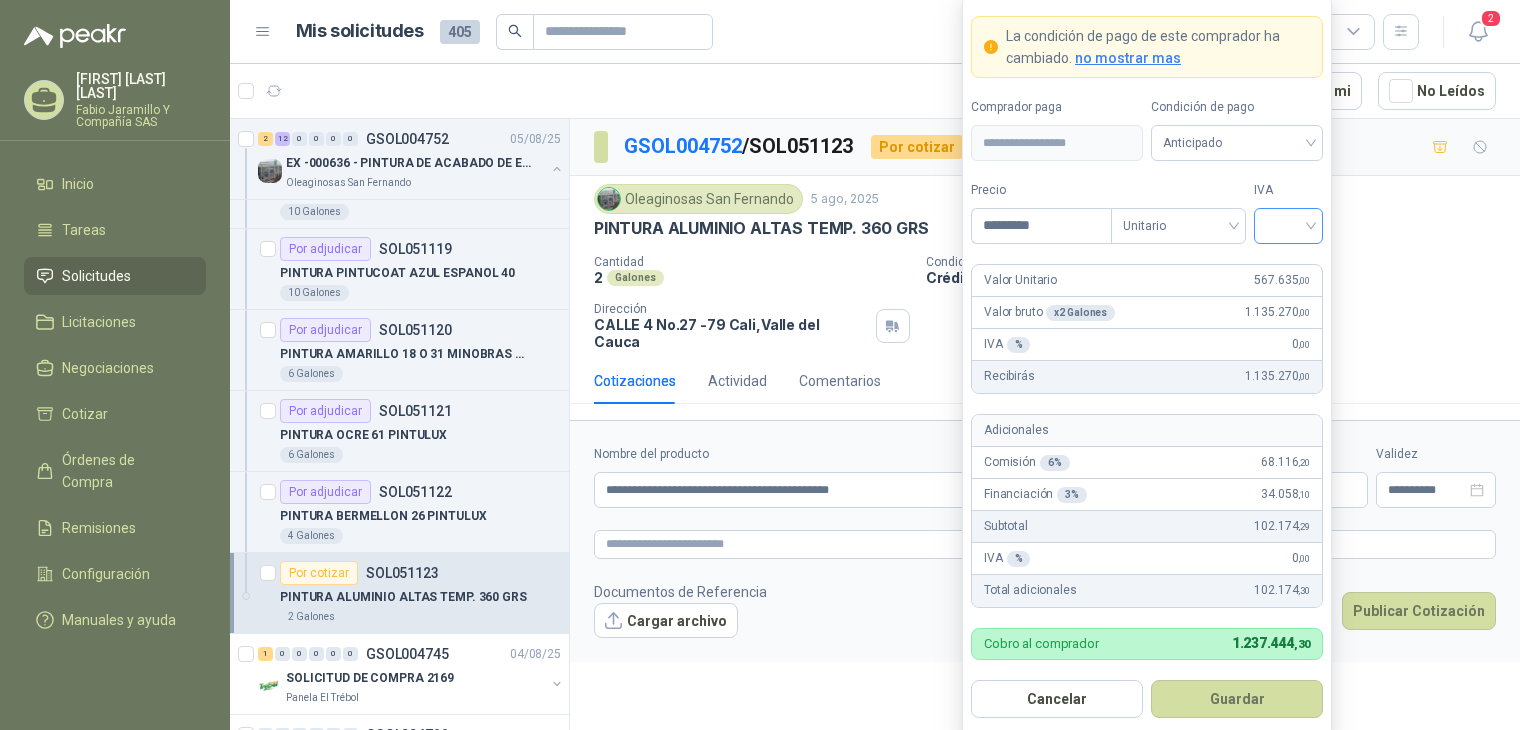 click at bounding box center [1288, 224] 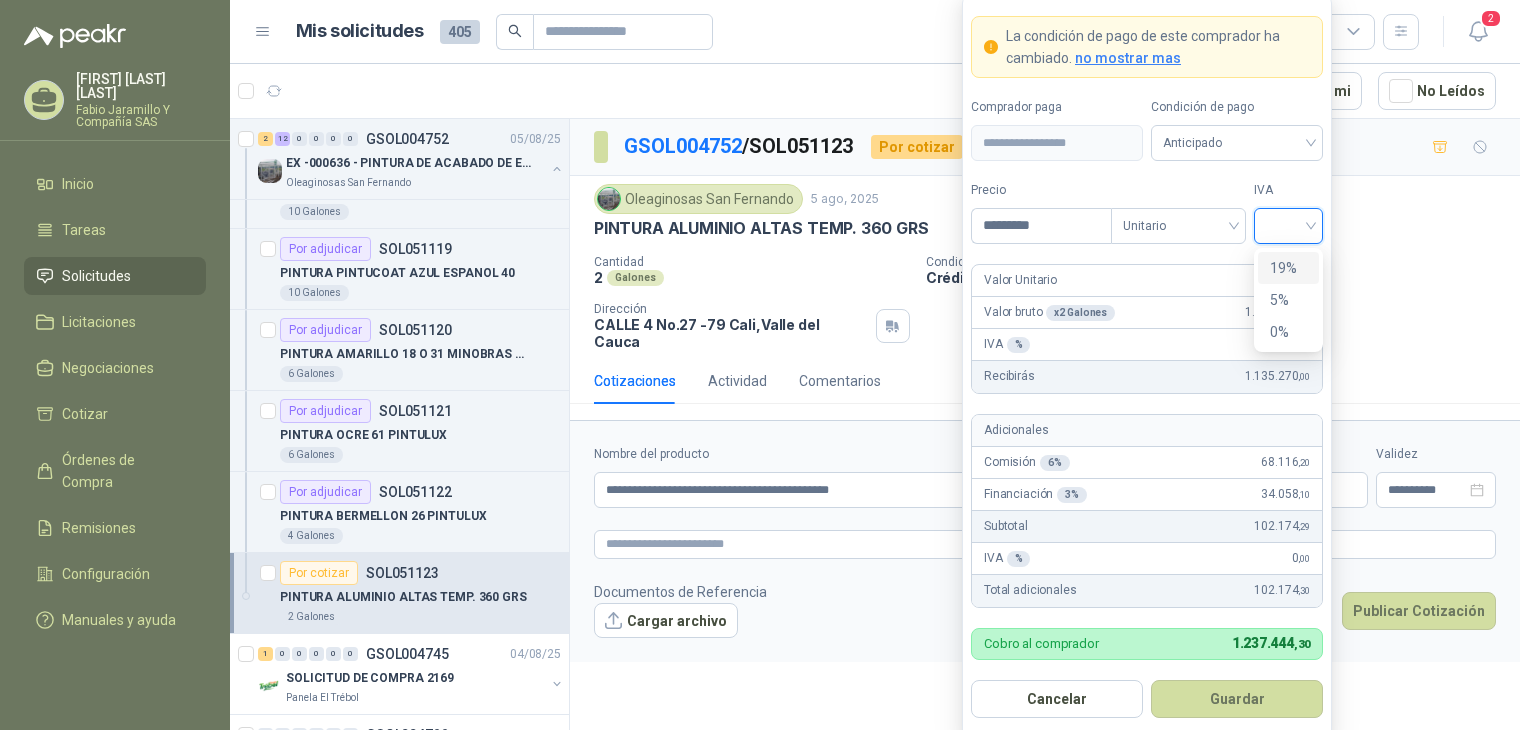 click on "19%" at bounding box center (1288, 268) 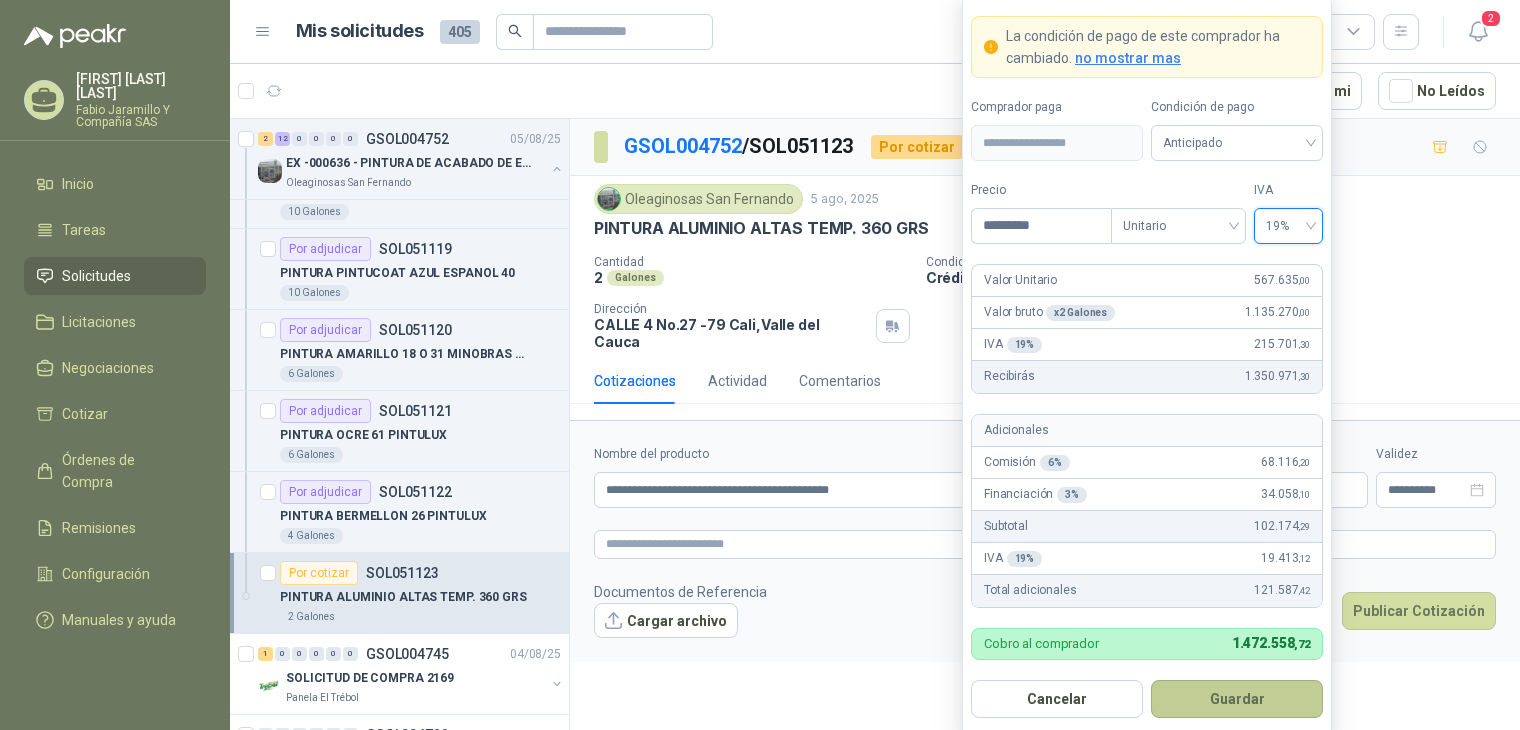 click on "Guardar" at bounding box center (1237, 699) 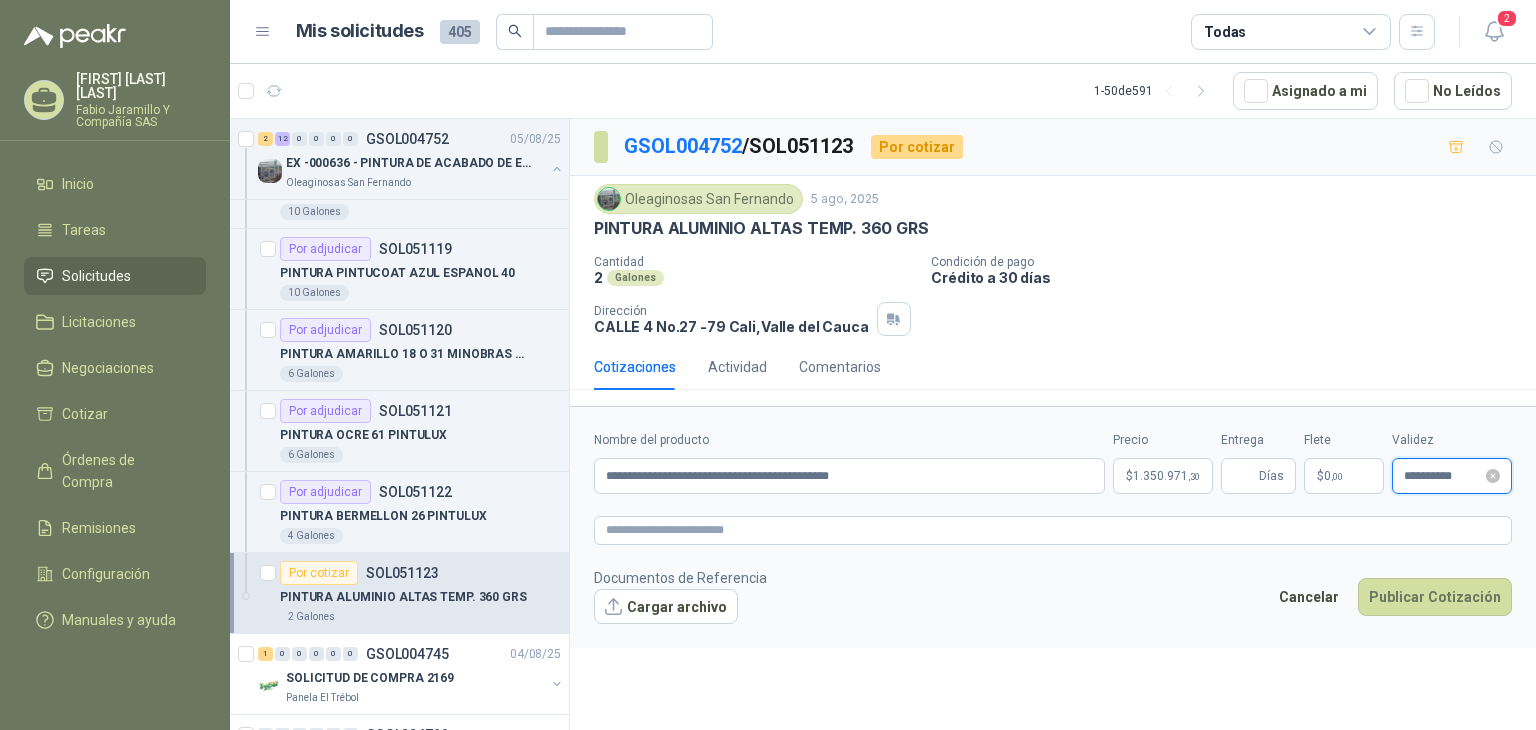 click on "**********" at bounding box center [1443, 476] 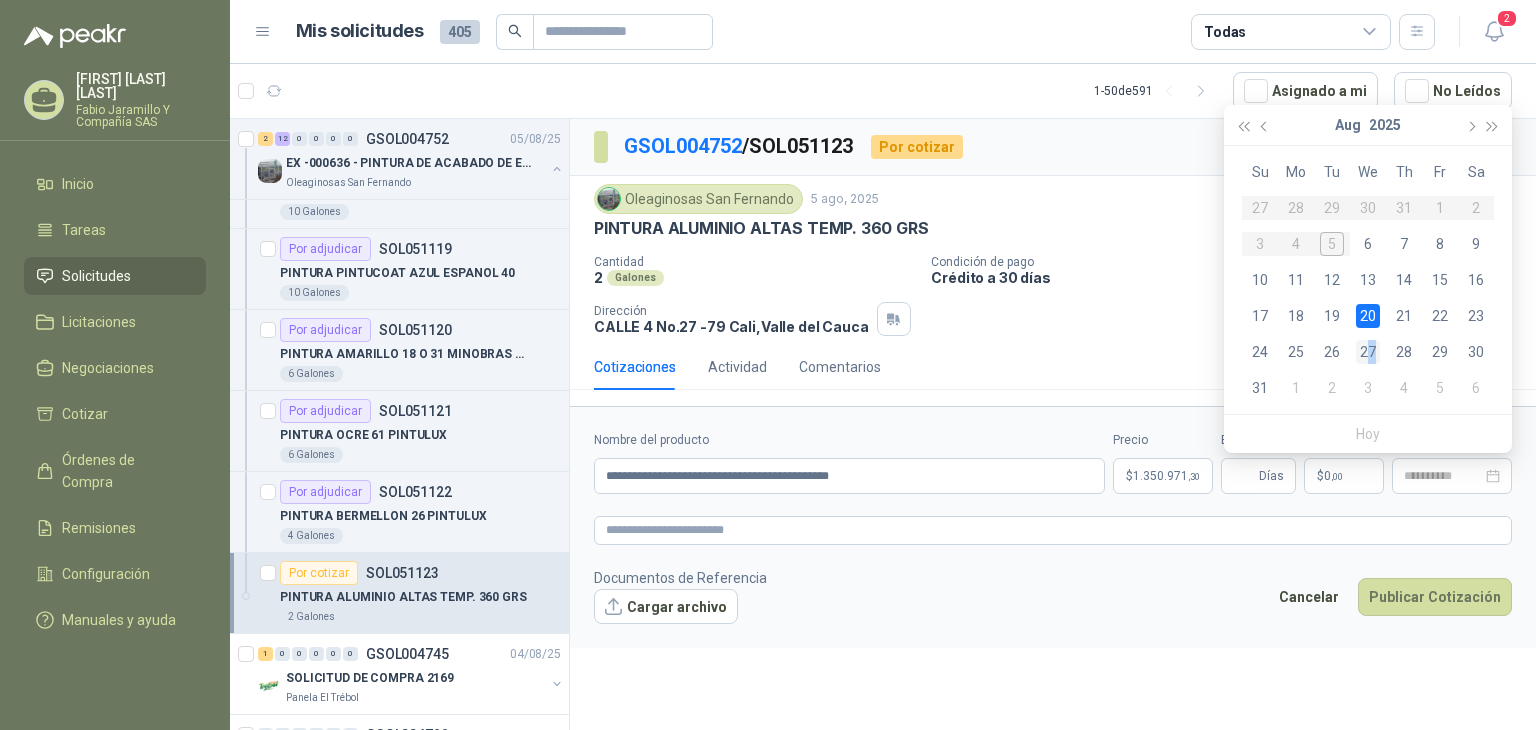 click on "27" at bounding box center [1368, 352] 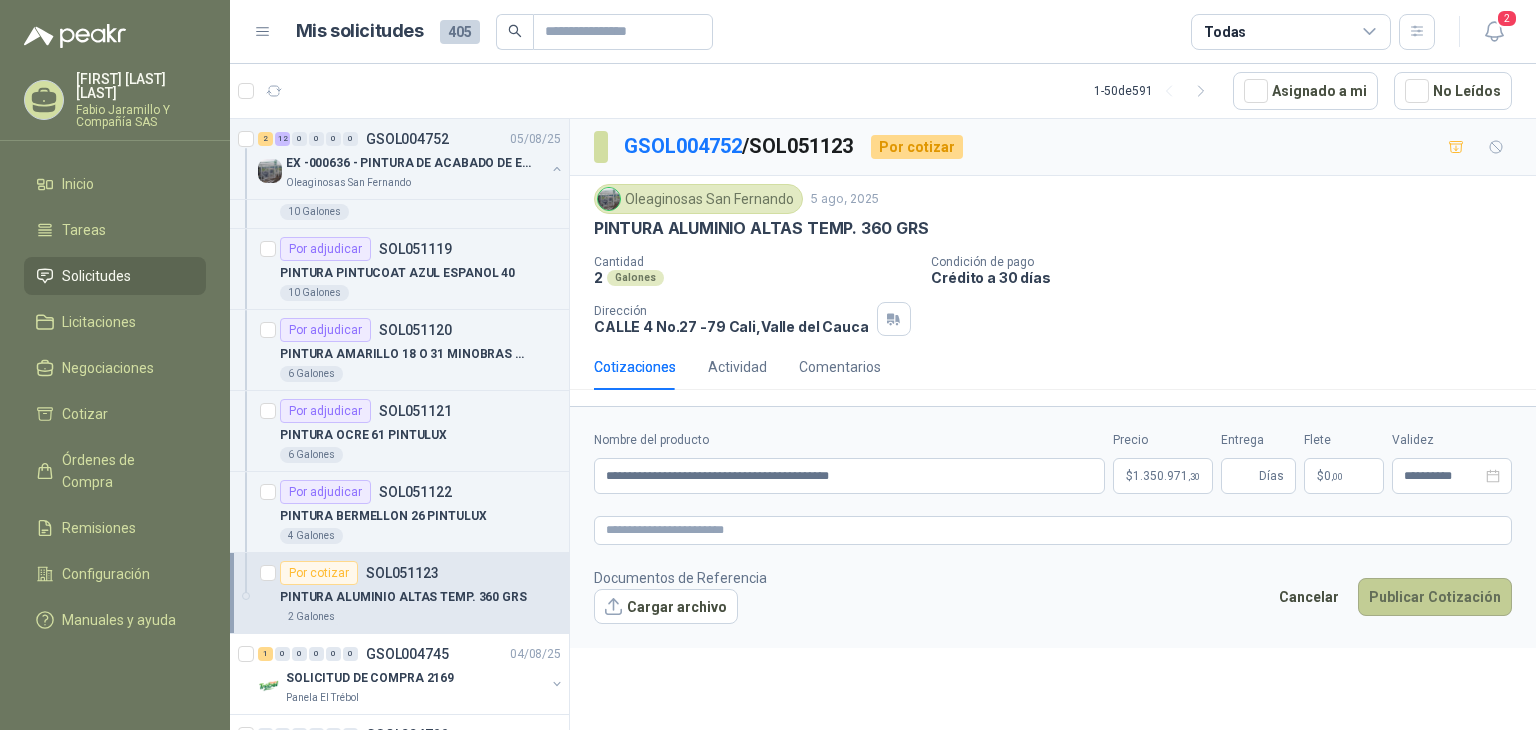 click on "Publicar Cotización" at bounding box center (1435, 597) 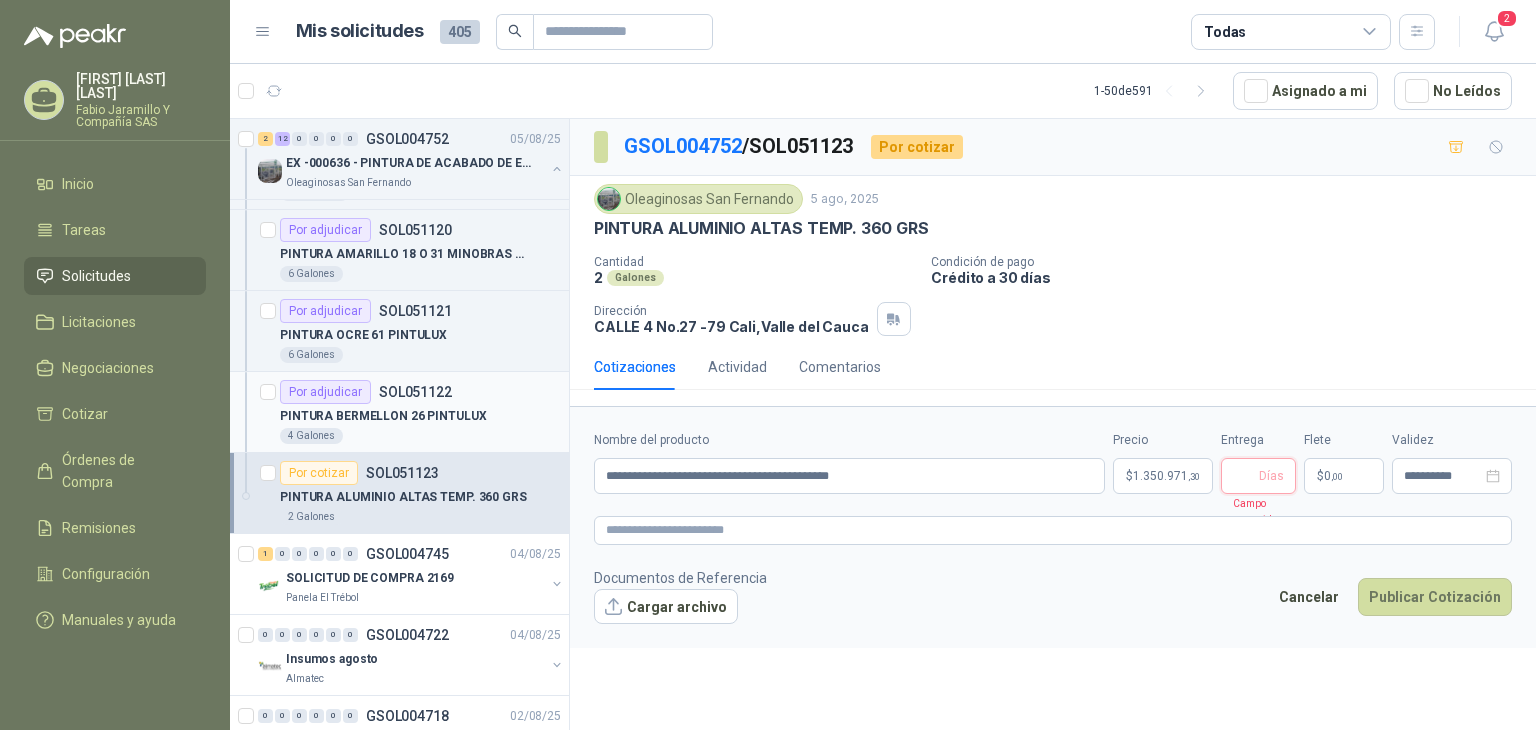 scroll, scrollTop: 900, scrollLeft: 0, axis: vertical 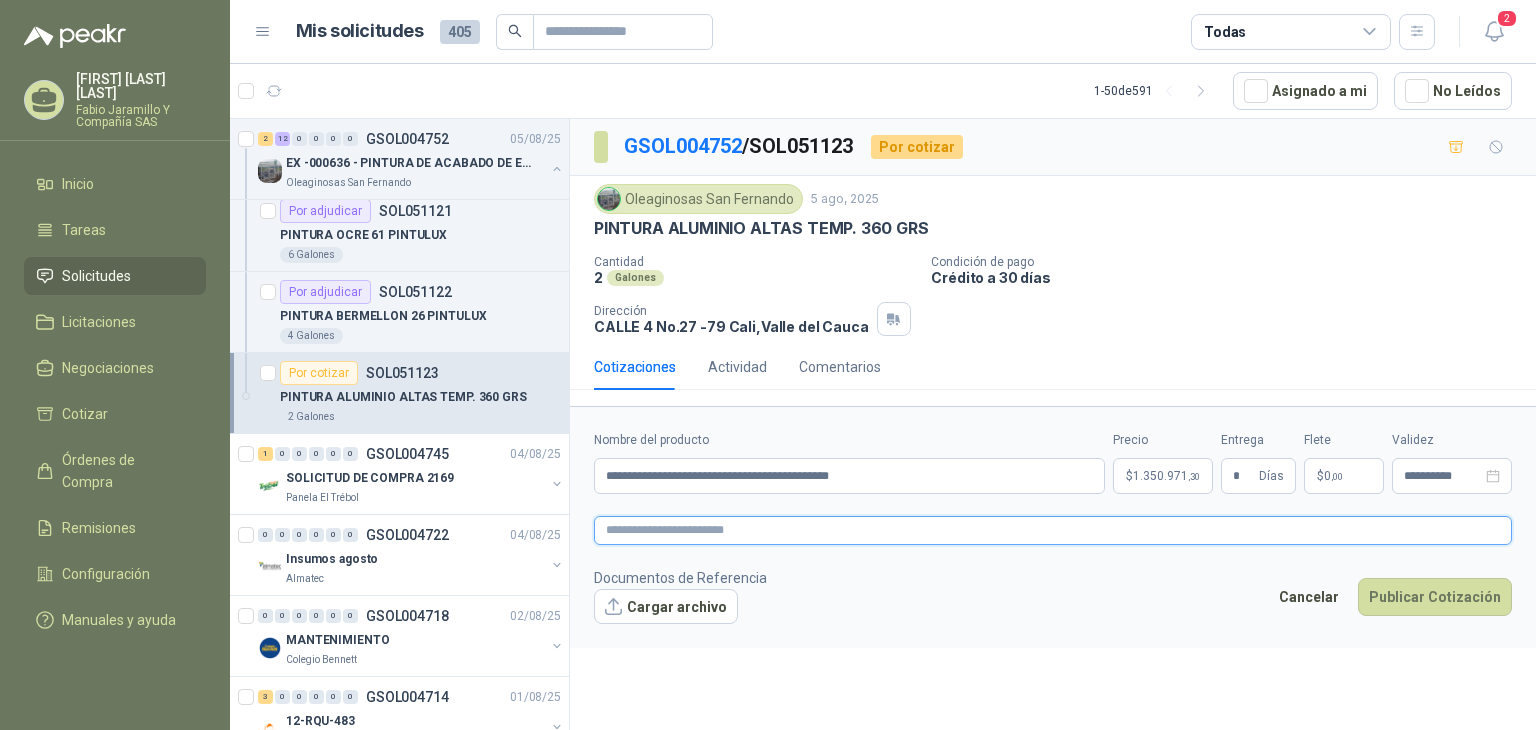click at bounding box center [1053, 530] 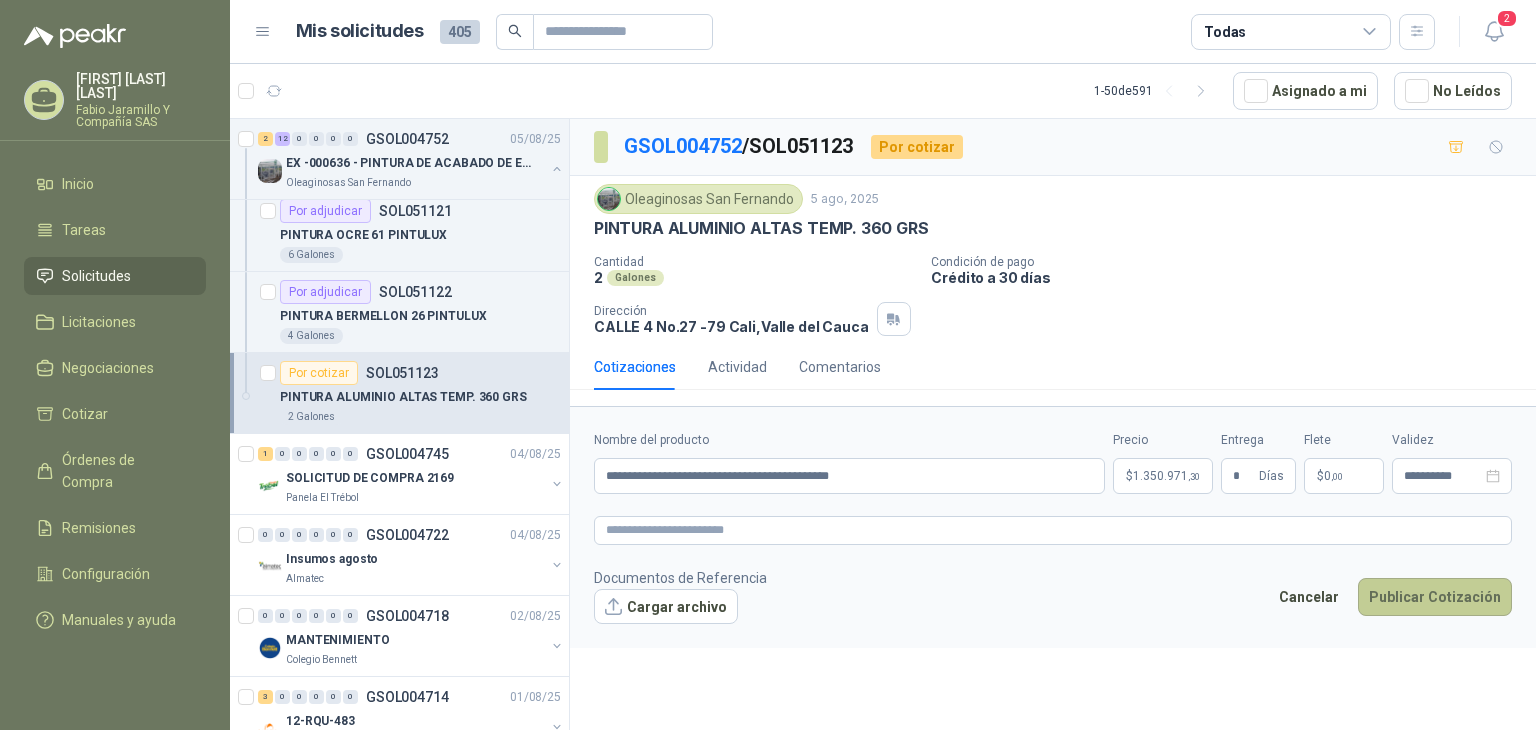 click on "Publicar Cotización" at bounding box center [1435, 597] 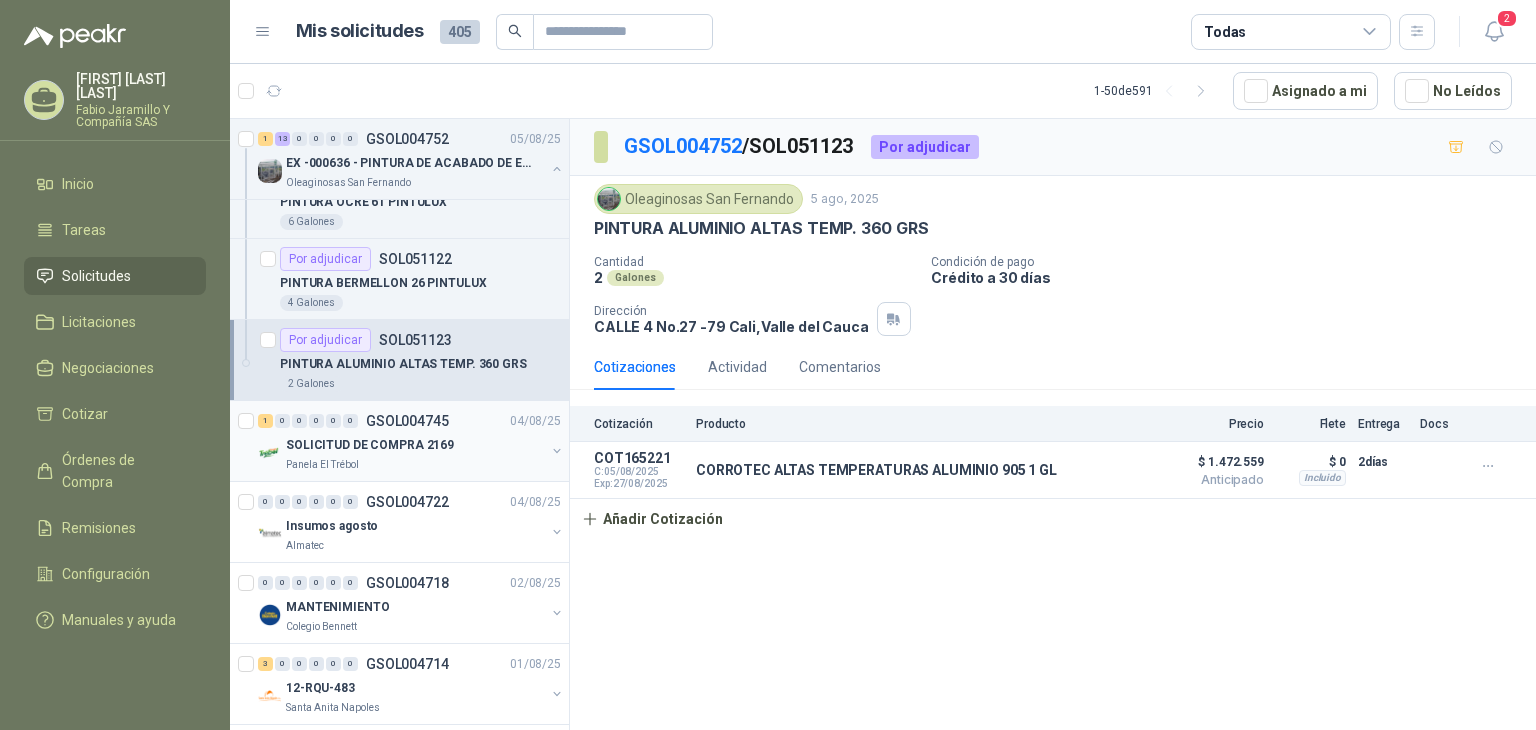 scroll, scrollTop: 900, scrollLeft: 0, axis: vertical 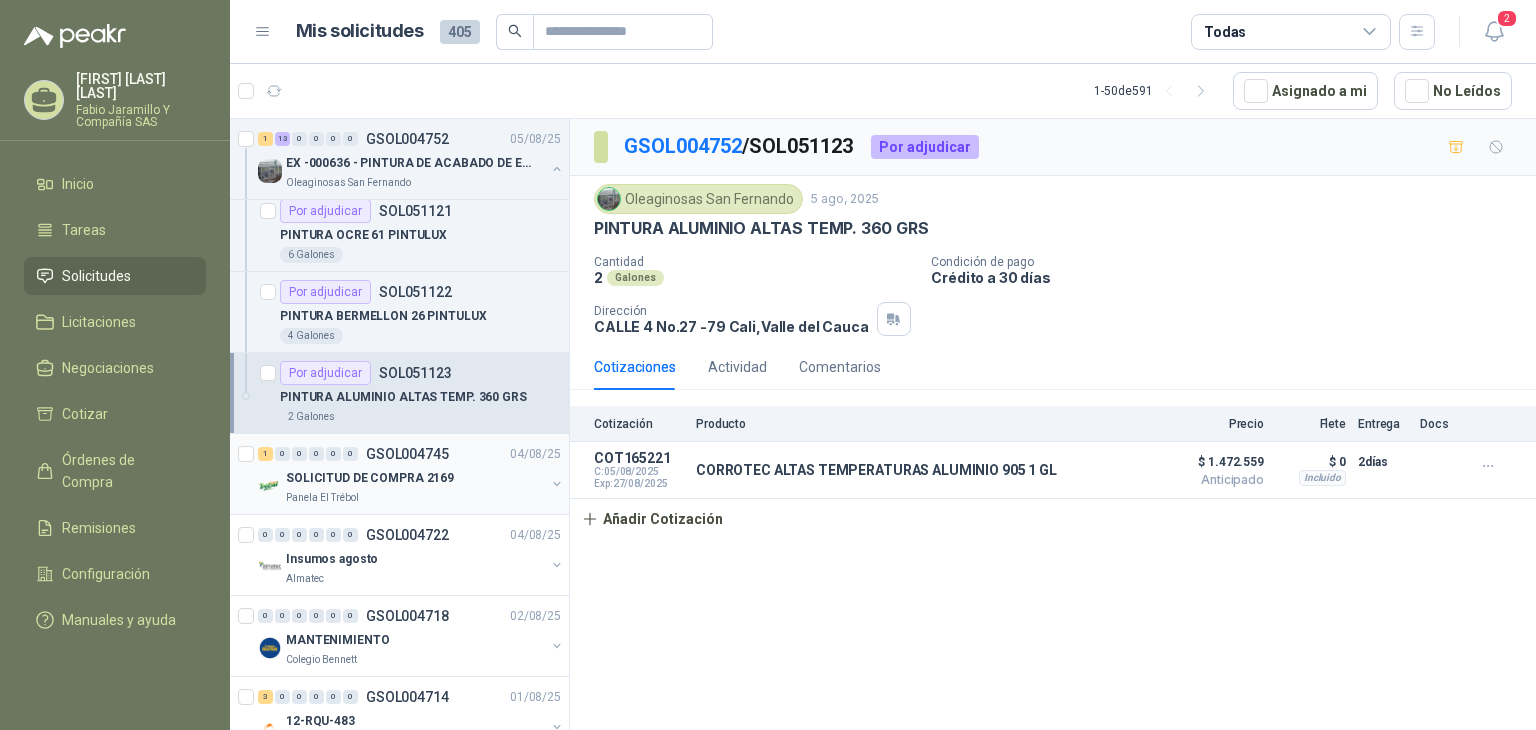 click on "Panela El Trébol" at bounding box center (415, 498) 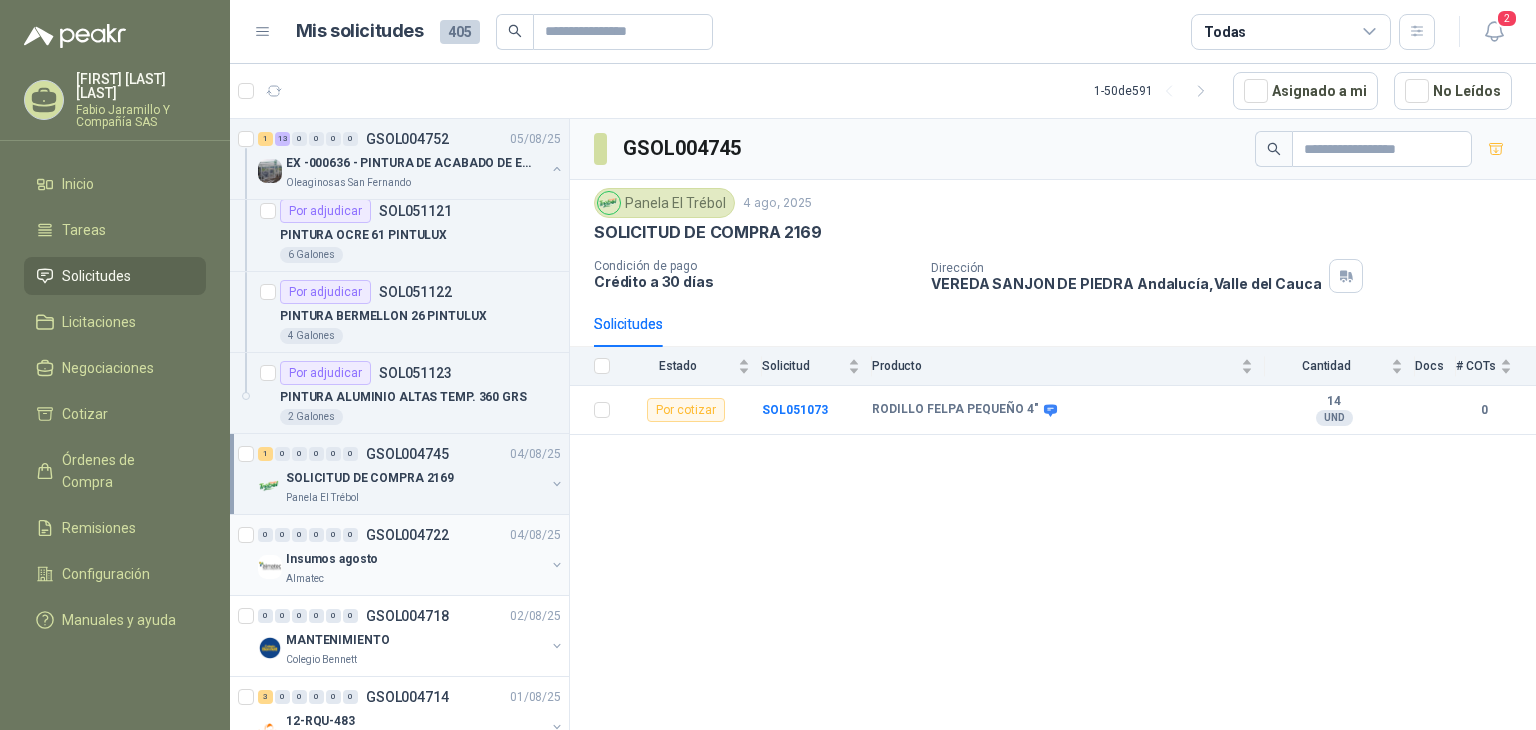 click on "Insumos agosto" at bounding box center [415, 559] 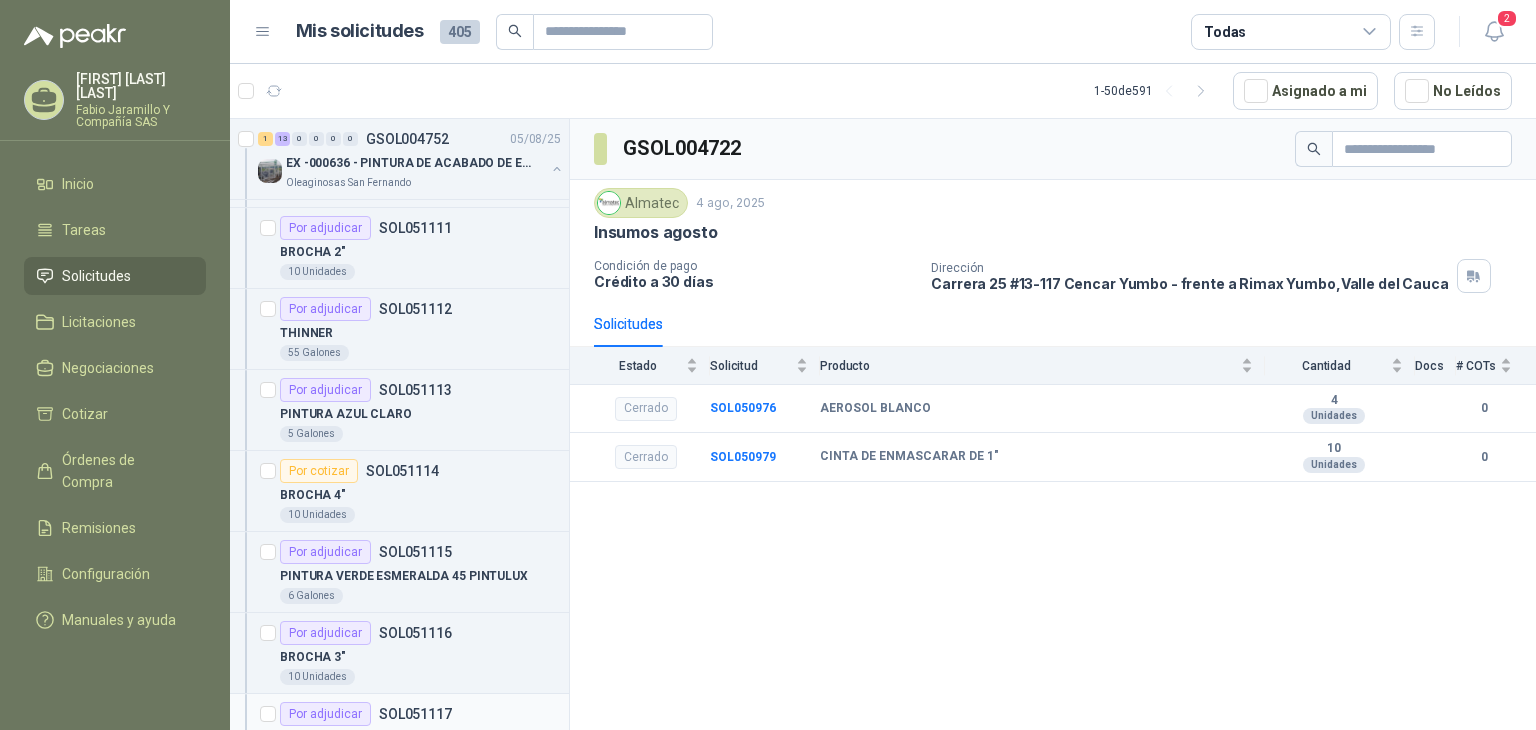 scroll, scrollTop: 0, scrollLeft: 0, axis: both 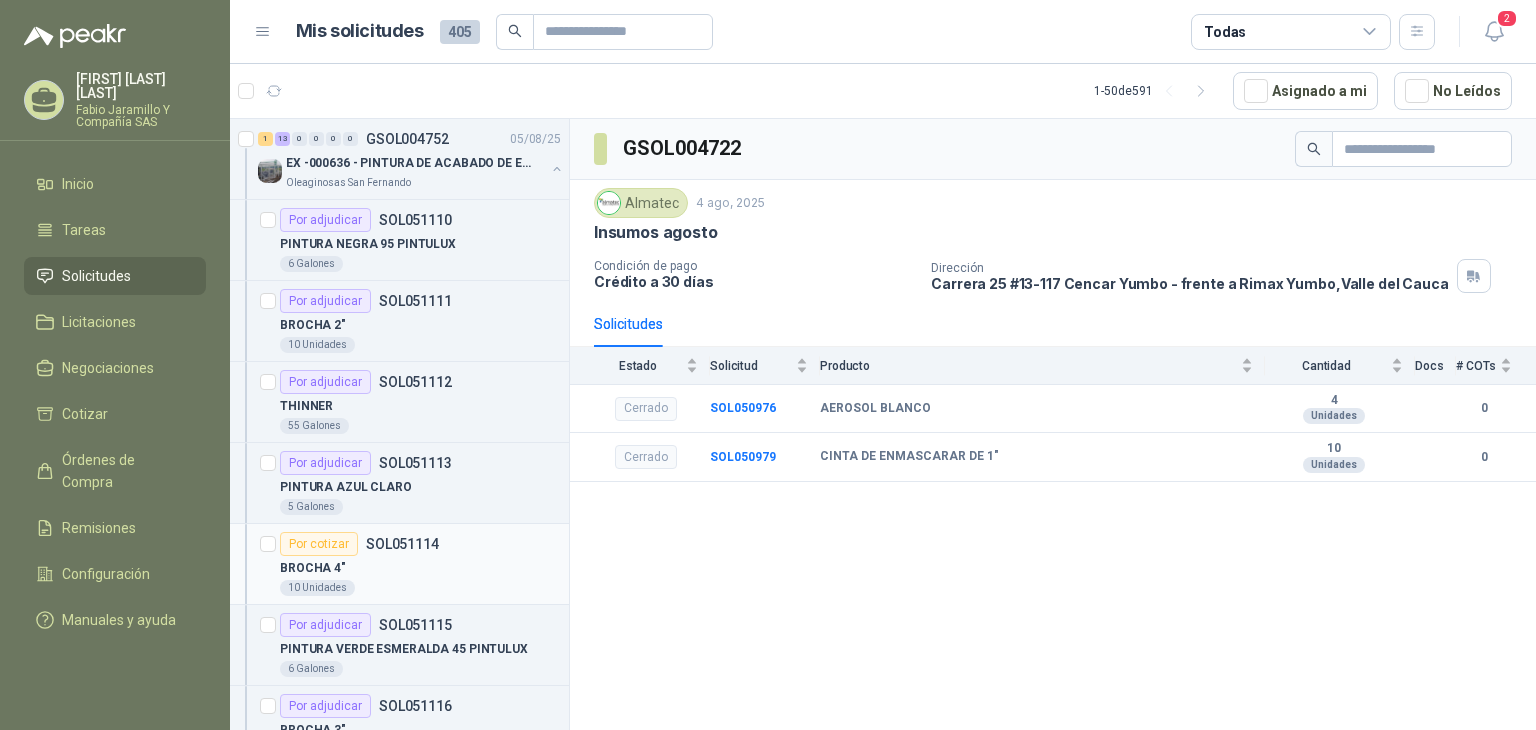 click on "BROCHA 4"" at bounding box center (420, 568) 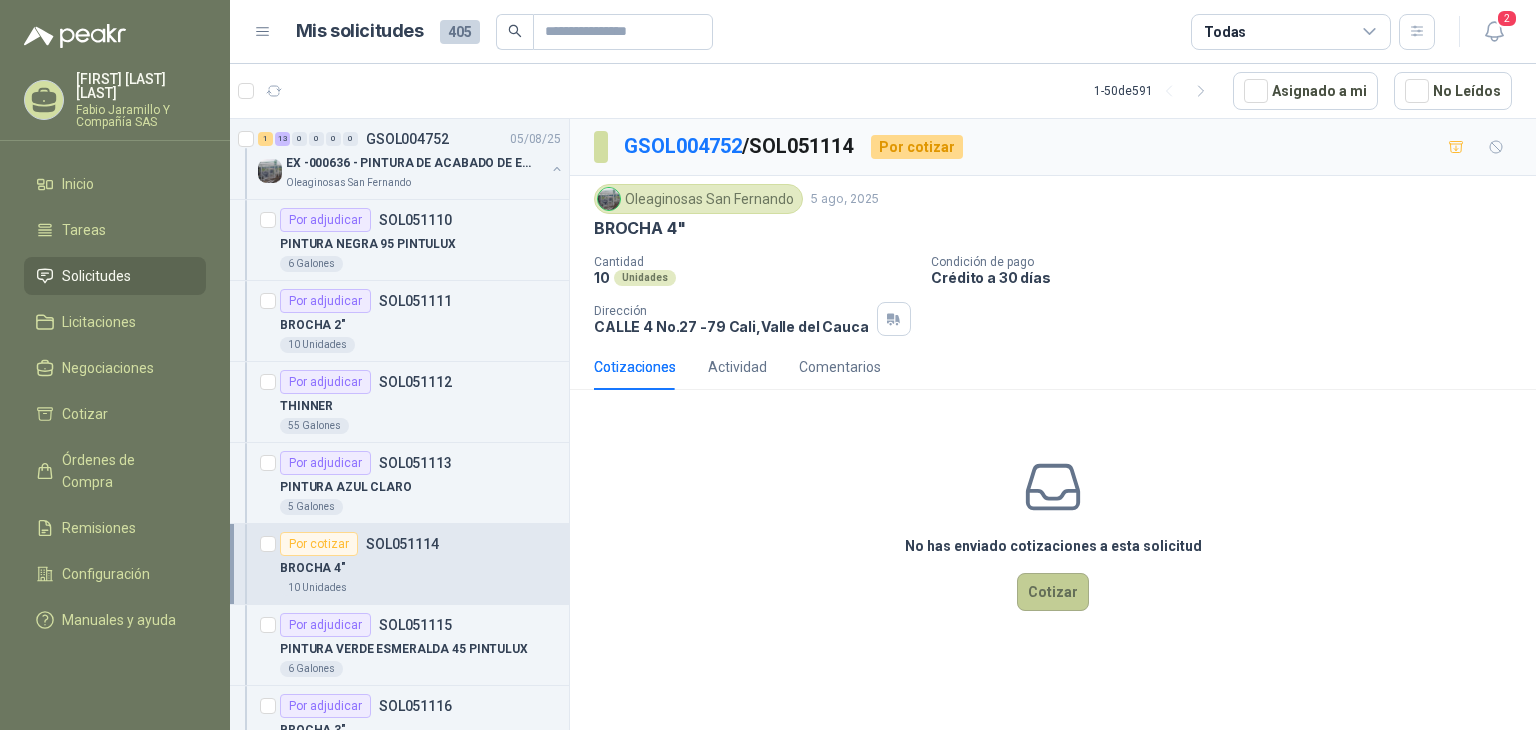 click on "Cotizar" at bounding box center [1053, 592] 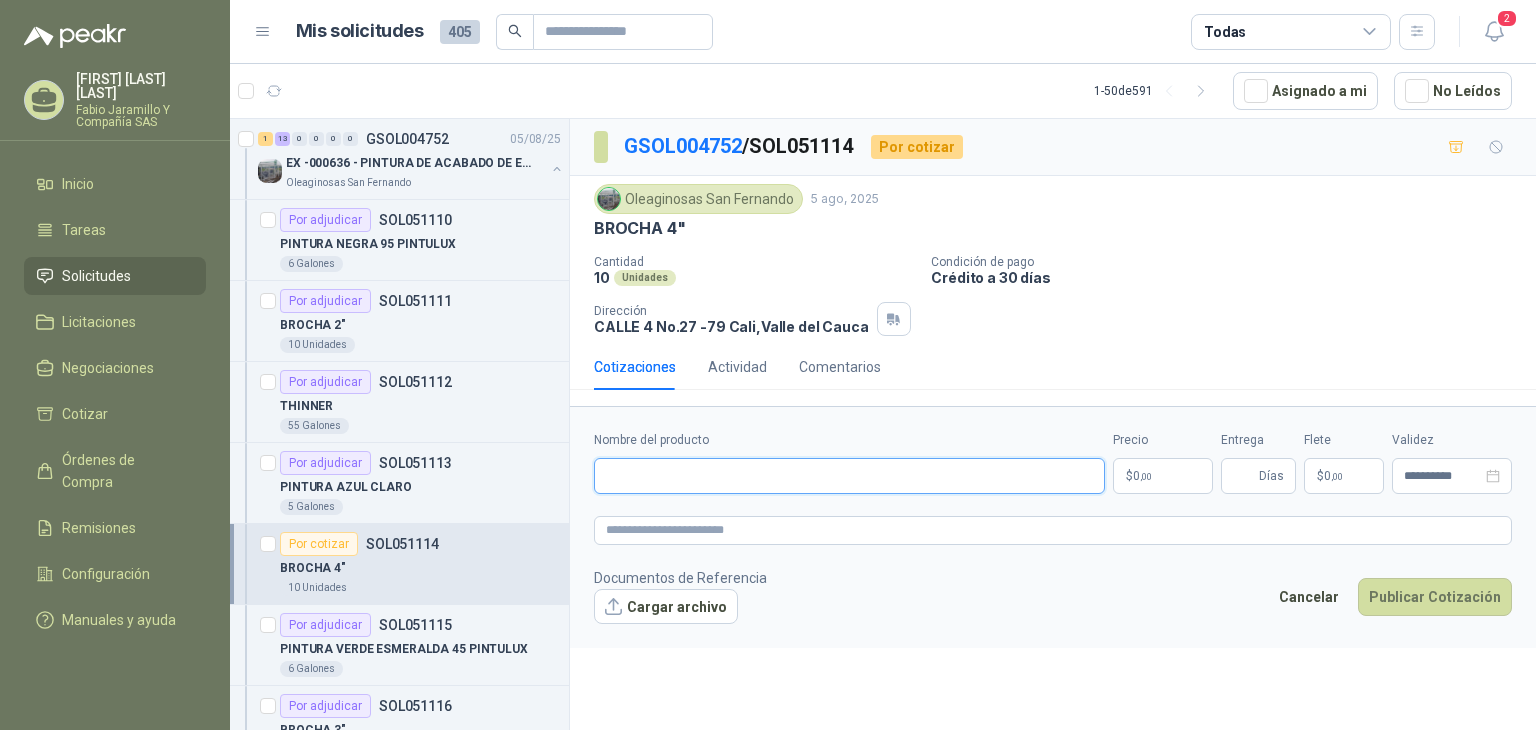 click on "Nombre del producto" at bounding box center (849, 476) 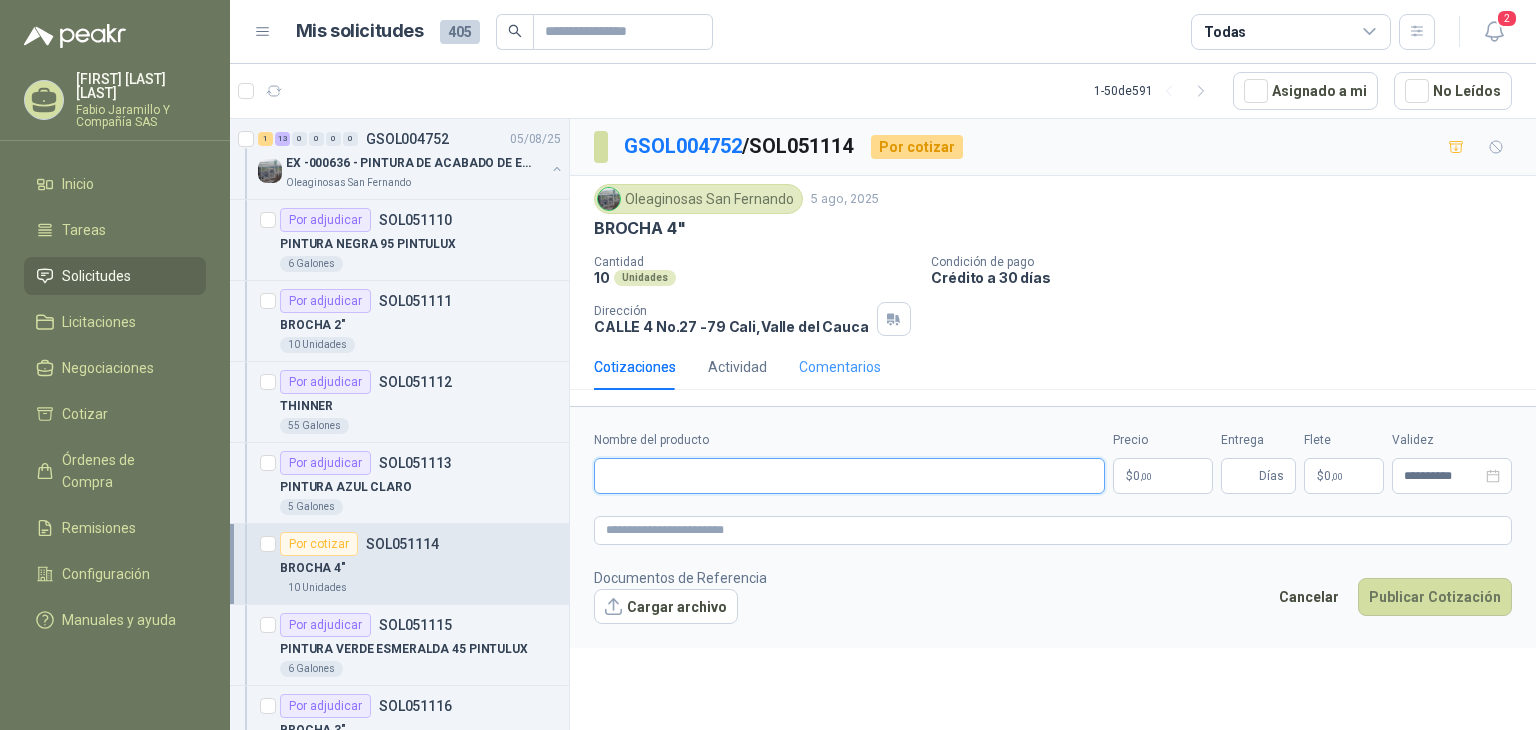 paste on "**********" 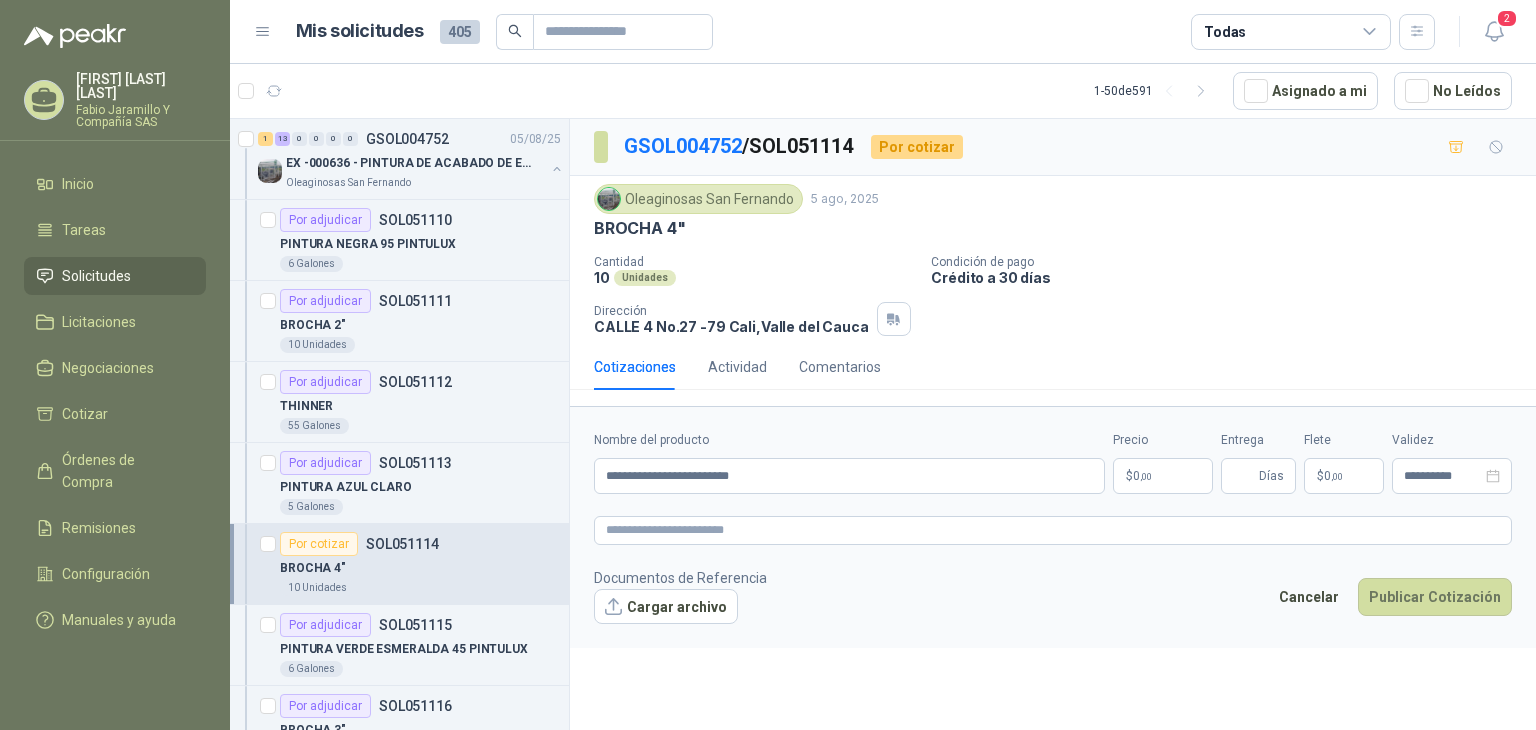 click on "Ana Maria [LAST] Fabio Jaramillo Y Compañía SAS Inicio Tareas Solicitudes Licitaciones Negociaciones Cotizar Órdenes de Compra Remisiones Configuración Manuales y ayuda Mis solicitudes 405 Todas 2 1 - 50 de 591 Asignado a mi No Leídos 1 13 0 0 0 0 GSOL004752 05/08/25 EX -000636 - PINTURA DE ACABADO DE EQUIPOS, ESTRUC Oleaginosas San Fernando Por adjudicar SOL051110 PINTURA NEGRA 95 PINTULUX 6 Galones Por adjudicar SOL051111 BROCHA 2" 10 Unidades Por adjudicar SOL051112 THINNER 55 Galones Por adjudicar SOL051113 PINTURA AZUL CLARO 5 Galones Por adjudicar SOL051114 BROCHA 4" 10 Unidades Por adjudicar SOL051115 PINTURA VERDE ESMERALDA 45 PINTULUX 6 Galones Por adjudicar SOL051116 BROCHA 3" 10 Unidades Por adjudicar SOL051117 PINTURA ESMALTE NARANJA 6 Galones Por adjudicar SOL051118 PINTURA VERDE MAQUINA 47 PINTULUX 10 Galones Por adjudicar SOL051119 PINTURA PINTUCOAT AZUL ESPANOL 40 10 Galones Por adjudicar SOL051120 6 Galones Por adjudicar" at bounding box center [768, 365] 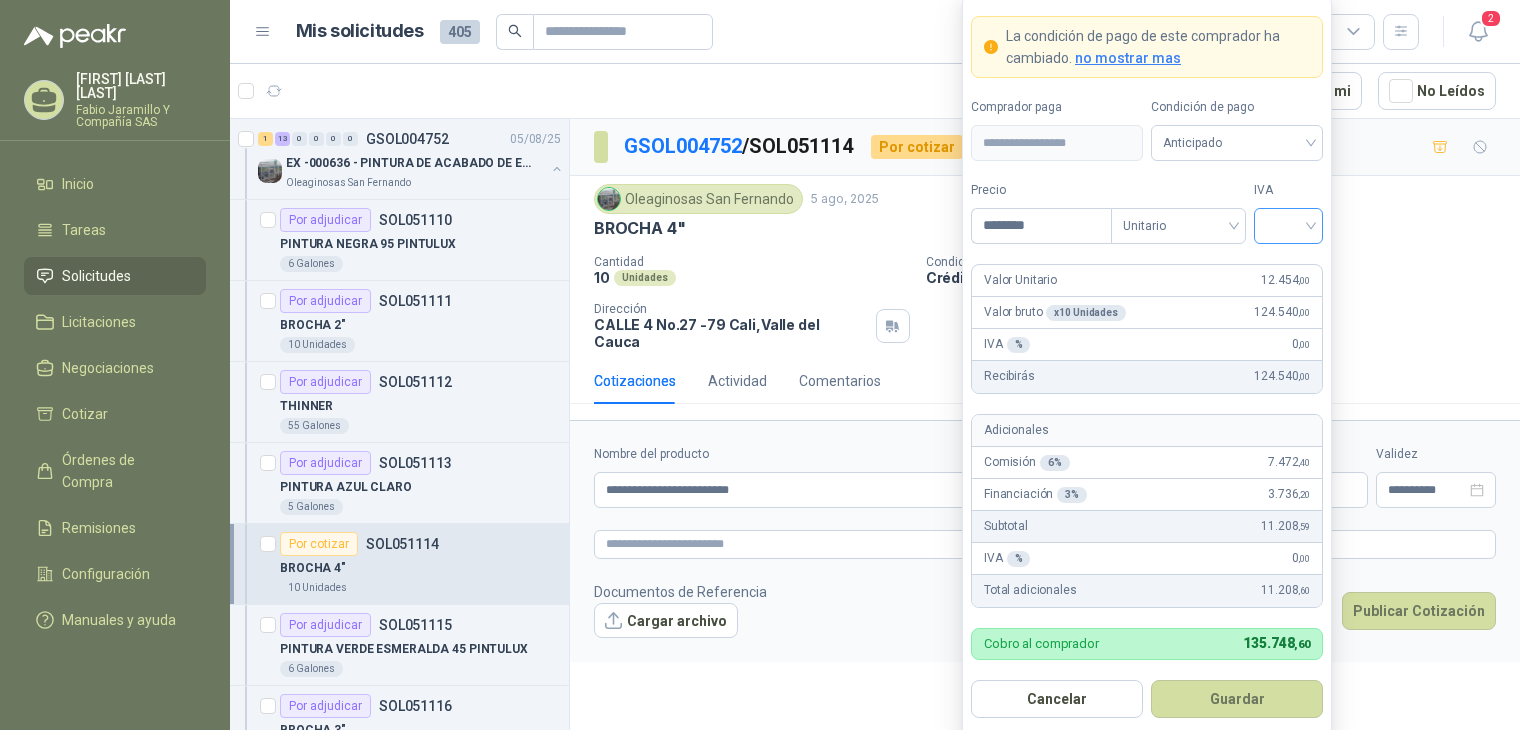 click at bounding box center (1288, 224) 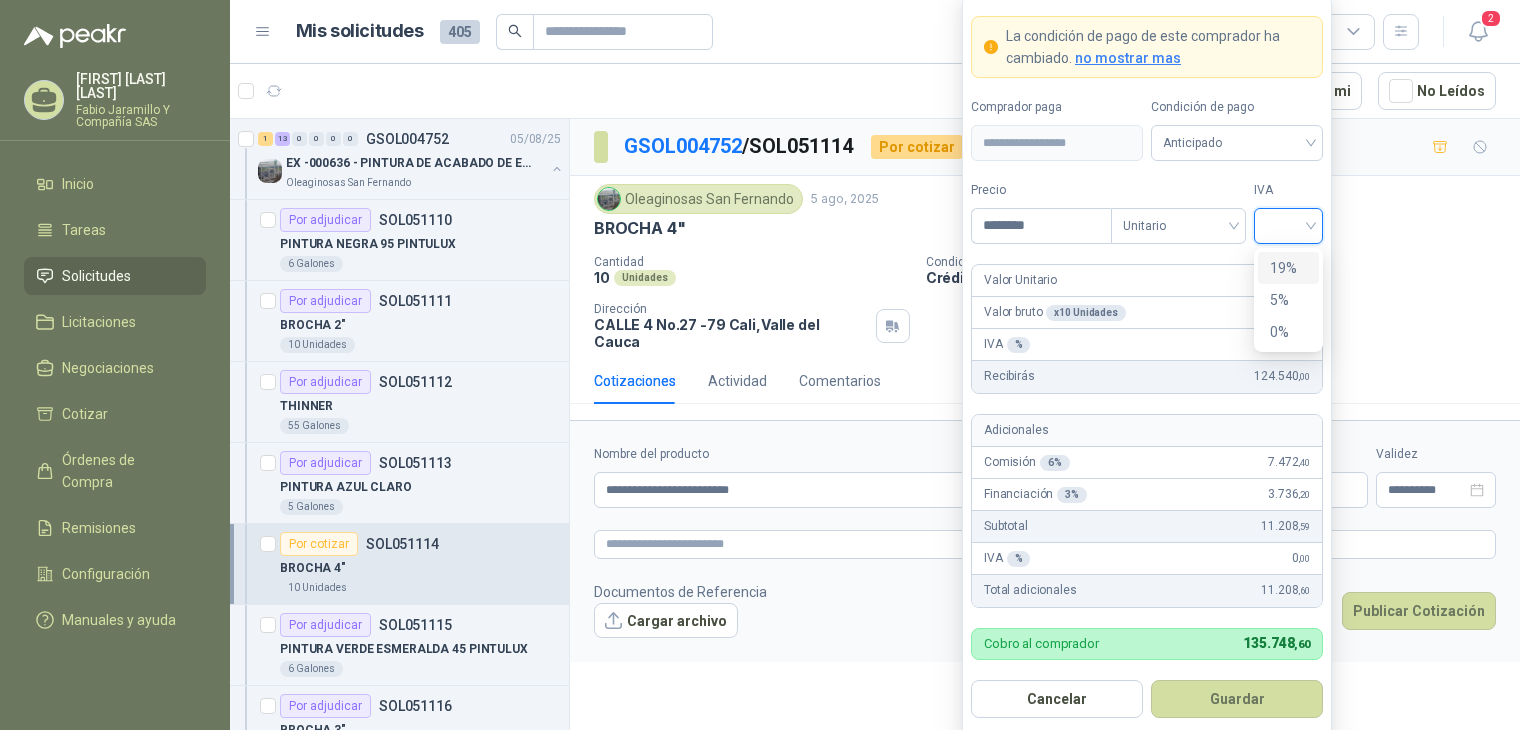 click on "19%" at bounding box center [1288, 268] 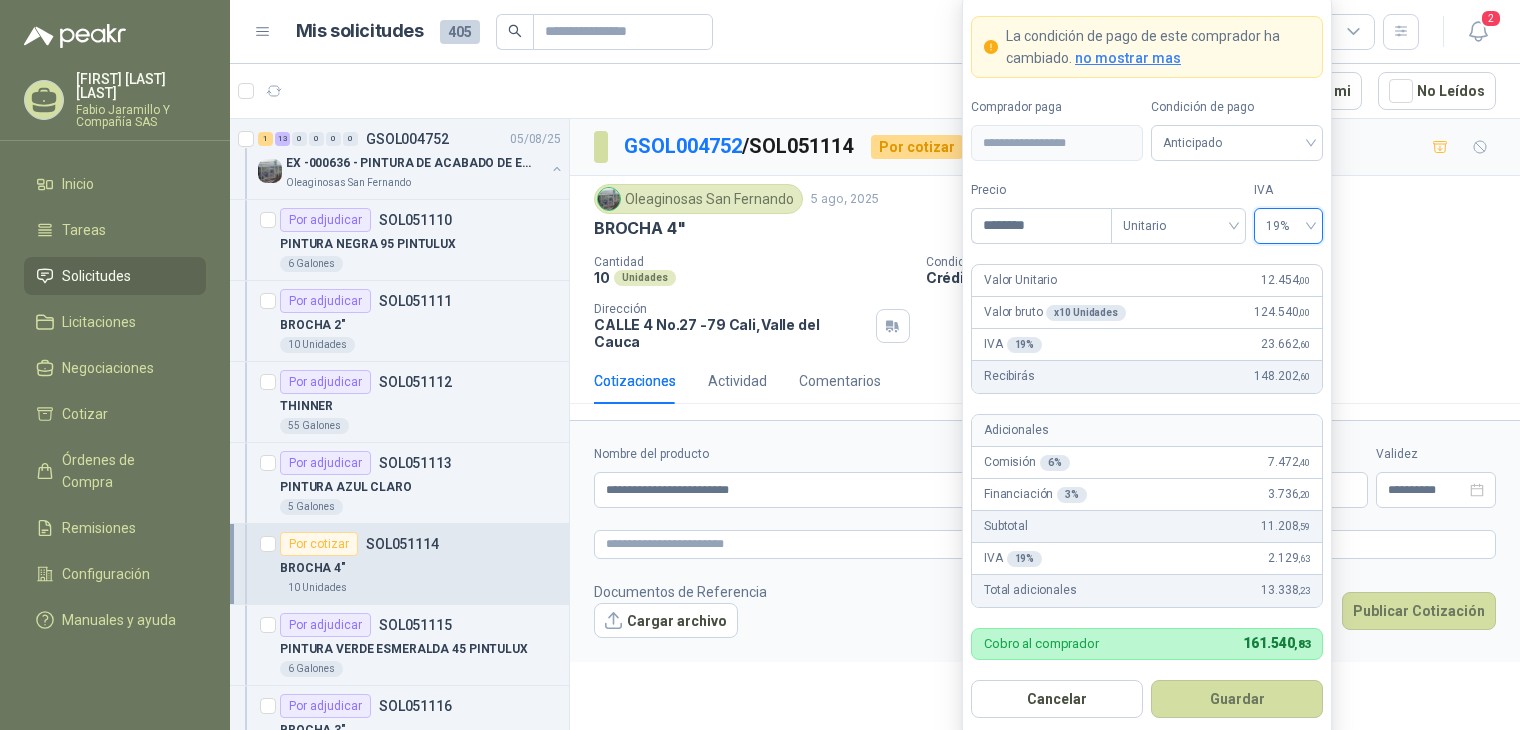 click on "Guardar" at bounding box center [1237, 699] 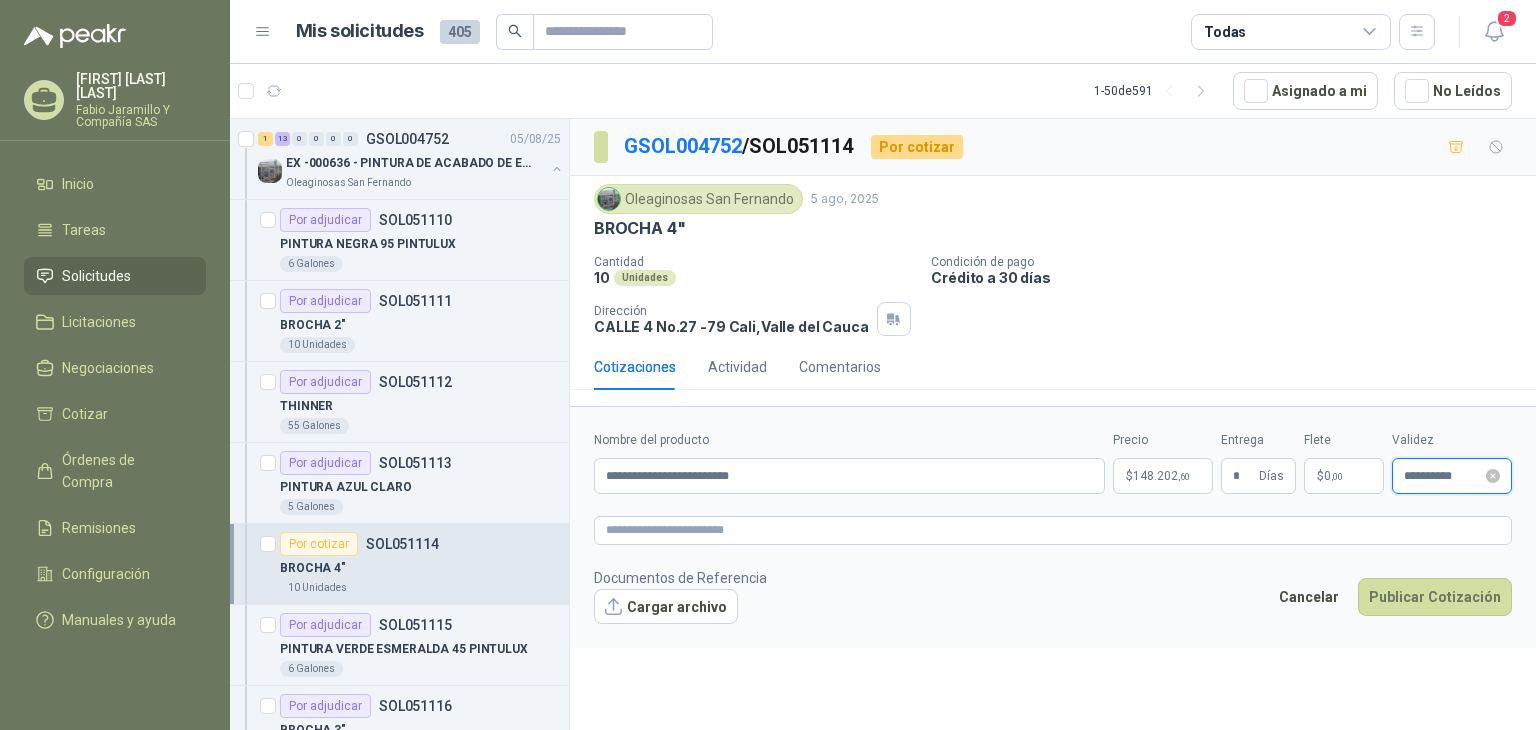 click on "**********" at bounding box center (1443, 476) 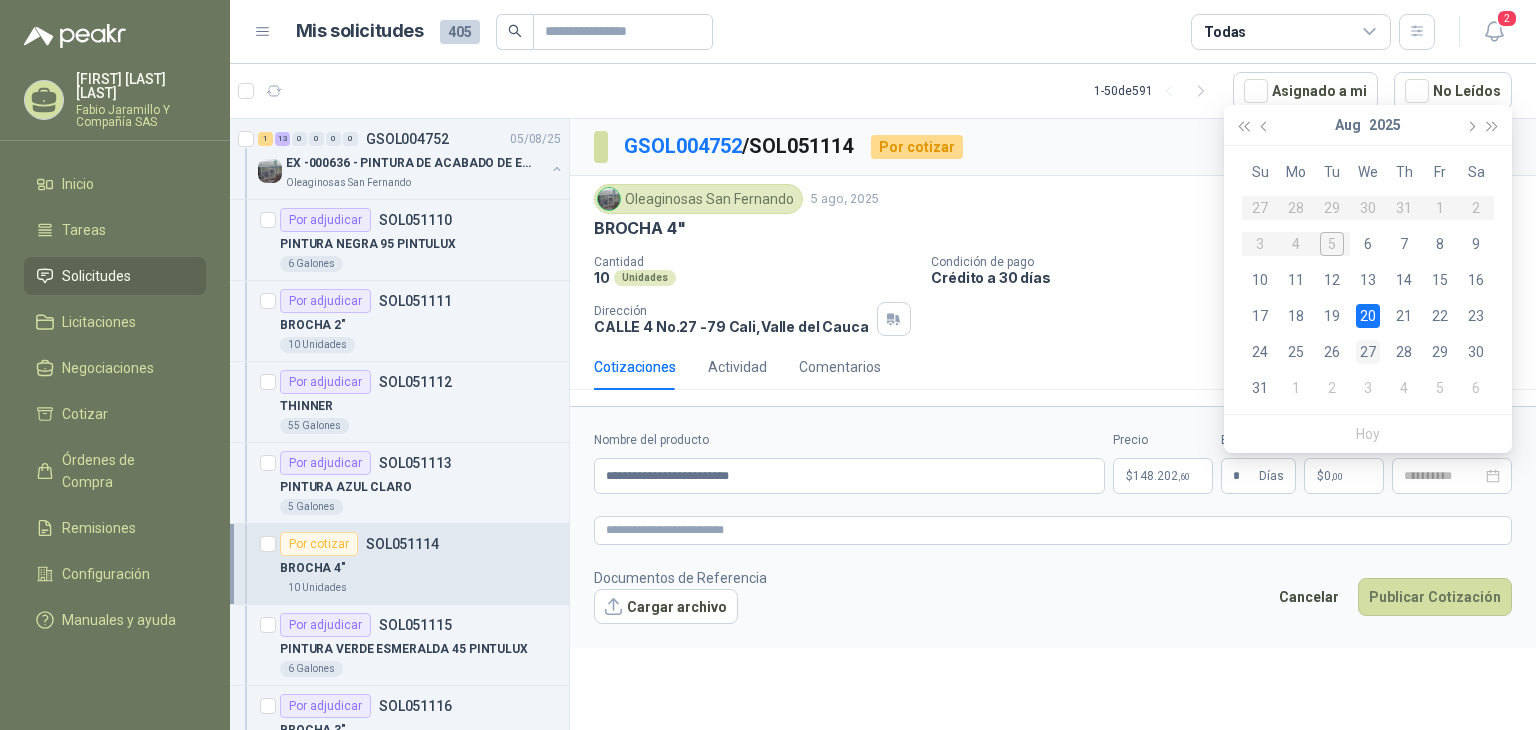 click on "27" at bounding box center (1368, 352) 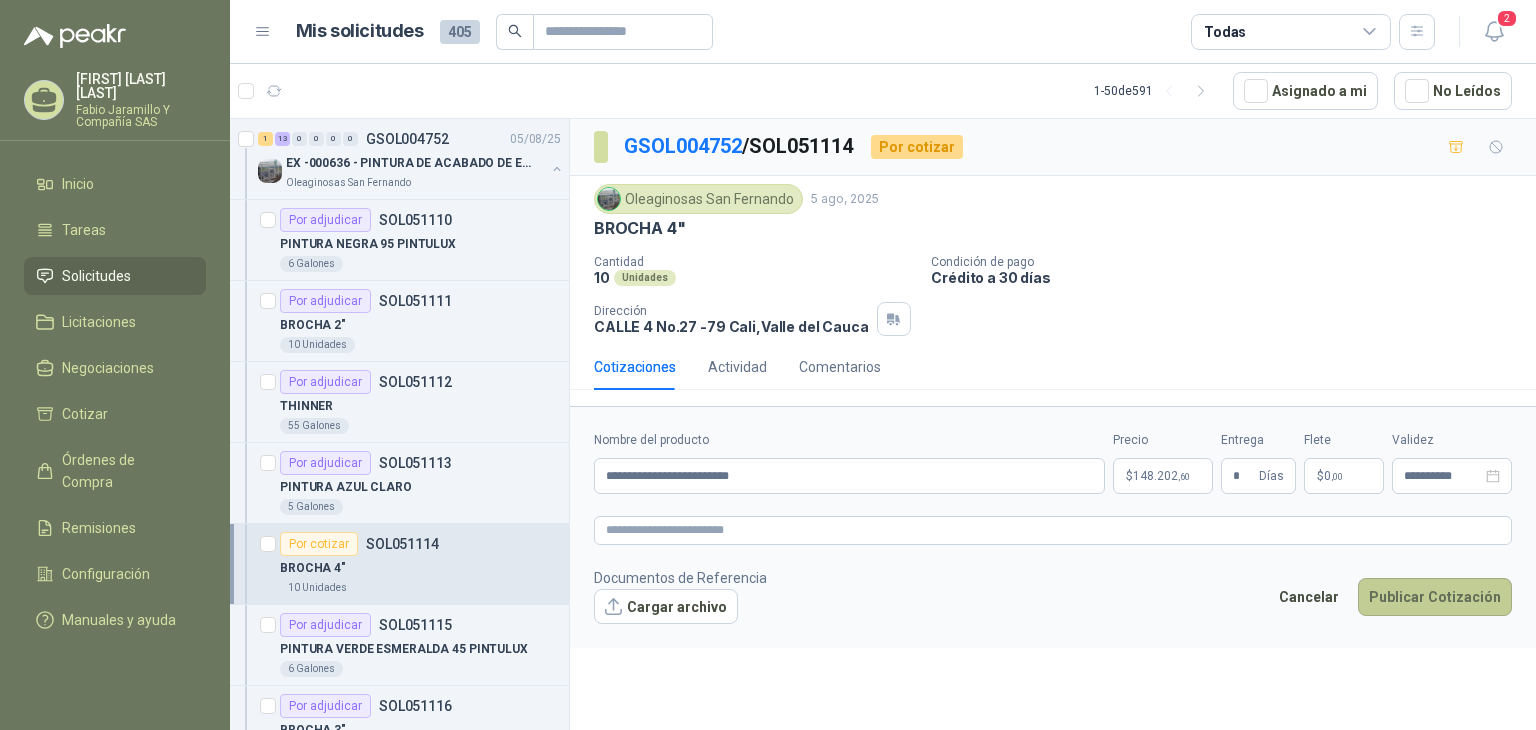 click on "Publicar Cotización" at bounding box center (1435, 597) 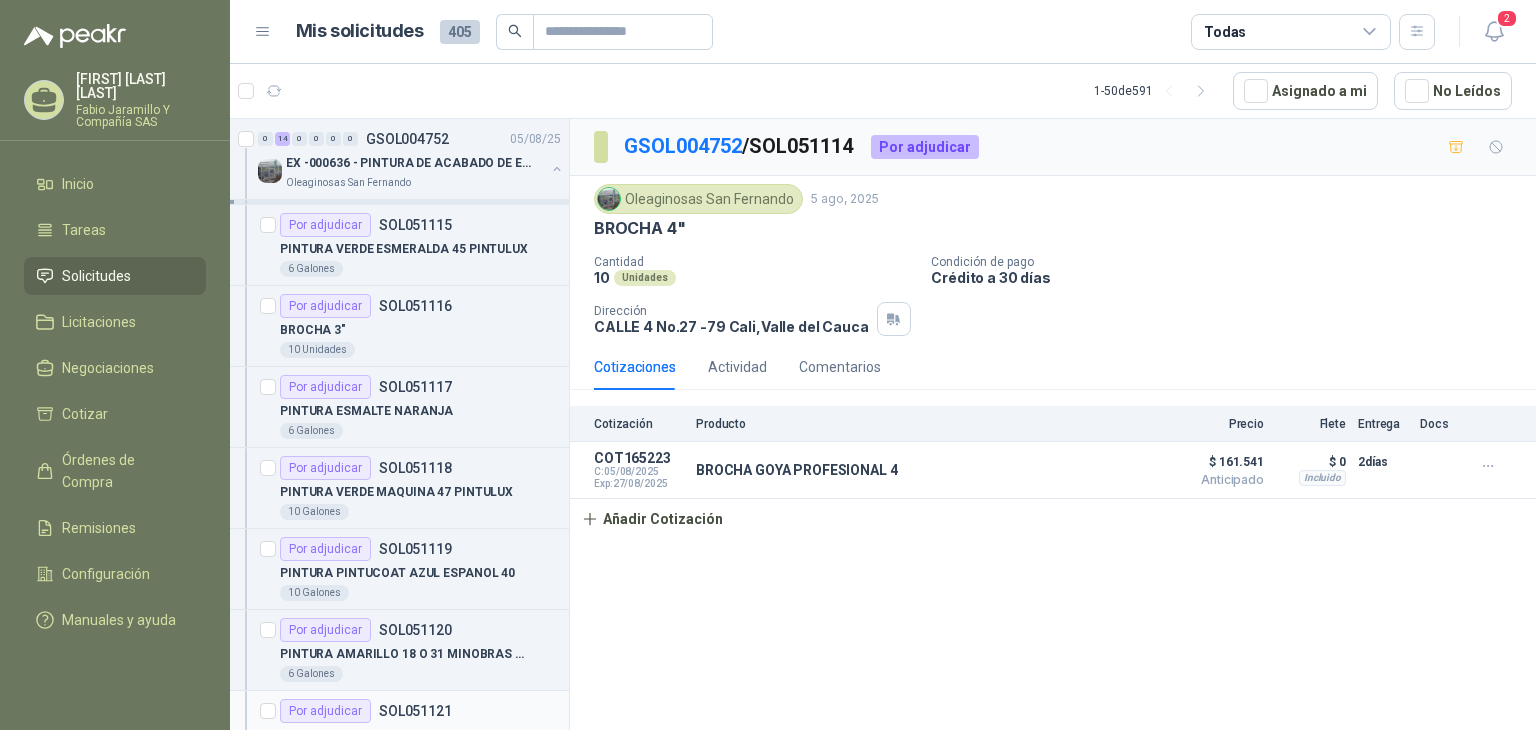 scroll, scrollTop: 0, scrollLeft: 0, axis: both 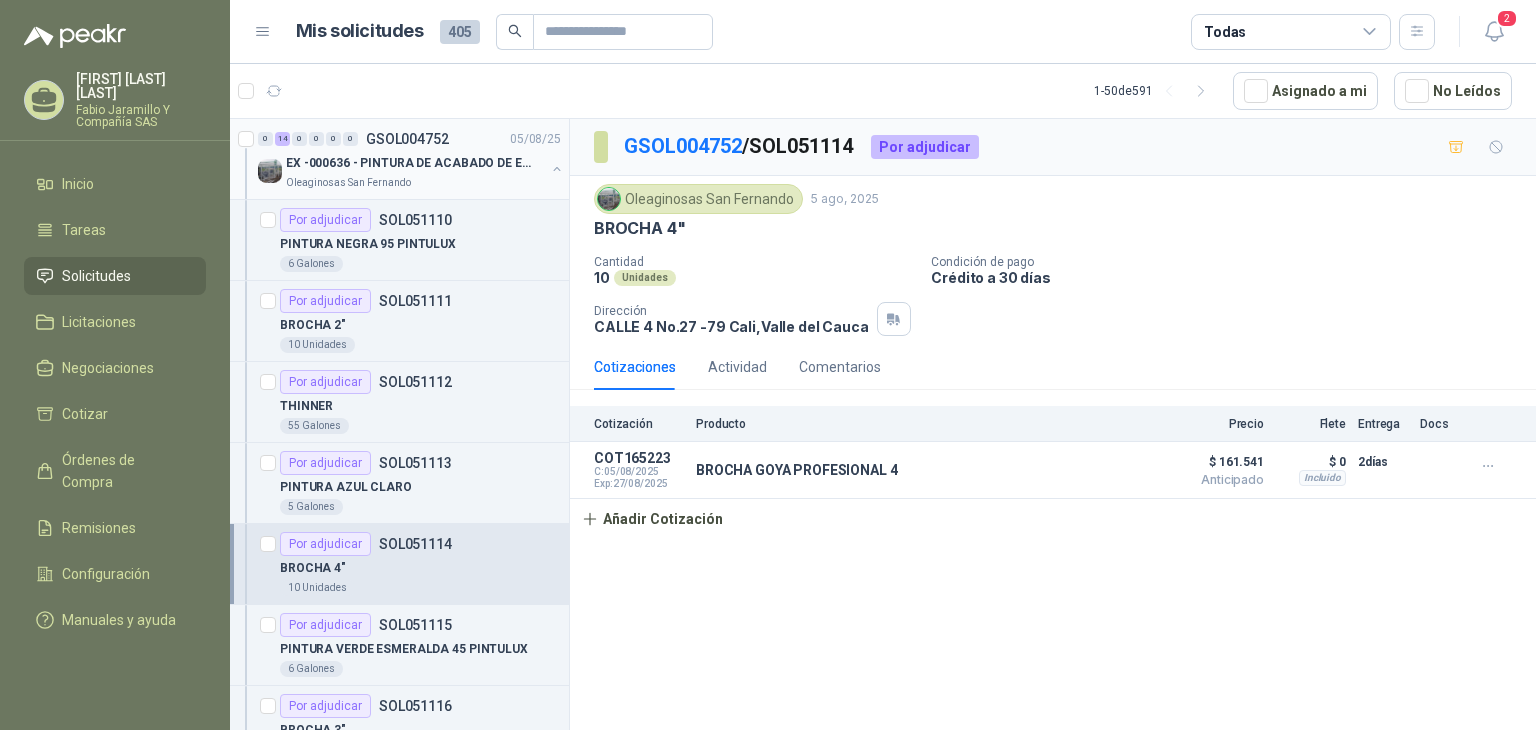 click on "0   14   0   0   0   0   GSOL004752 05/08/25   EX -000636 - PINTURA DE ACABADO DE EQUIPOS, ESTRUC Oleaginosas San Fernando" at bounding box center [399, 159] 